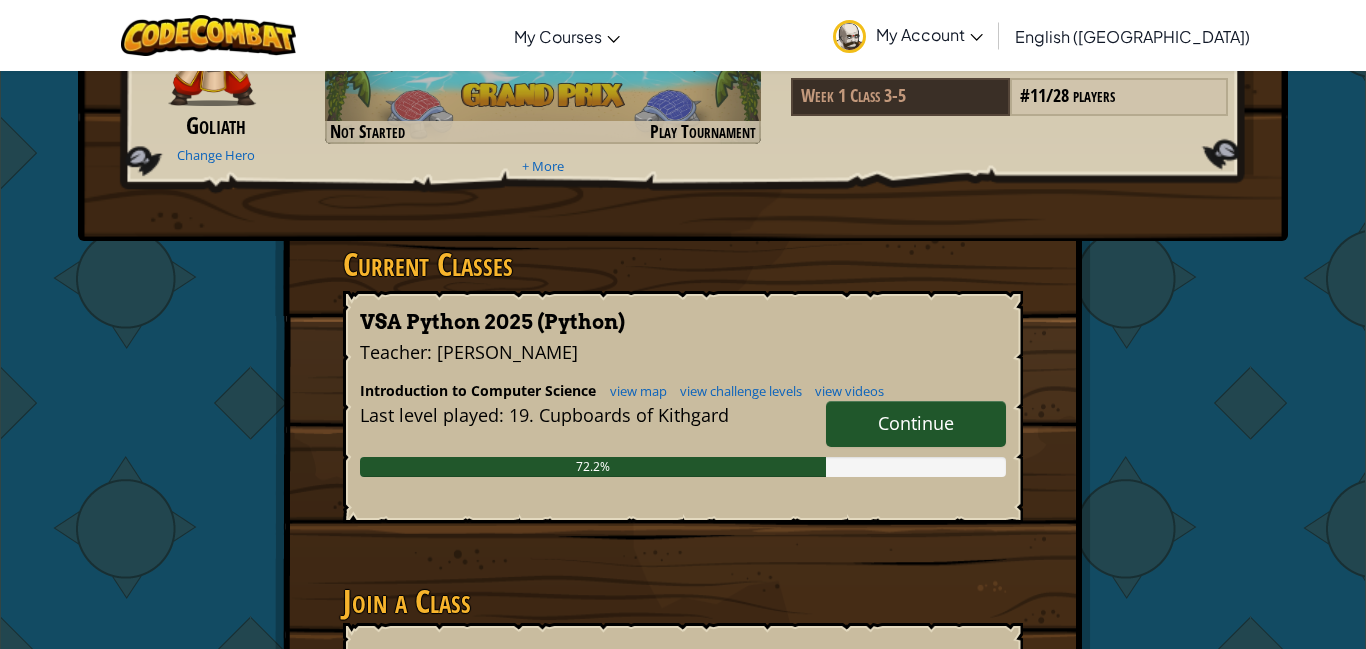 scroll, scrollTop: 0, scrollLeft: 0, axis: both 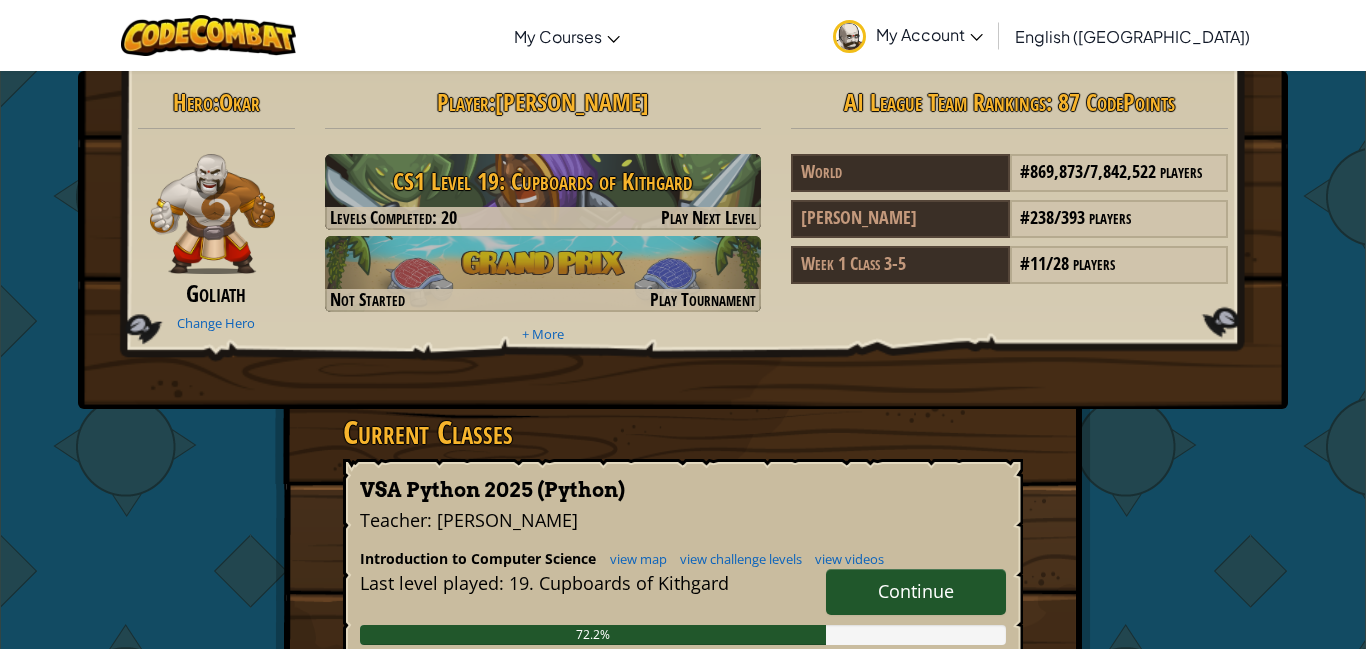 click on "My Account" at bounding box center [929, 34] 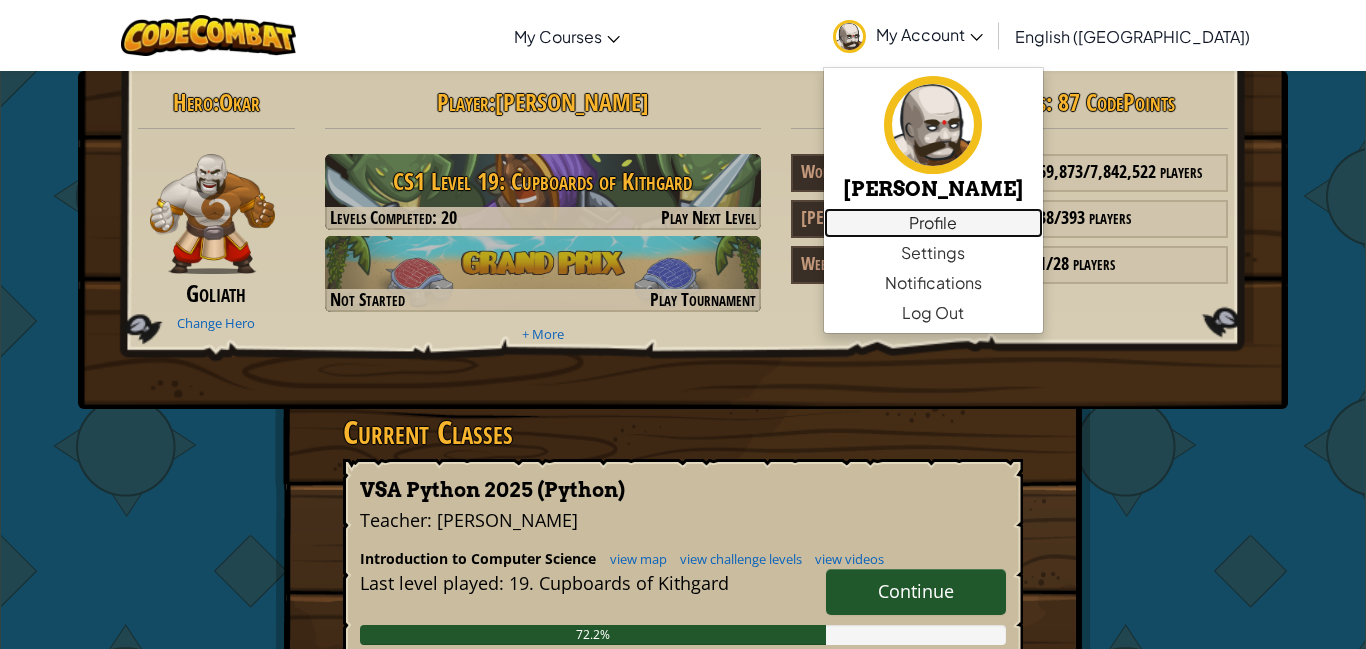 click on "Profile" at bounding box center (933, 223) 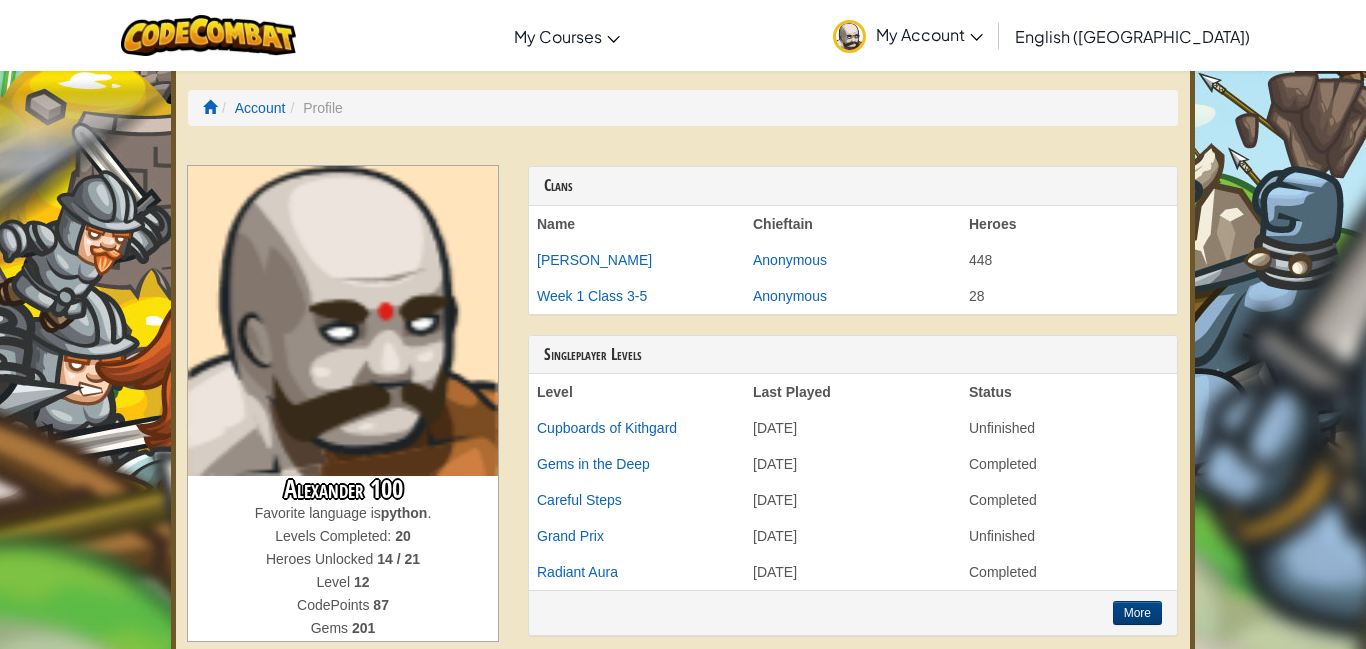 click on "Toggle navigation My Courses CodeCombat Classroom Ozaria Classroom AI League Esports CodeCombat Worlds on Roblox My Account alexander a Profile Settings Notifications Log Out English ([GEOGRAPHIC_DATA]) English ([GEOGRAPHIC_DATA]) English ([GEOGRAPHIC_DATA]) 简体中文 繁體中文 русский español (ES) español ([GEOGRAPHIC_DATA]) français Português ([GEOGRAPHIC_DATA]) Português ([GEOGRAPHIC_DATA]) العربية azərbaycan dili български език Català čeština dansk Deutsch ([GEOGRAPHIC_DATA]) Deutsch ([GEOGRAPHIC_DATA]) Deutsch ([GEOGRAPHIC_DATA]) Eesti Ελληνικά Esperanto Filipino فارسی Galego 한국어 ʻŌlelo Hawaiʻi עברית hrvatski jezik magyar Bahasa Indonesia Italiano қазақ тілі lietuvių kalba latviešu te reo Māori Македонски मानक हिन्दी Монгол хэл Bahasa Melayu မြန်မာစကား Nederlands ([GEOGRAPHIC_DATA]) Nederlands ([GEOGRAPHIC_DATA]) 日本語 Norsk Bokmål Norsk Nynorsk O'zbekcha Polski limba română српски slovenčina slovenščina suomi Svenska ไทย Türkçe اُردُو 吴语" at bounding box center [683, 1203] 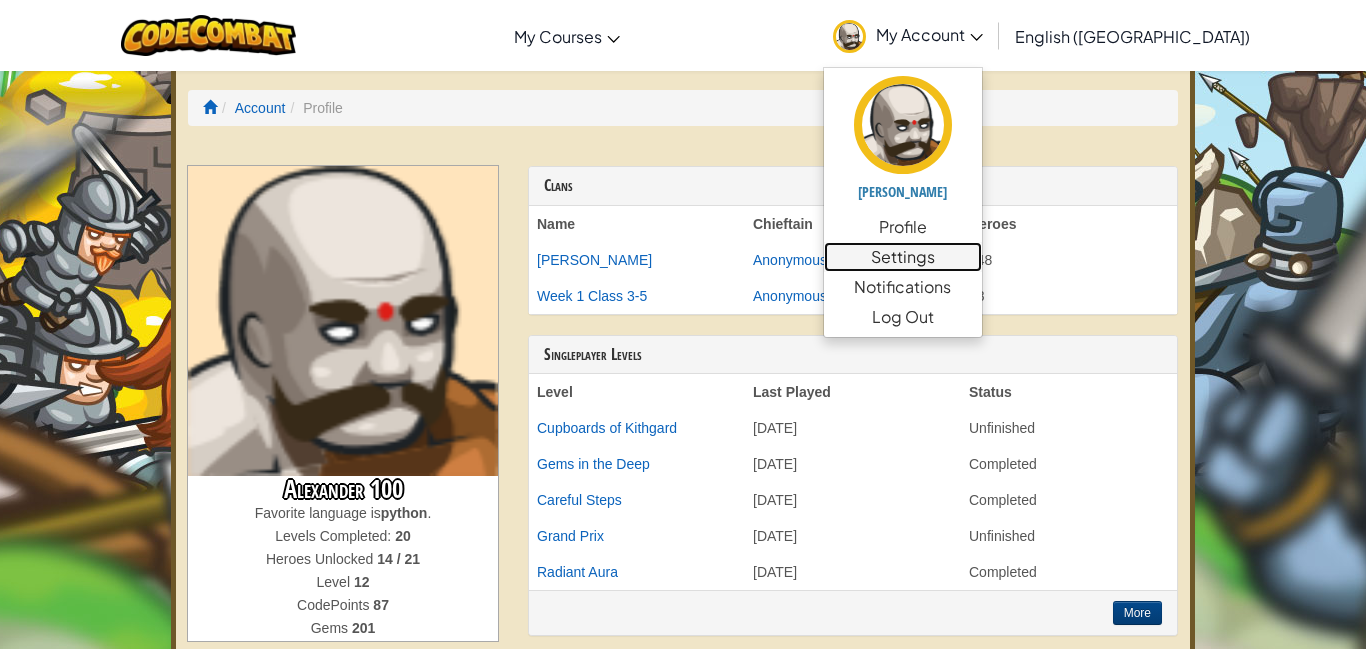 click on "Settings" at bounding box center [903, 257] 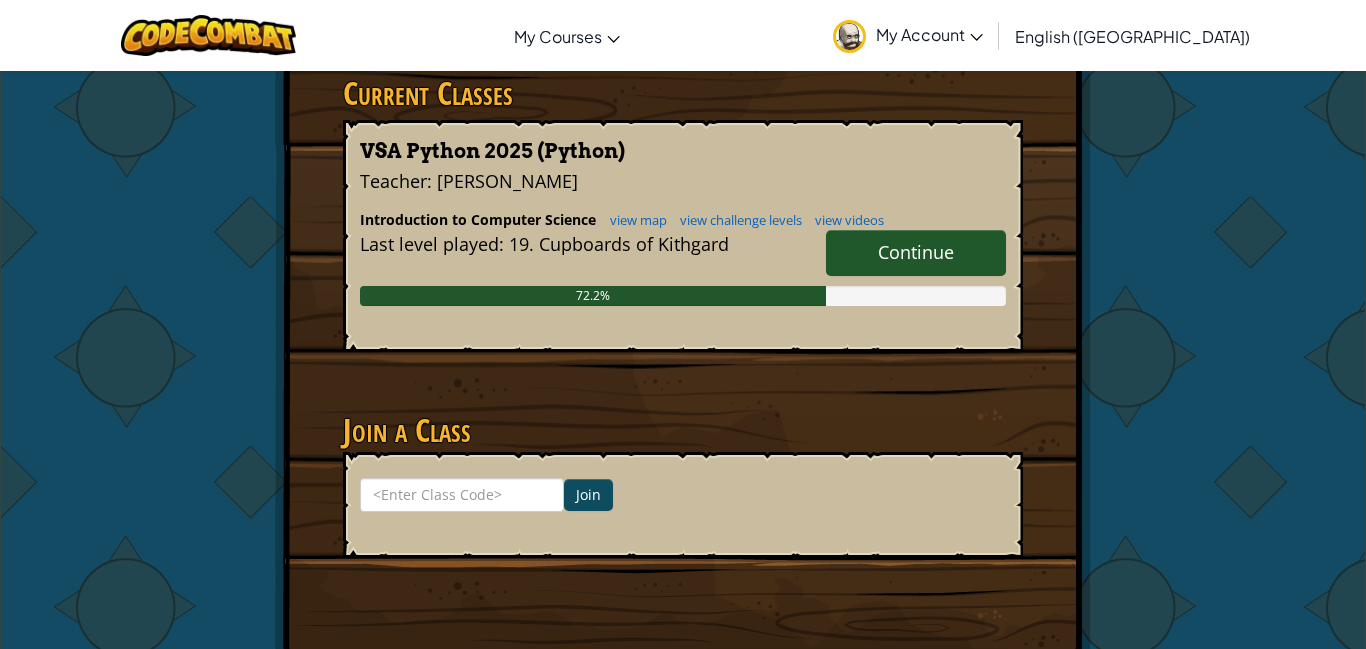 scroll, scrollTop: 340, scrollLeft: 0, axis: vertical 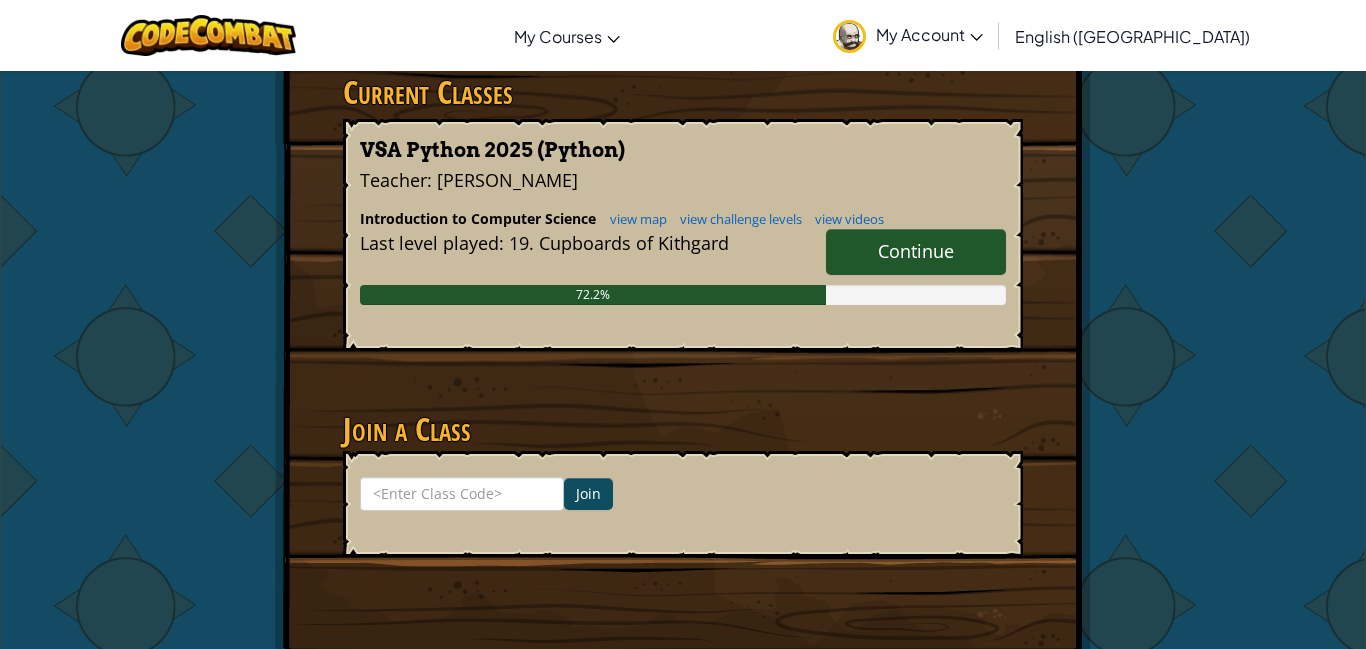 click on "Continue" at bounding box center [916, 251] 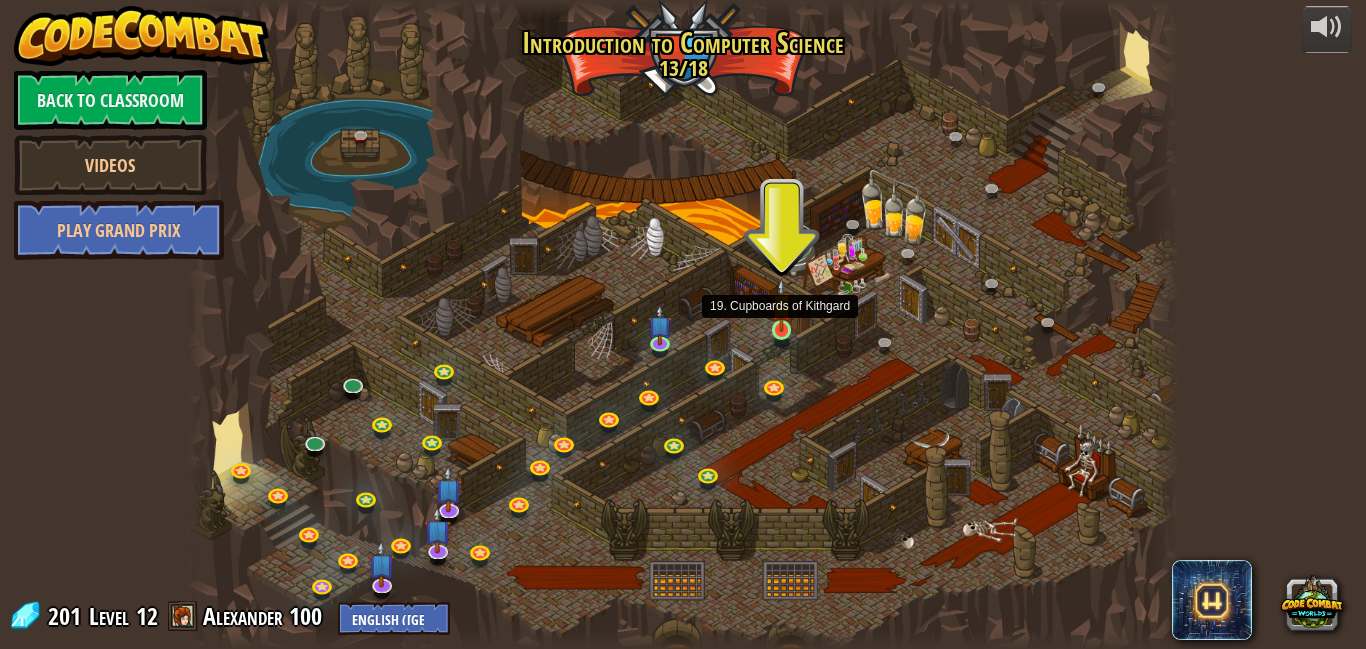 click at bounding box center (782, 305) 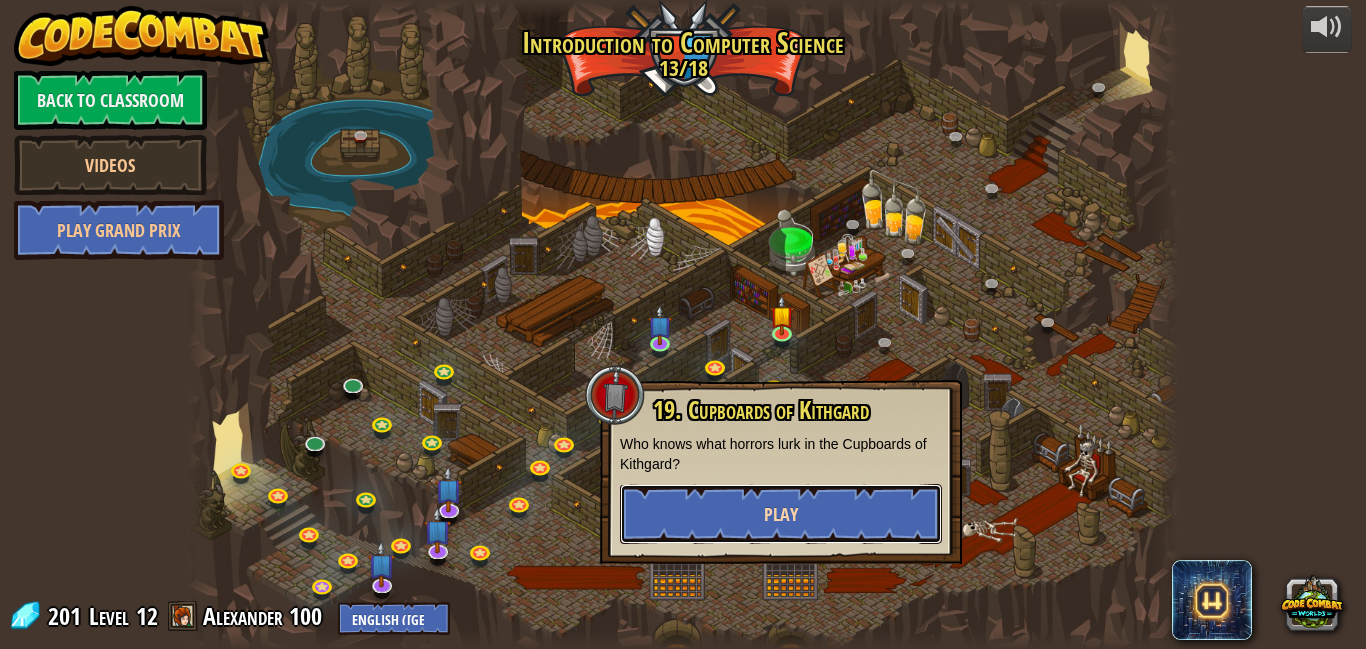 click on "Play" at bounding box center [781, 514] 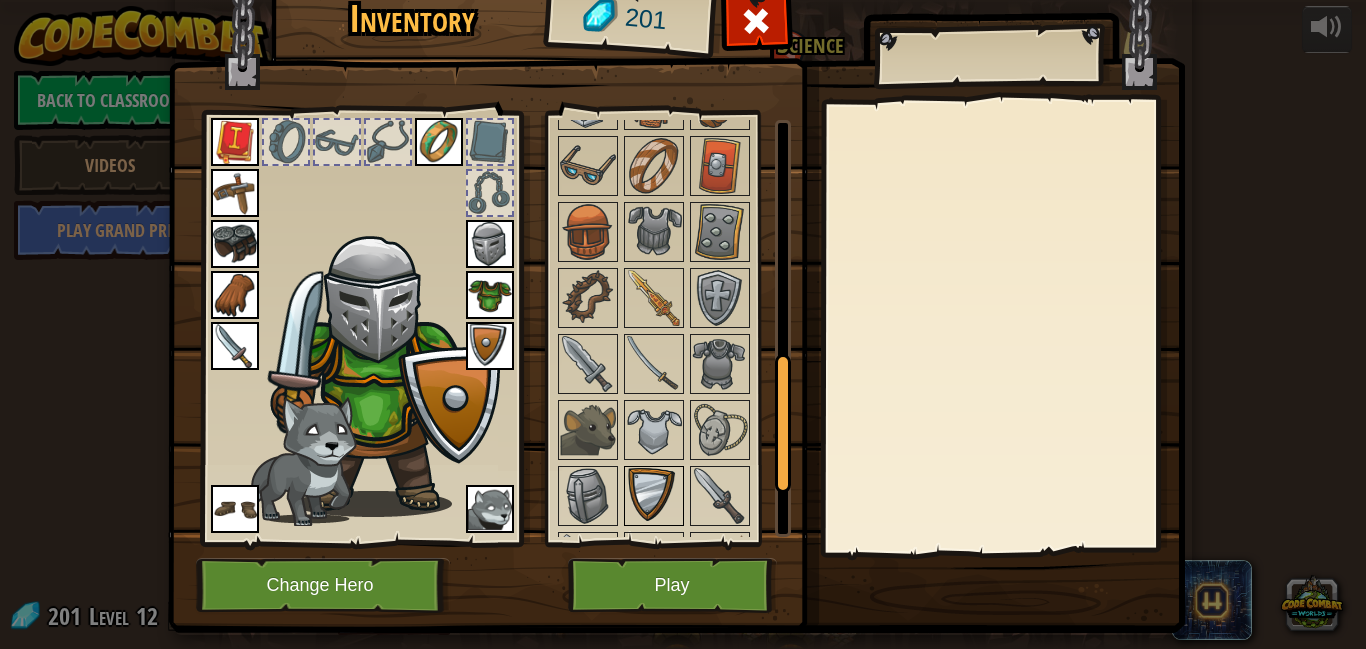 scroll, scrollTop: 891, scrollLeft: 0, axis: vertical 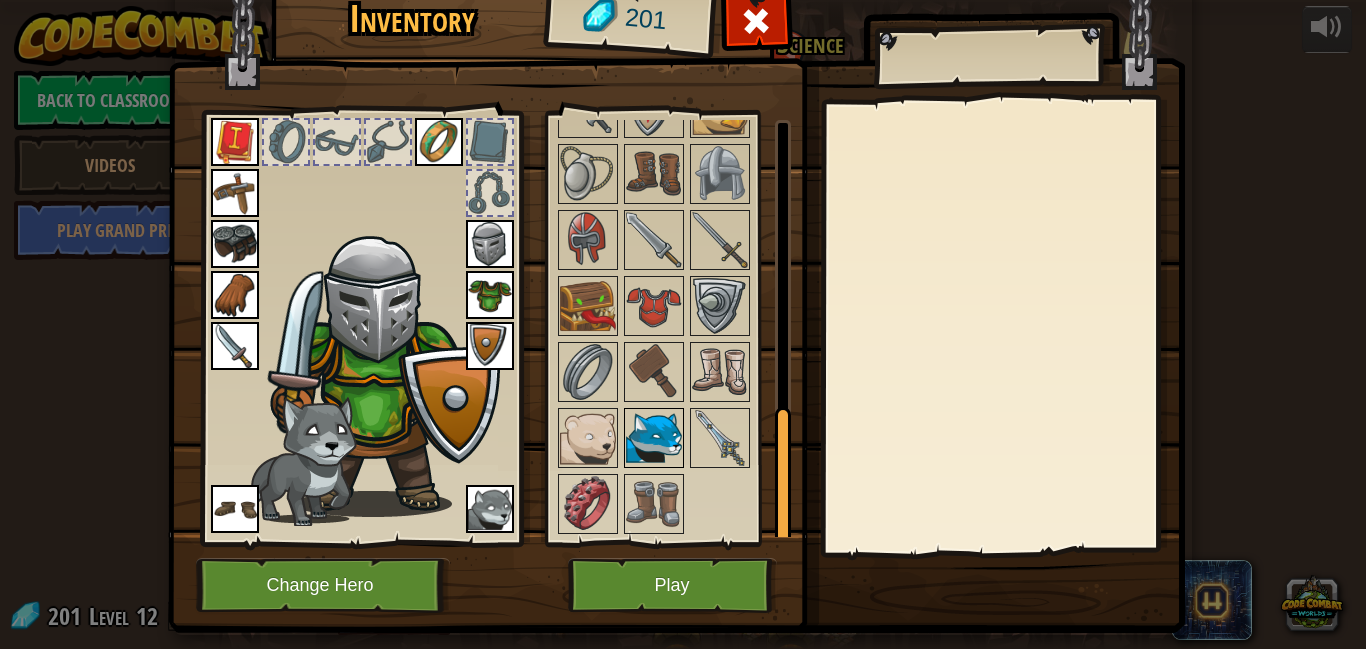 click at bounding box center [654, 438] 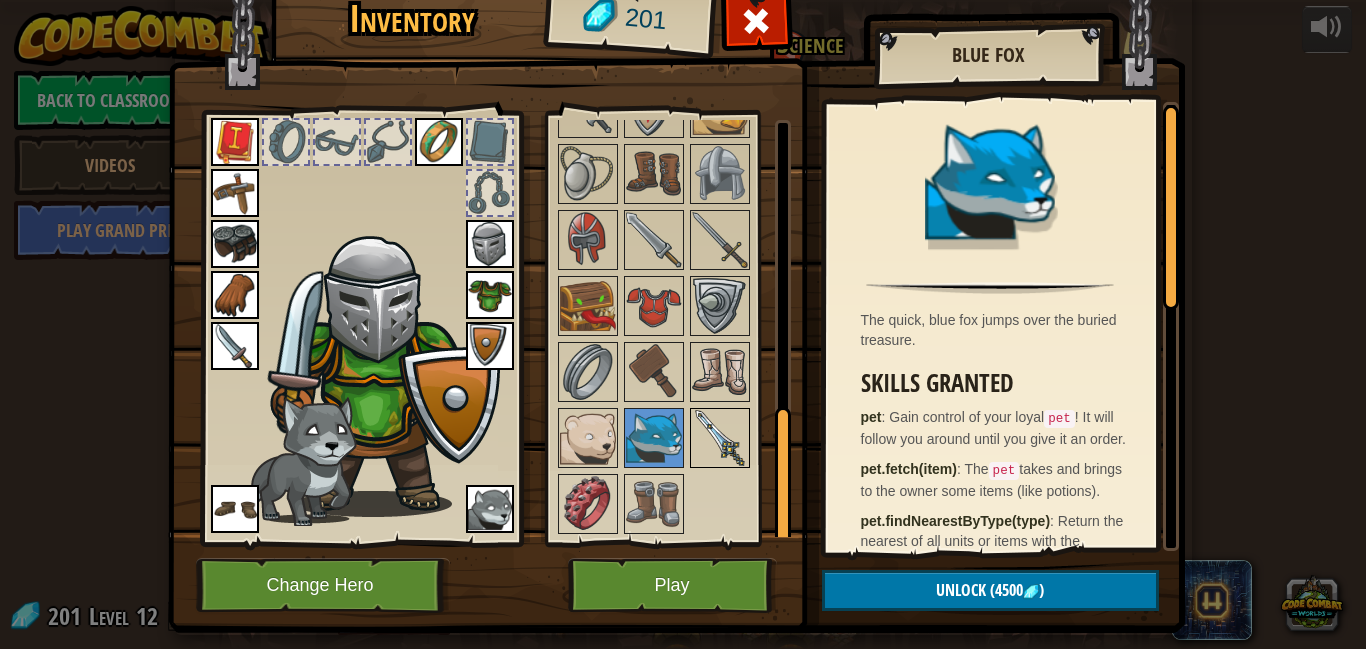 click at bounding box center (720, 438) 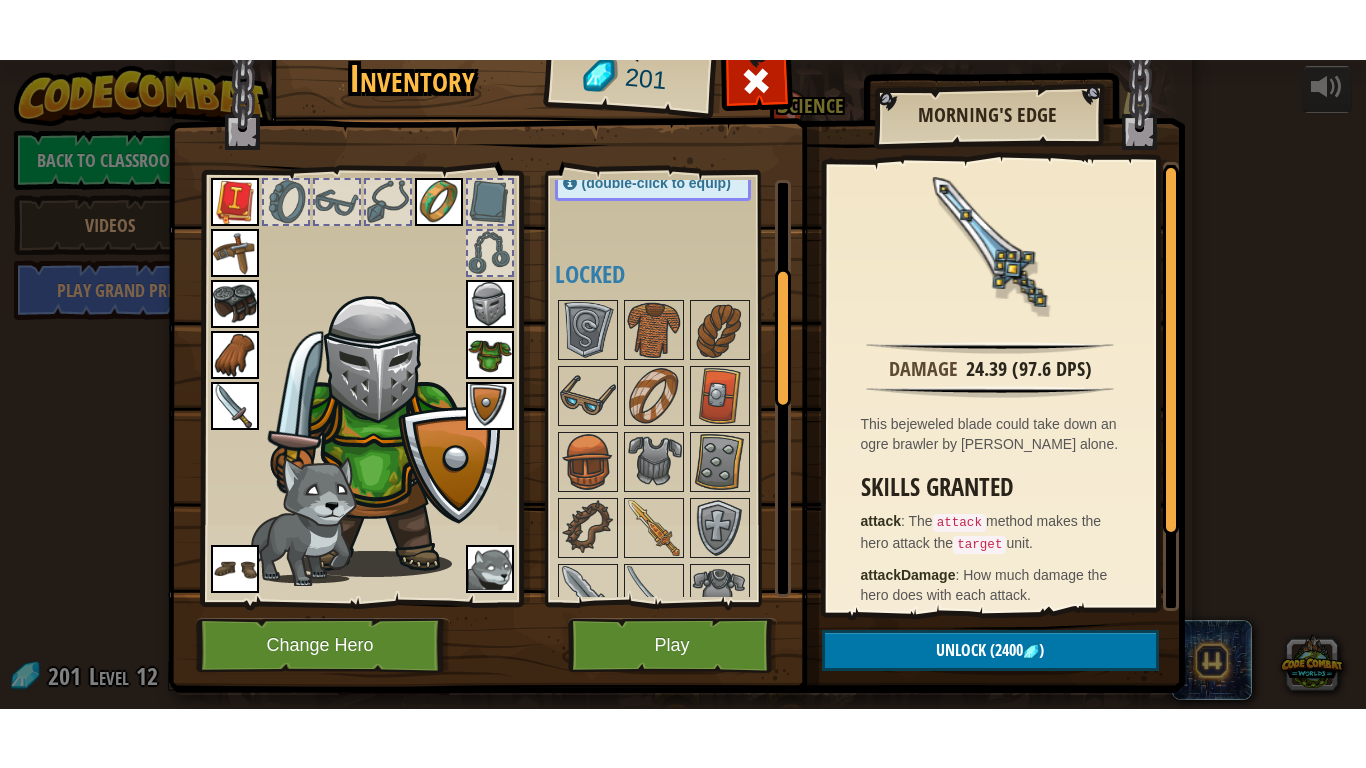 scroll, scrollTop: 271, scrollLeft: 0, axis: vertical 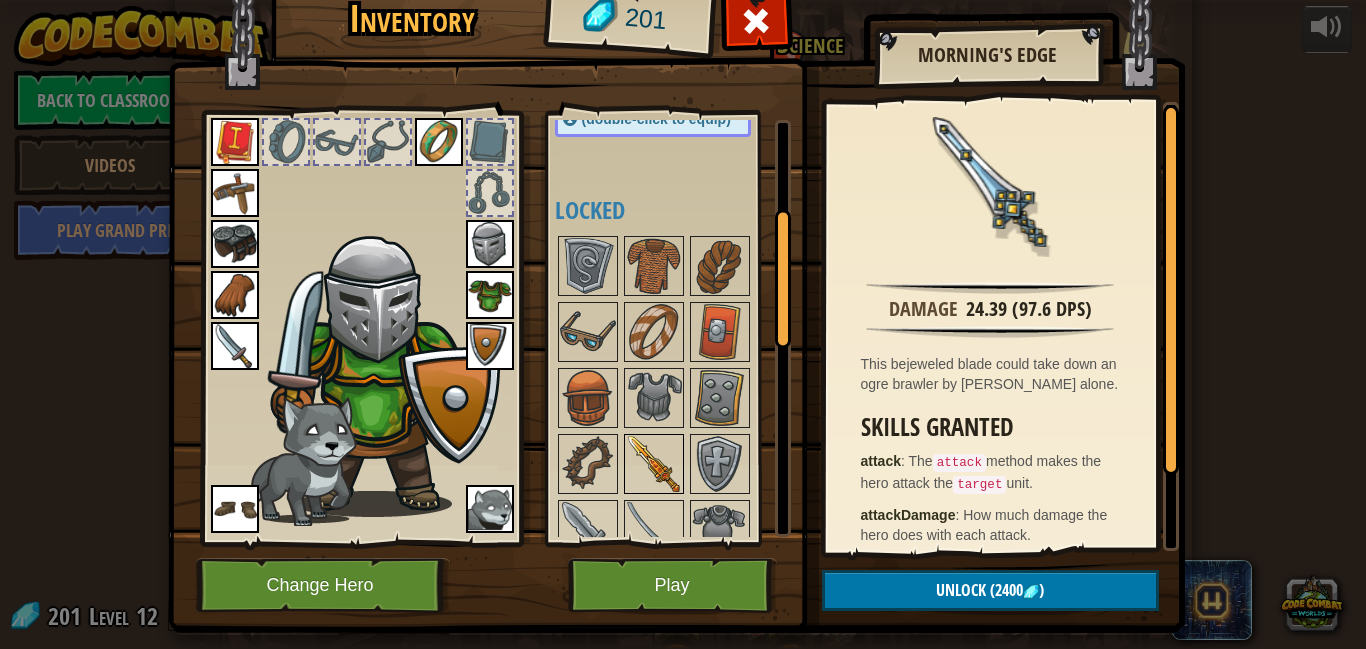 click at bounding box center [654, 464] 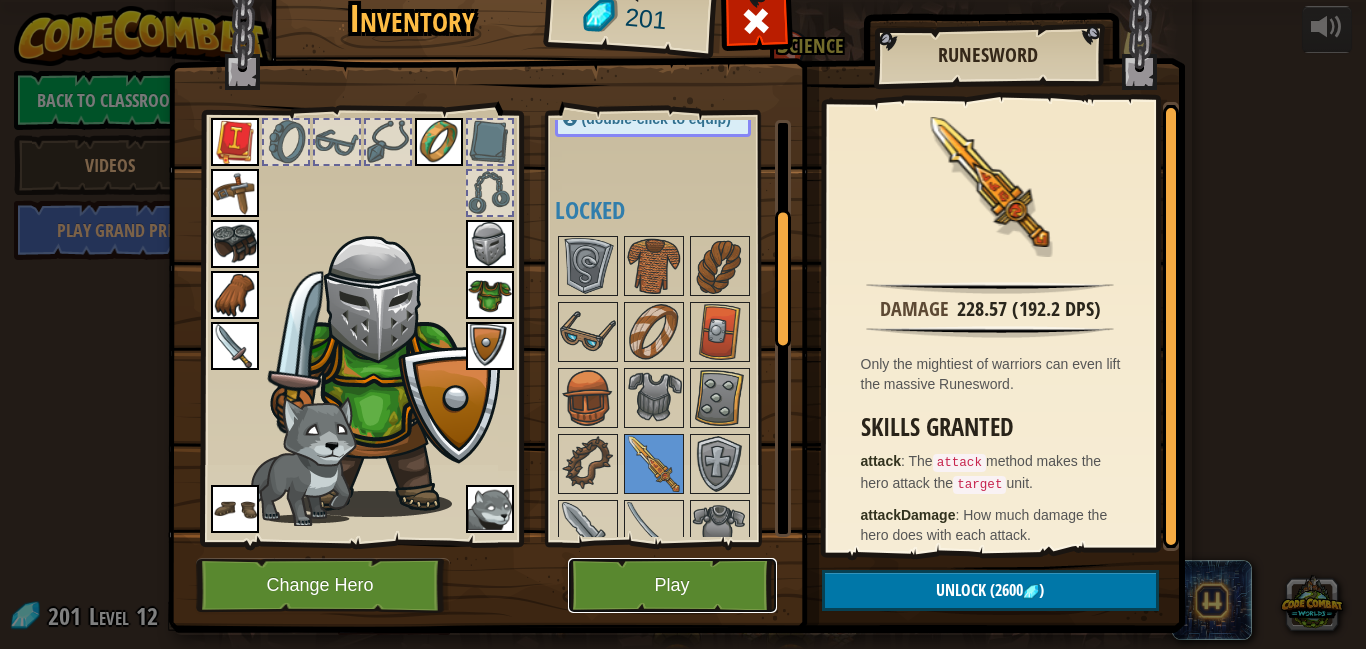 click on "Play" at bounding box center (672, 585) 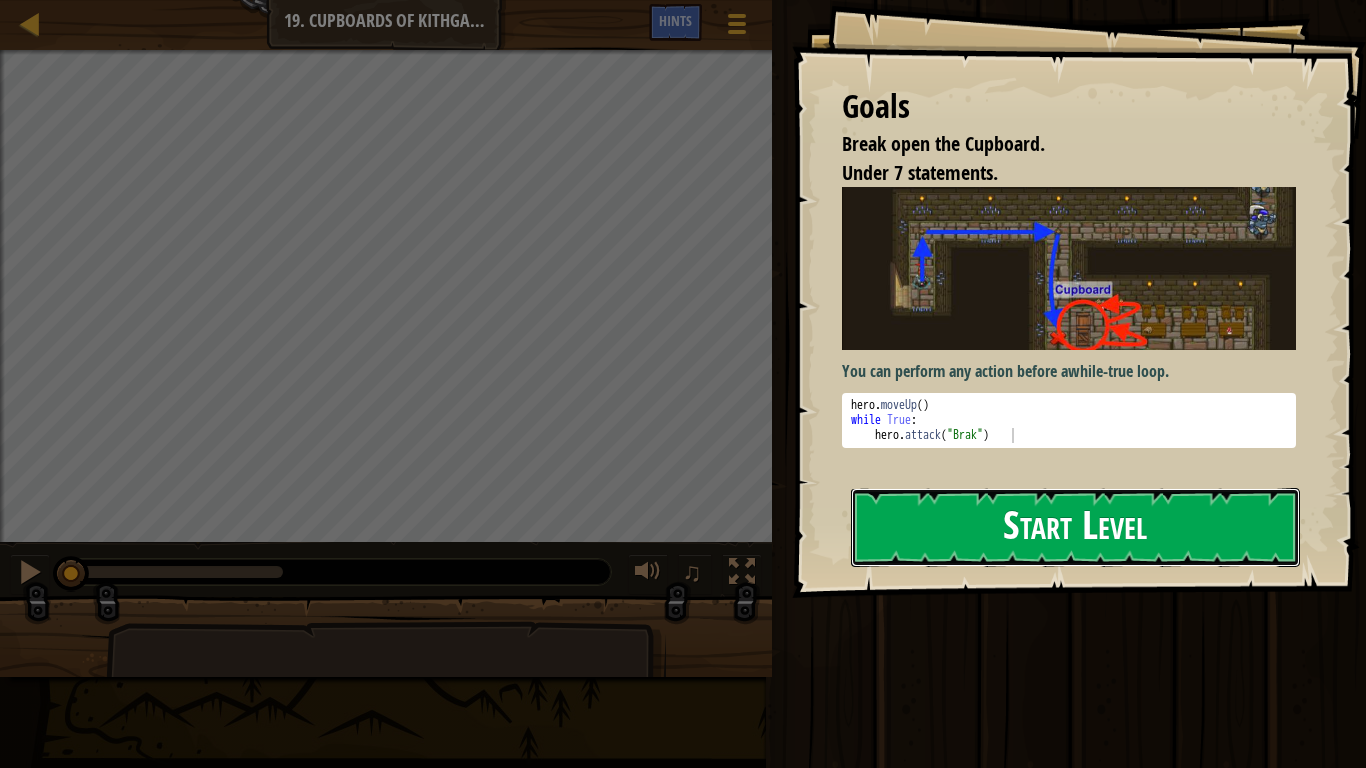 click on "Start Level" at bounding box center (1075, 527) 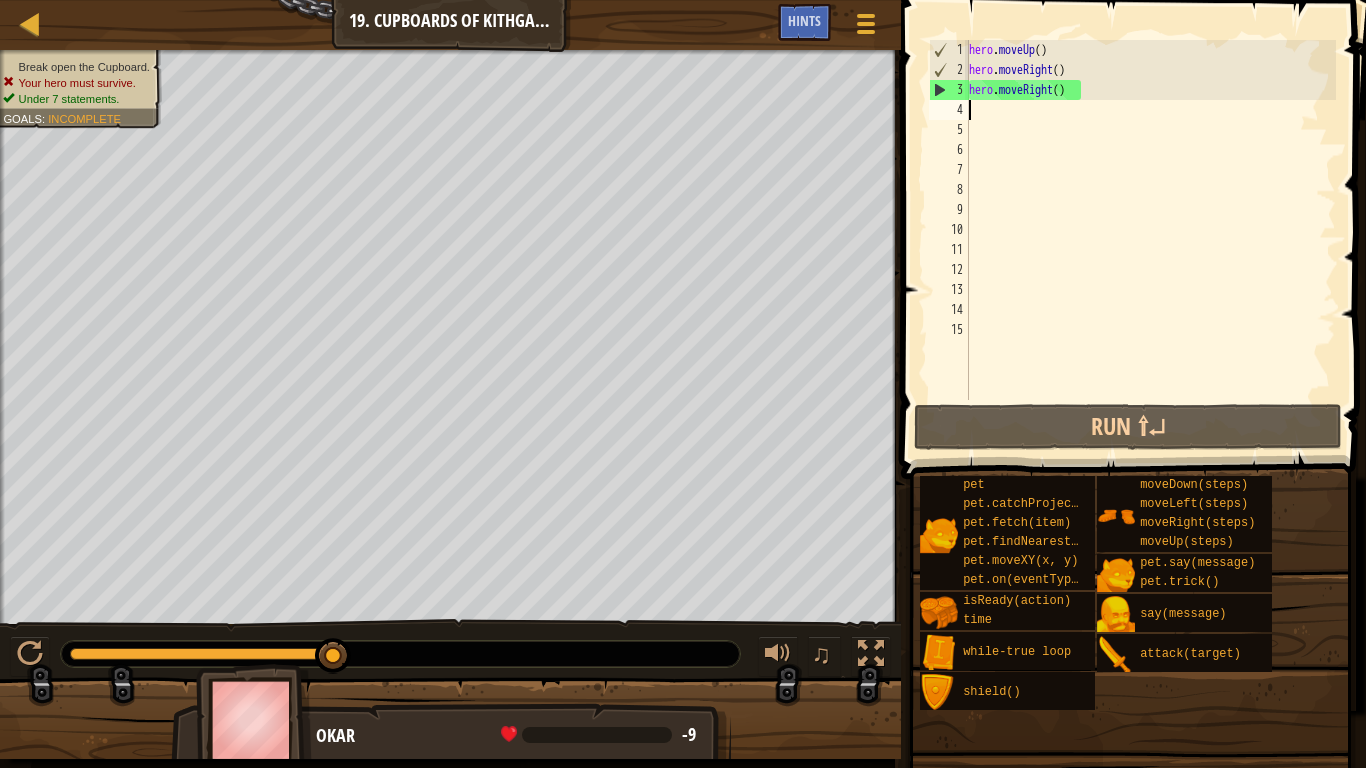 click on "hero . moveUp ( ) hero . moveRight ( ) hero . moveRight ( )" at bounding box center (1150, 240) 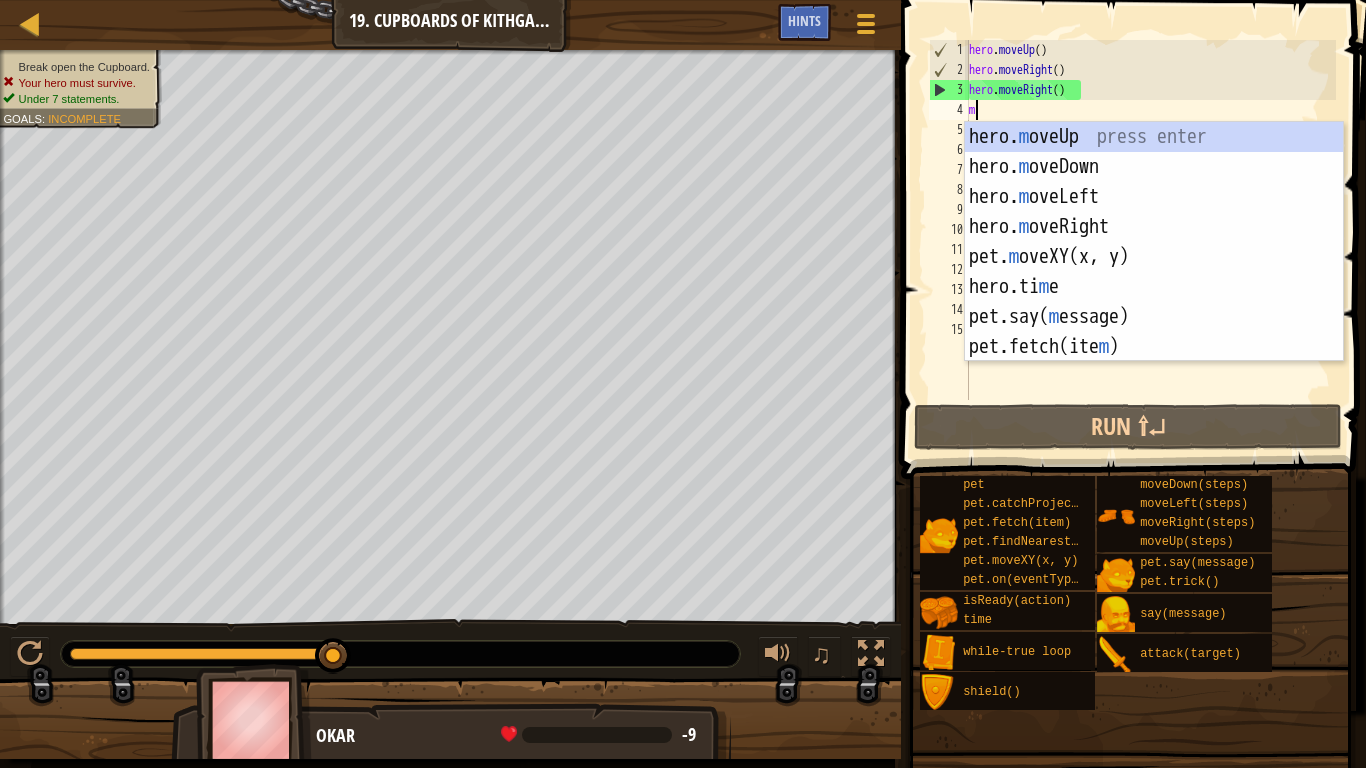 scroll, scrollTop: 9, scrollLeft: 0, axis: vertical 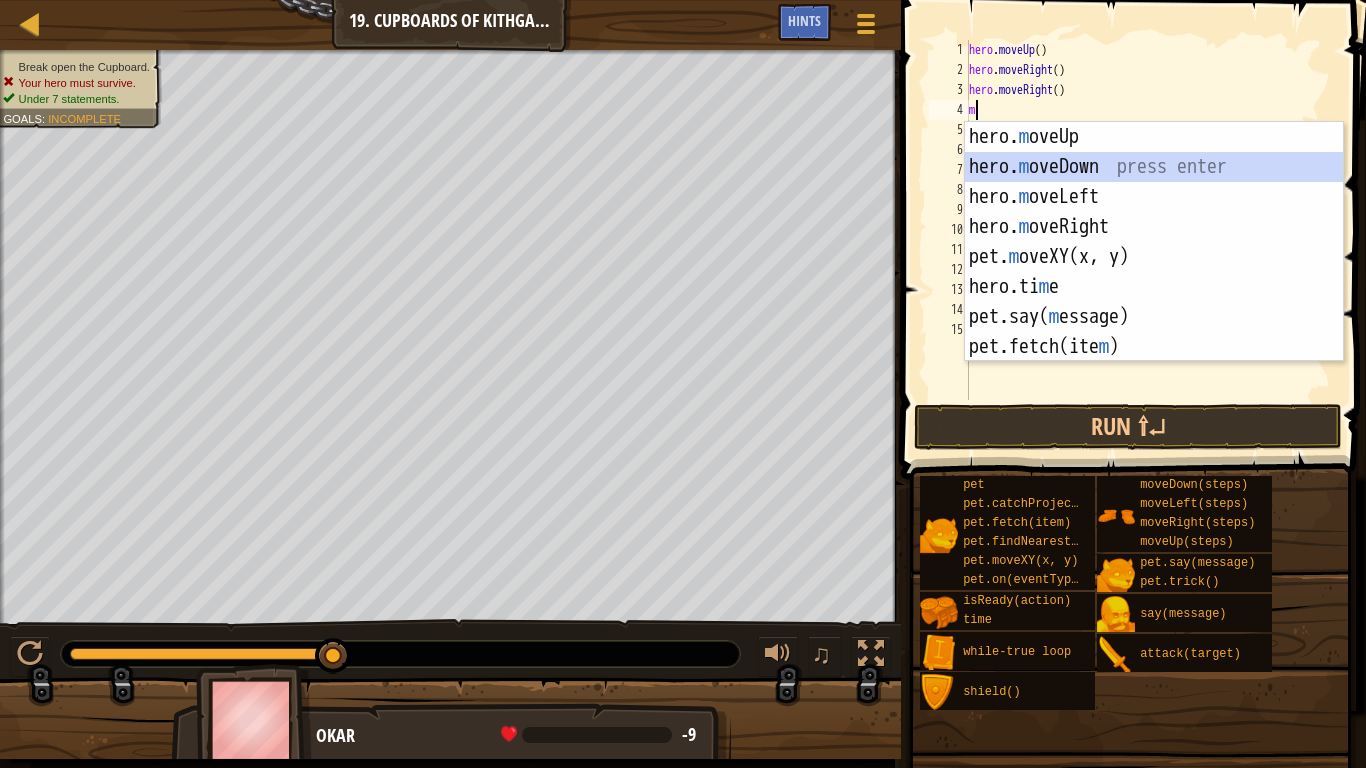 click on "hero. m oveUp press enter hero. m oveDown press enter hero. m oveLeft press enter hero. m oveRight press enter pet. m oveXY(x, y) press enter hero.ti m e press enter pet.say( m essage) press enter pet.fetch(ite m ) press enter" at bounding box center [1154, 272] 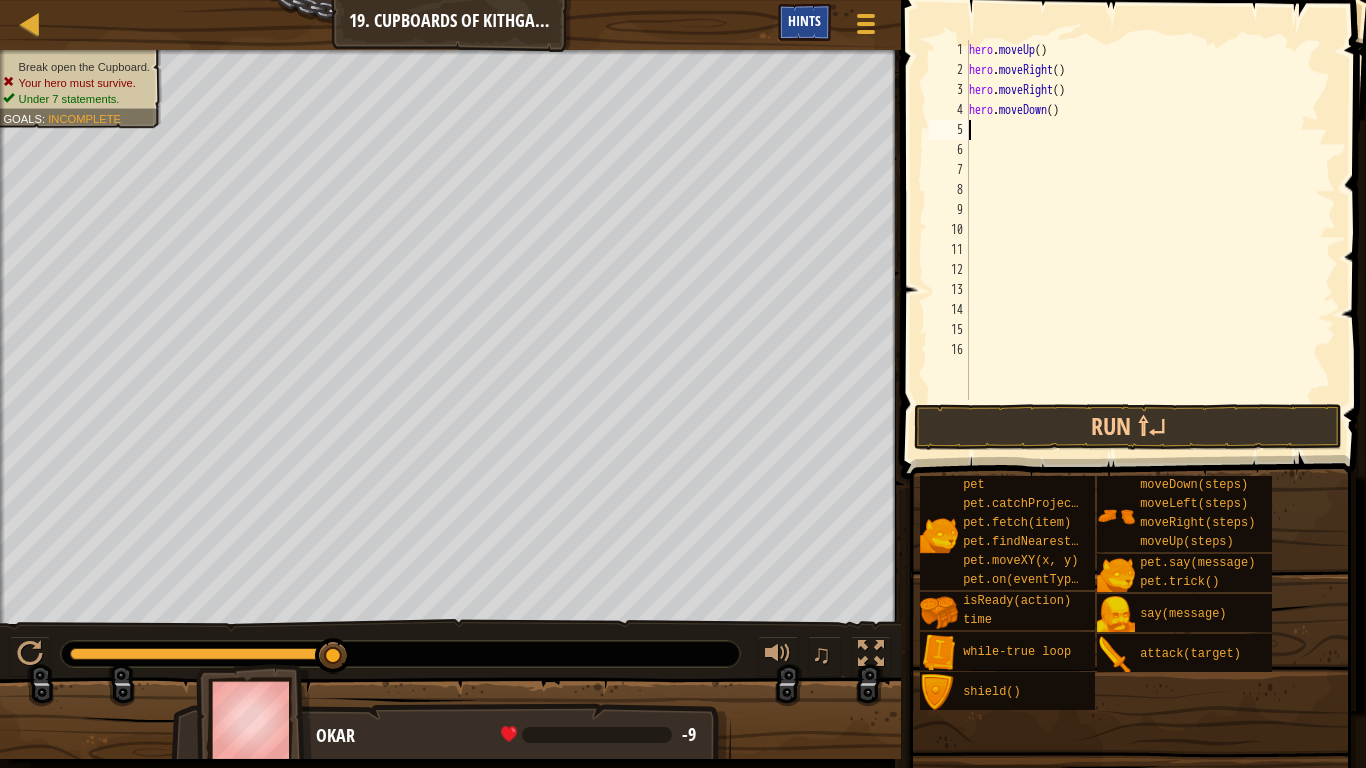 click on "Hints" at bounding box center [804, 20] 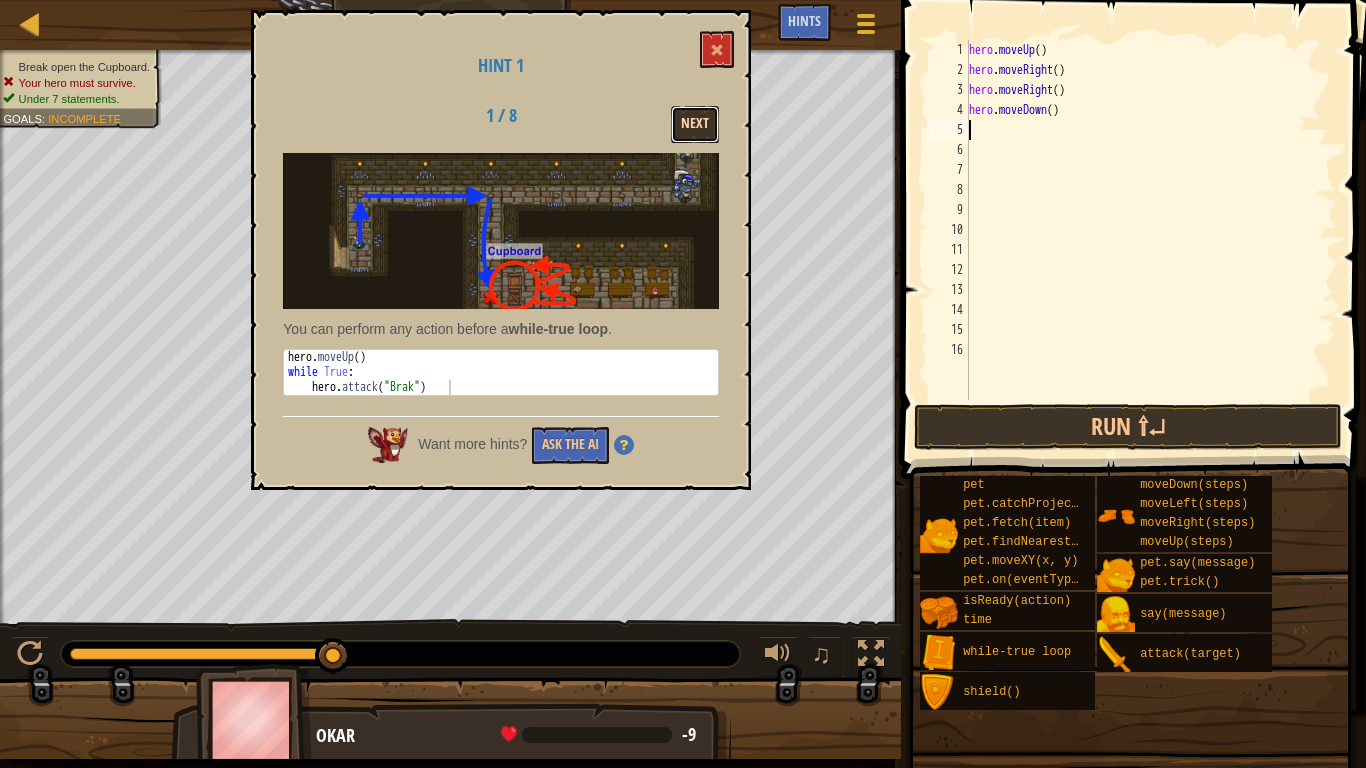 click on "Next" at bounding box center [695, 124] 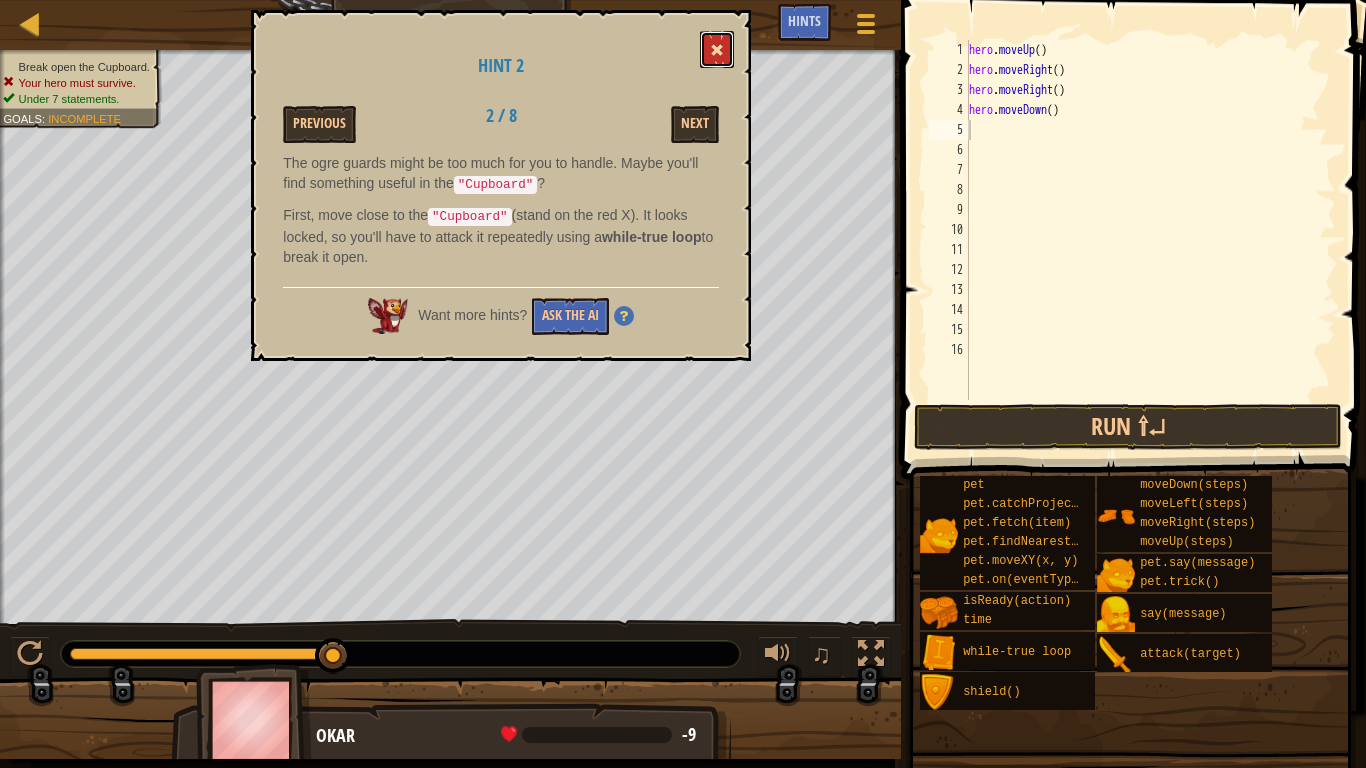 click at bounding box center (717, 49) 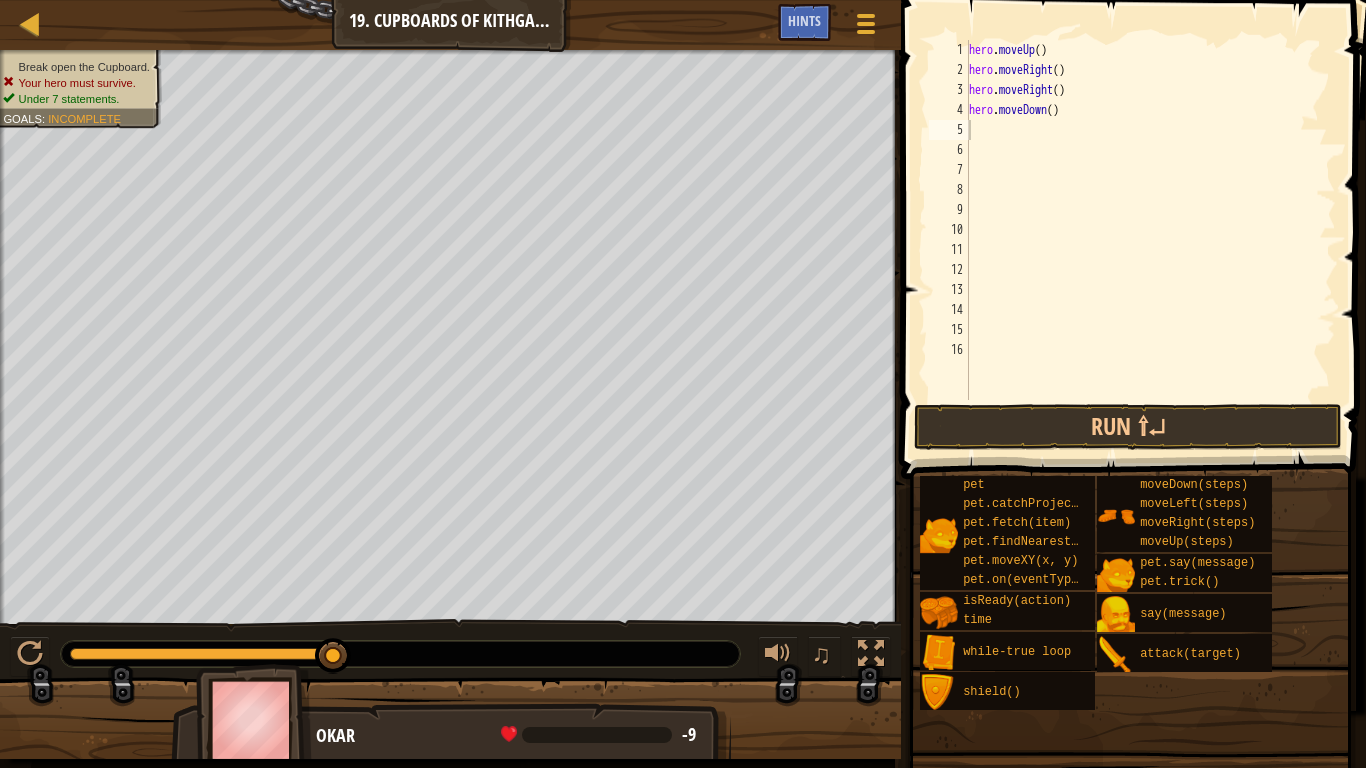 click on "hero . moveUp ( ) hero . moveRight ( ) hero . moveRight ( ) hero . moveDown ( )" at bounding box center [1150, 240] 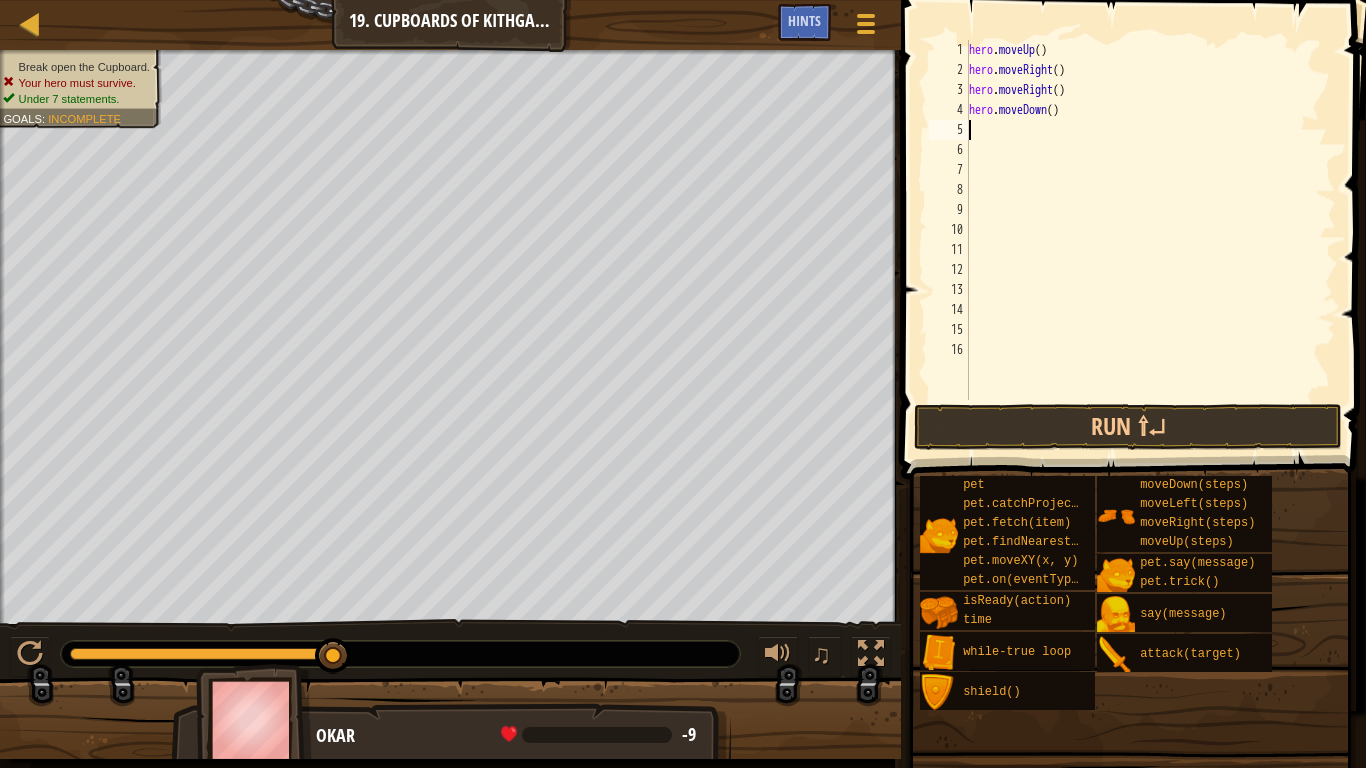 click on "hero . moveUp ( ) hero . moveRight ( ) hero . moveRight ( ) hero . moveDown ( )" at bounding box center [1150, 240] 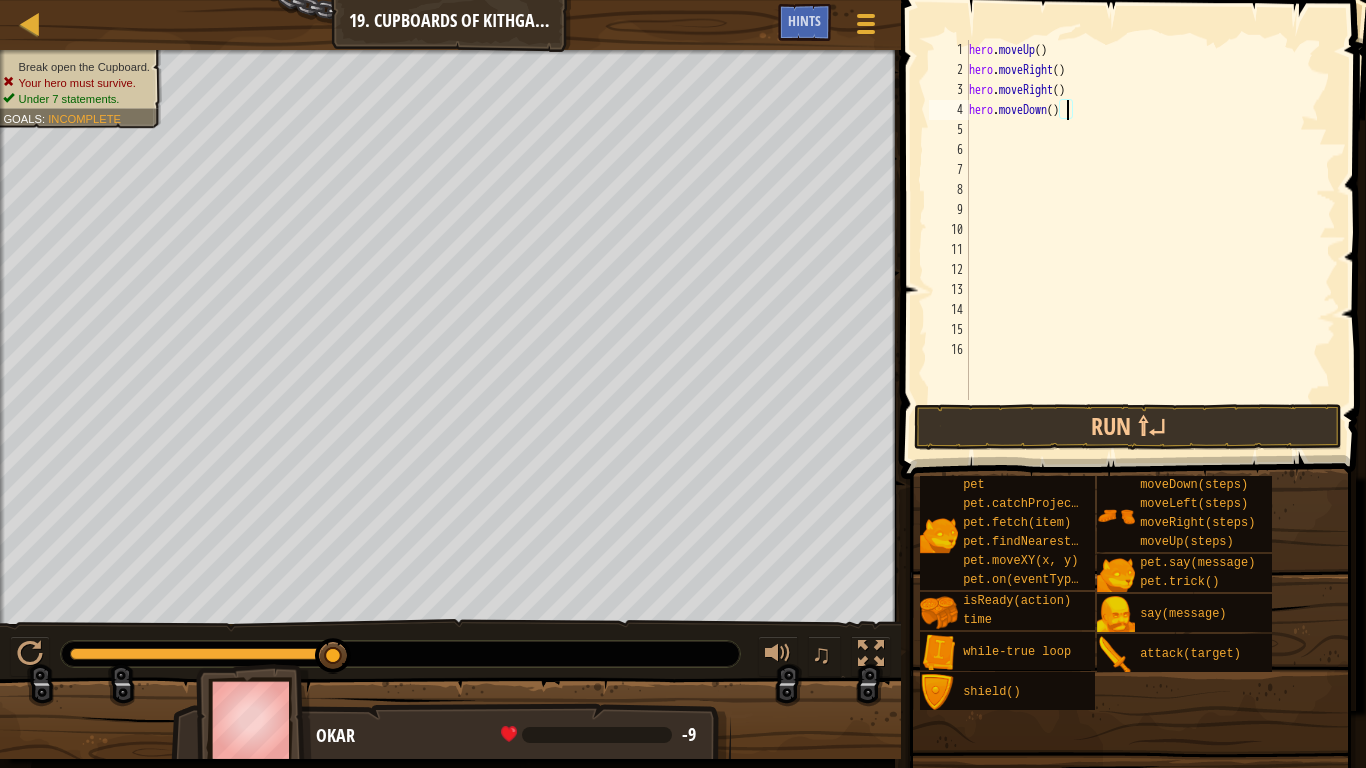 type on "hero.moveDown(3)" 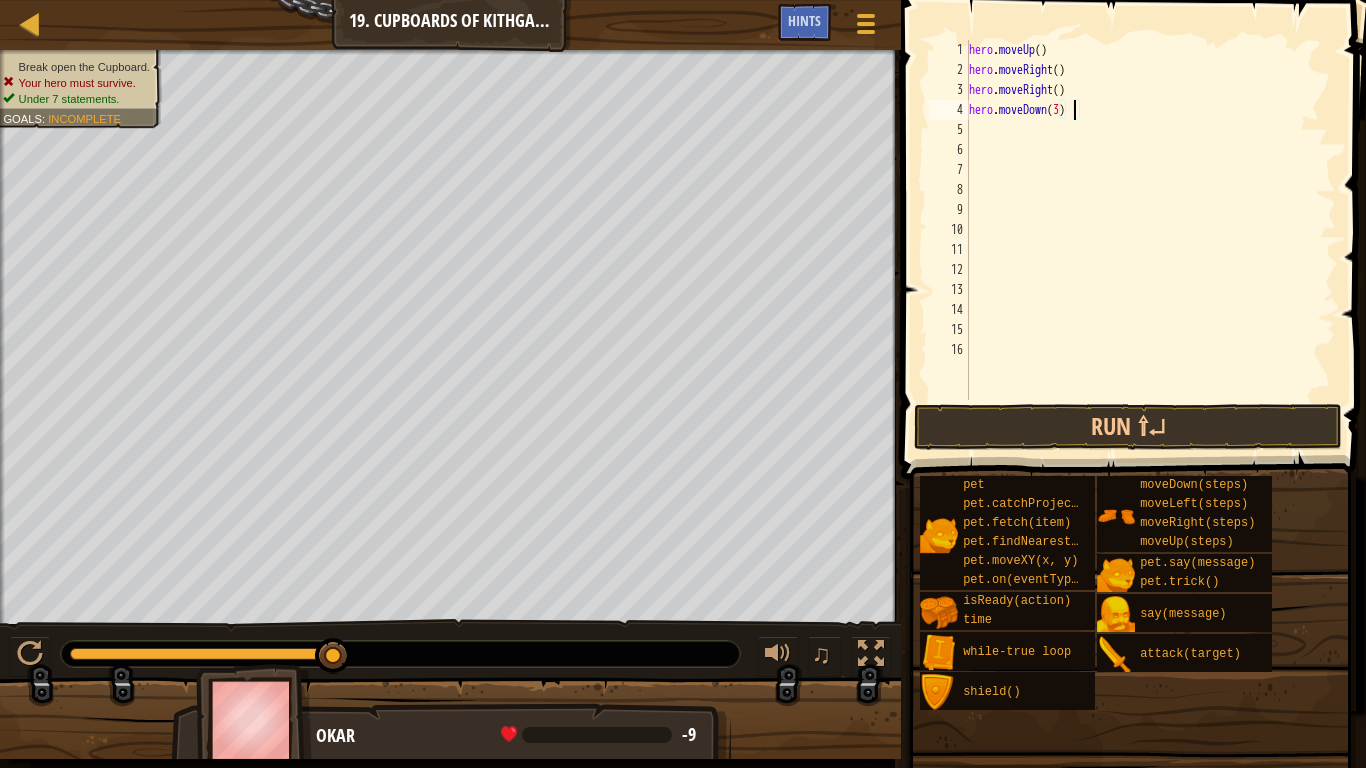 click on "hero . moveUp ( ) hero . moveRight ( ) hero . moveRight ( ) hero . moveDown ( 3 )" at bounding box center [1150, 240] 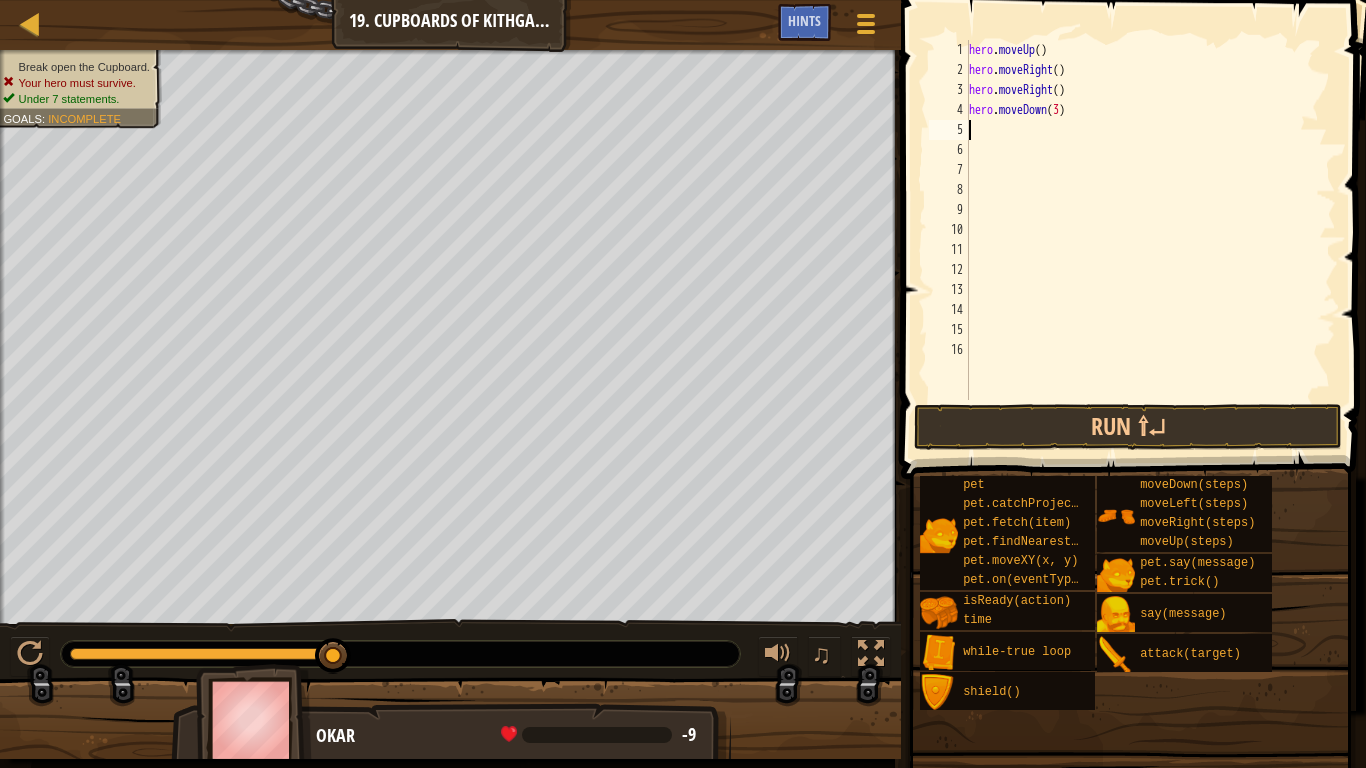 scroll, scrollTop: 9, scrollLeft: 0, axis: vertical 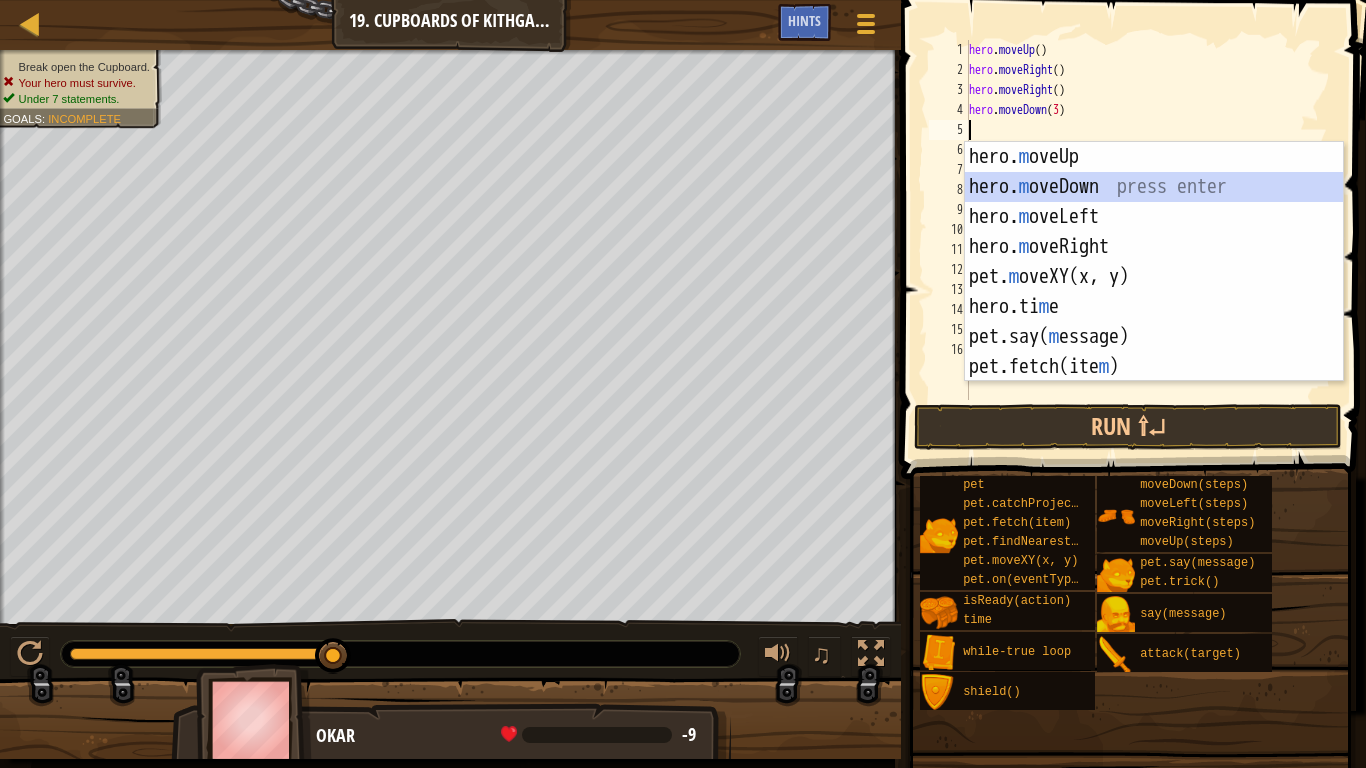 type on "w" 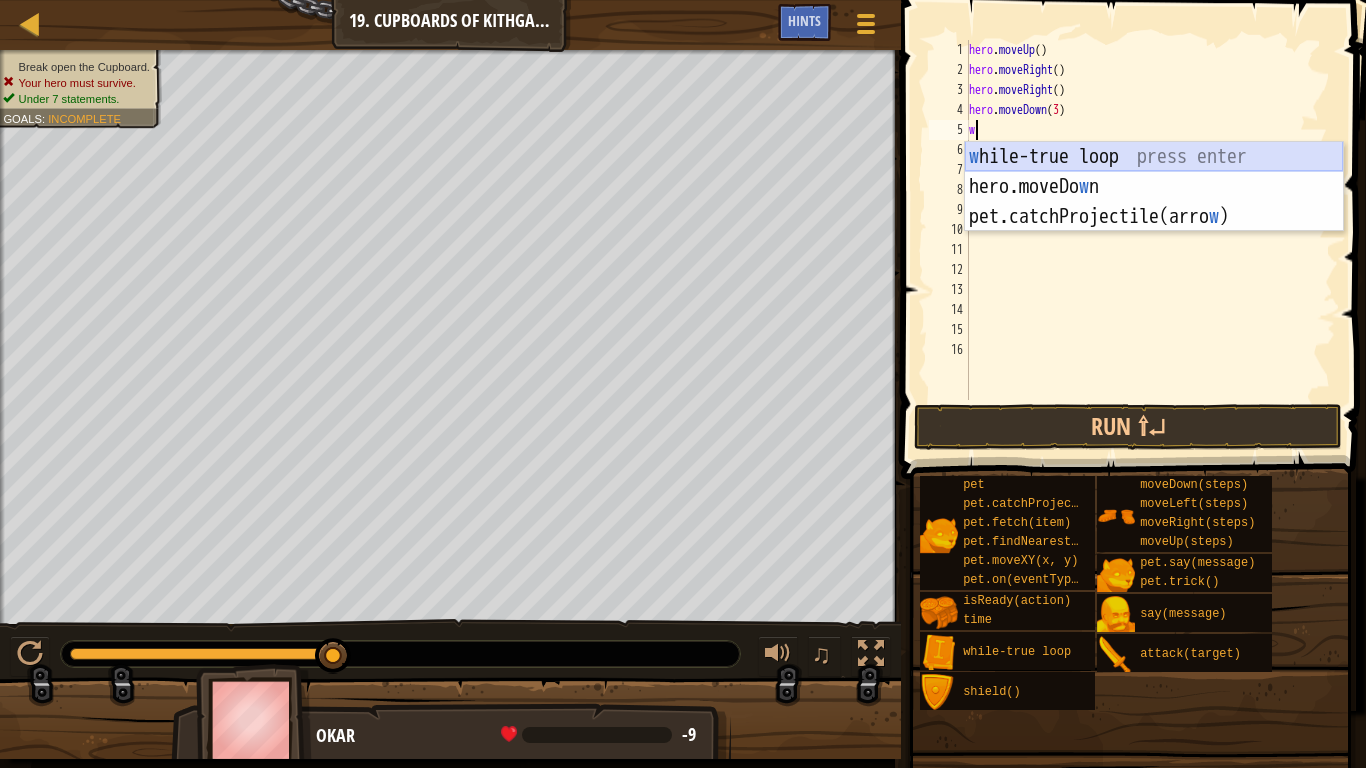 click on "w [PERSON_NAME]-true loop press enter hero.moveDo w n press enter pet.catchProjectile(arro w ) press enter" at bounding box center [1154, 217] 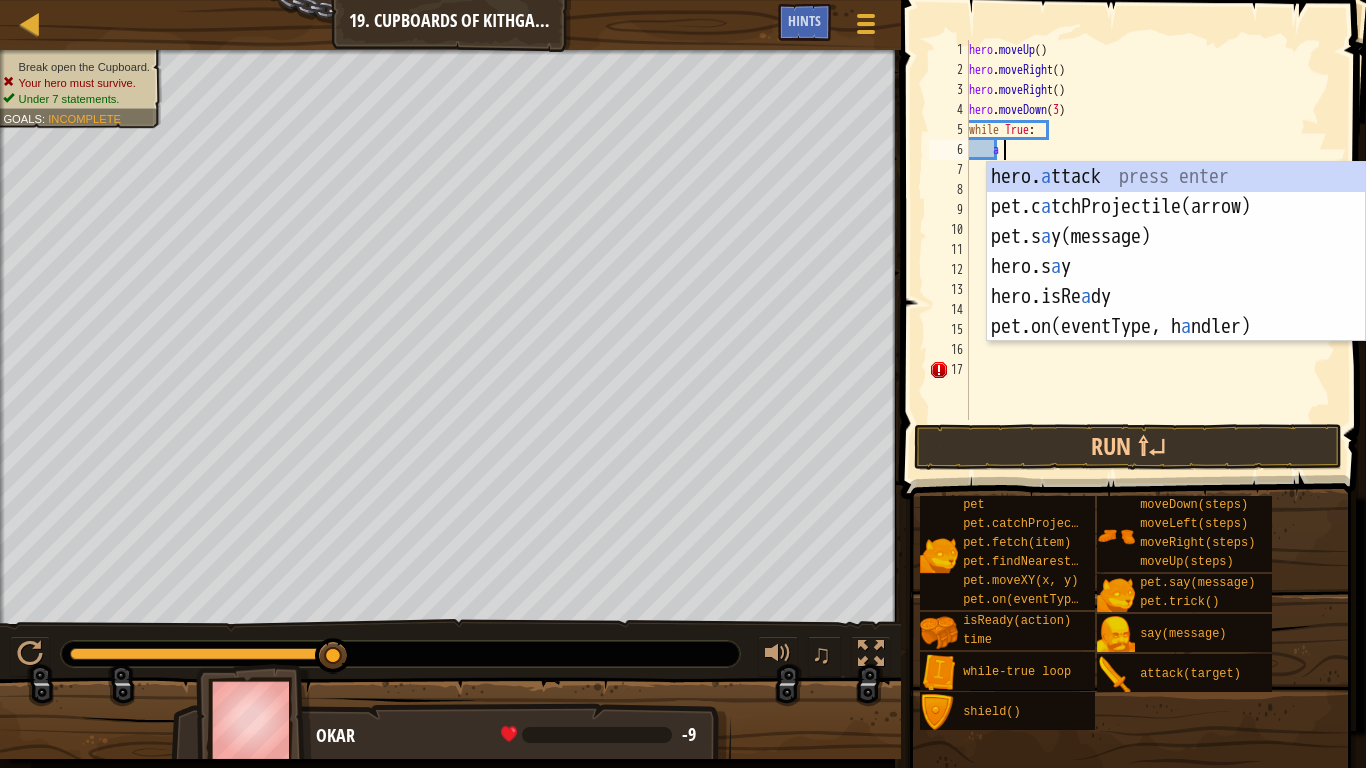 scroll, scrollTop: 9, scrollLeft: 4, axis: both 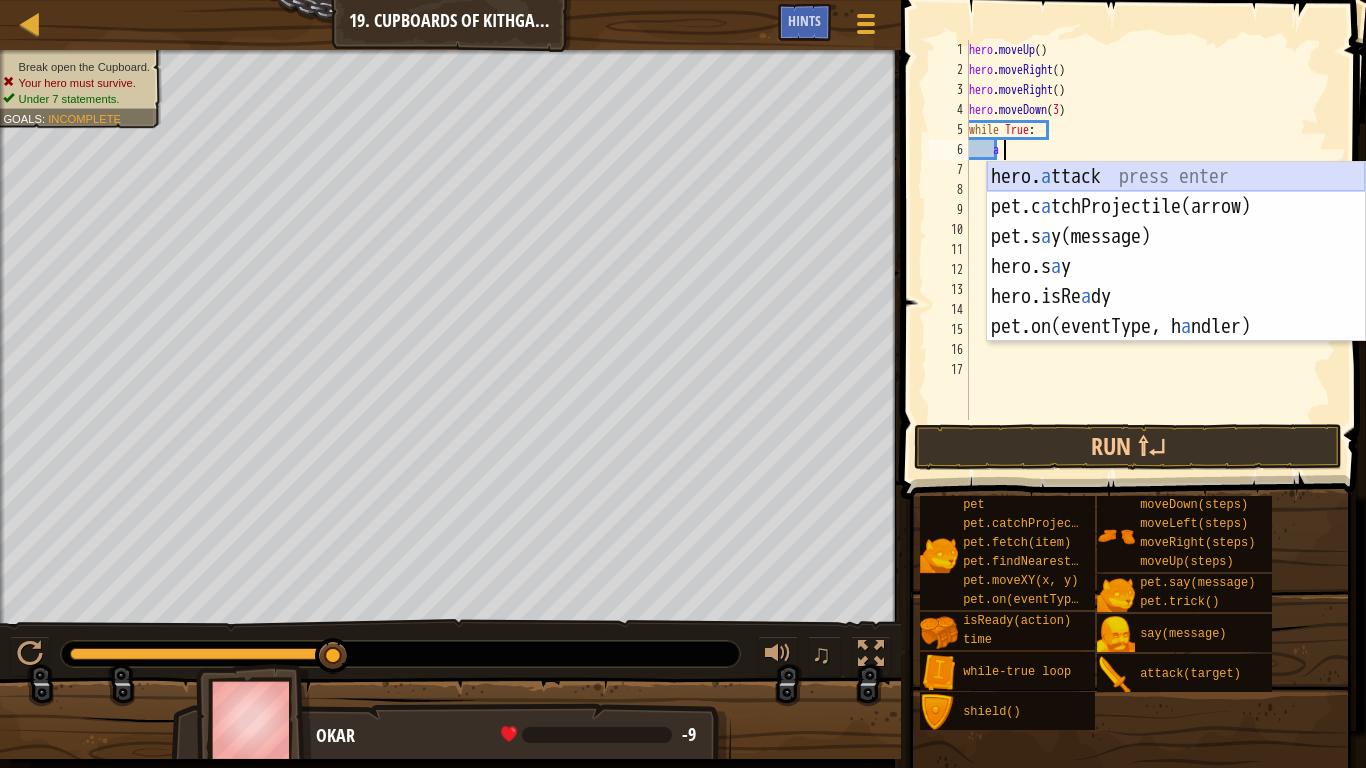 click on "hero. a ttack press enter pet.c a tchProjectile(arrow) press enter pet.s a y(message) press enter hero.s a y press enter hero.isRe a dy press enter pet.on(eventType, h a ndler) press enter" at bounding box center [1176, 282] 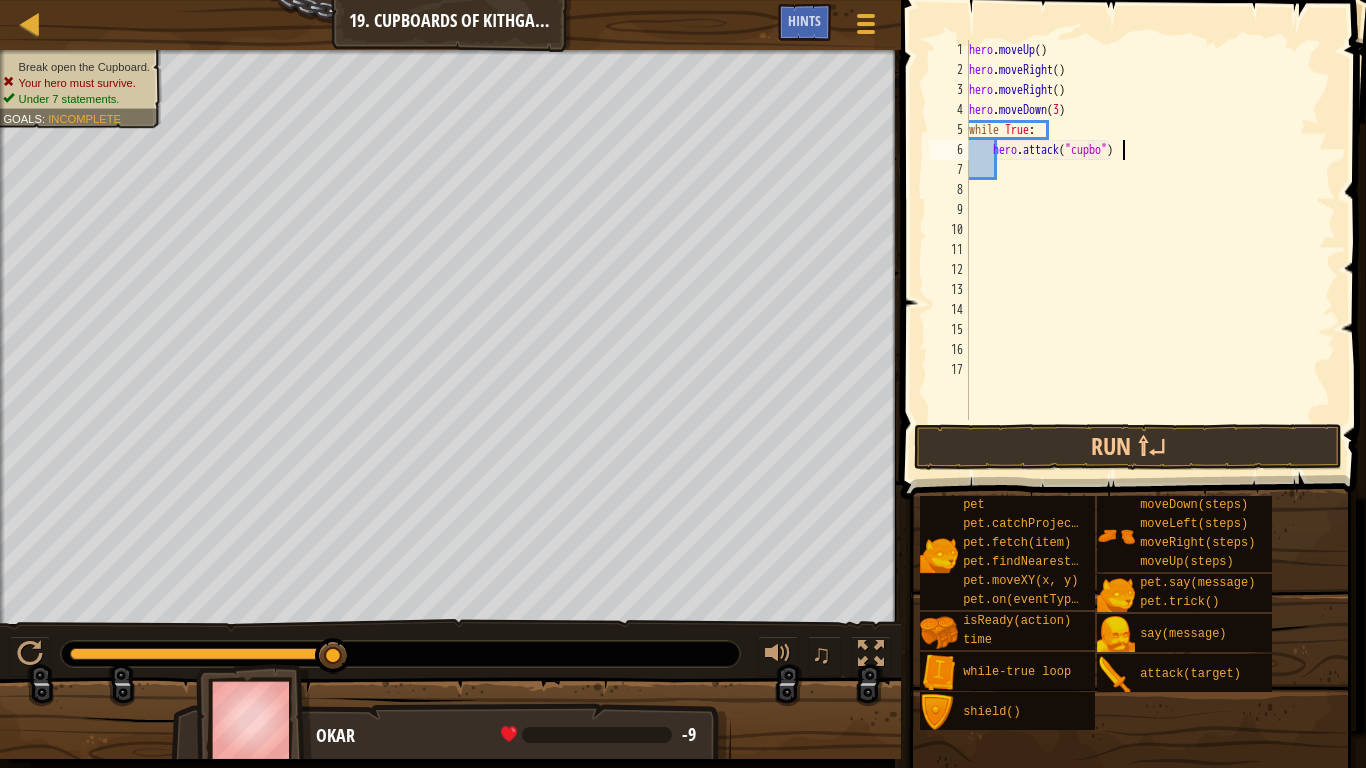 scroll, scrollTop: 9, scrollLeft: 22, axis: both 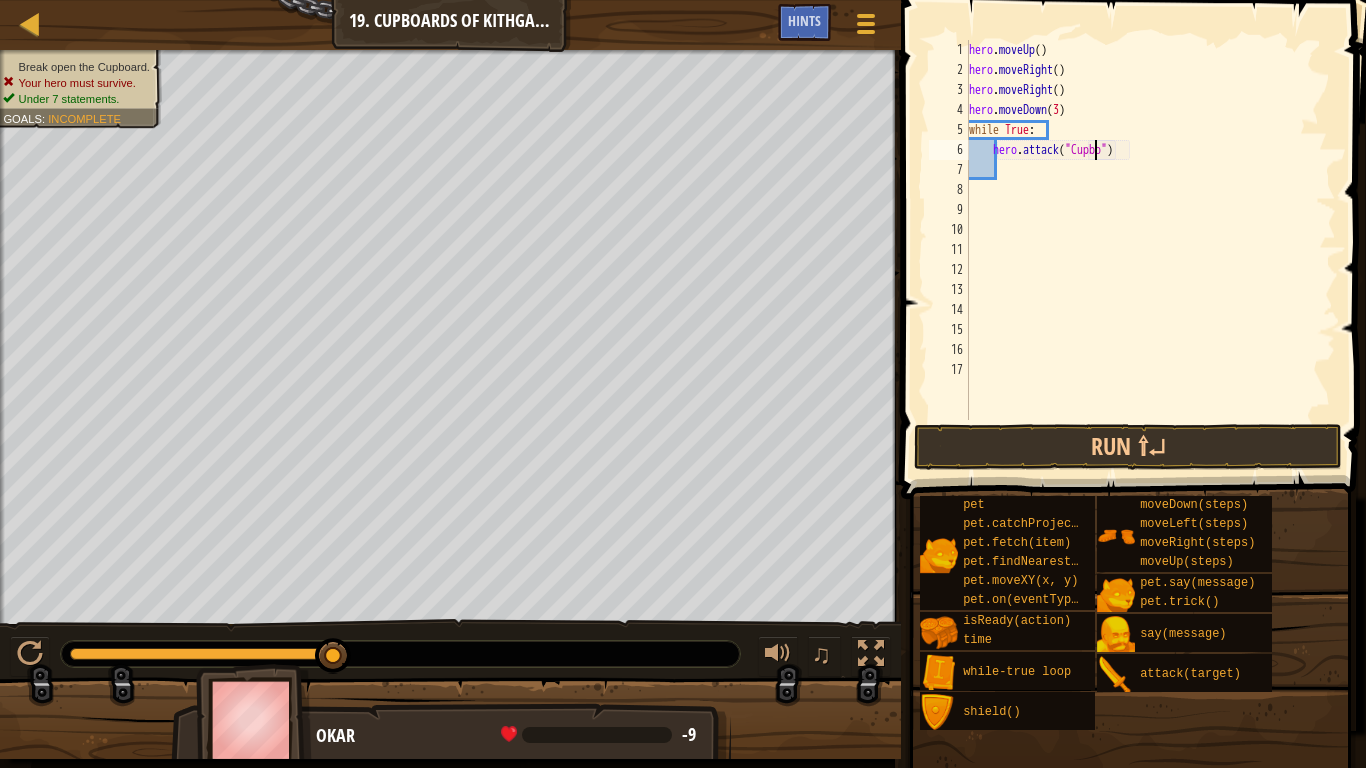 click on "hero . moveUp ( ) hero . moveRight ( ) hero . moveRight ( ) hero . moveDown ( 3 ) while   True :      hero . attack ( "Cupbo" )" at bounding box center [1150, 250] 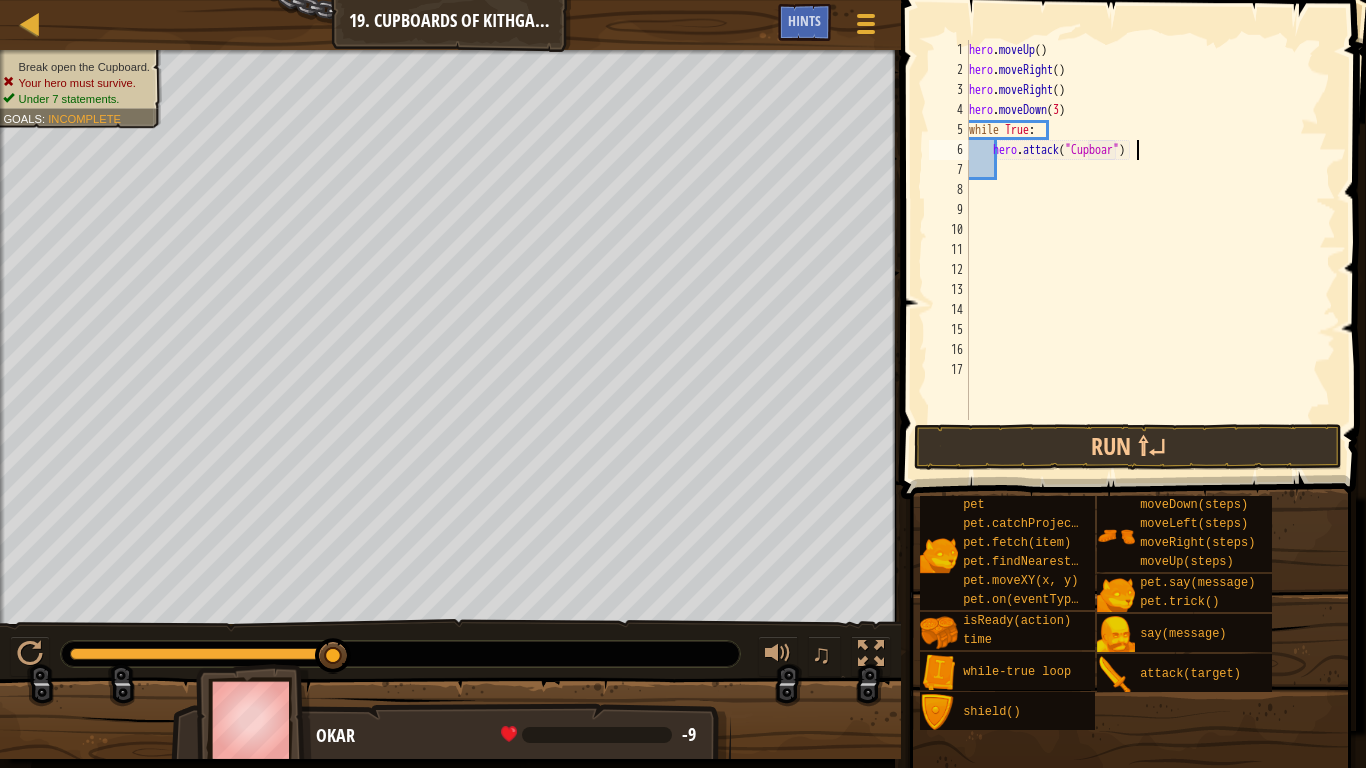 scroll, scrollTop: 9, scrollLeft: 25, axis: both 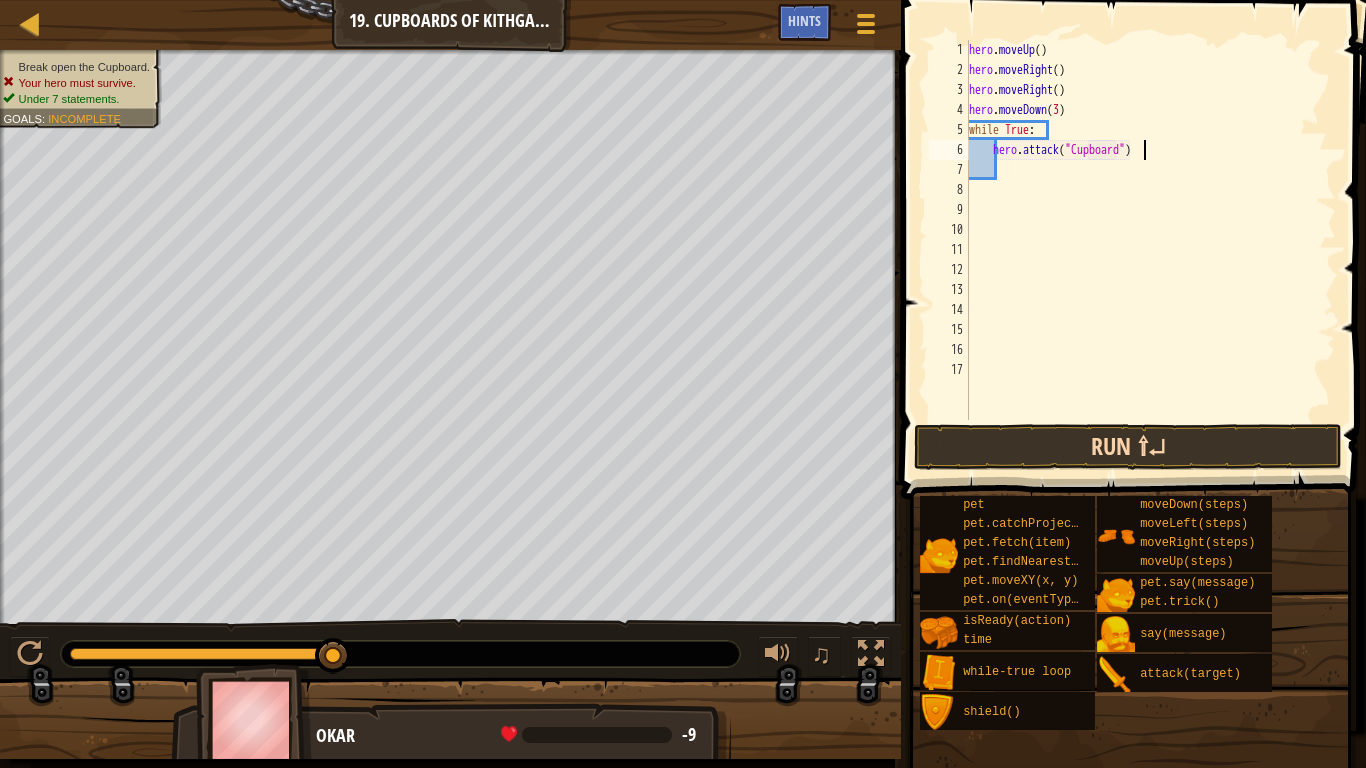 type on "hero.attack("Cupboard")" 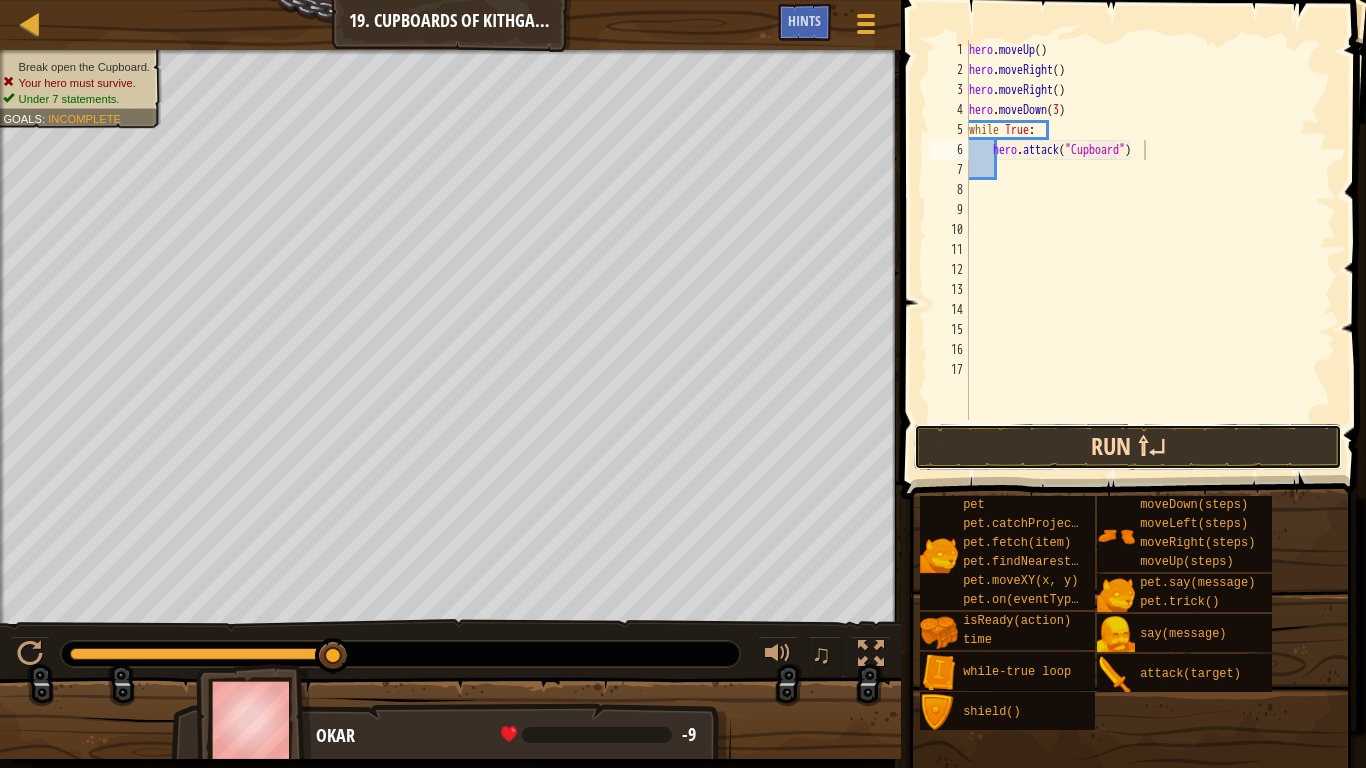 click on "Run ⇧↵" at bounding box center [1128, 447] 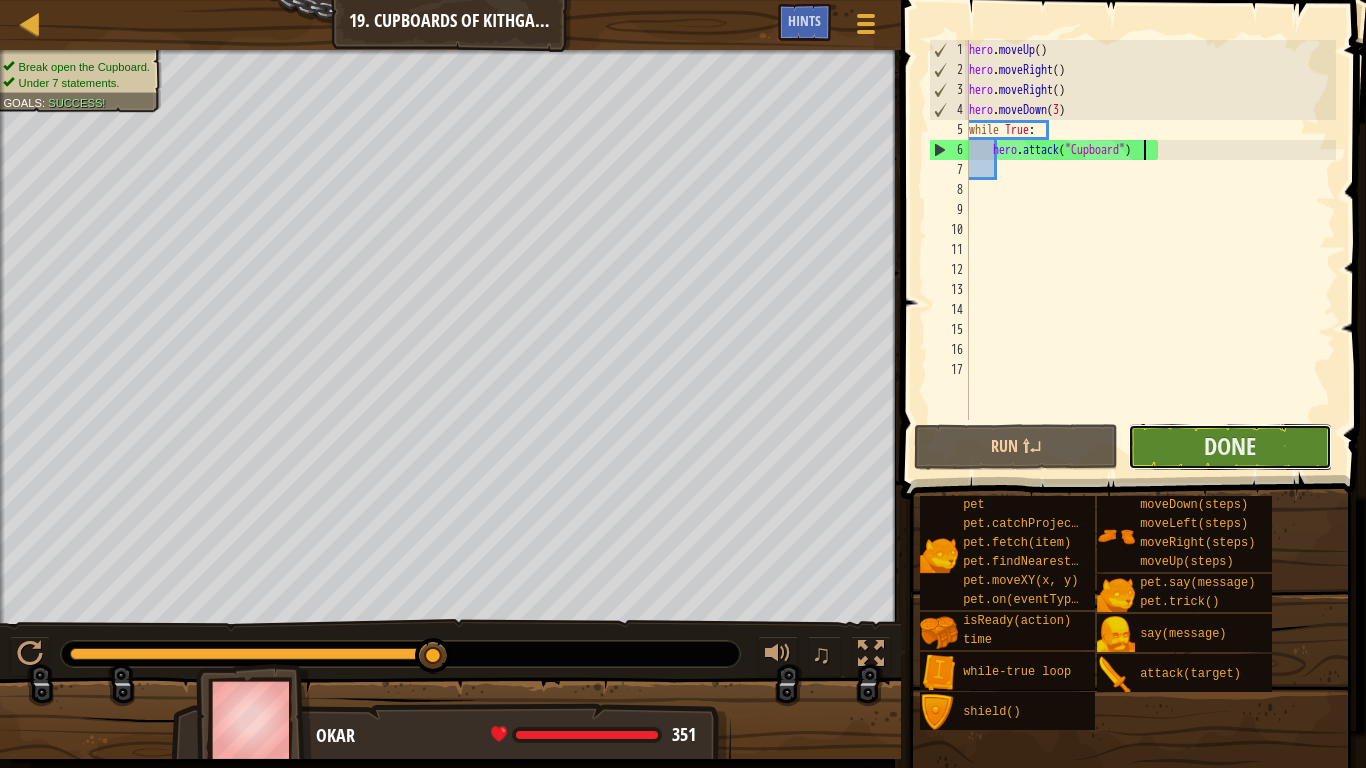 click on "Done" at bounding box center (1230, 447) 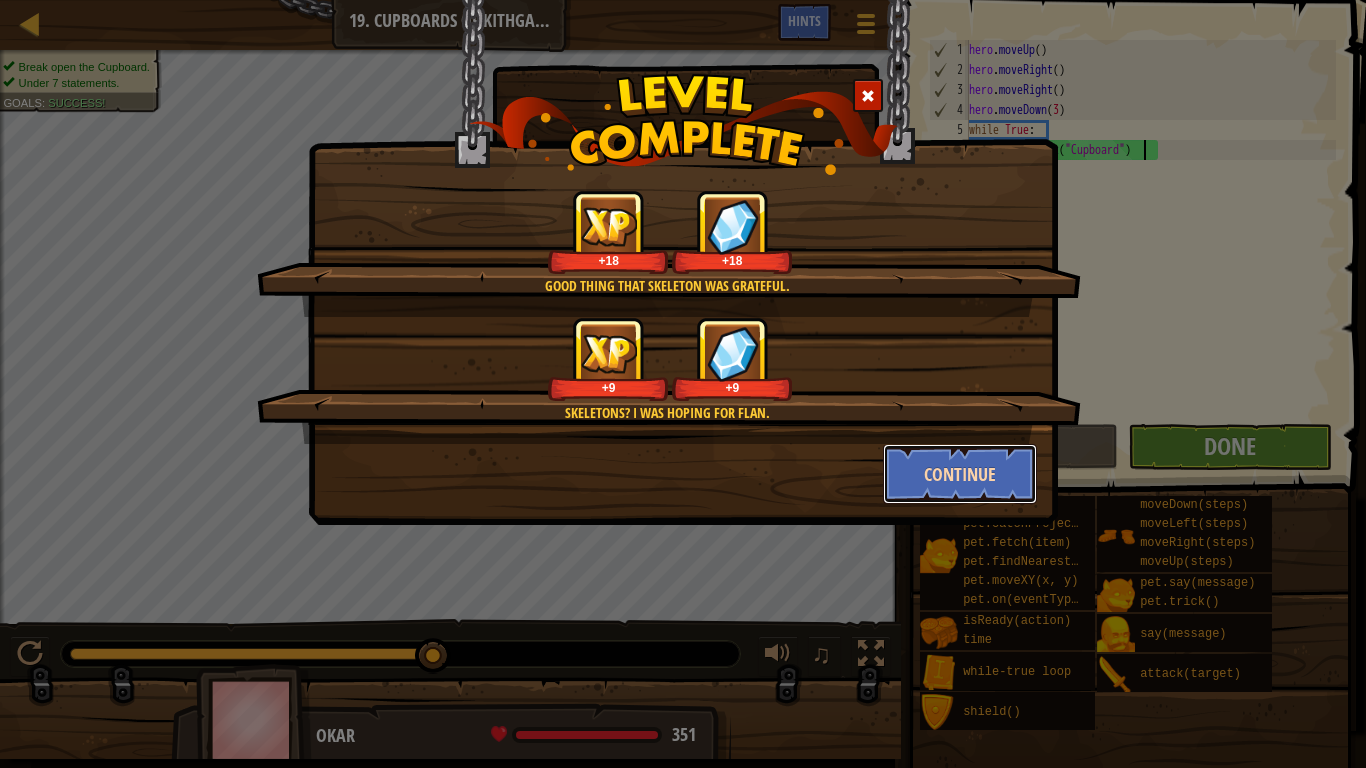 click on "Continue" at bounding box center (960, 474) 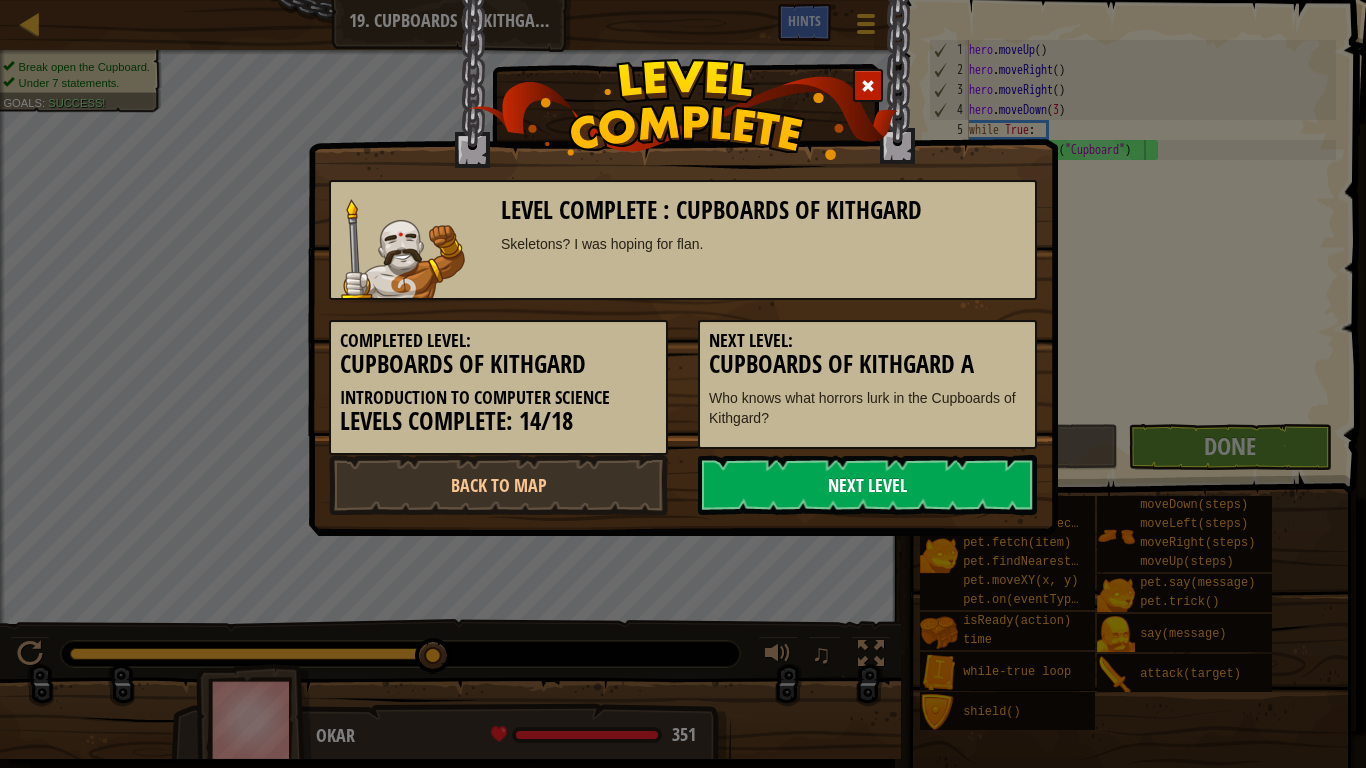 click on "Next Level" at bounding box center (867, 485) 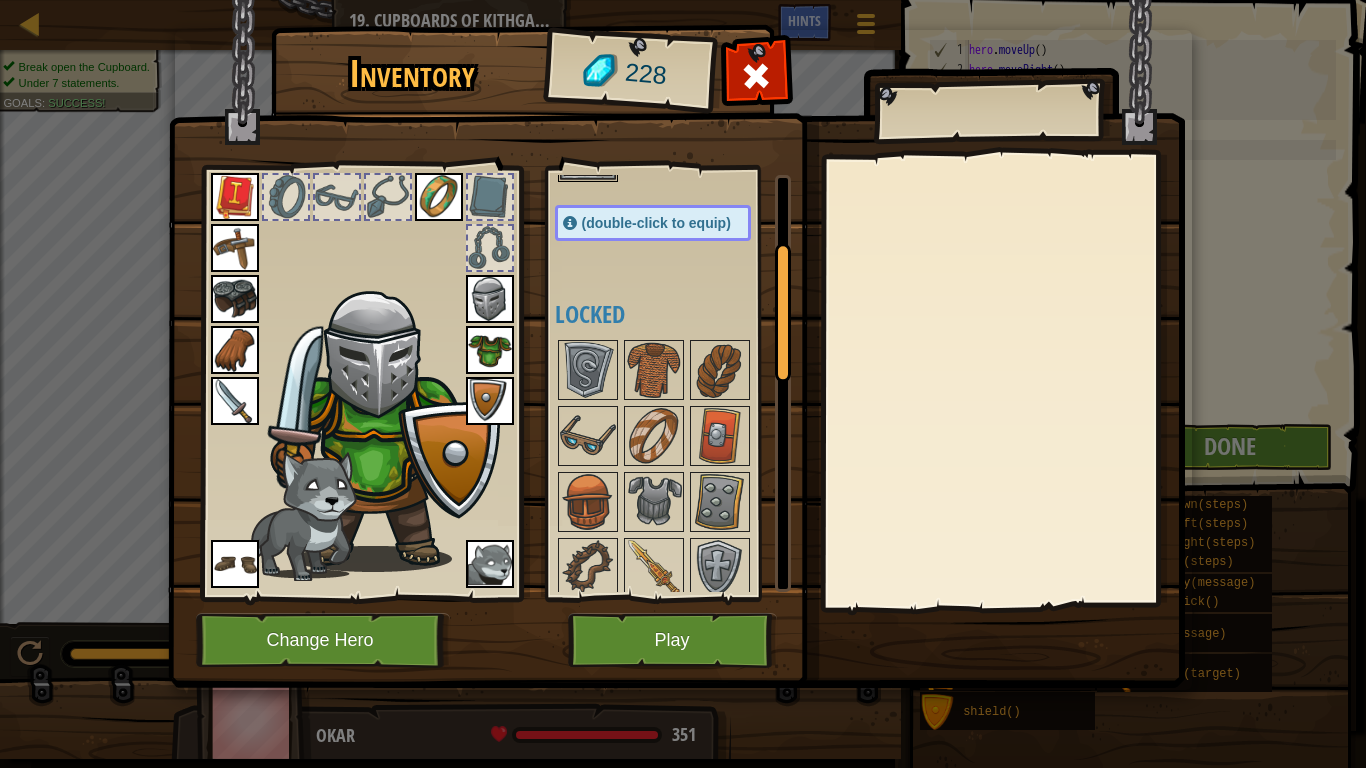 scroll, scrollTop: 224, scrollLeft: 0, axis: vertical 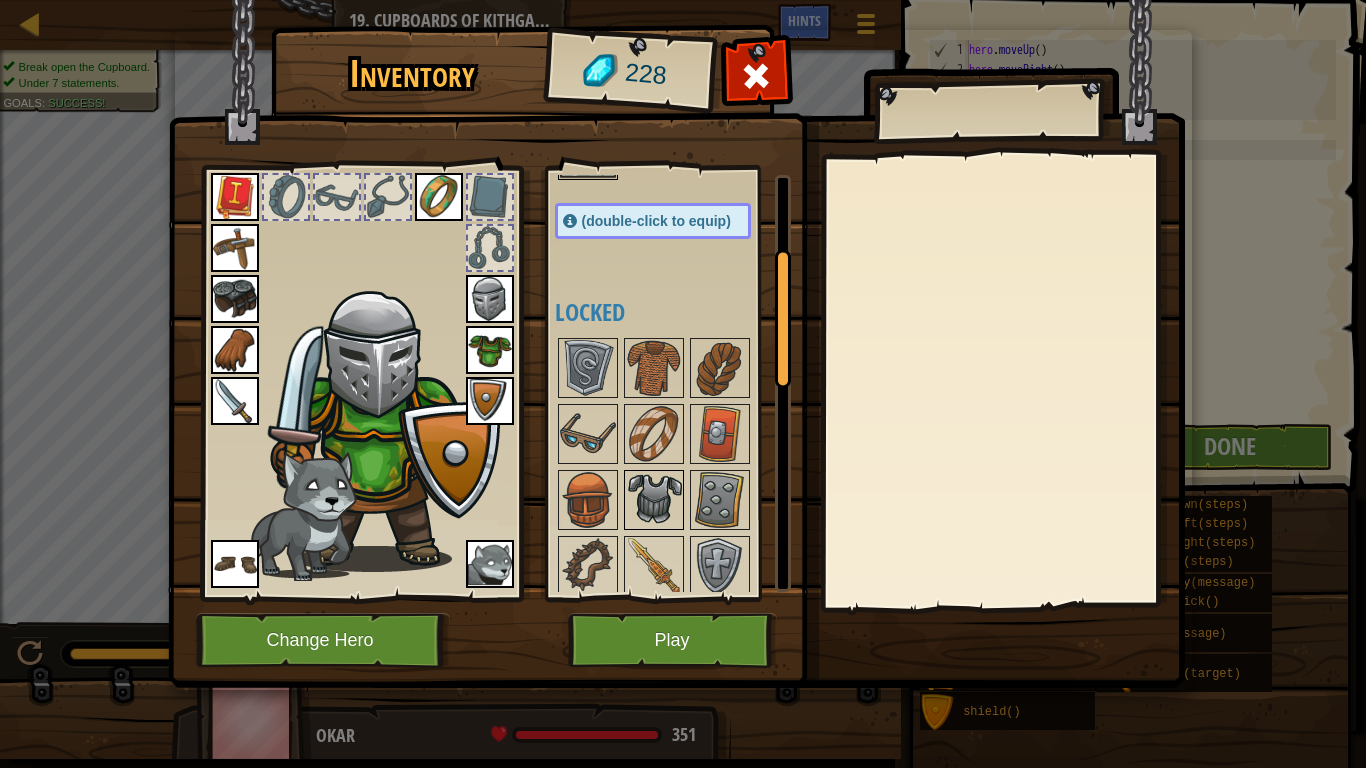 click at bounding box center (654, 500) 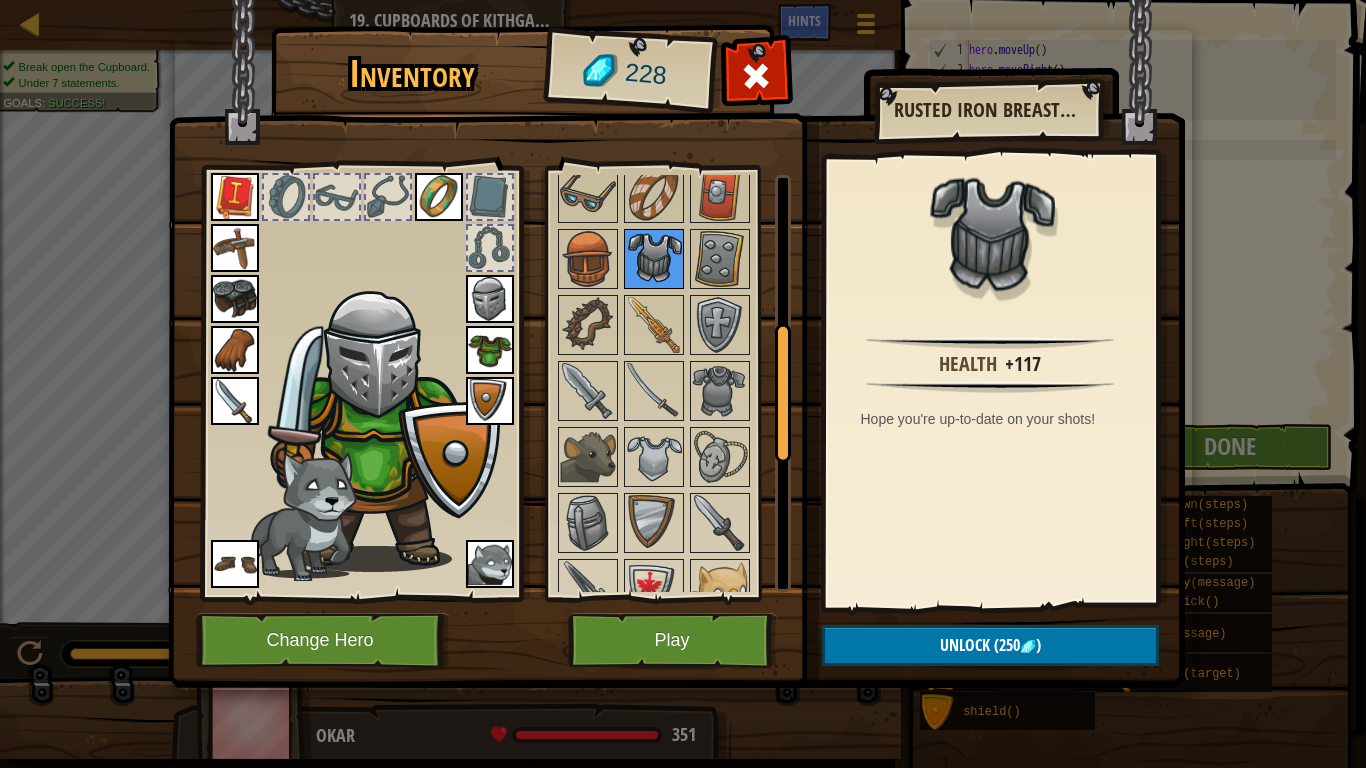 scroll, scrollTop: 471, scrollLeft: 0, axis: vertical 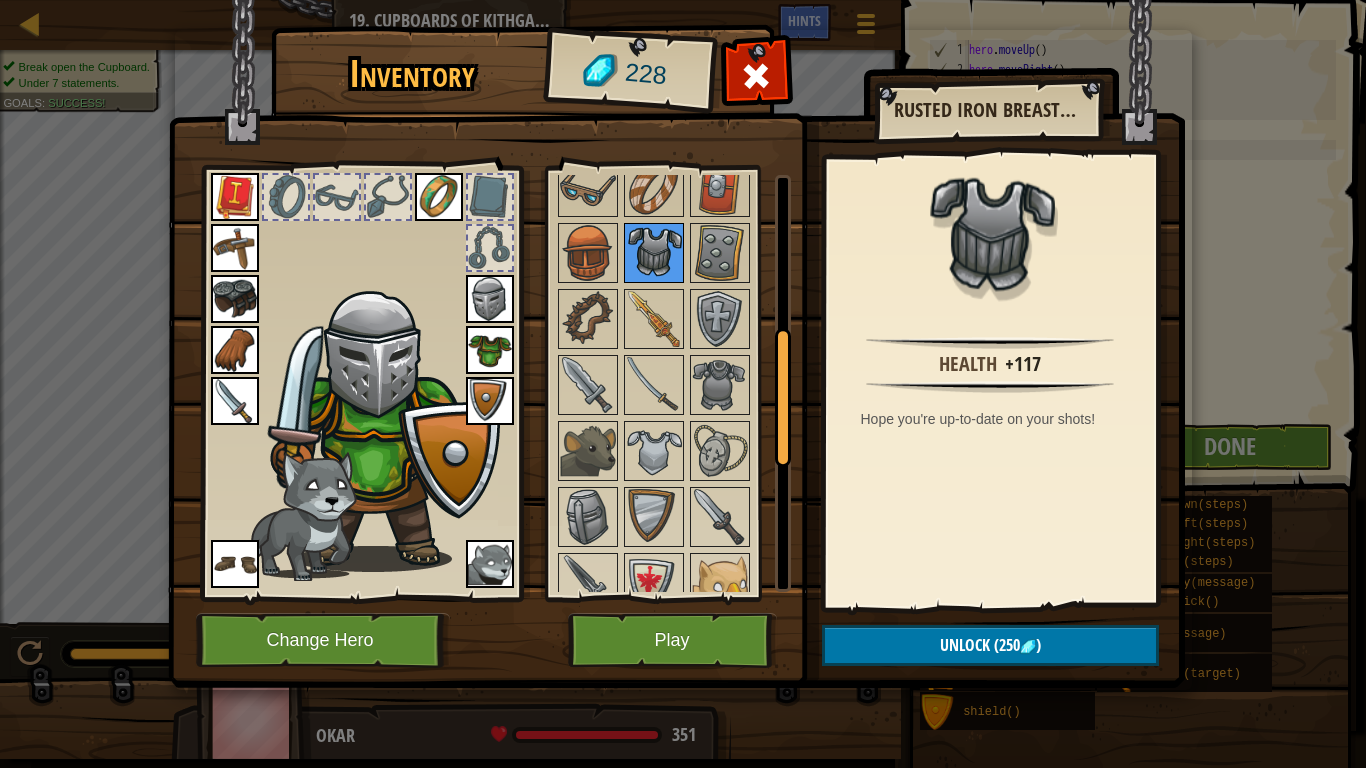 click at bounding box center (654, 517) 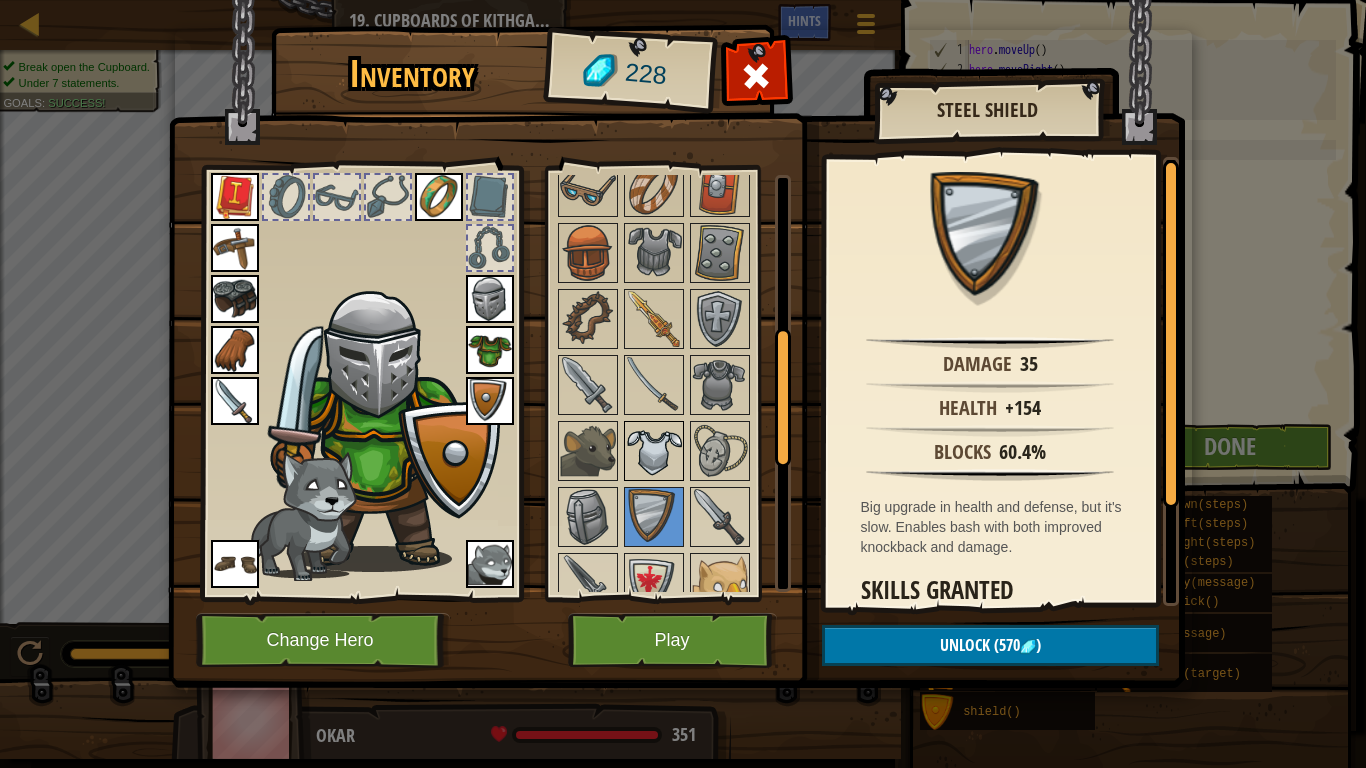 click at bounding box center (654, 451) 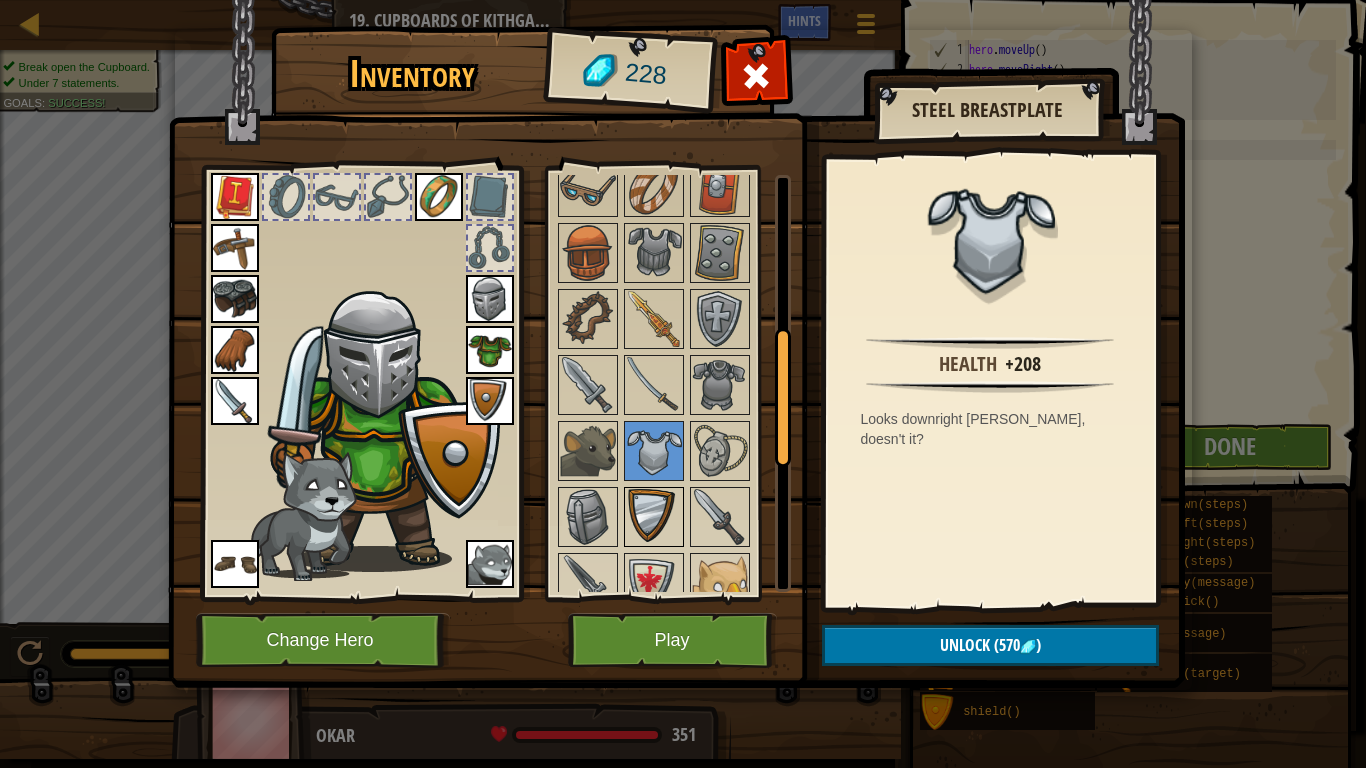 click at bounding box center (654, 517) 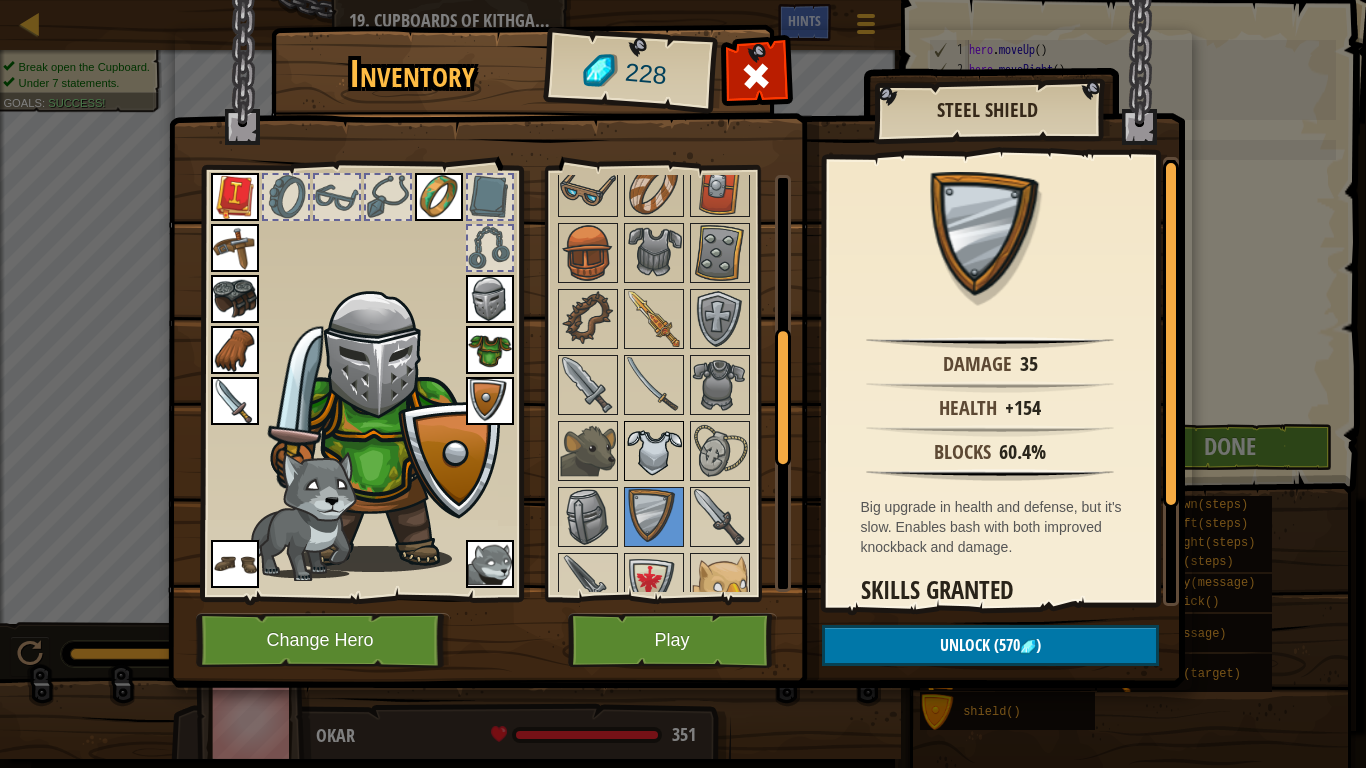 click at bounding box center [654, 451] 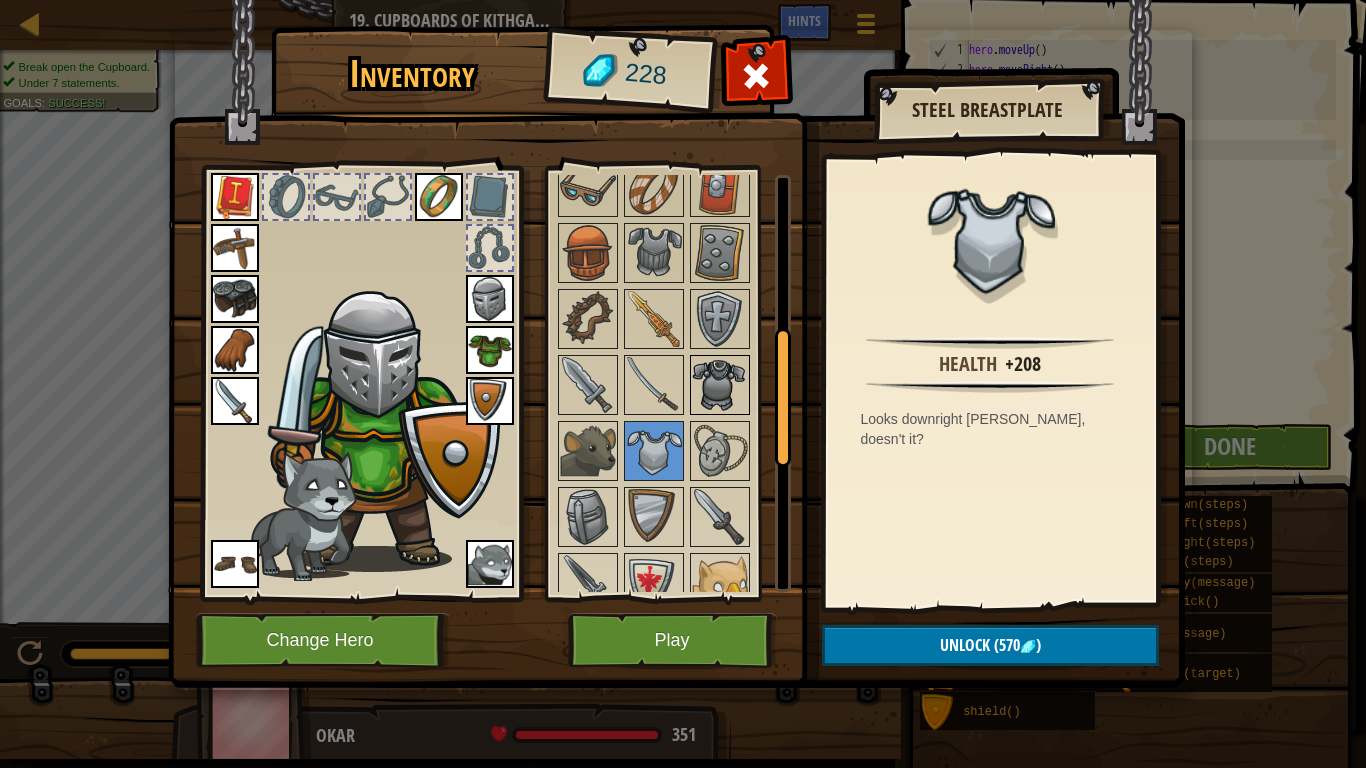 click at bounding box center [720, 385] 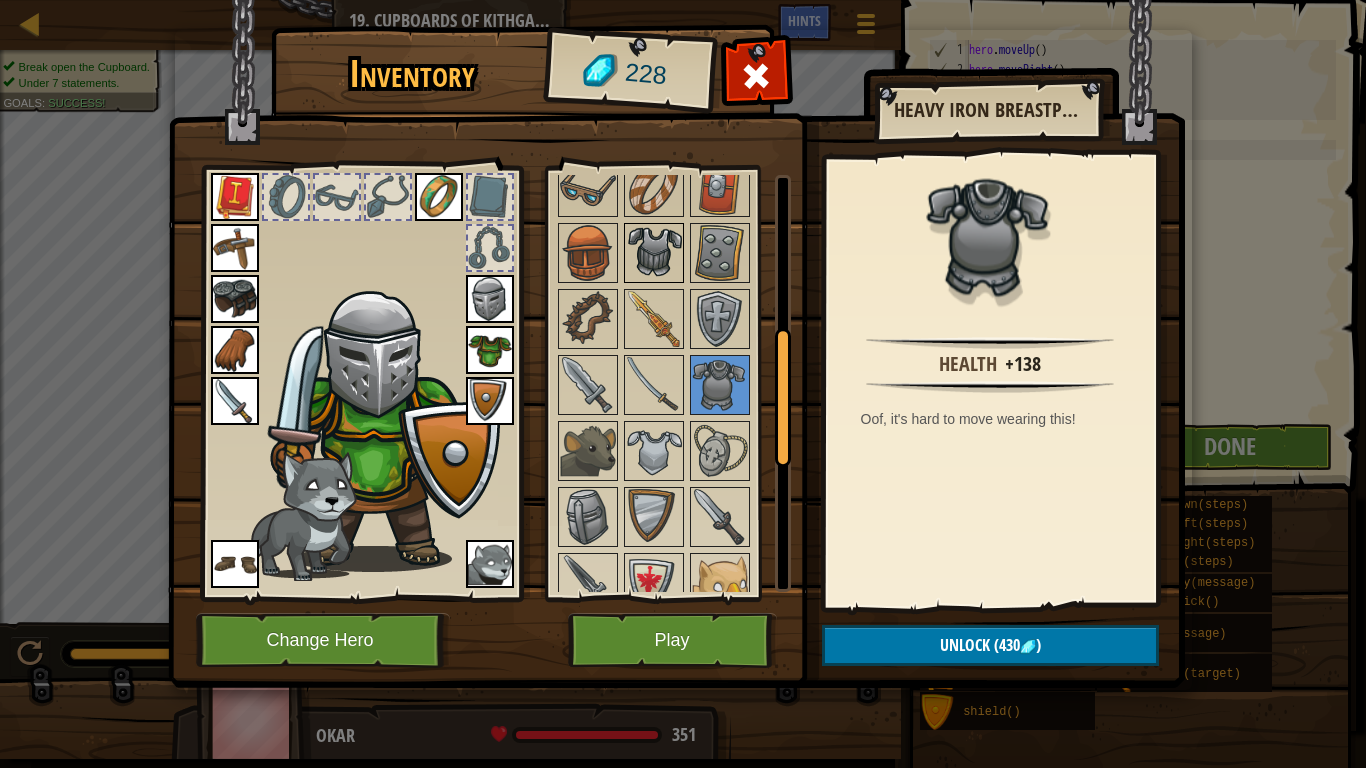 click at bounding box center [654, 253] 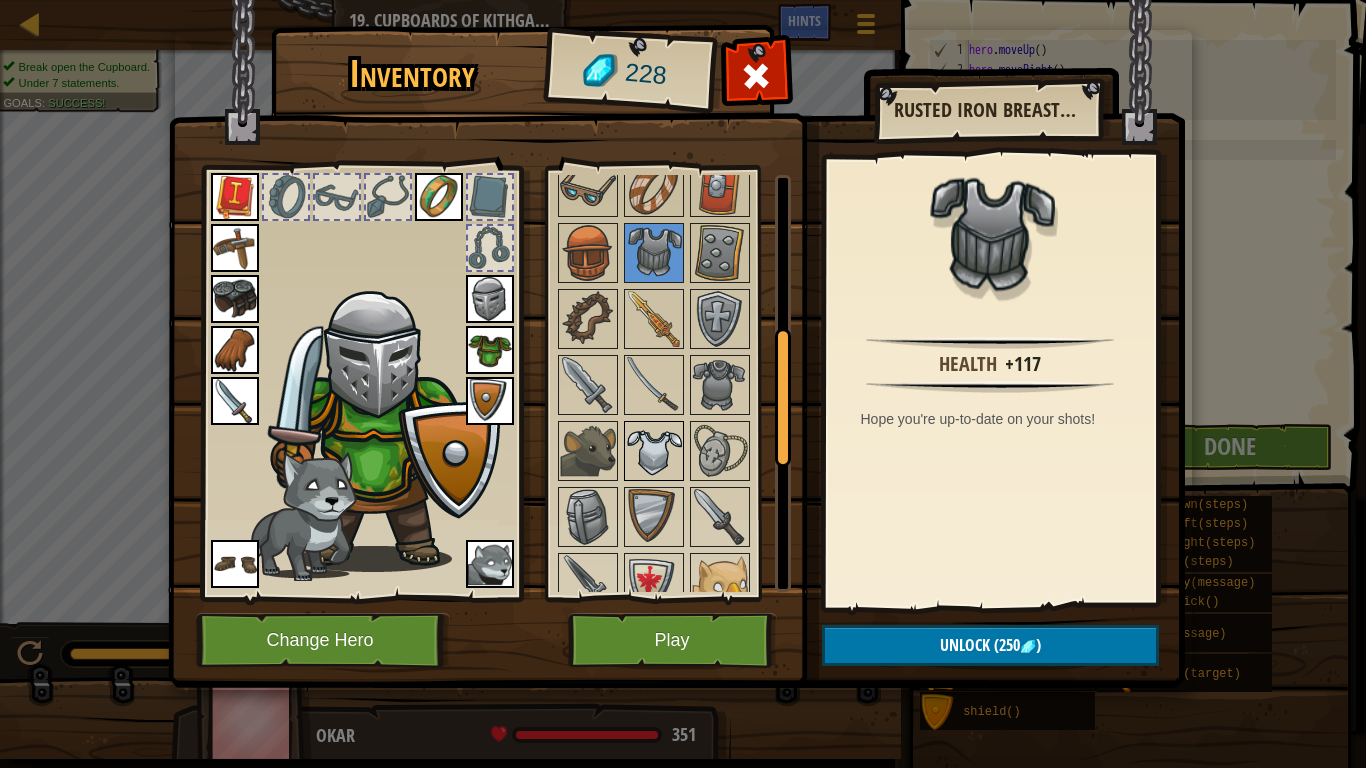 click at bounding box center [654, 451] 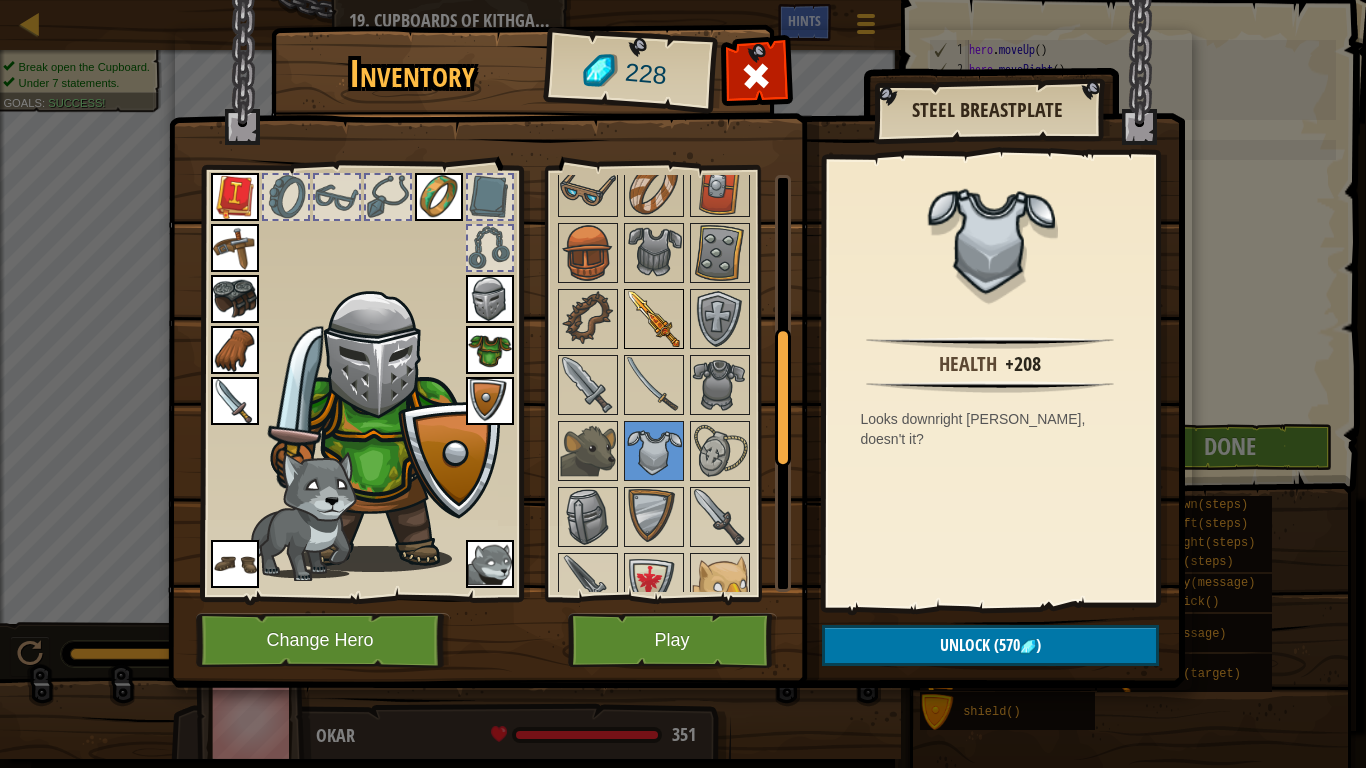 click at bounding box center [654, 319] 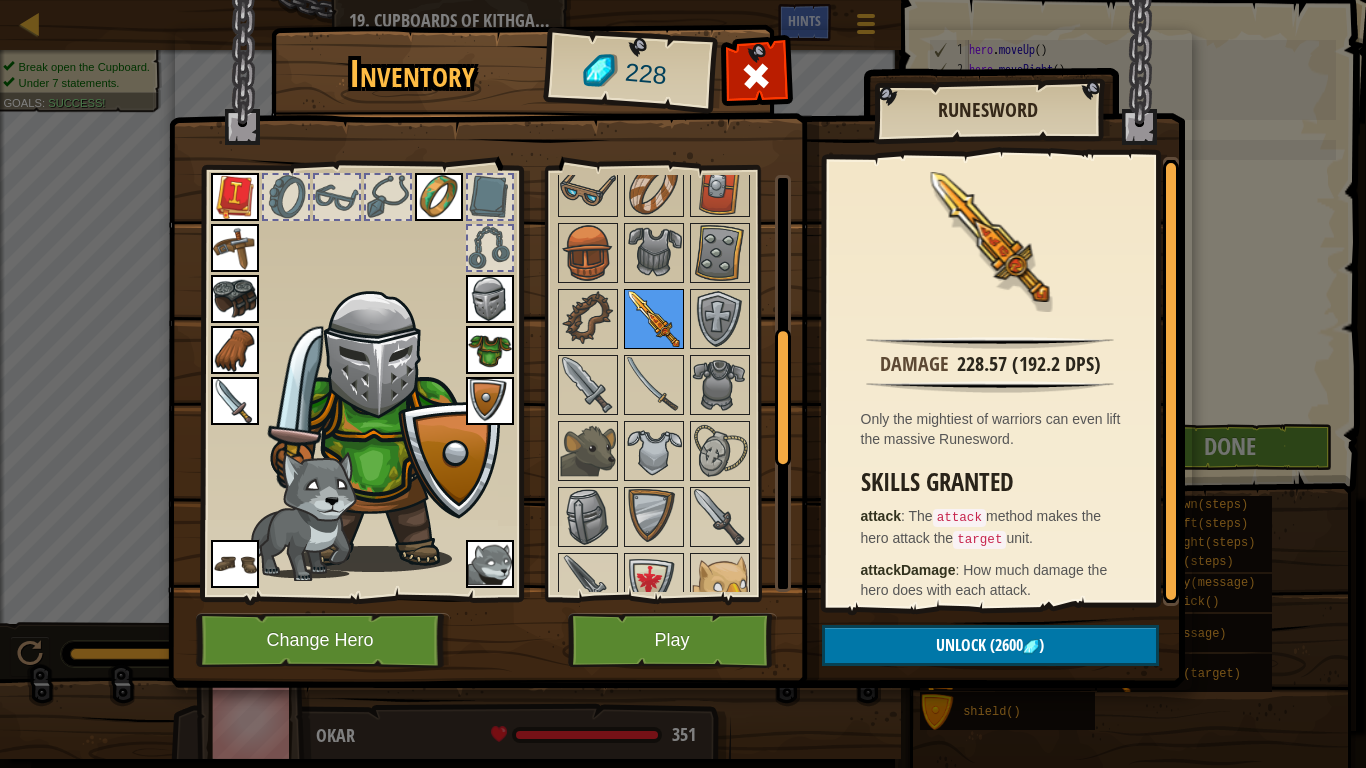 click at bounding box center [654, 319] 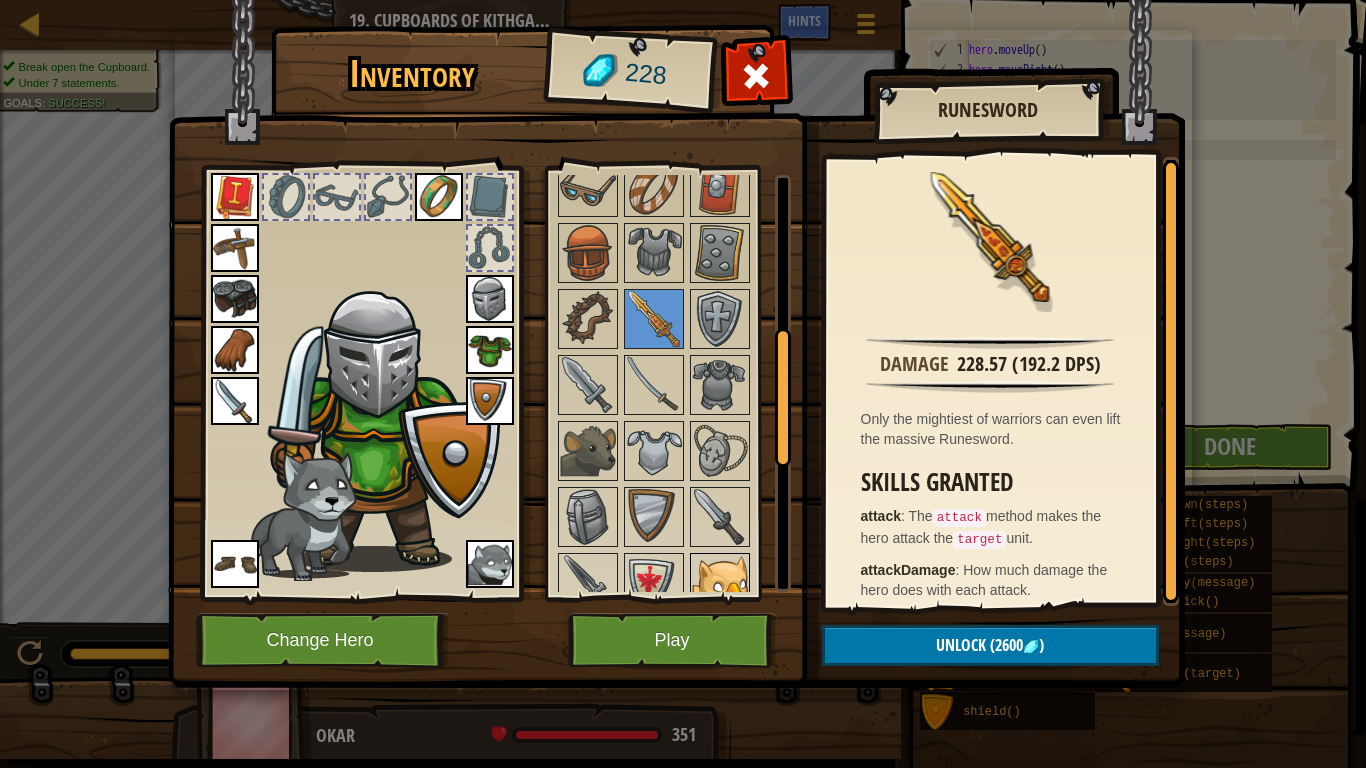 click at bounding box center (720, 583) 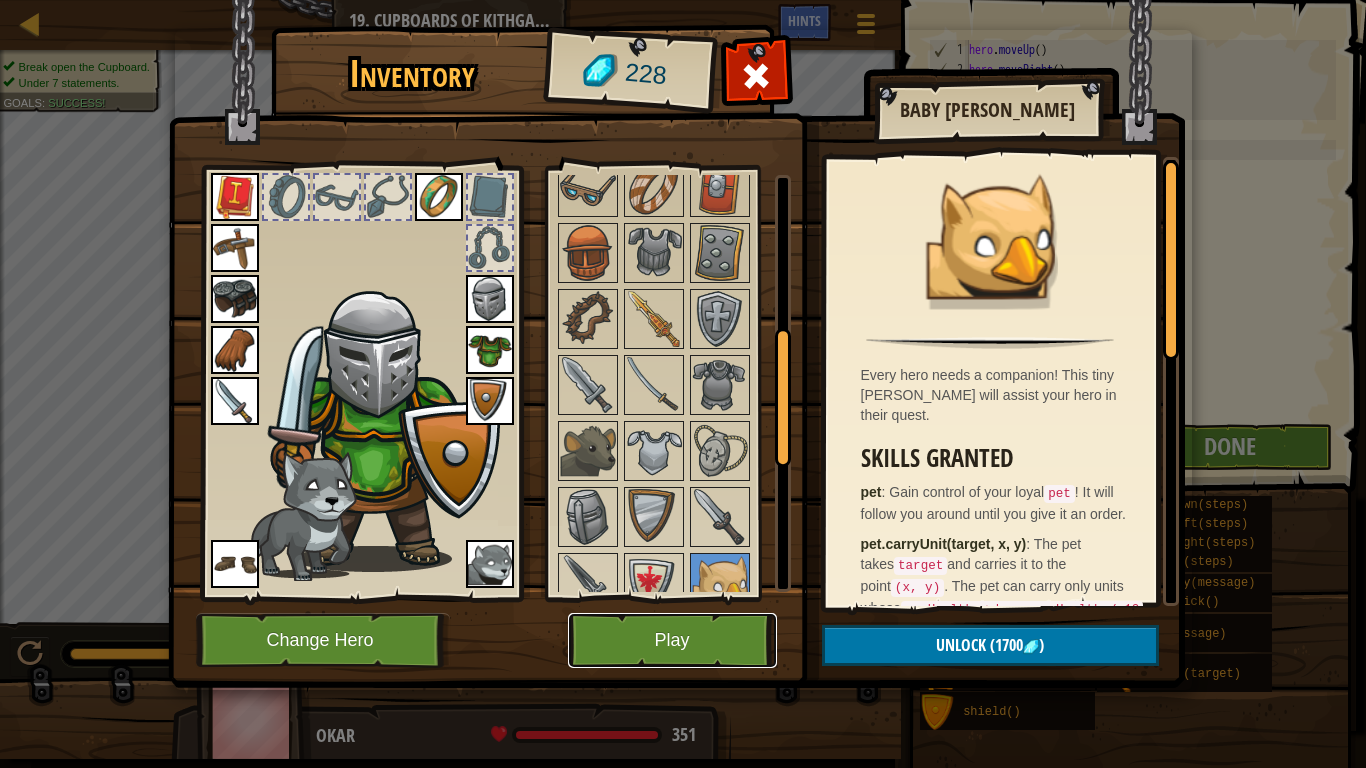 click on "Play" at bounding box center (672, 640) 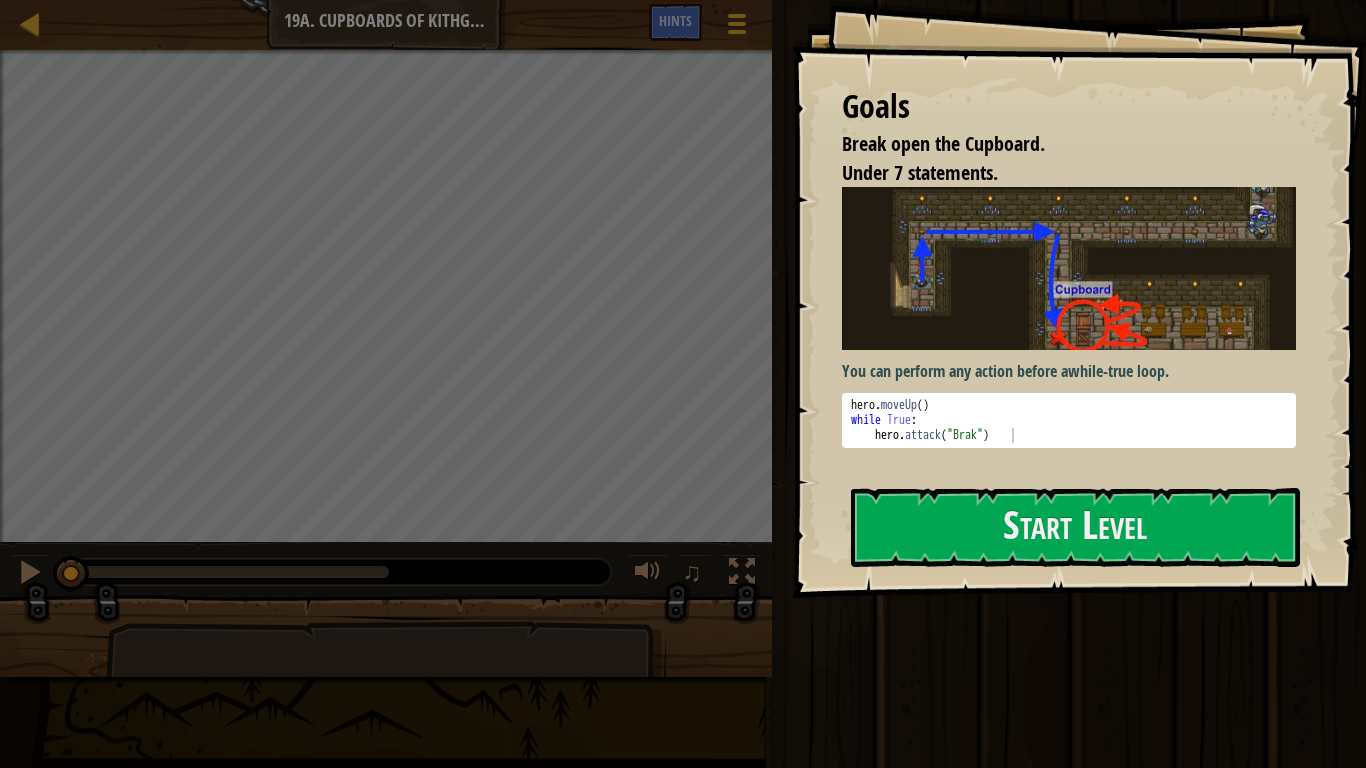 click at bounding box center [386, 645] 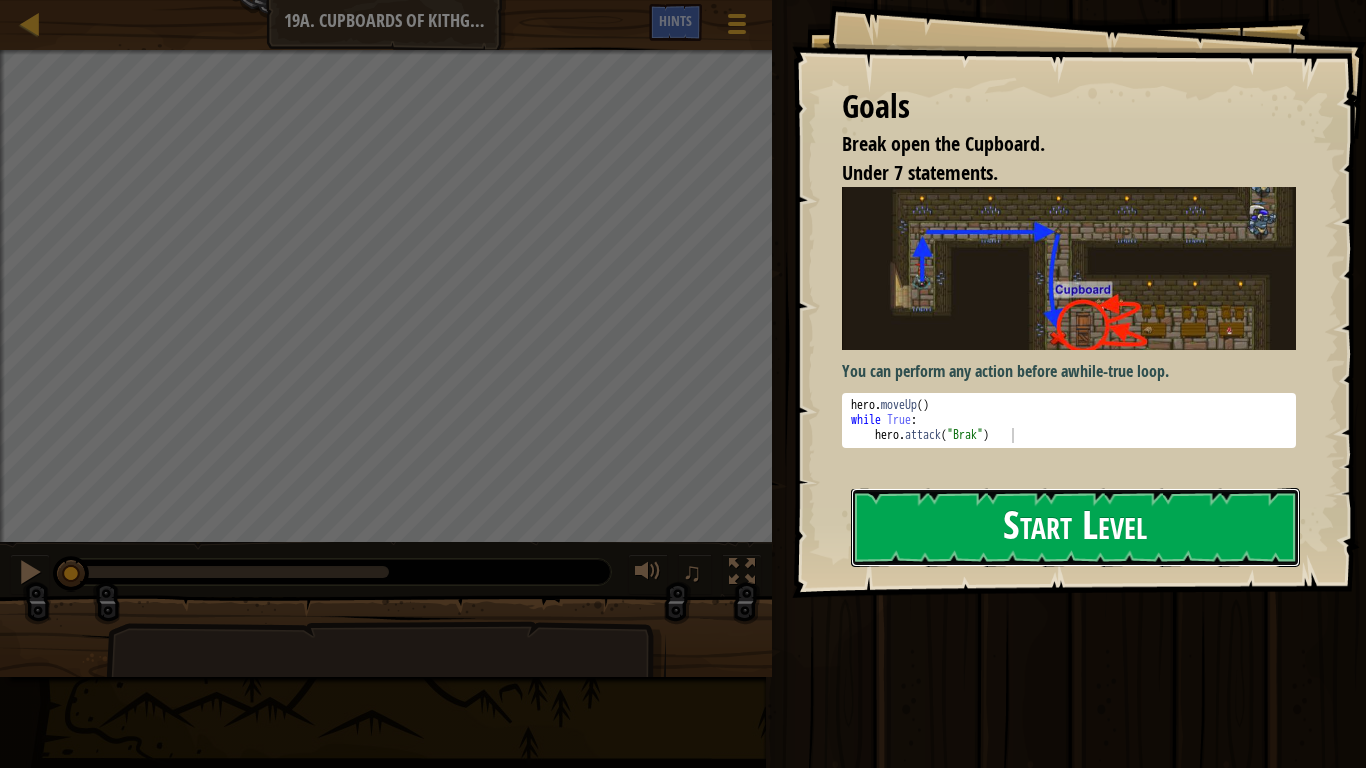 click on "Start Level" at bounding box center [1075, 527] 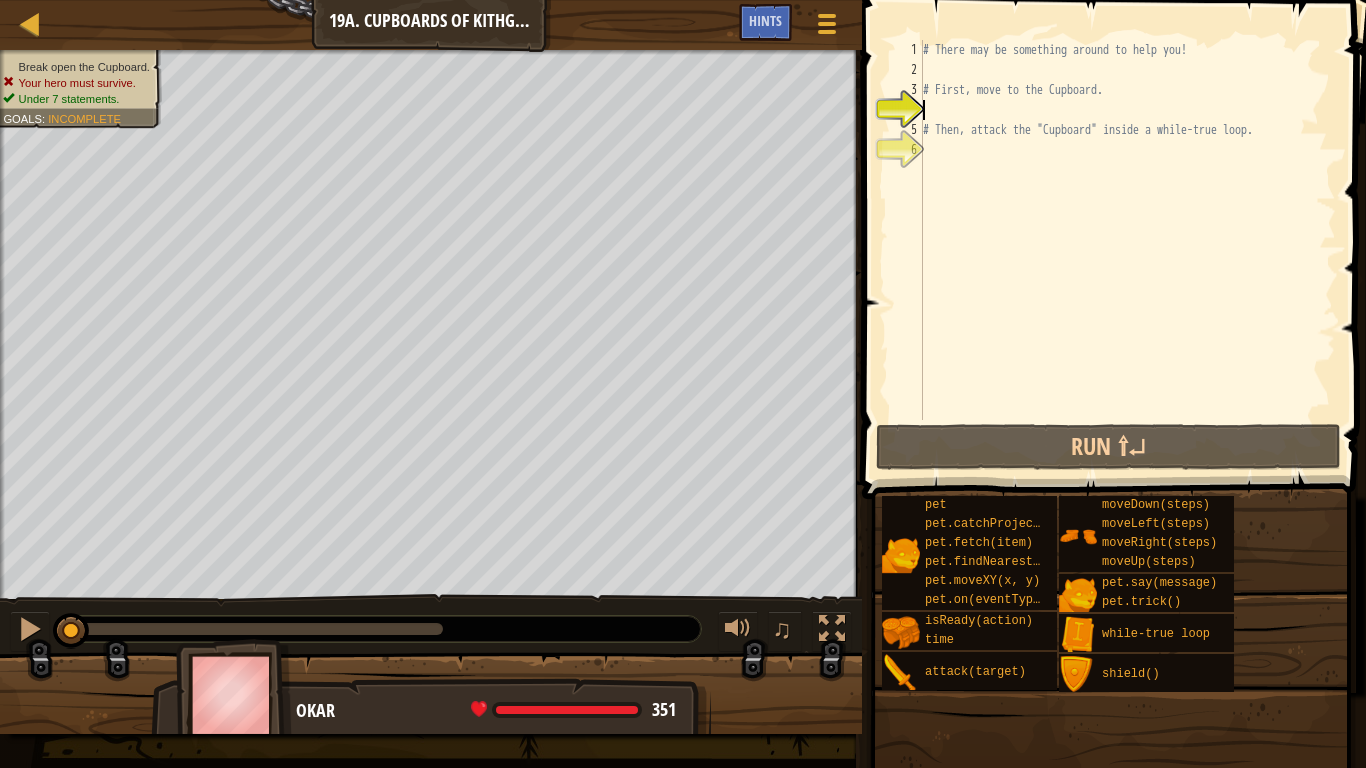 click on "# There may be something around to help you! # First, move to the Cupboard. # Then, attack the "Cupboard" inside a while-true loop." at bounding box center [1127, 250] 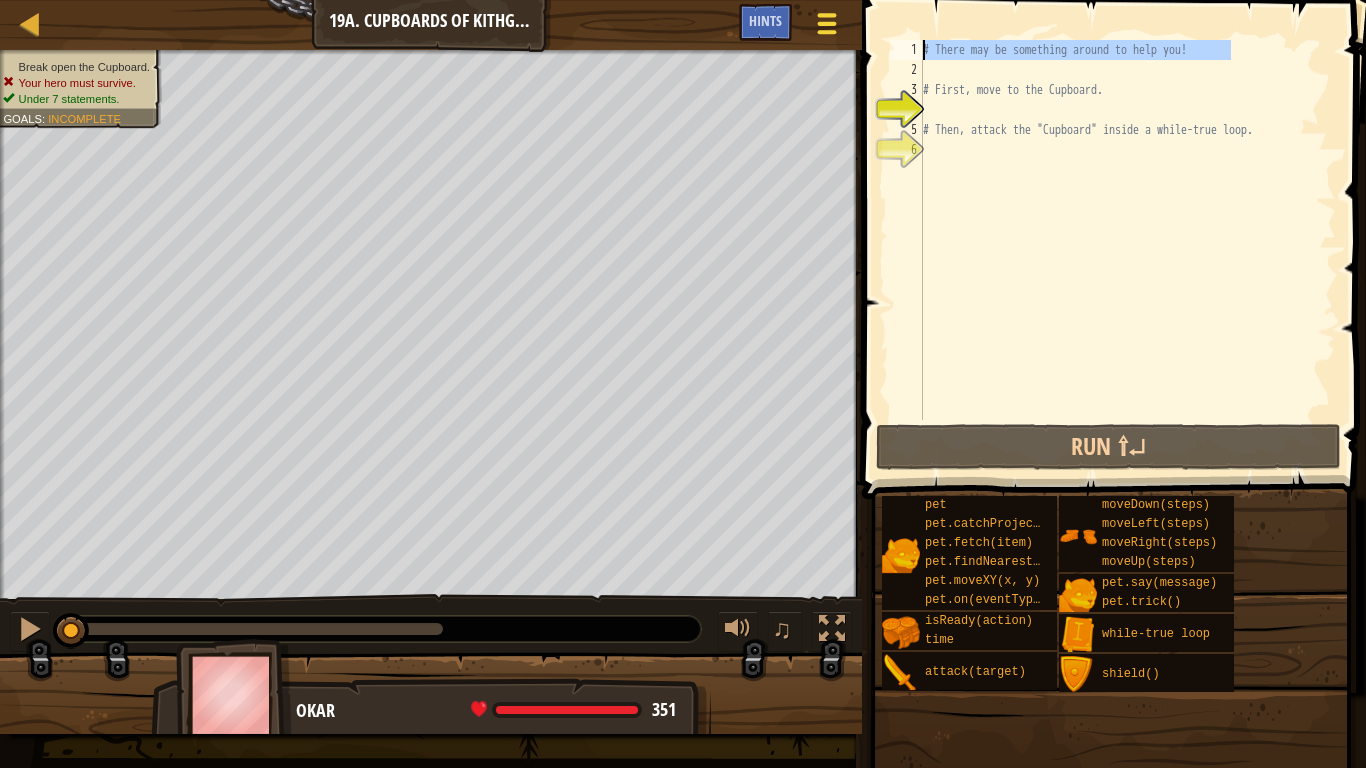 drag, startPoint x: 1229, startPoint y: 51, endPoint x: 812, endPoint y: 43, distance: 417.07672 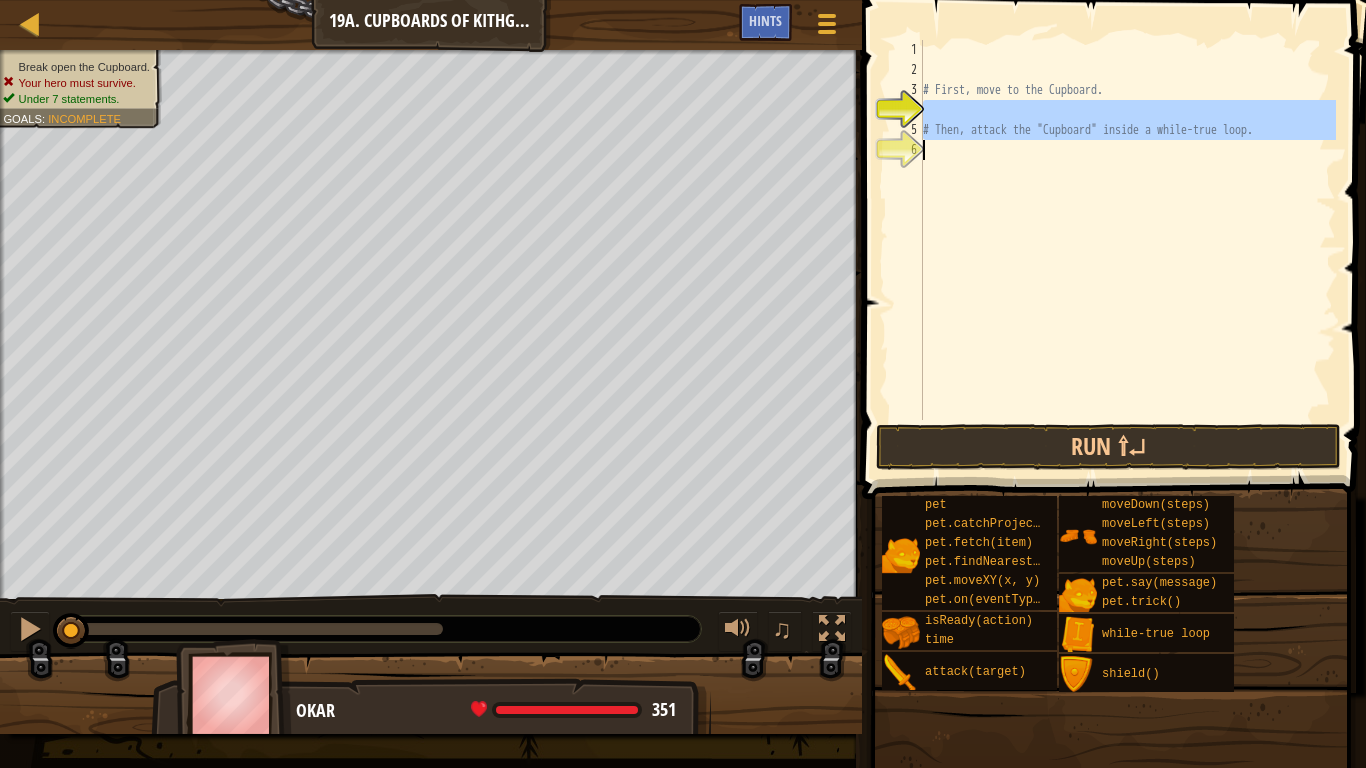 drag, startPoint x: 1137, startPoint y: 104, endPoint x: 893, endPoint y: 268, distance: 293.9932 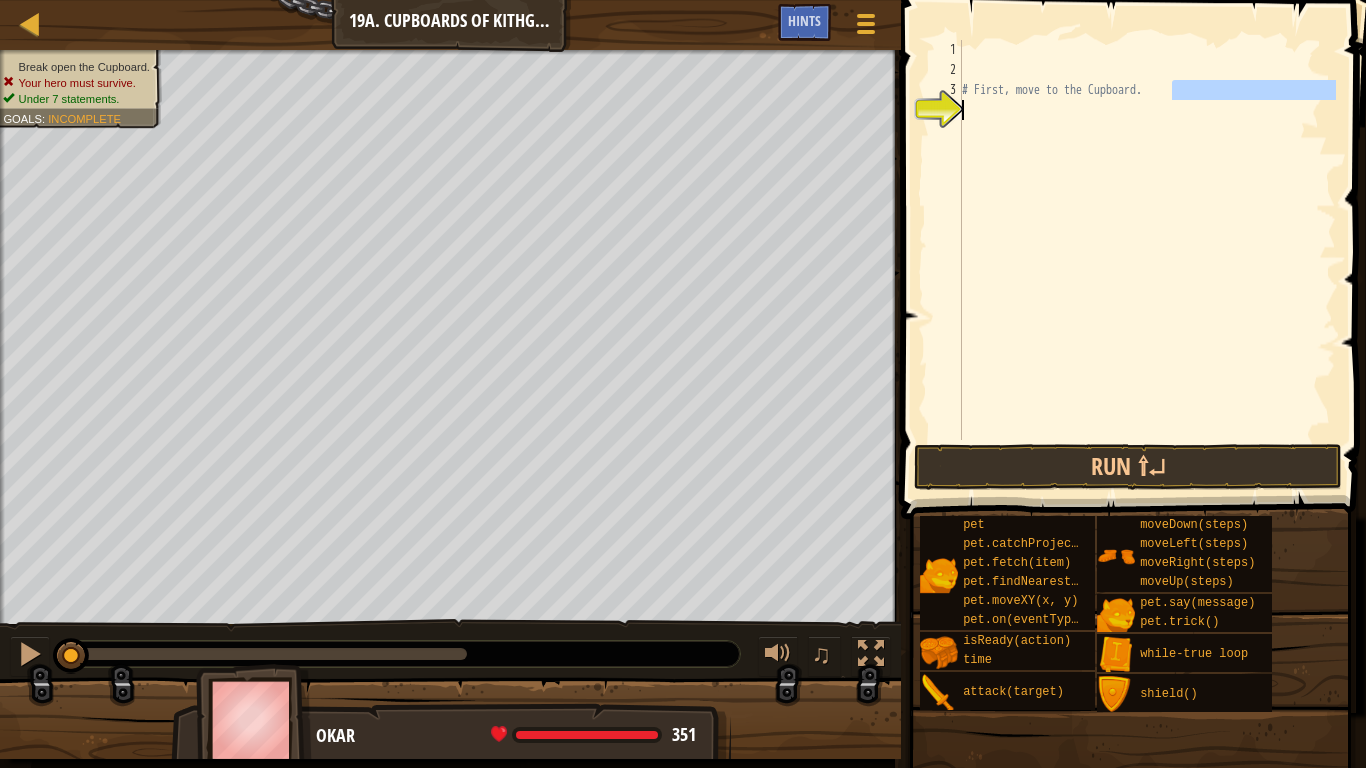 click on "Map Introduction to Computer Science 19a. Cupboards of Kithgard A Game Menu Done Hints 1     הההההההההההההההההההההההההההההההההההההההההההההההההההההההההההההההההההההההההההההההההההההההההההההההההההההההההההההההההההההההההההההההההההההההההההההההההההההההההההההההההההההההההההההההההההההההההההההההההההההההההההההההההההההההההההההההההההההההההההההההההההההההההההההההה XXXXXXXXXXXXXXXXXXXXXXXXXXXXXXXXXXXXXXXXXXXXXXXXXXXXXXXXXXXXXXXXXXXXXXXXXXXXXXXXXXXXXXXXXXXXXXXXXXXXXXXXXXXXXXXXXXXXXXXXXXXXXXXXXXXXXXXXXXXXXXXXXXXXXXXXXXXXXXXXXXXXXXXXXXXXXXXXXXXXXXXXXXXXXXXXXXXXXXXXXXXXXXXXXXXXXXXXXXXXXXXXXXXXXXXXXXXXXXXXXXXXXXXXXXXXXXXX Solution × Hints Videos 1 2 3 4 # First, move to the Cupboard.     Code Saved Programming language : Python Run ⇧↵ Submit Done Statement   /  Call   /" at bounding box center (683, 384) 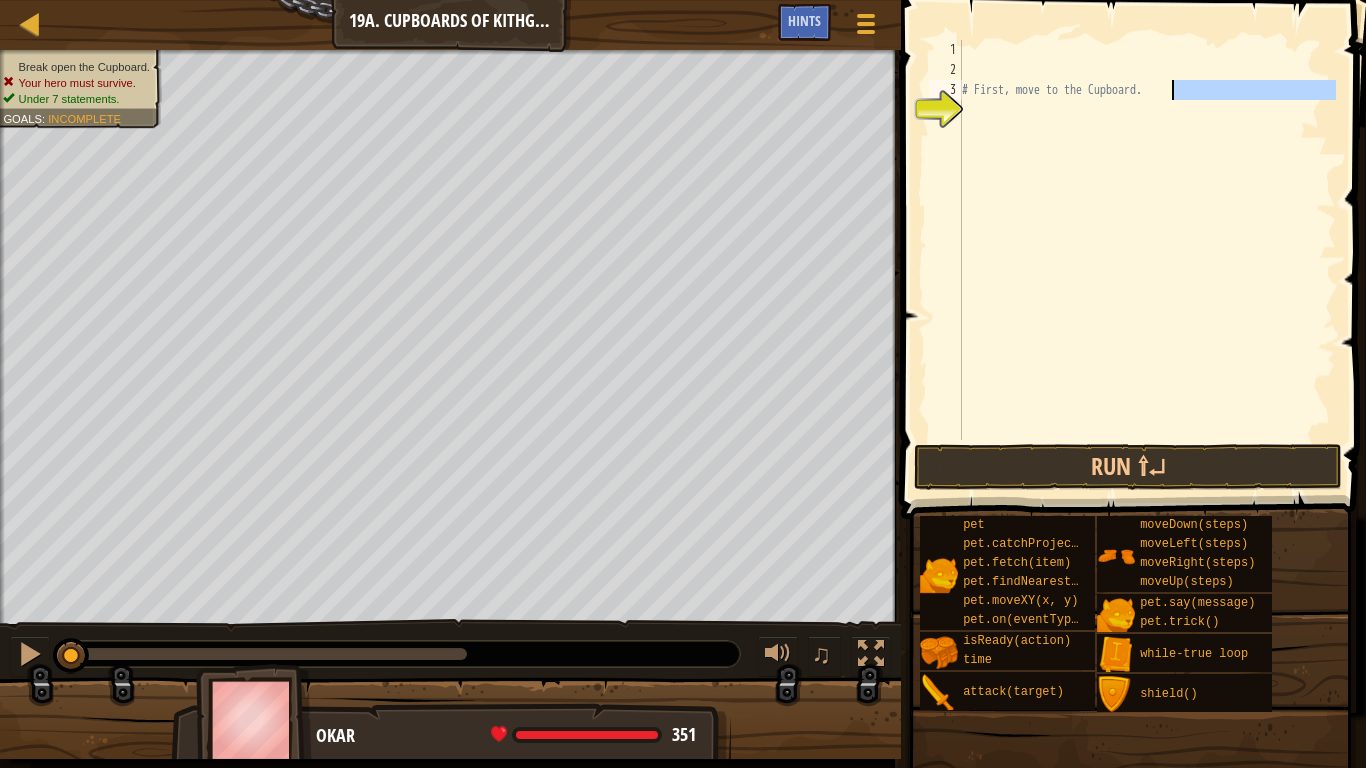 type on "# First, move to the Cupboard." 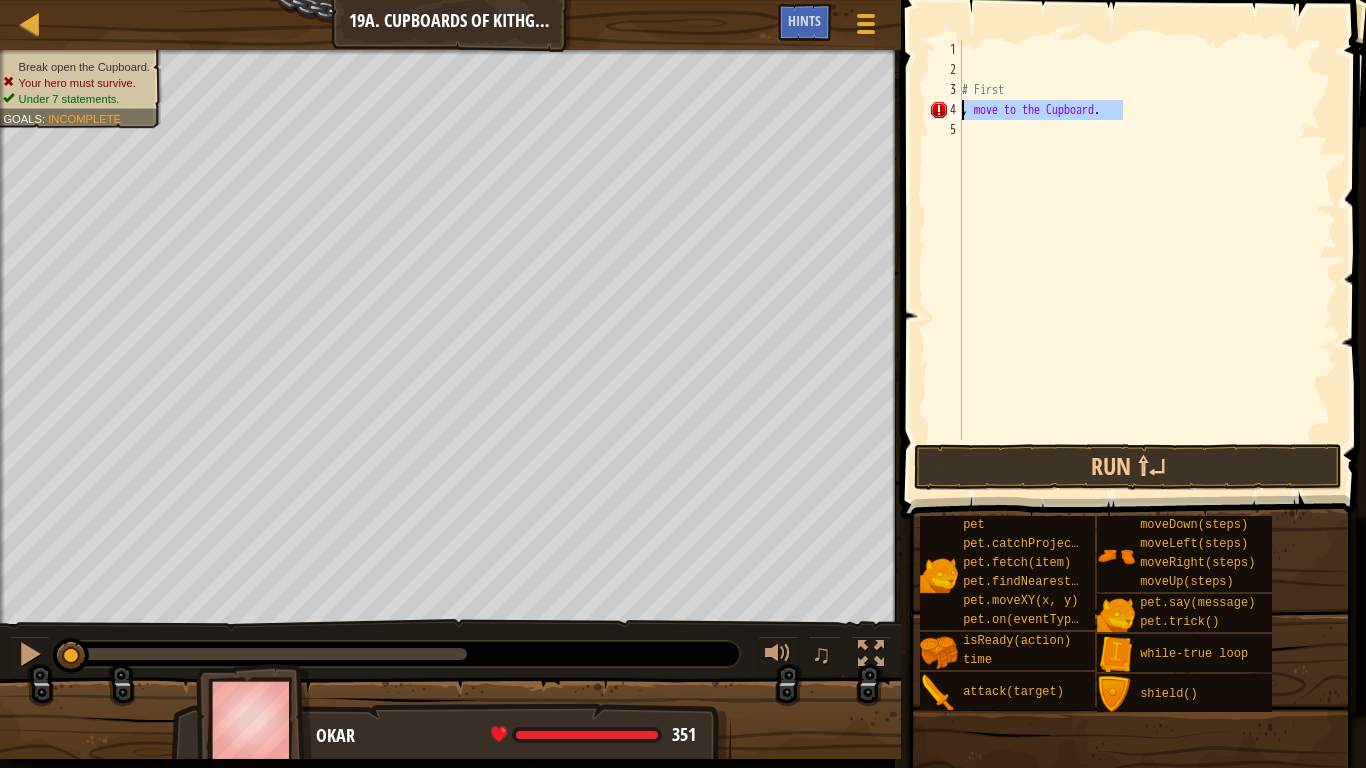drag, startPoint x: 1128, startPoint y: 111, endPoint x: 946, endPoint y: 107, distance: 182.04395 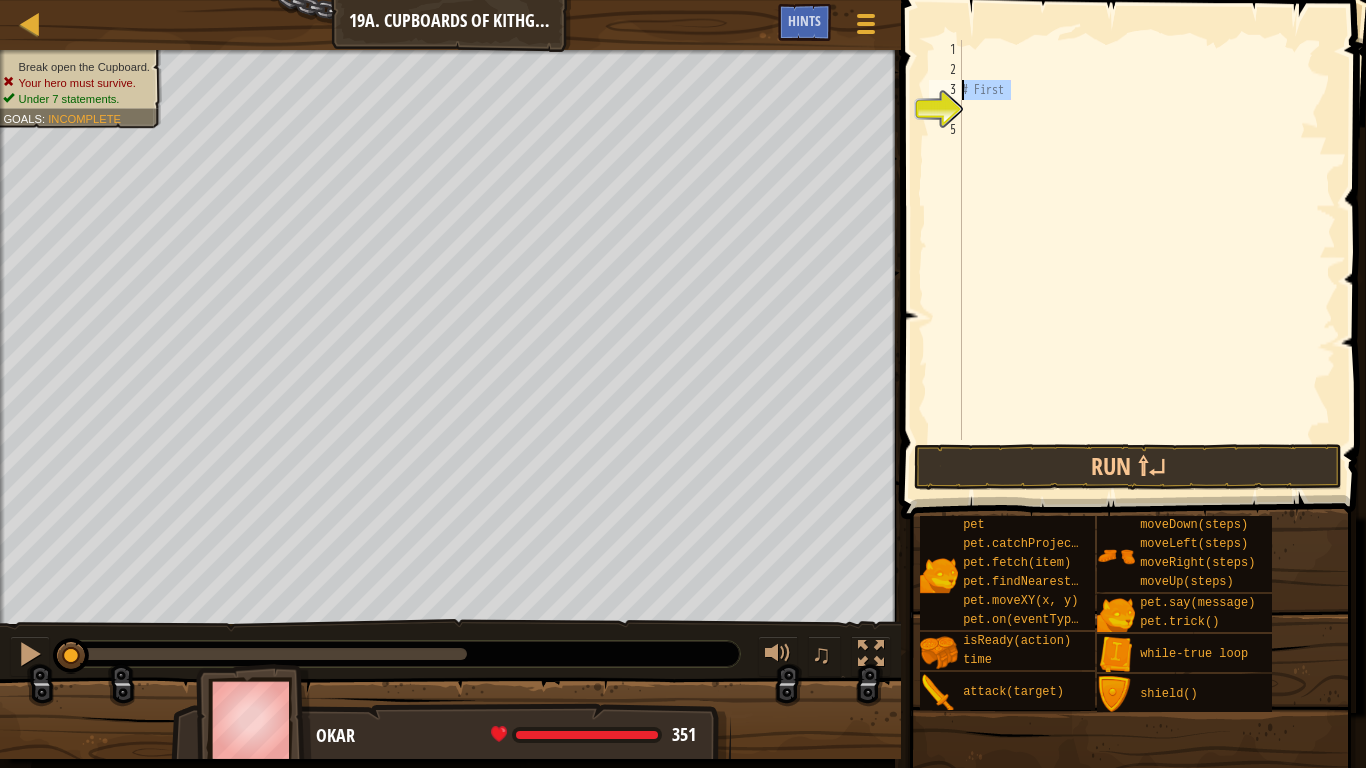click on "Map Introduction to Computer Science 19a. Cupboards of Kithgard A Game Menu Done Hints 1     הההההההההההההההההההההההההההההההההההההההההההההההההההההההההההההההההההההההההההההההההההההההההההההההההההההההההההההההההההההההההההההההההההההההההההההההההההההההההההההההההההההההההההההההההההההההההההההההההההההההההההההההההההההההההההההההההההההההההההההההההההההההההההההההה XXXXXXXXXXXXXXXXXXXXXXXXXXXXXXXXXXXXXXXXXXXXXXXXXXXXXXXXXXXXXXXXXXXXXXXXXXXXXXXXXXXXXXXXXXXXXXXXXXXXXXXXXXXXXXXXXXXXXXXXXXXXXXXXXXXXXXXXXXXXXXXXXXXXXXXXXXXXXXXXXXXXXXXXXXXXXXXXXXXXXXXXXXXXXXXXXXXXXXXXXXXXXXXXXXXXXXXXXXXXXXXXXXXXXXXXXXXXXXXXXXXXXXXXXXXXXXXX Solution × Hints Videos 1 2 3 4 5 # First     Code Saved Programming language : Python Run ⇧↵ Submit Done Statement   /  Call   /  pet pet.fetch(item) :" at bounding box center [683, 384] 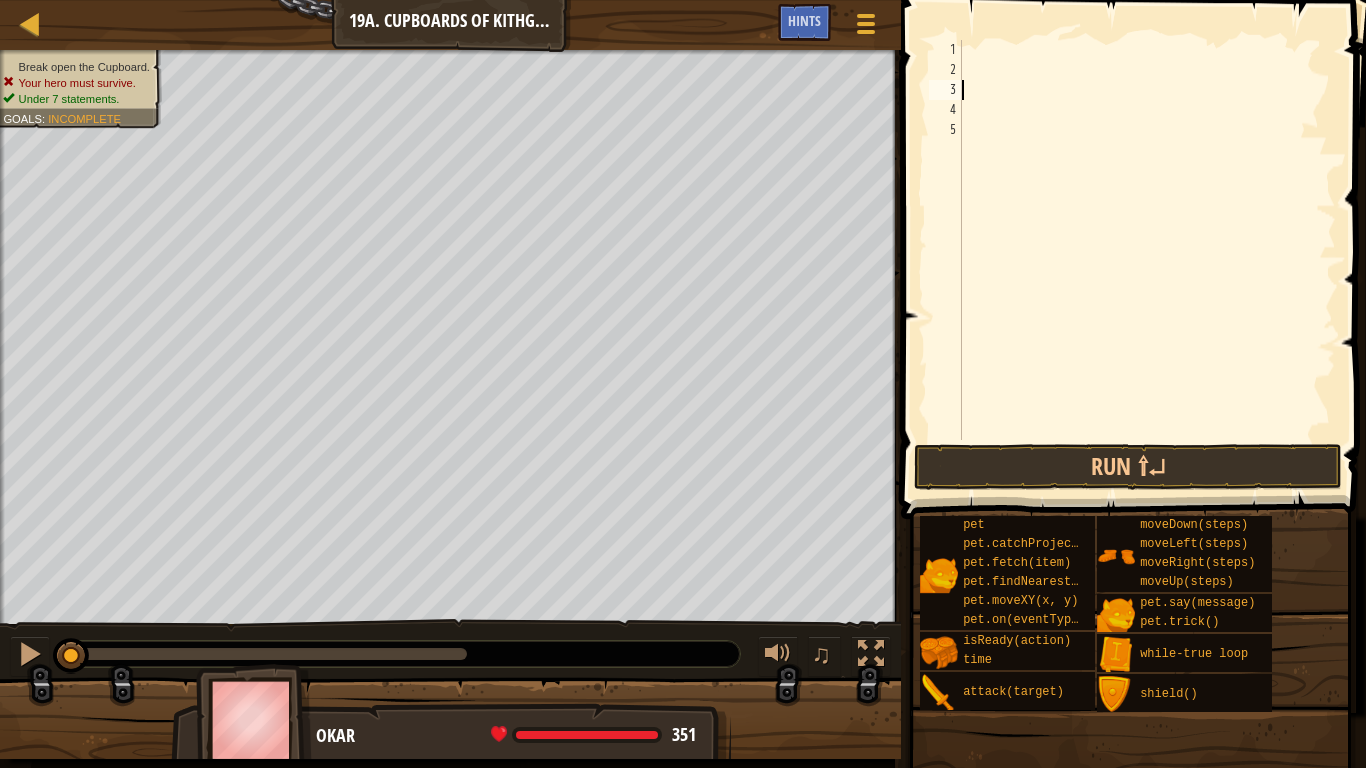 click on "1 2 3 4 5" at bounding box center [945, 500040] 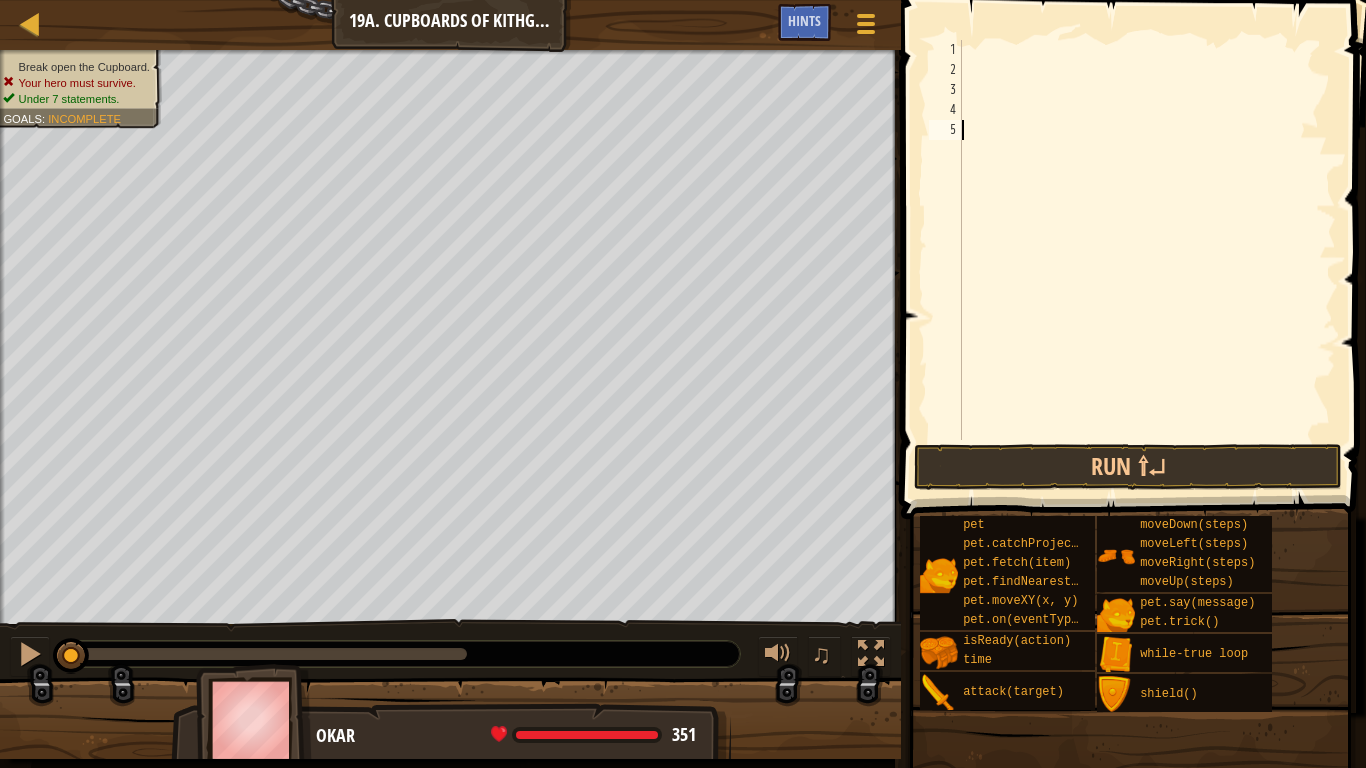 click on "1 2 3 4 5" at bounding box center [945, 500040] 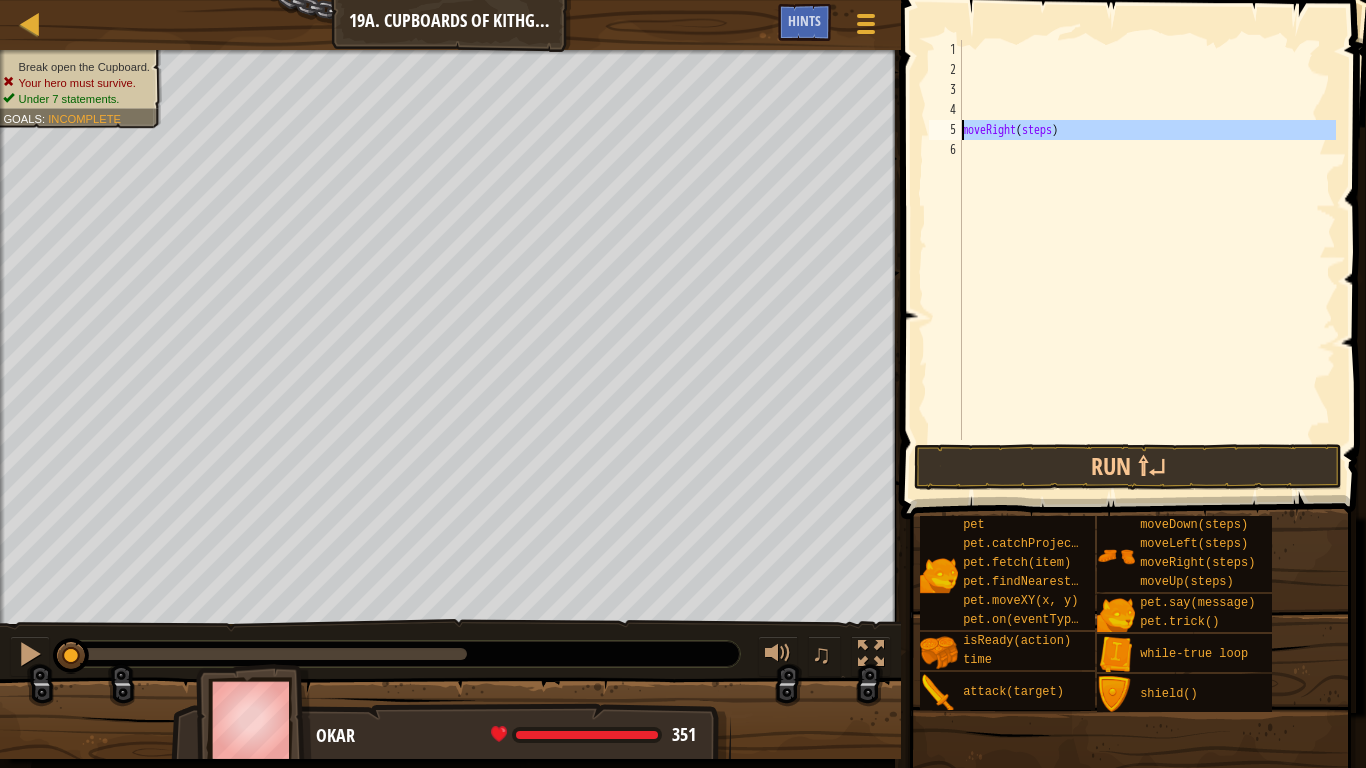 drag, startPoint x: 1090, startPoint y: 142, endPoint x: 910, endPoint y: 126, distance: 180.70972 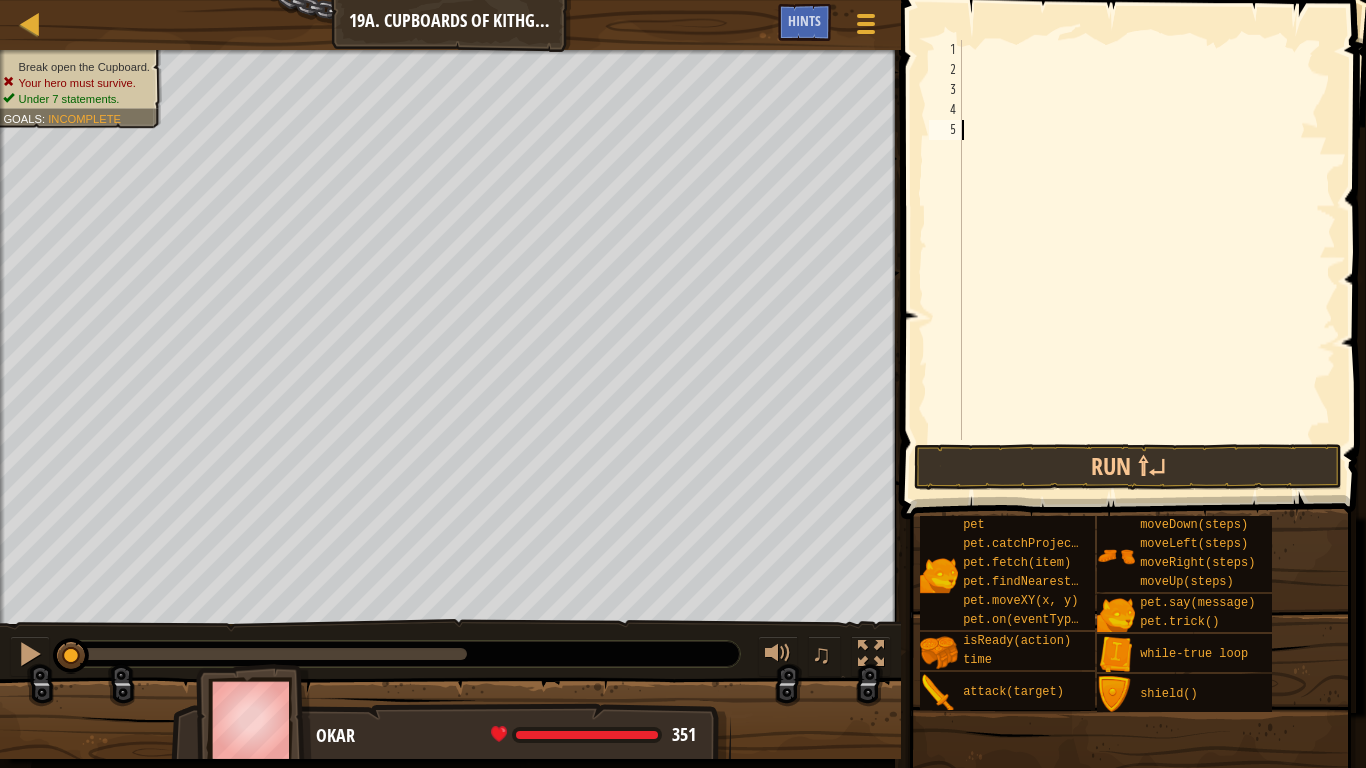 click at bounding box center (1147, 260) 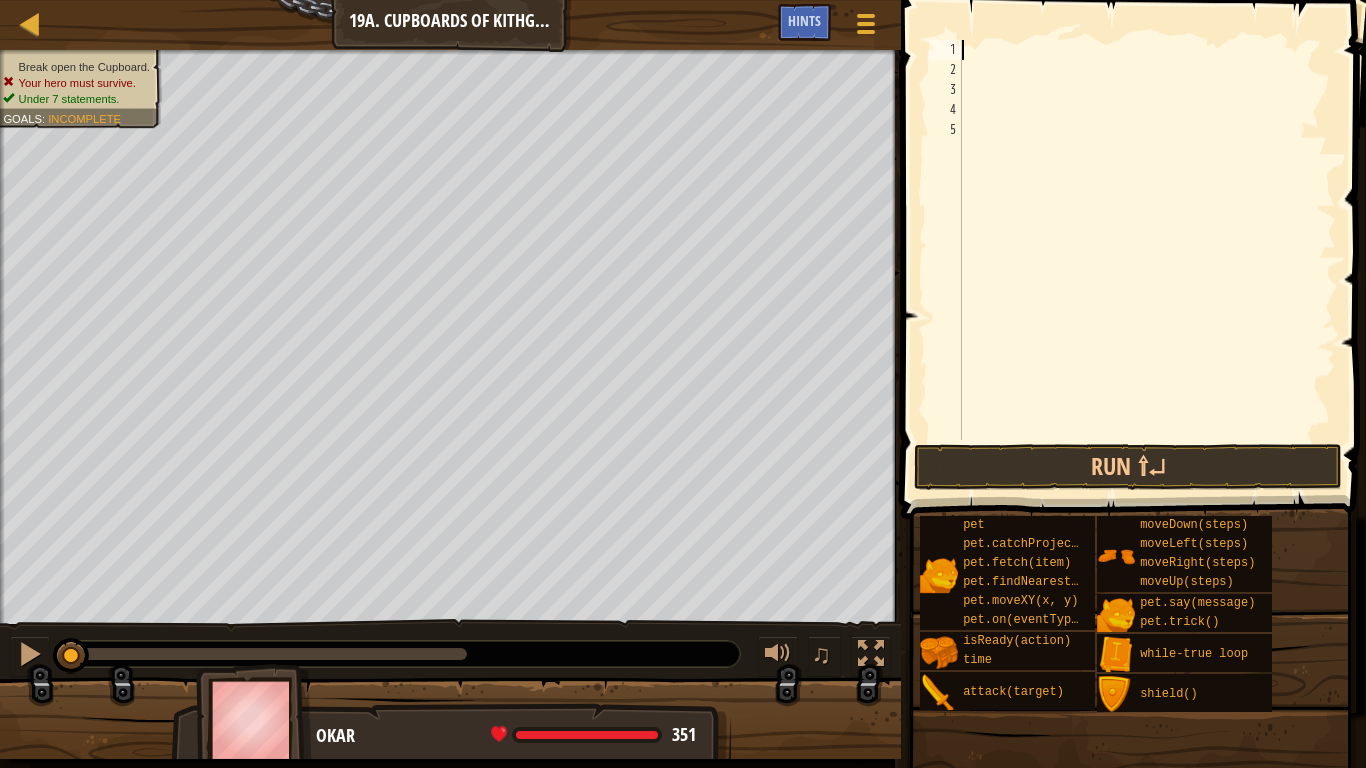 type on "m" 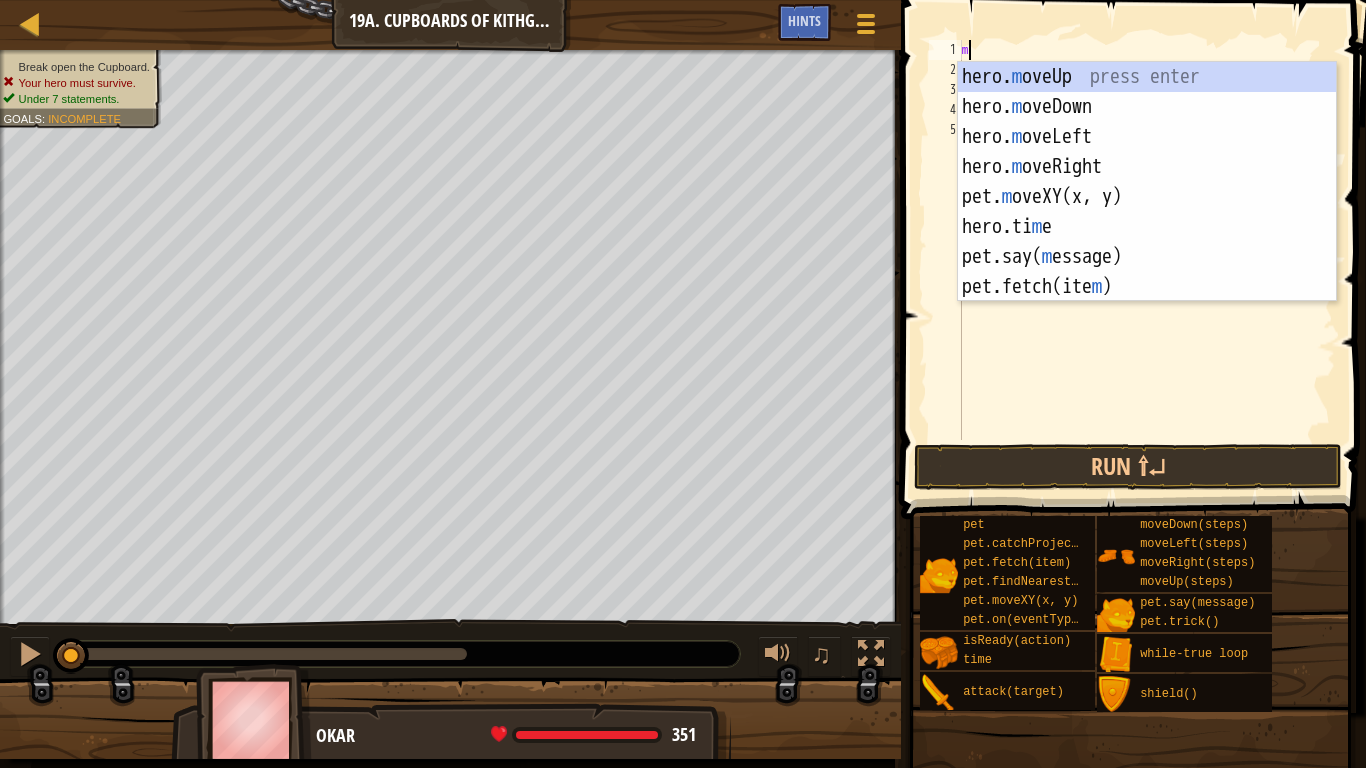 scroll, scrollTop: 9, scrollLeft: 0, axis: vertical 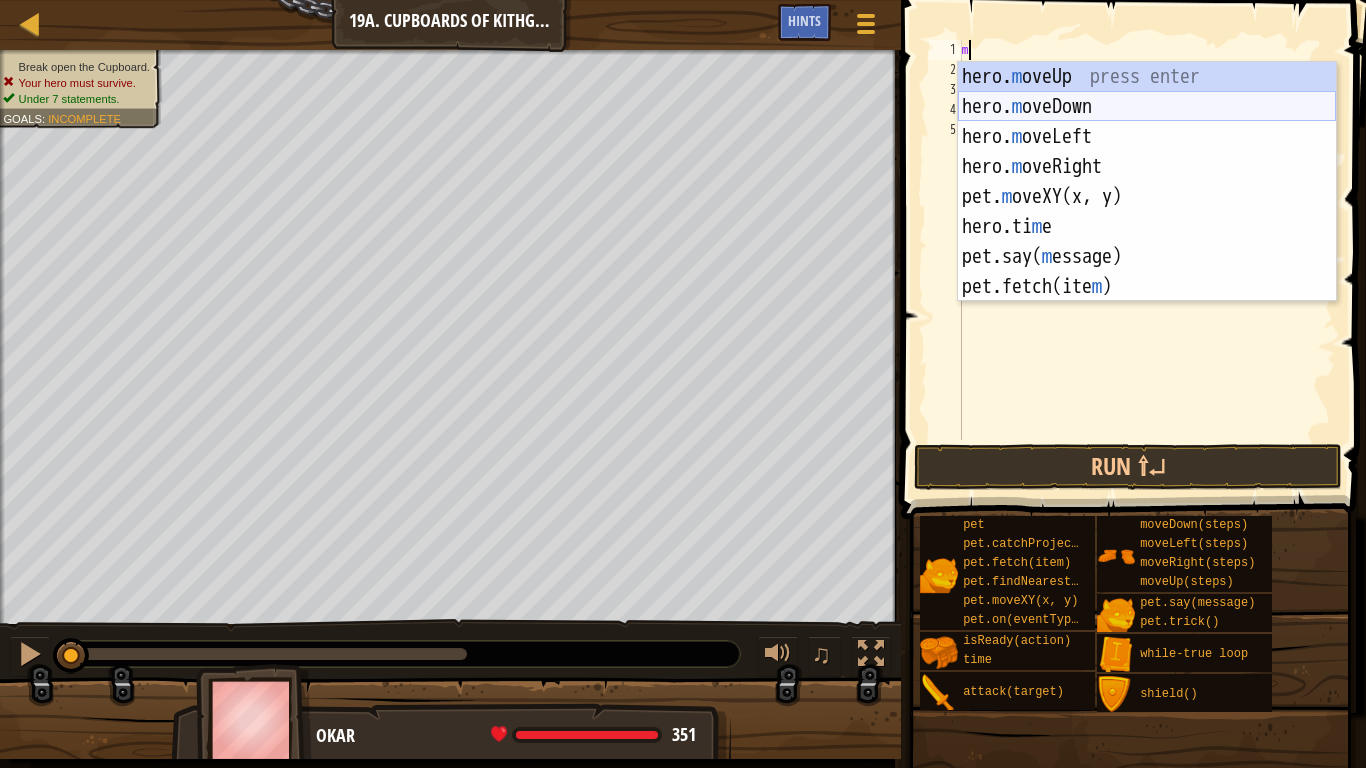 click on "hero. m oveUp press enter hero. m oveDown press enter hero. m oveLeft press enter hero. m oveRight press enter pet. m oveXY(x, y) press enter hero.ti m e press enter pet.say( m essage) press enter pet.fetch(ite m ) press enter" at bounding box center [1147, 212] 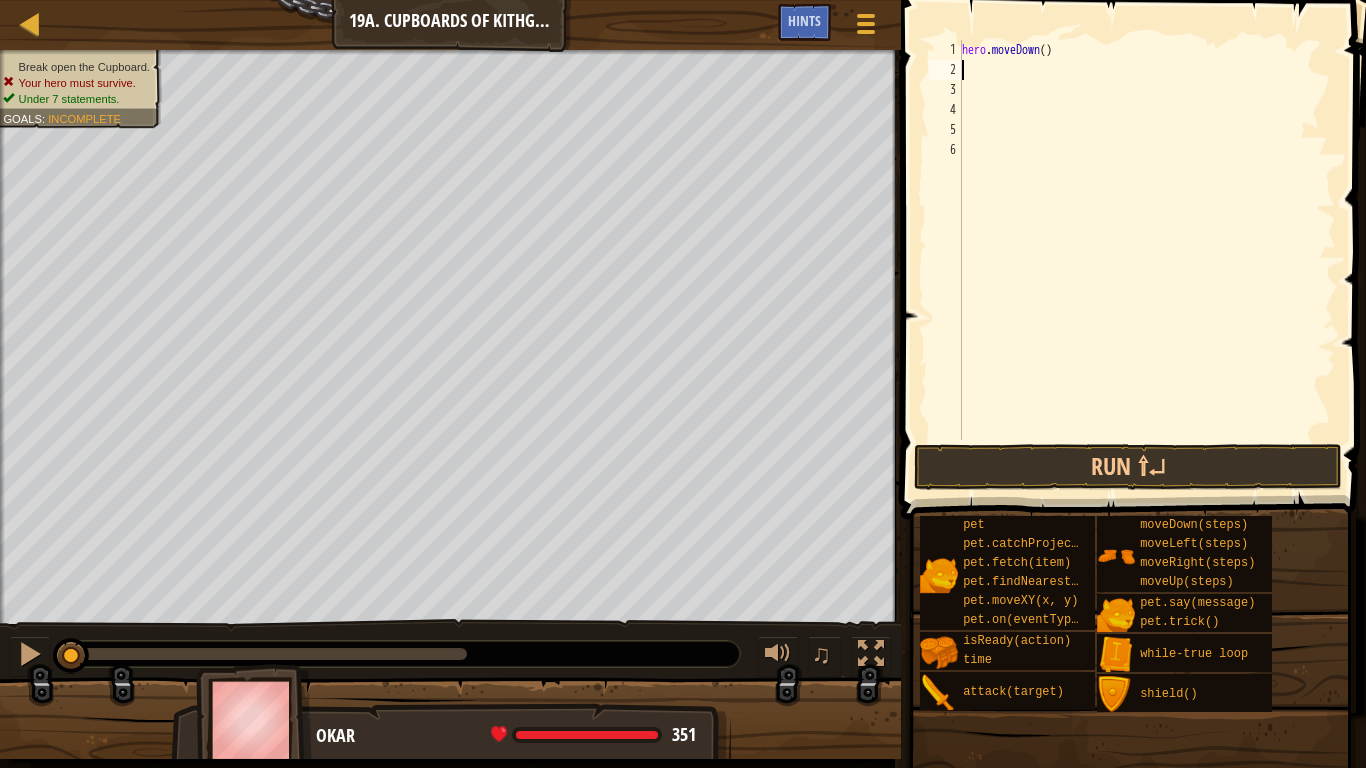 type on "m" 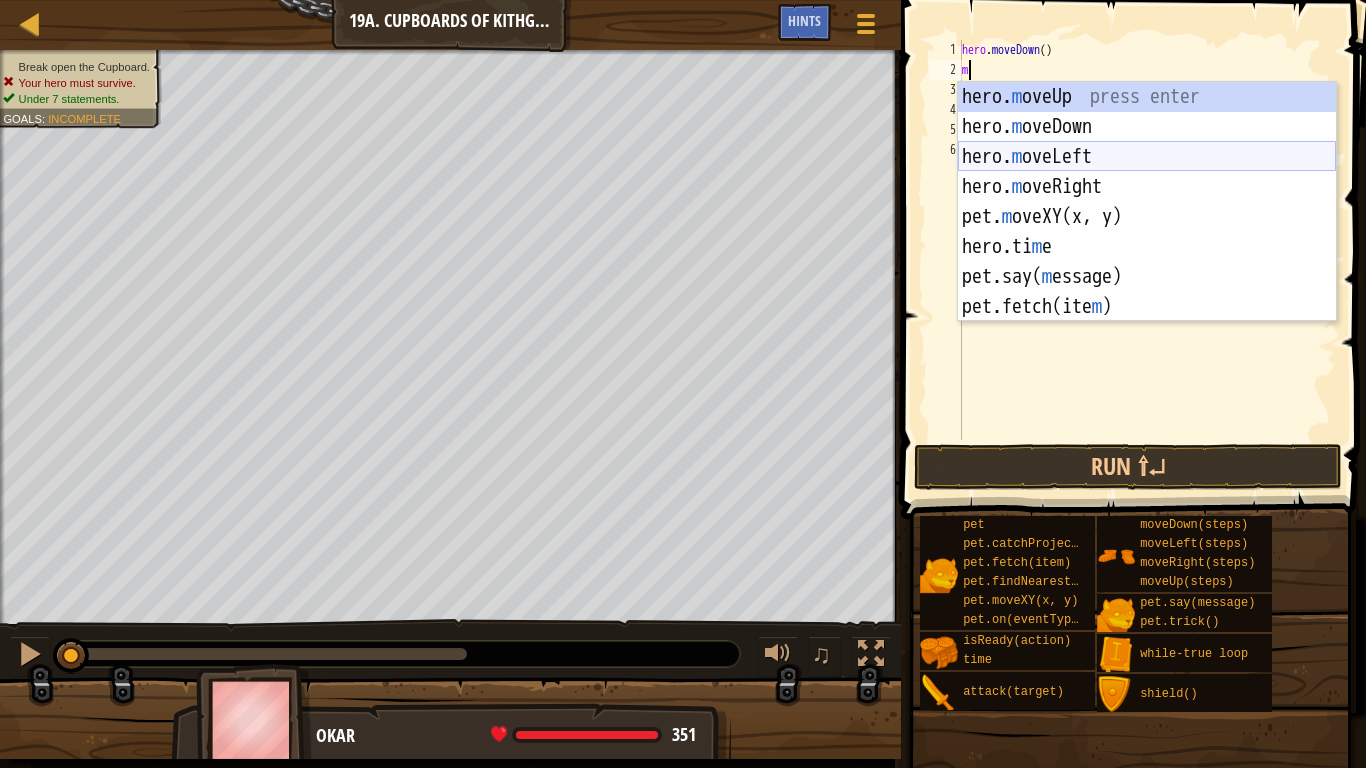 click on "hero. m oveUp press enter hero. m oveDown press enter hero. m oveLeft press enter hero. m oveRight press enter pet. m oveXY(x, y) press enter hero.ti m e press enter pet.say( m essage) press enter pet.fetch(ite m ) press enter" at bounding box center [1147, 232] 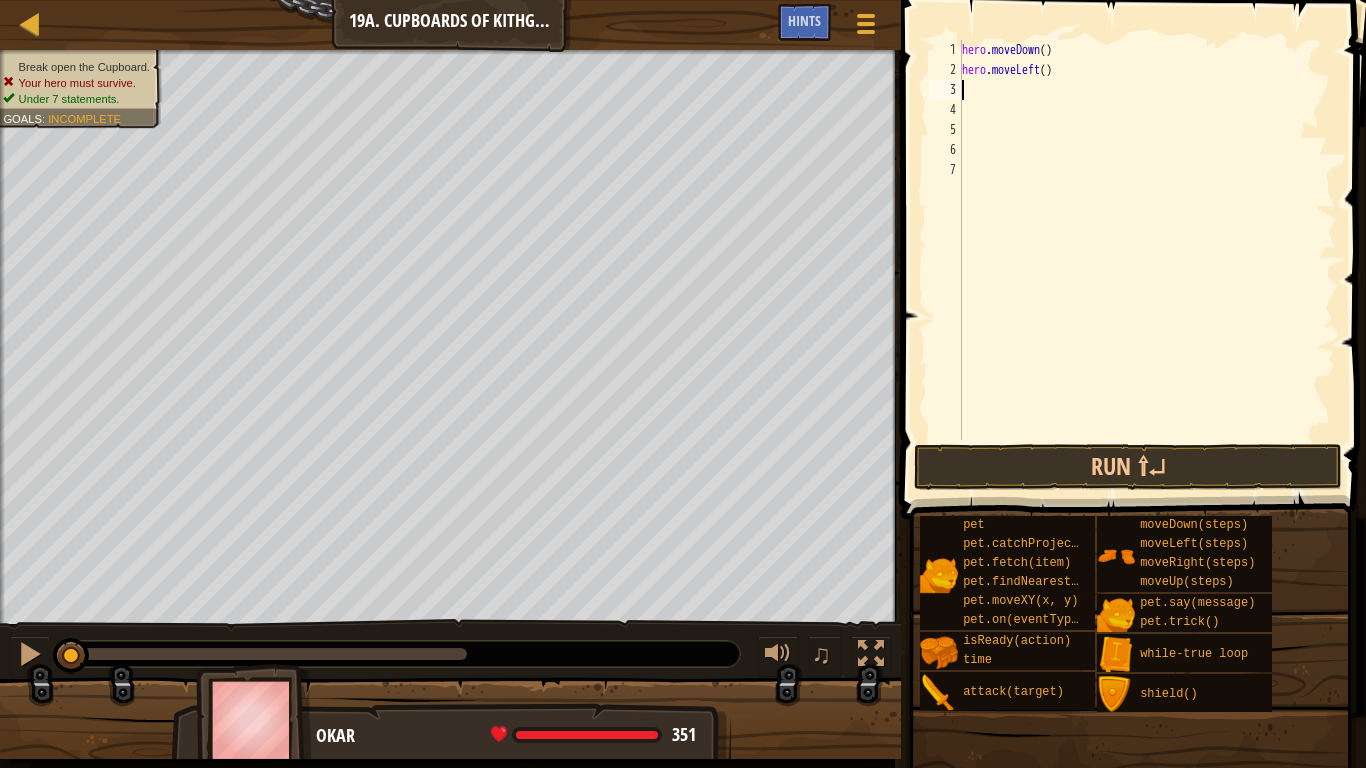 click on "hero . moveDown ( ) hero . moveLeft ( )" at bounding box center [1147, 260] 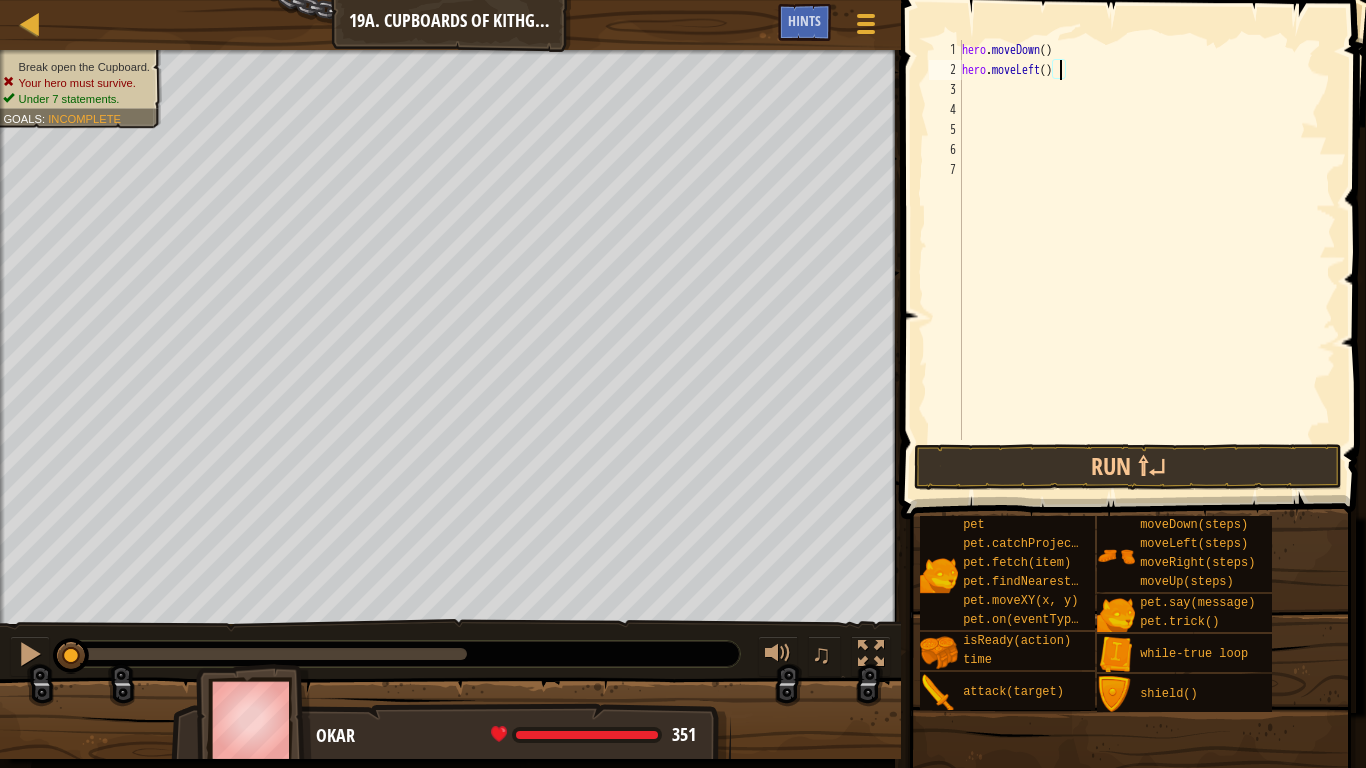 type on "hero.moveLeft(2)" 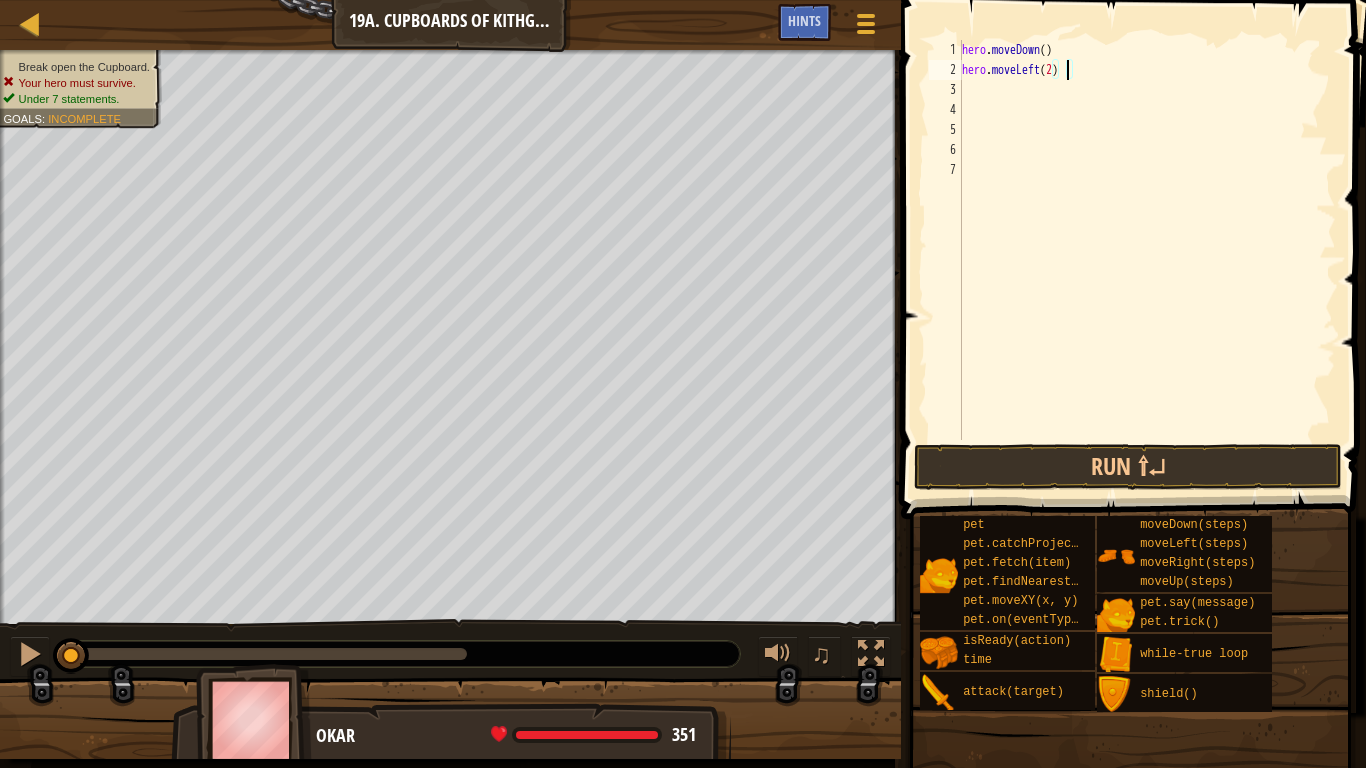 click on "hero . moveDown ( ) hero . moveLeft ( 2 )" at bounding box center (1147, 260) 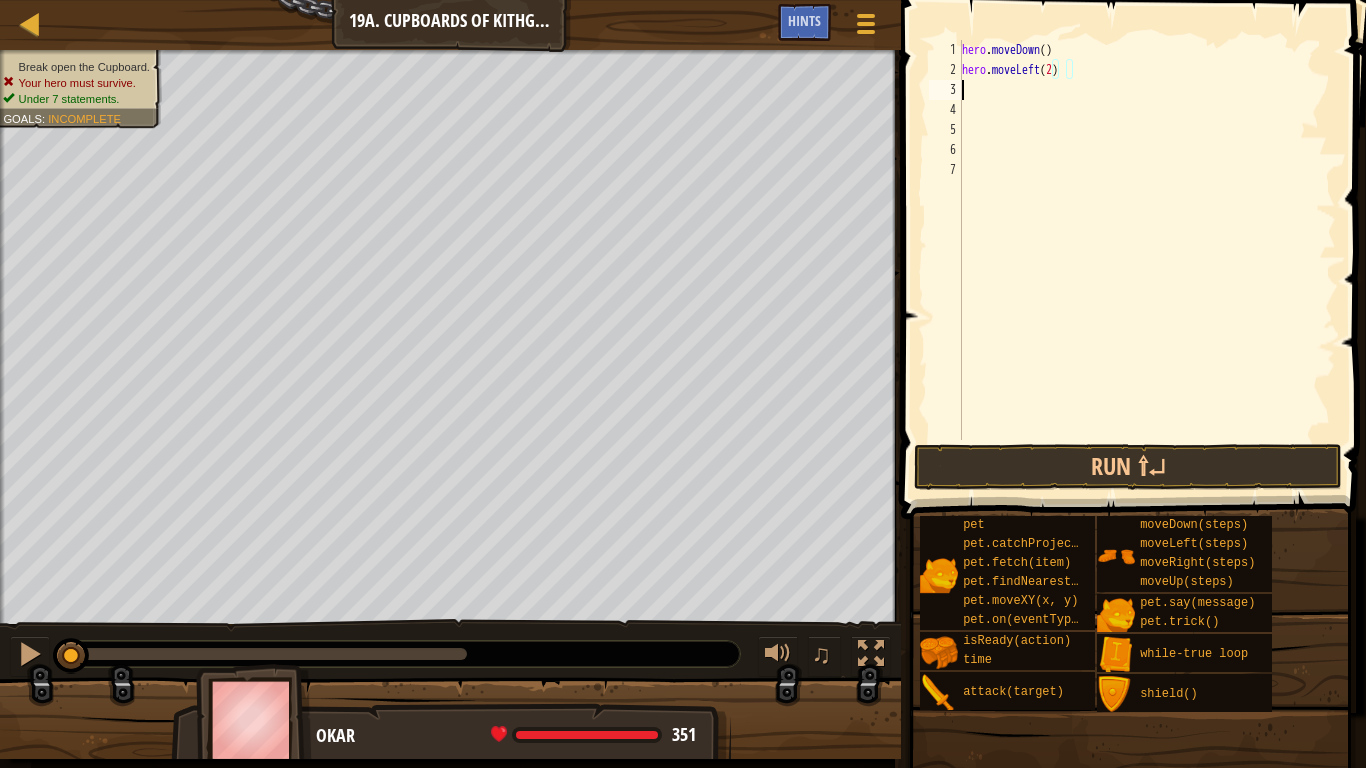 scroll, scrollTop: 9, scrollLeft: 0, axis: vertical 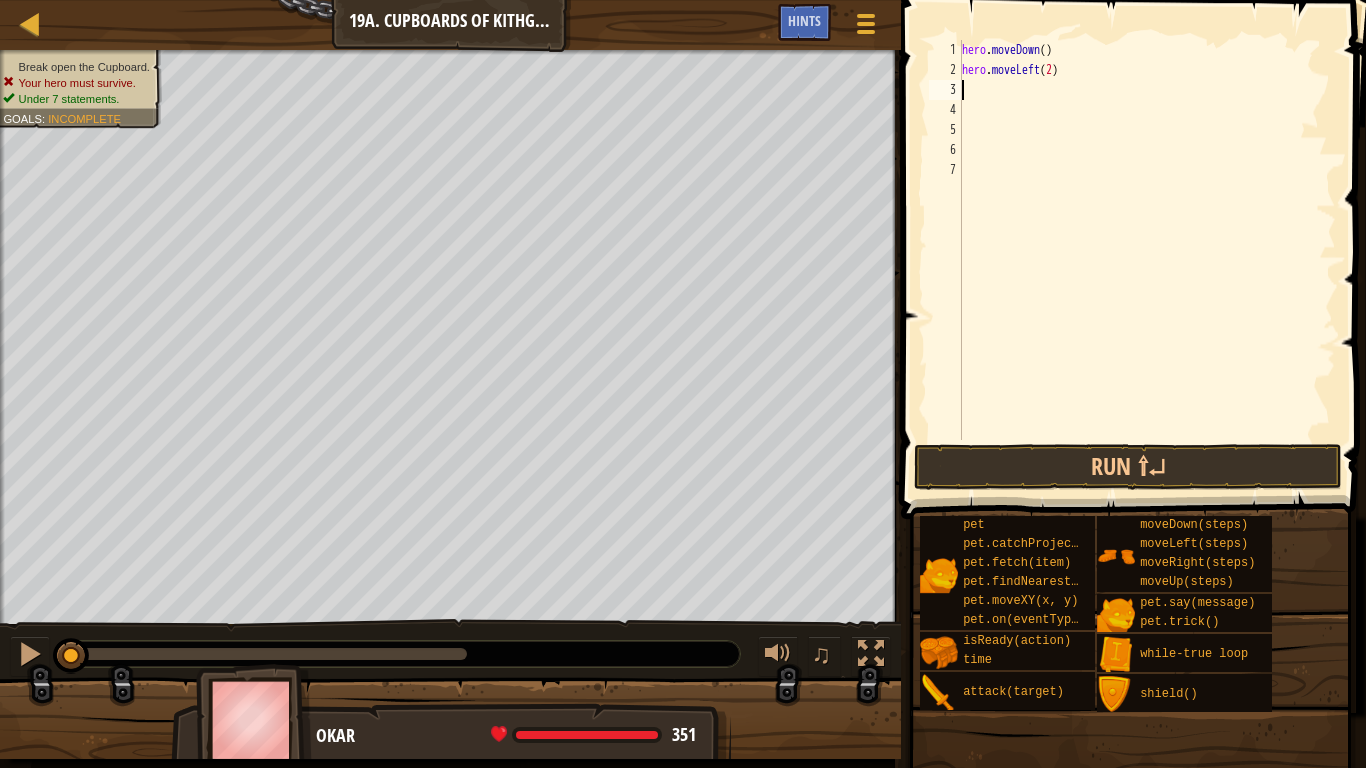 type on "m" 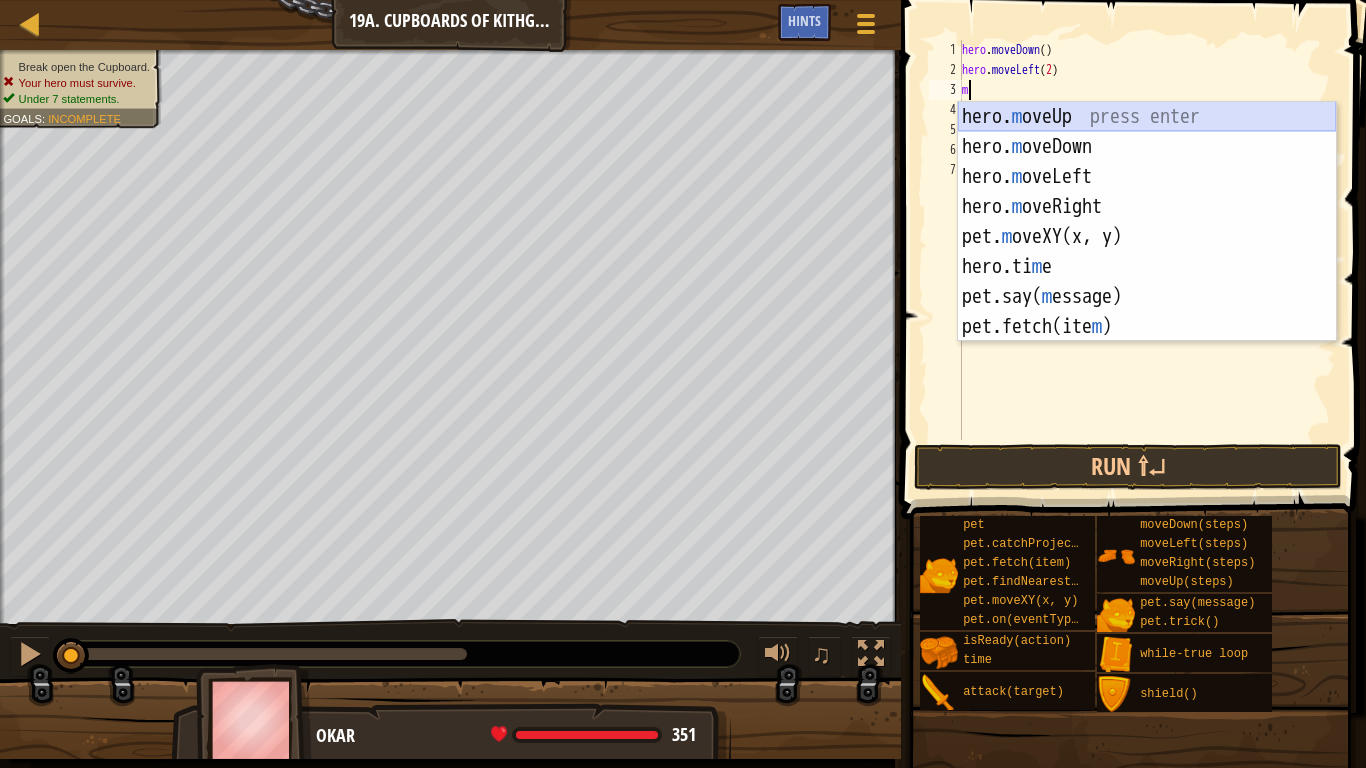 click on "hero. m oveUp press enter hero. m oveDown press enter hero. m oveLeft press enter hero. m oveRight press enter pet. m oveXY(x, y) press enter hero.ti m e press enter pet.say( m essage) press enter pet.fetch(ite m ) press enter" at bounding box center (1147, 252) 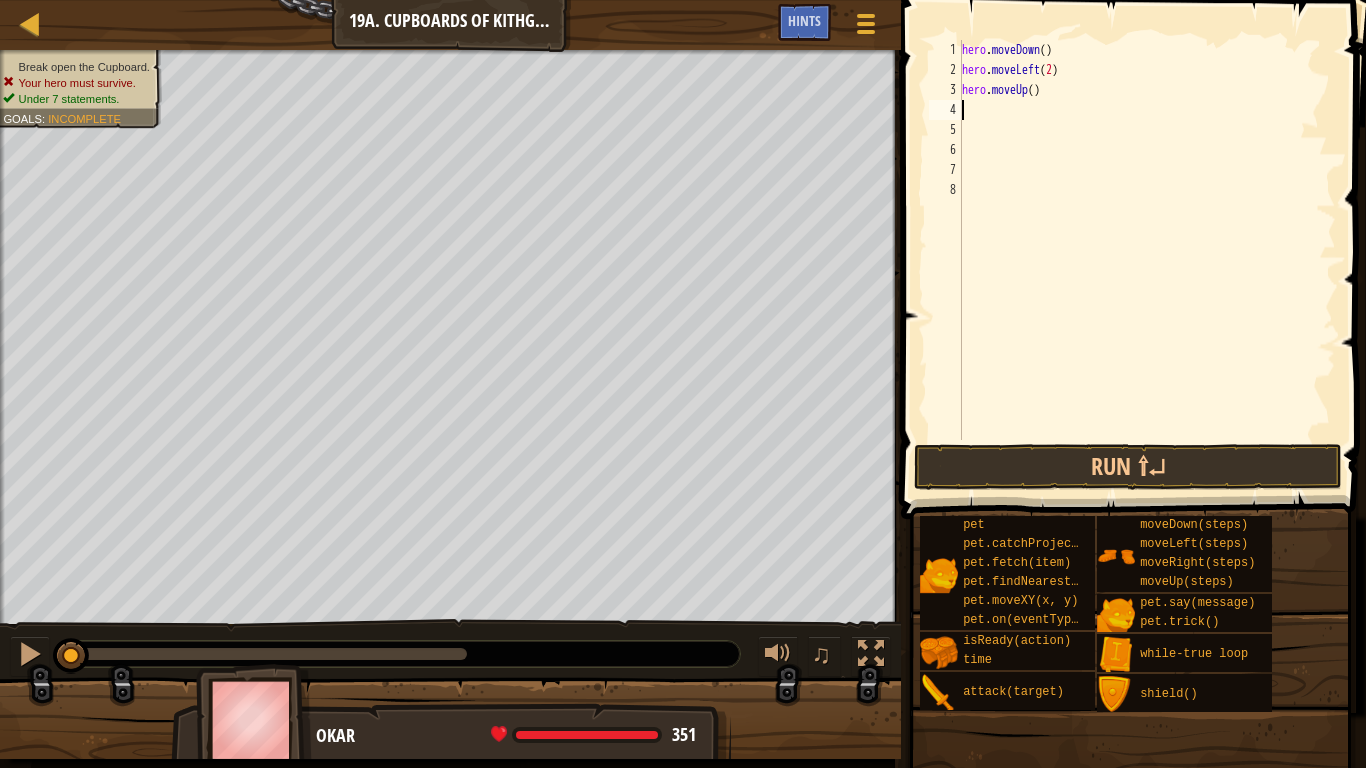 click on "hero . moveDown ( ) hero . moveLeft ( 2 ) hero . moveUp ( )" at bounding box center [1147, 260] 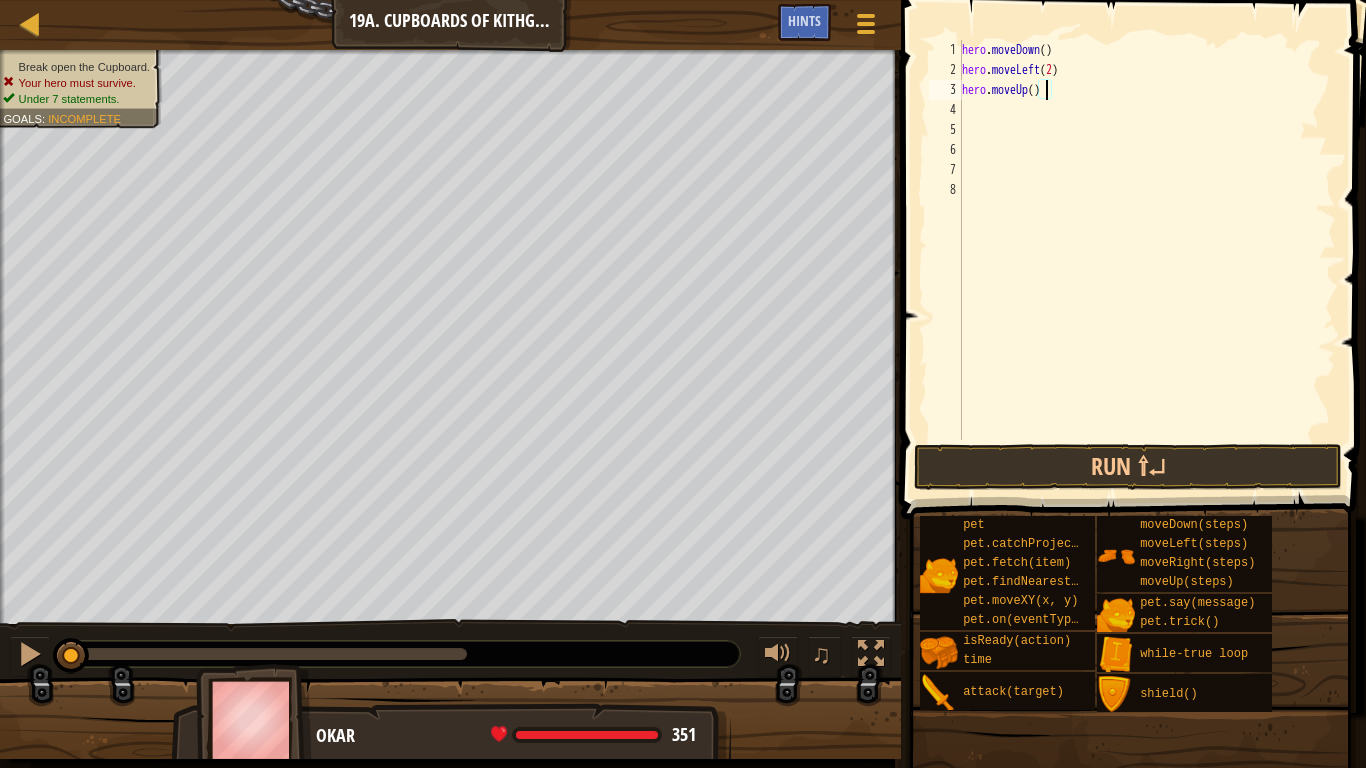 type on "hero.moveUp(2)" 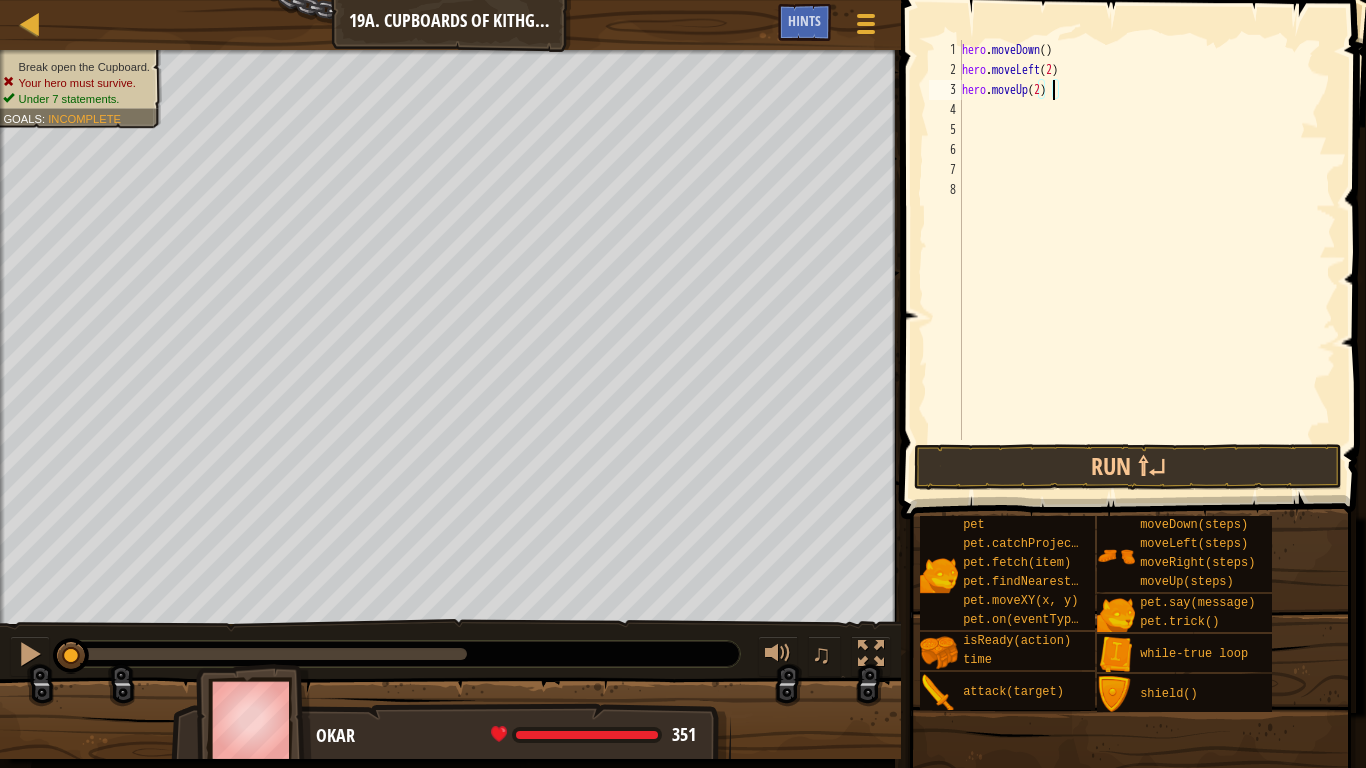 scroll, scrollTop: 9, scrollLeft: 13, axis: both 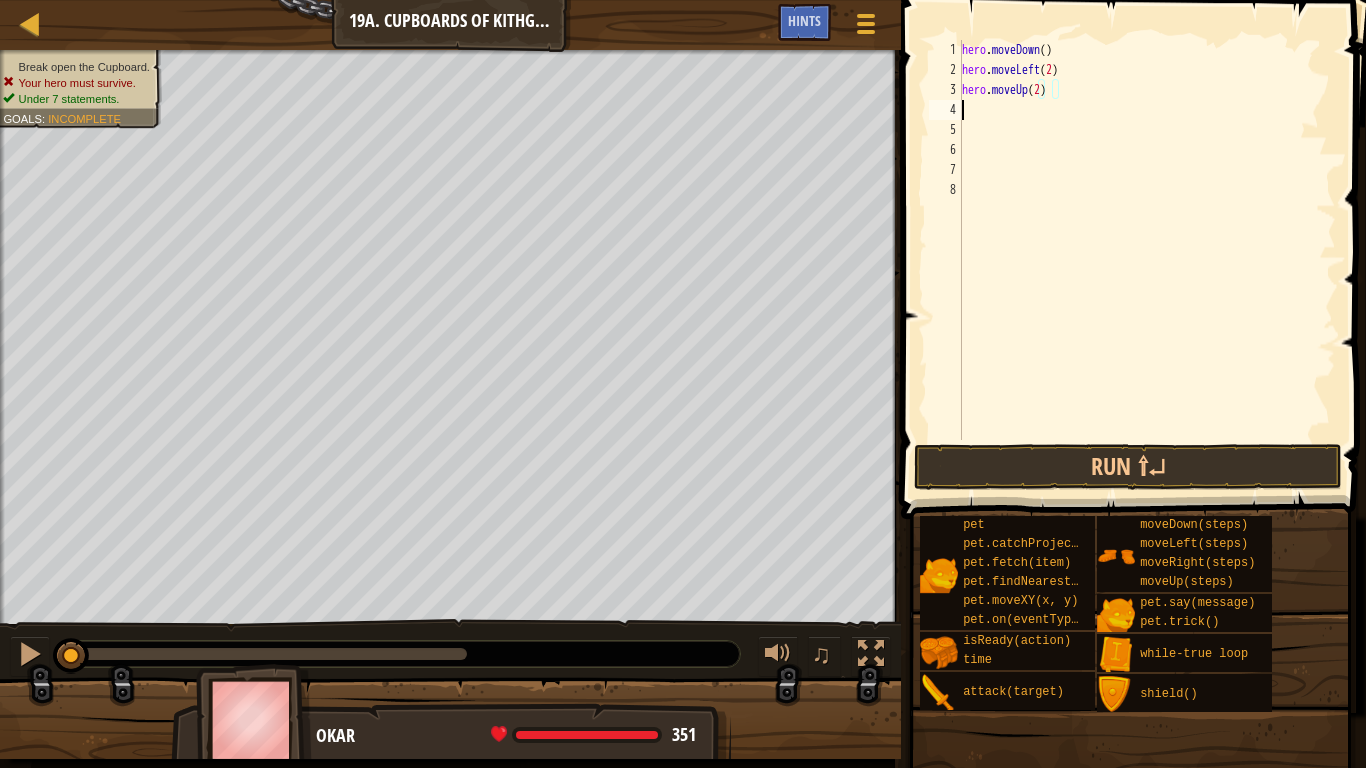 click on "hero . moveDown ( ) hero . moveLeft ( 2 ) hero . moveUp ( 2 )" at bounding box center [1147, 260] 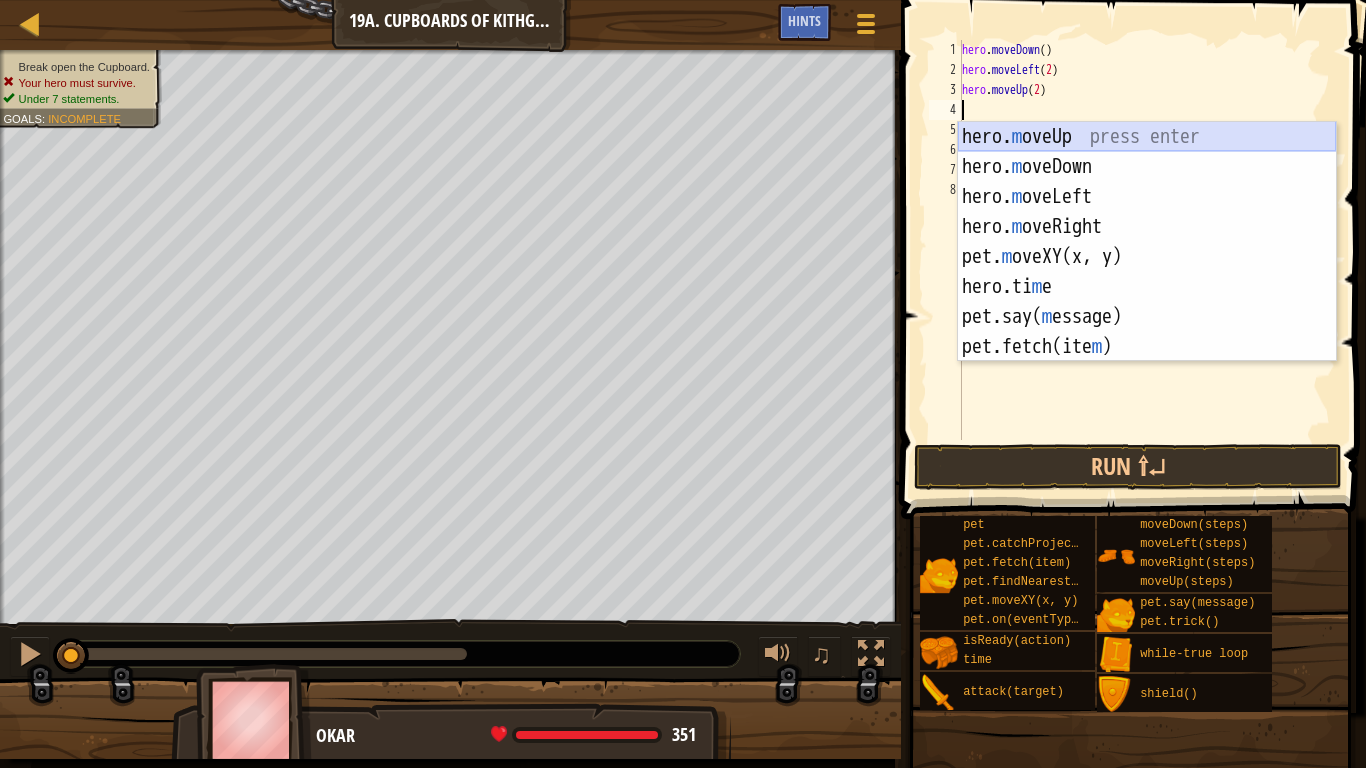 type on "m" 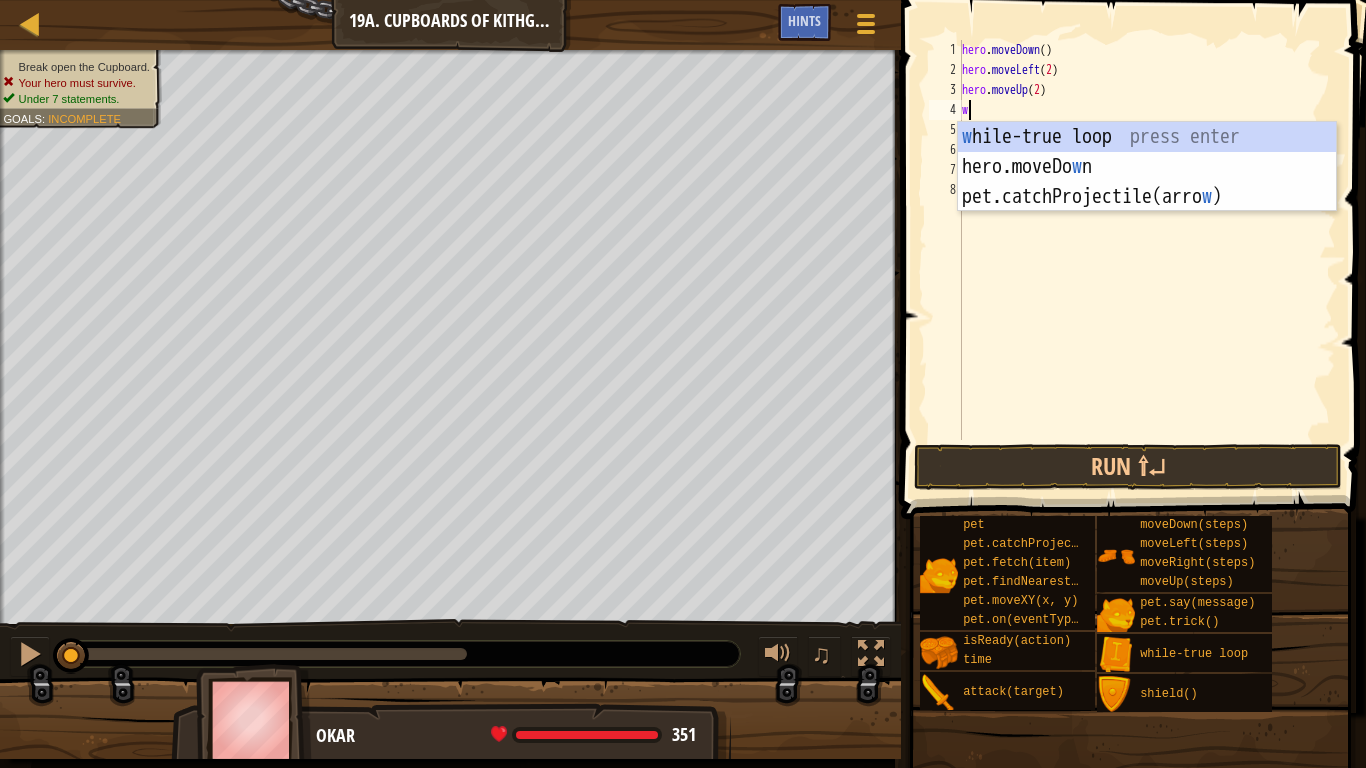 type on "w" 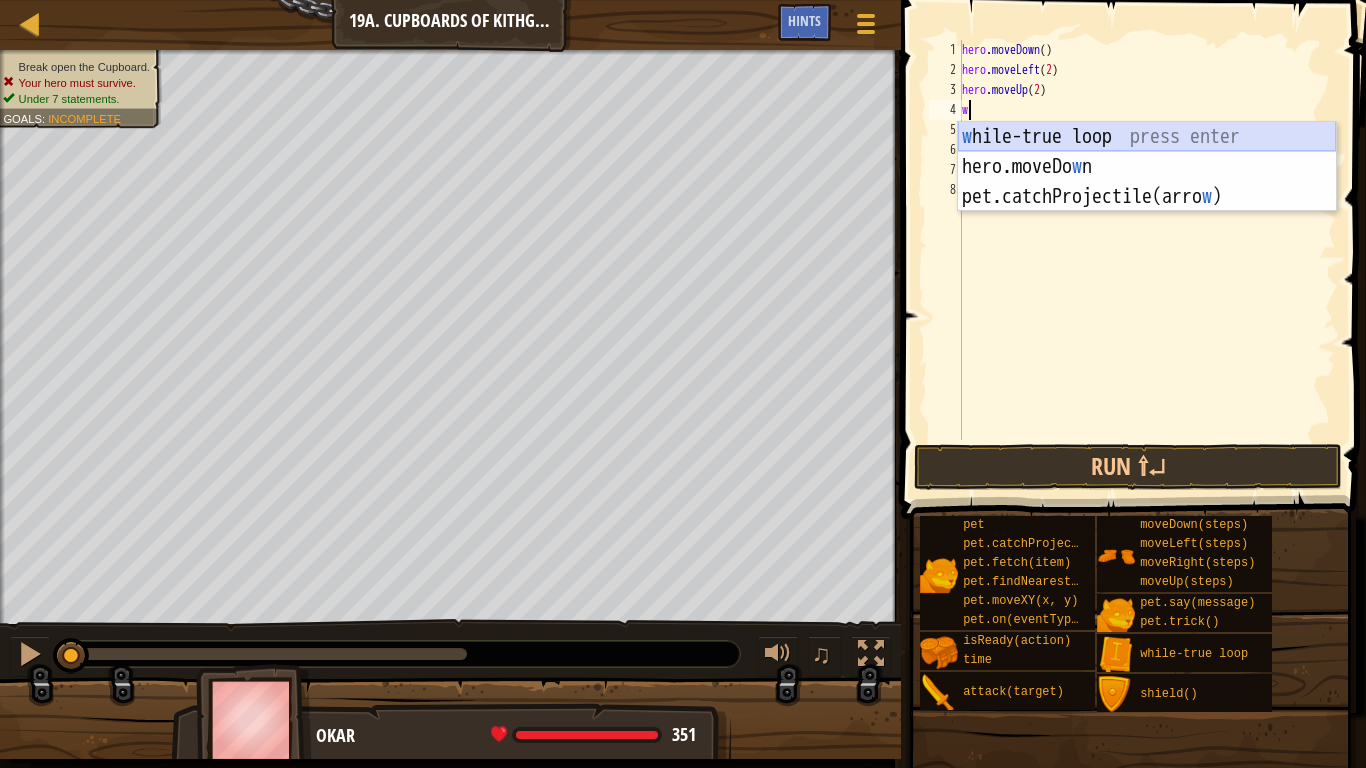 click on "w [PERSON_NAME]-true loop press enter hero.moveDo w n press enter pet.catchProjectile(arro w ) press enter" at bounding box center [1147, 197] 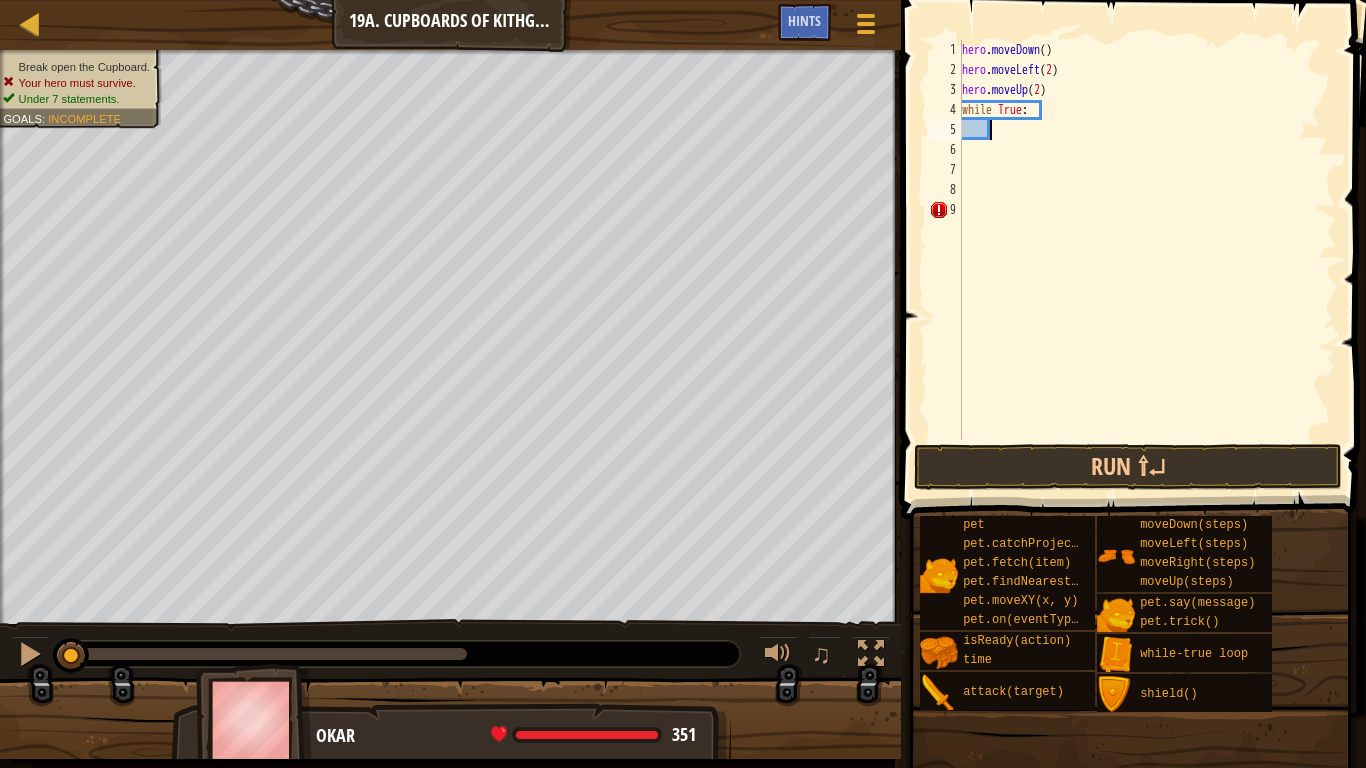 scroll, scrollTop: 9, scrollLeft: 4, axis: both 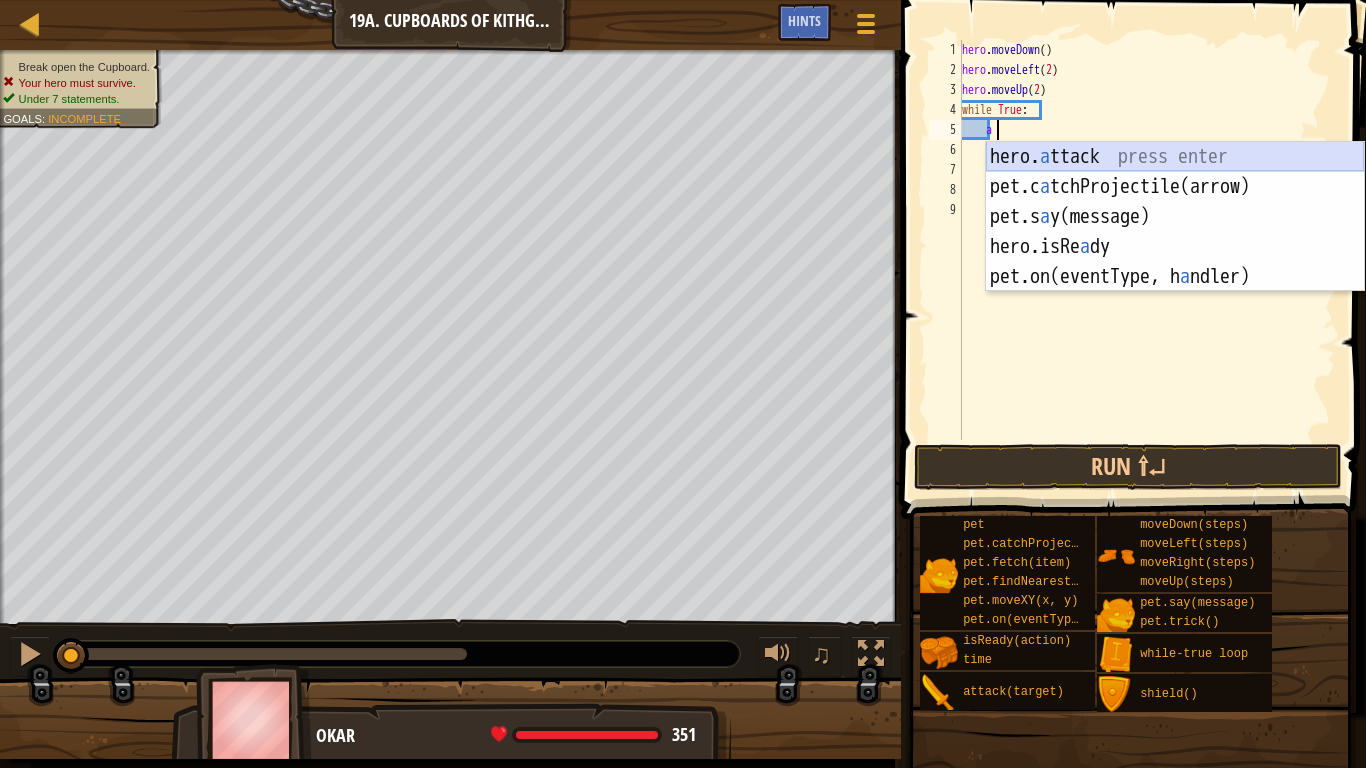click on "hero. a ttack press enter pet.c a tchProjectile(arrow) press enter pet.s a y(message) press enter hero.isRe a dy press enter pet.on(eventType, h a ndler) press enter" at bounding box center [1175, 247] 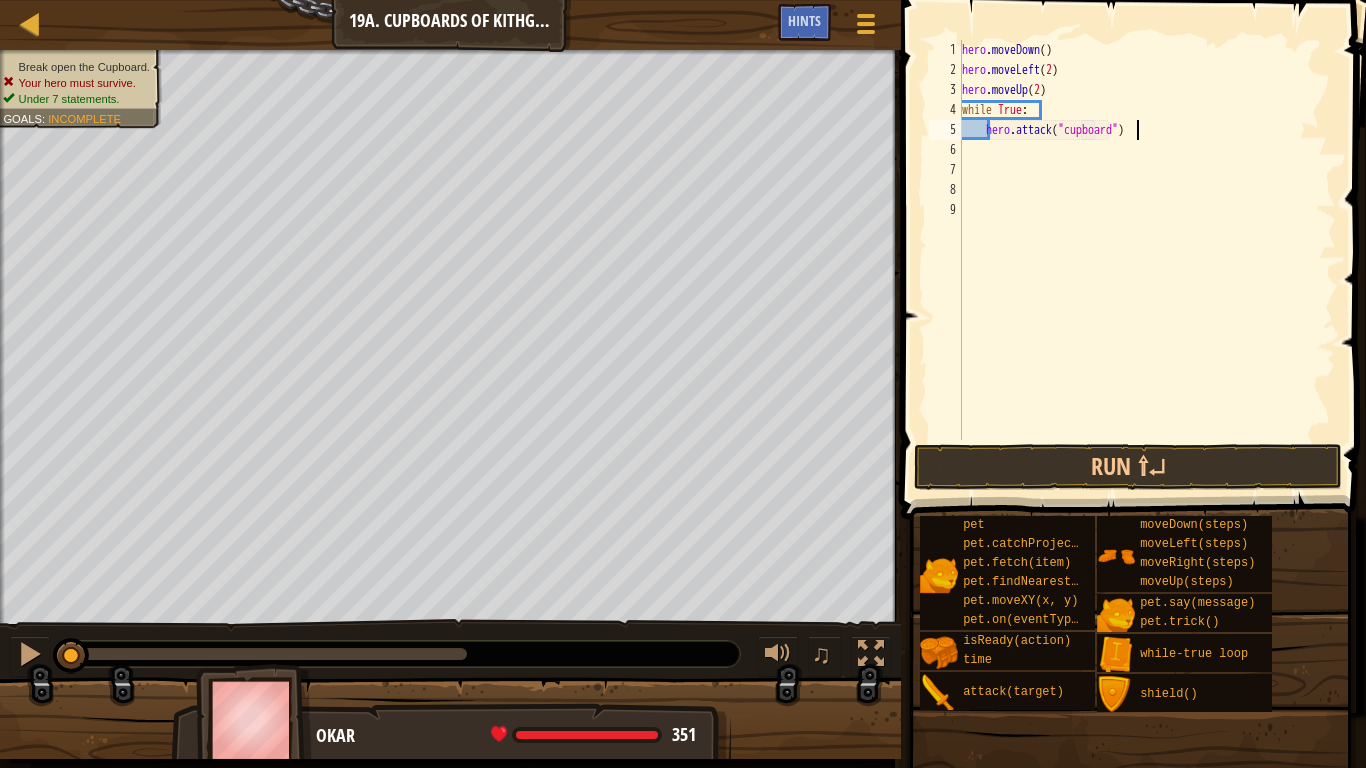 scroll, scrollTop: 9, scrollLeft: 25, axis: both 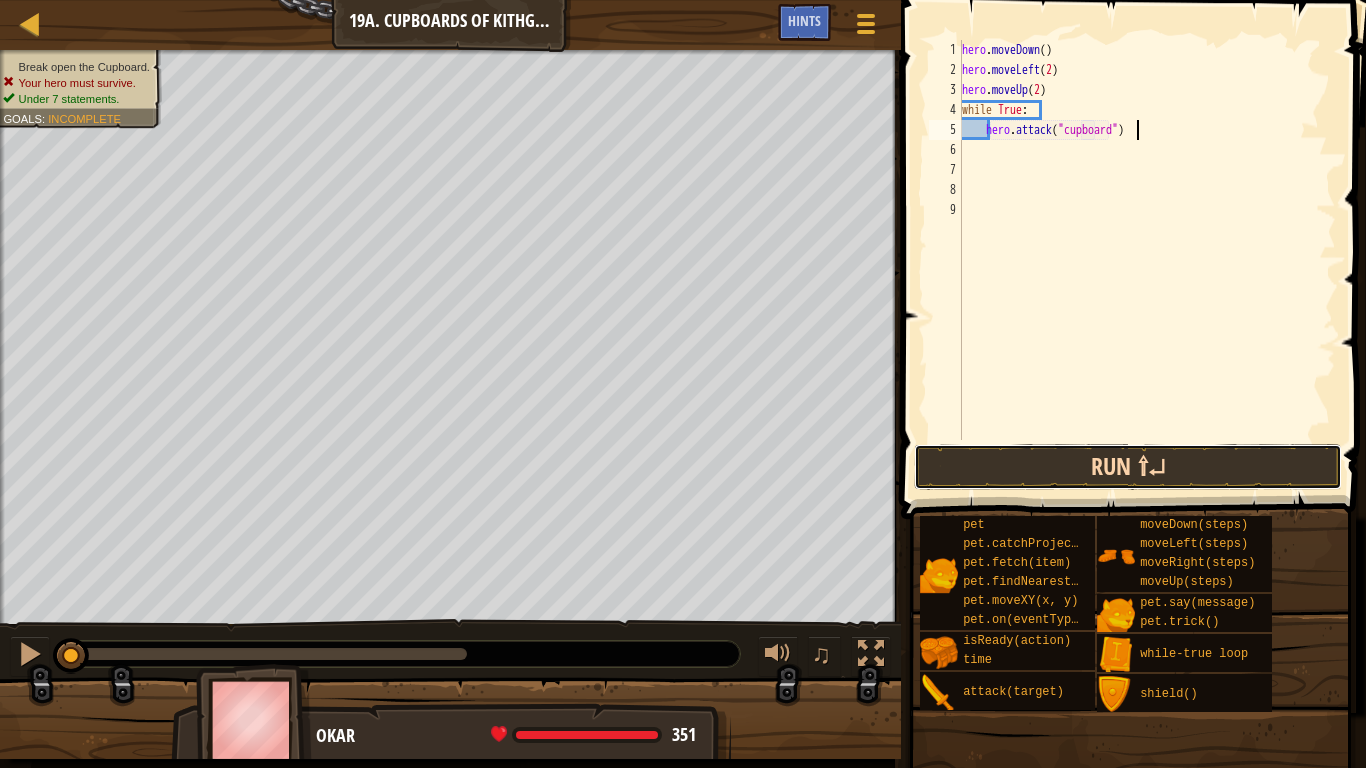 click on "Run ⇧↵" at bounding box center [1128, 467] 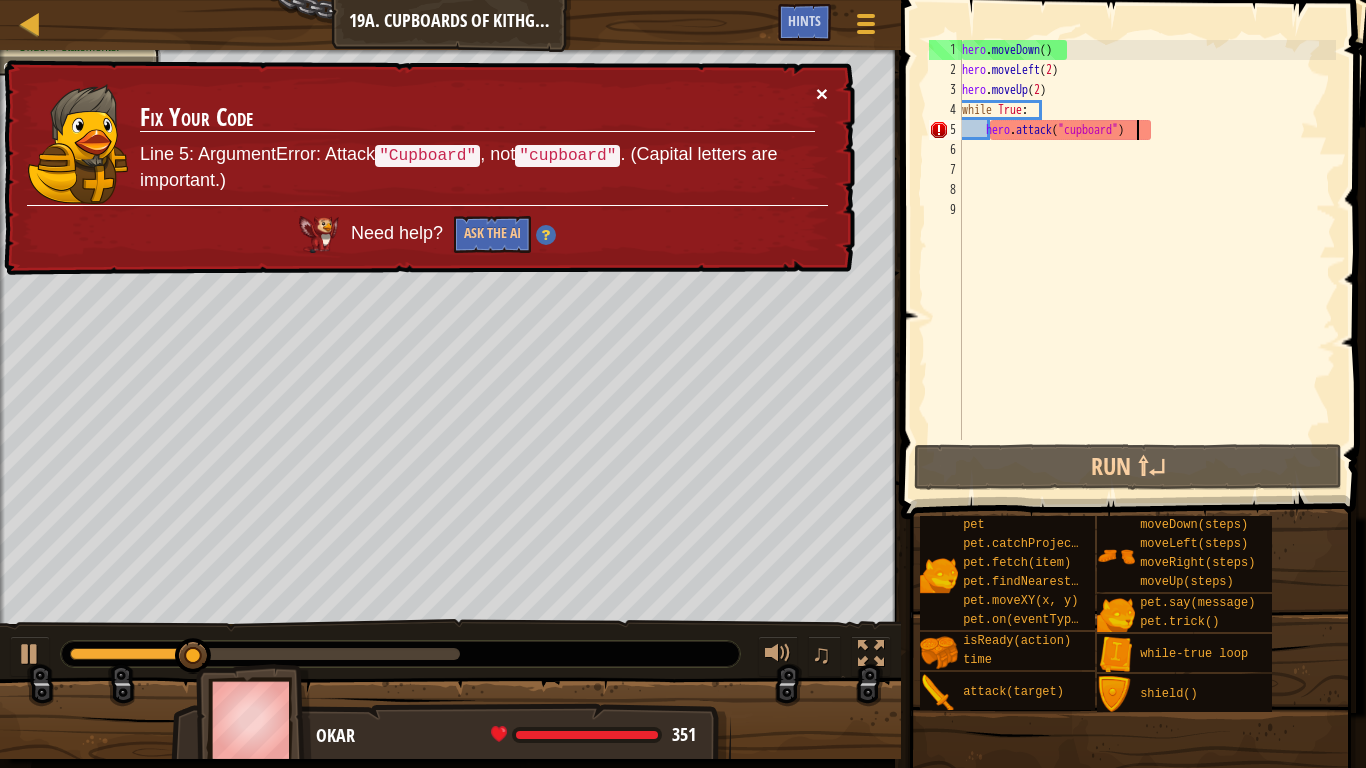 click on "×" at bounding box center [822, 93] 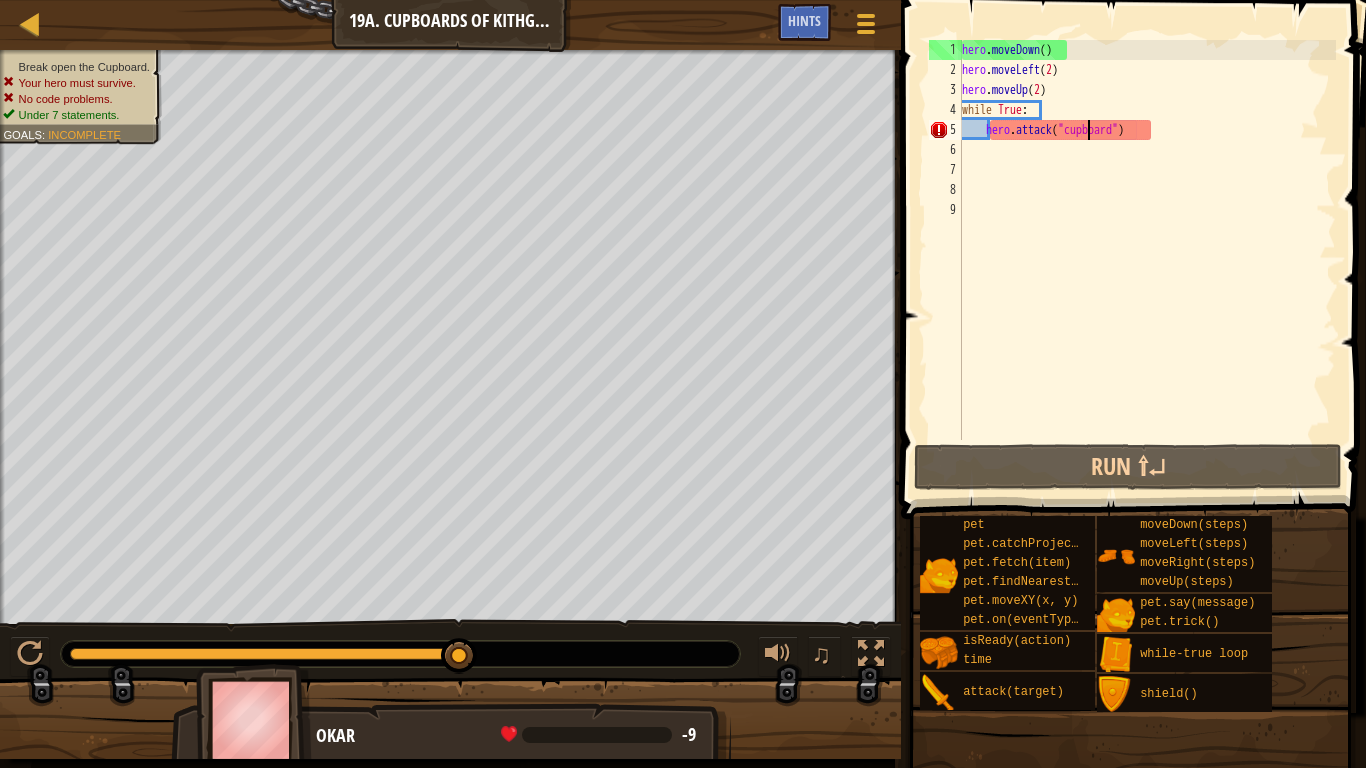 click on "hero . moveDown ( ) hero . moveLeft ( 2 ) hero . moveUp ( 2 ) while   True :      hero . attack ( "cupboard" )" at bounding box center (1147, 260) 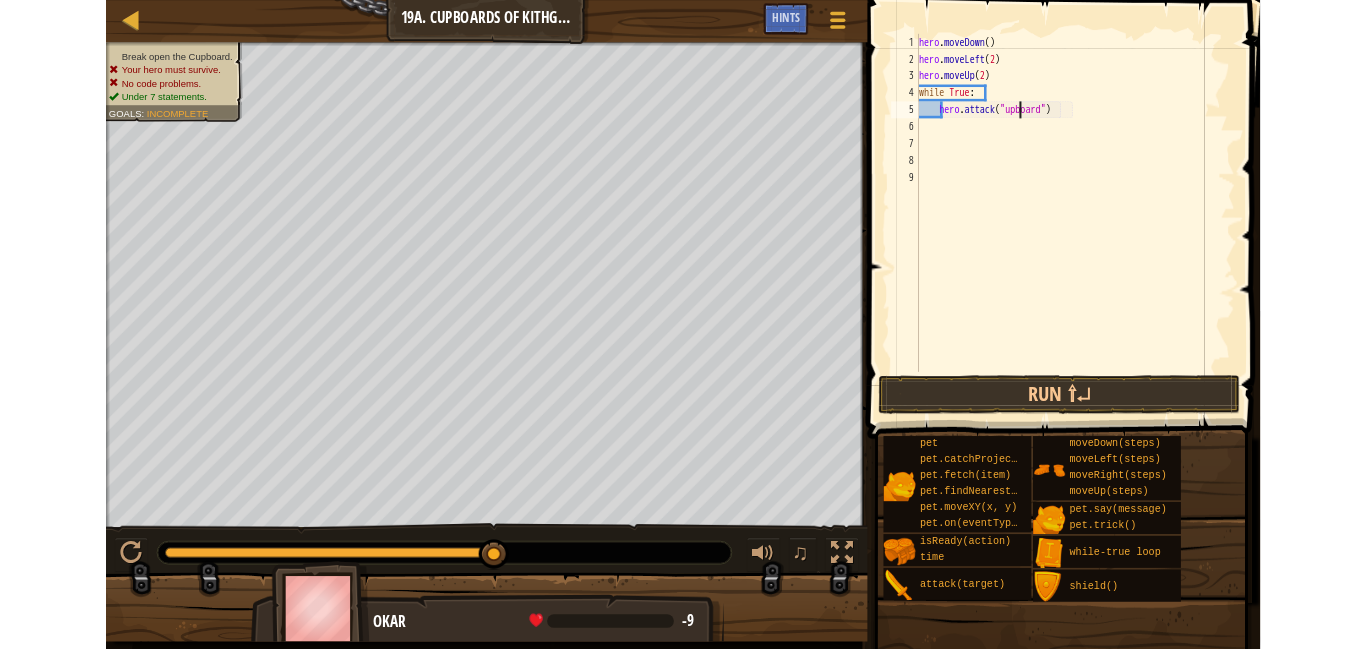 scroll, scrollTop: 9, scrollLeft: 19, axis: both 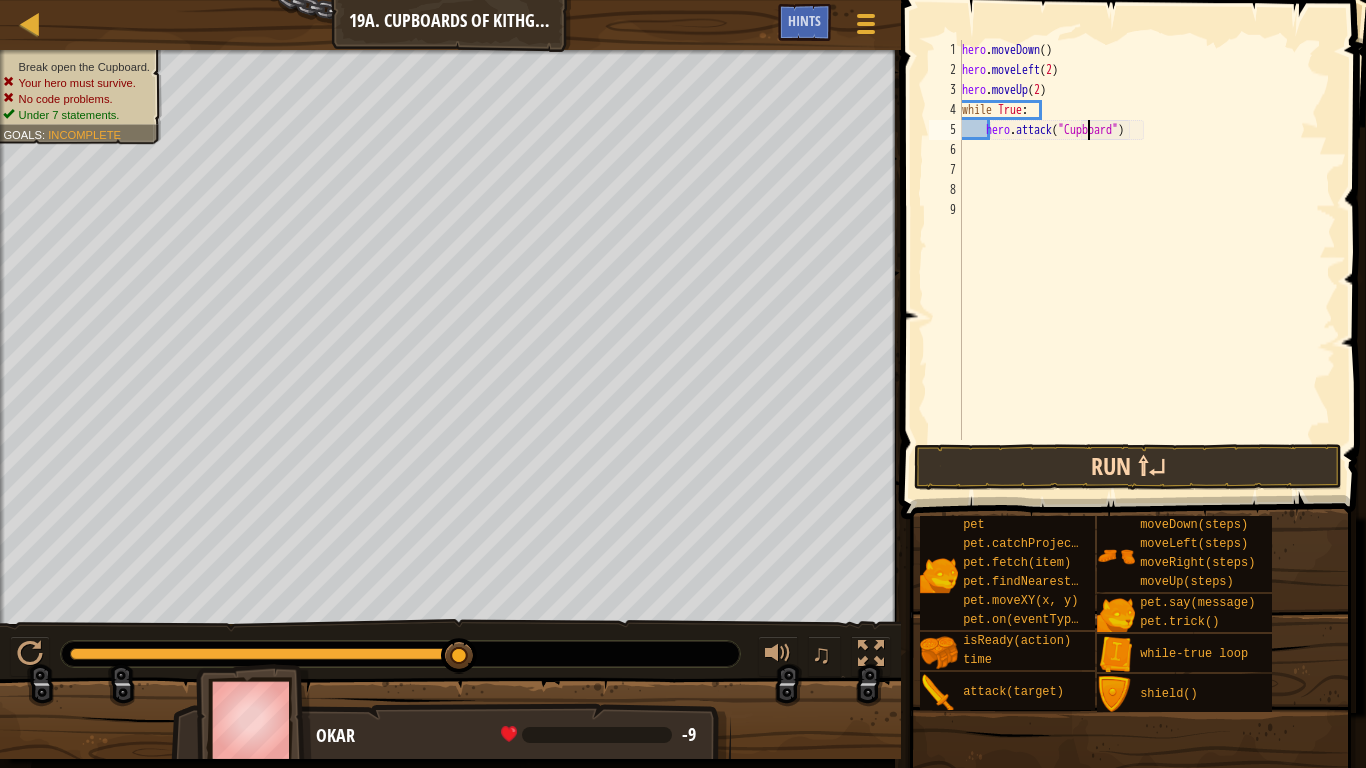 type on "hero.attack("Cupboard")" 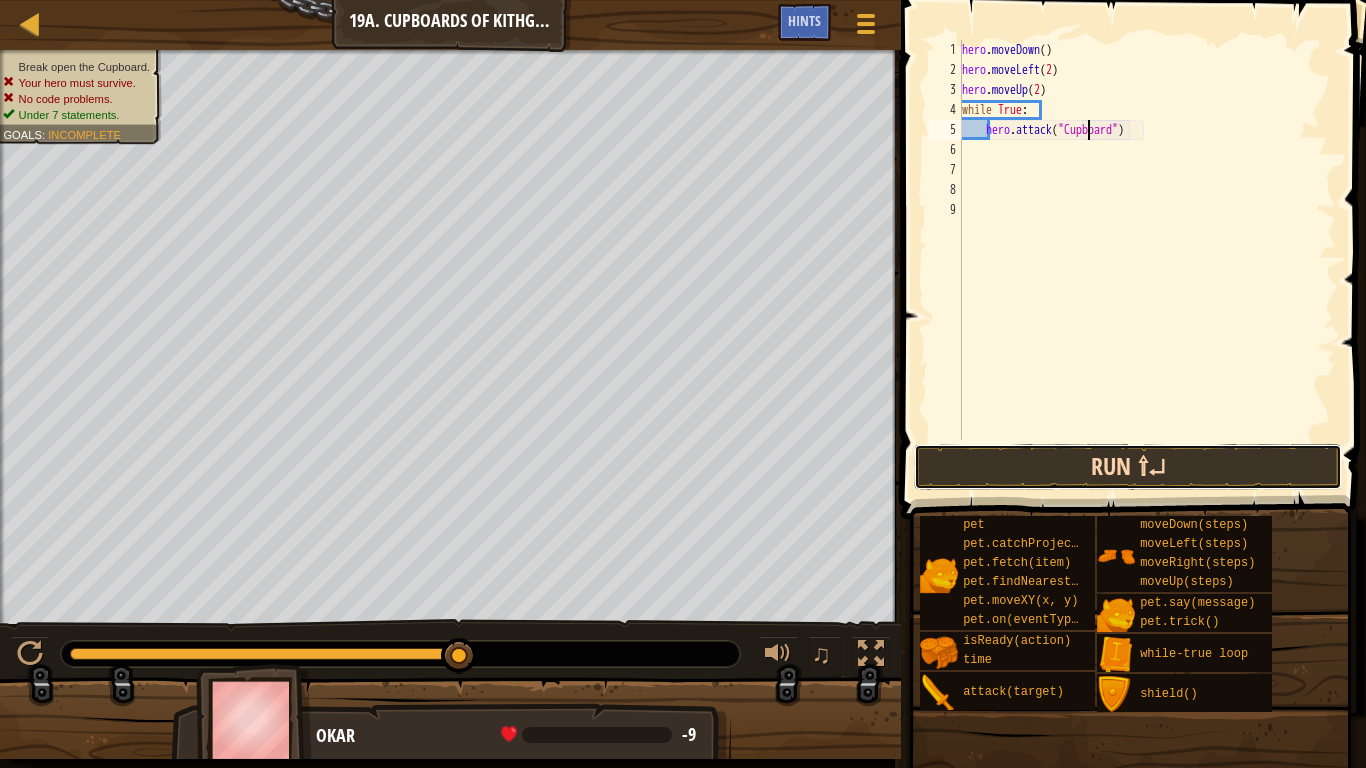 click on "Run ⇧↵" at bounding box center (1128, 467) 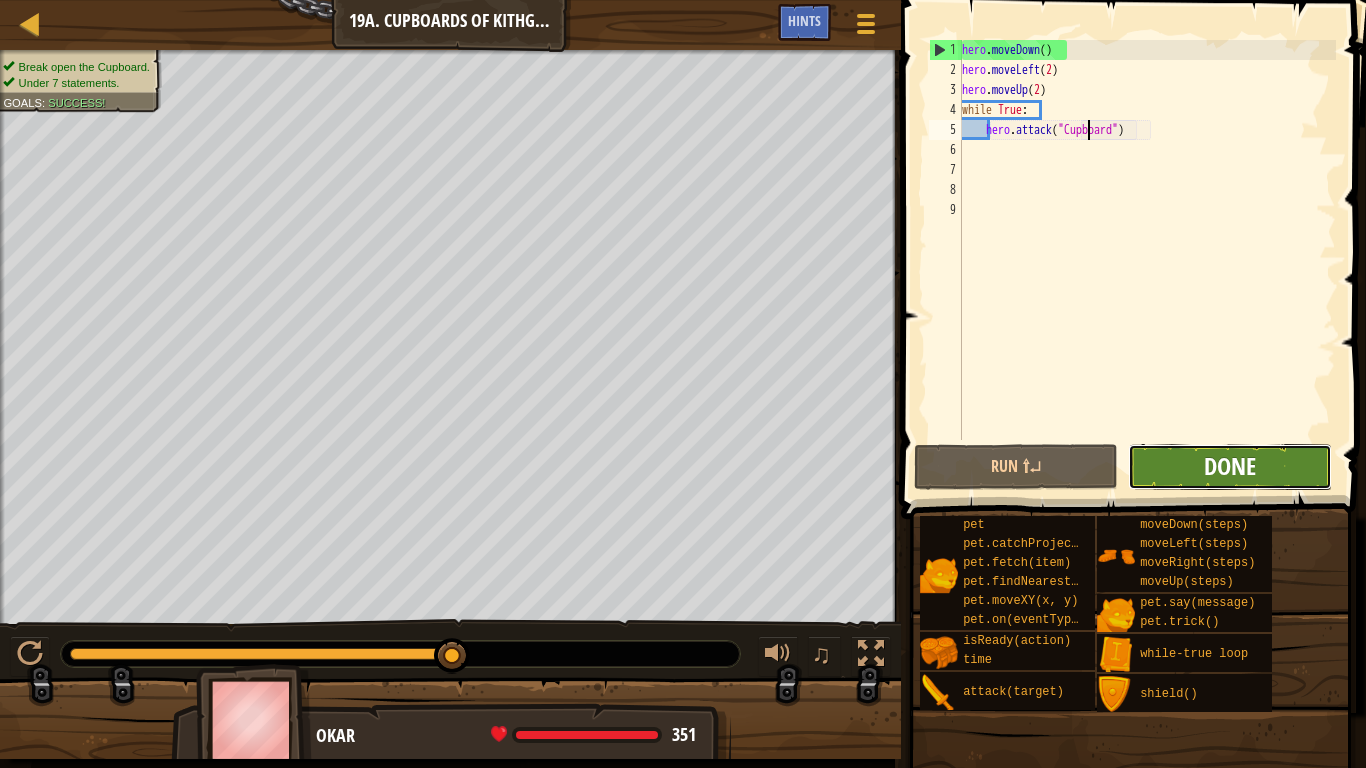 click on "Done" at bounding box center [1230, 466] 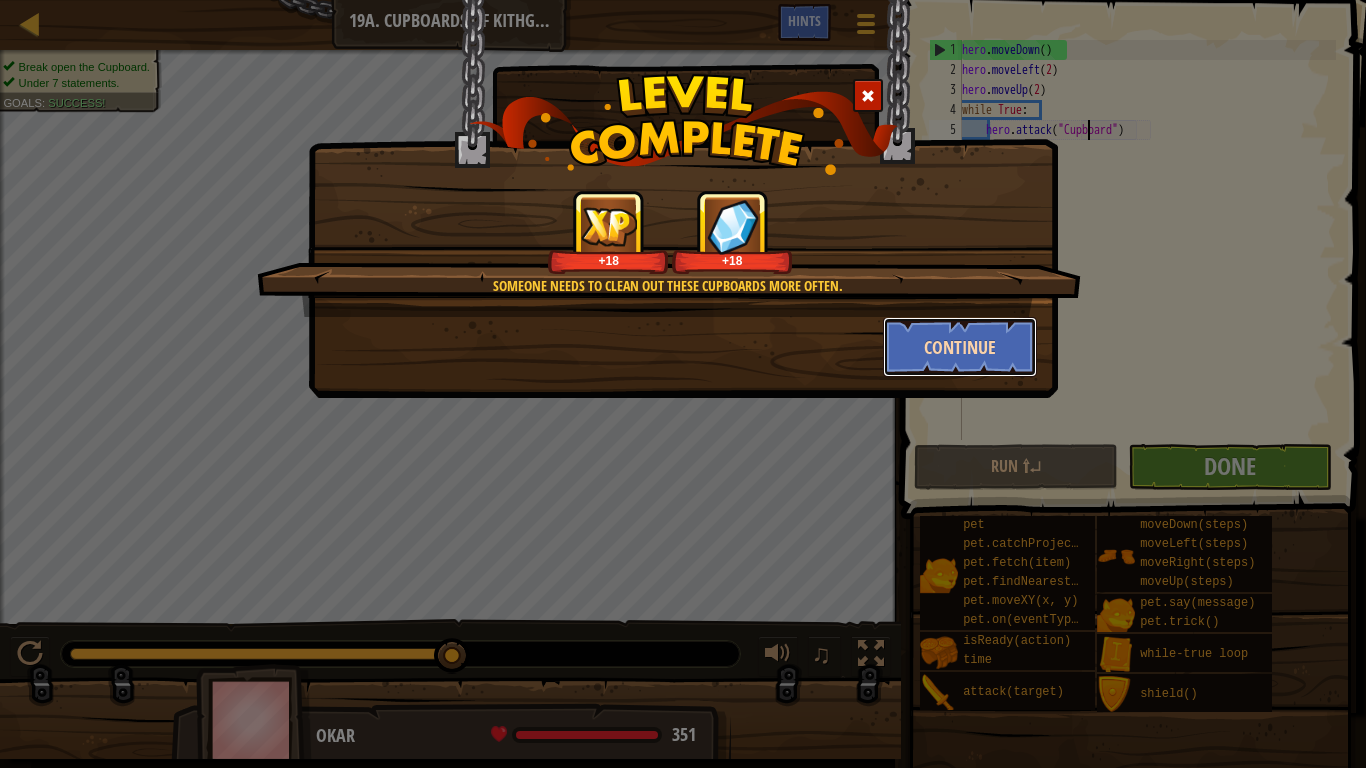 click on "Continue" at bounding box center (960, 347) 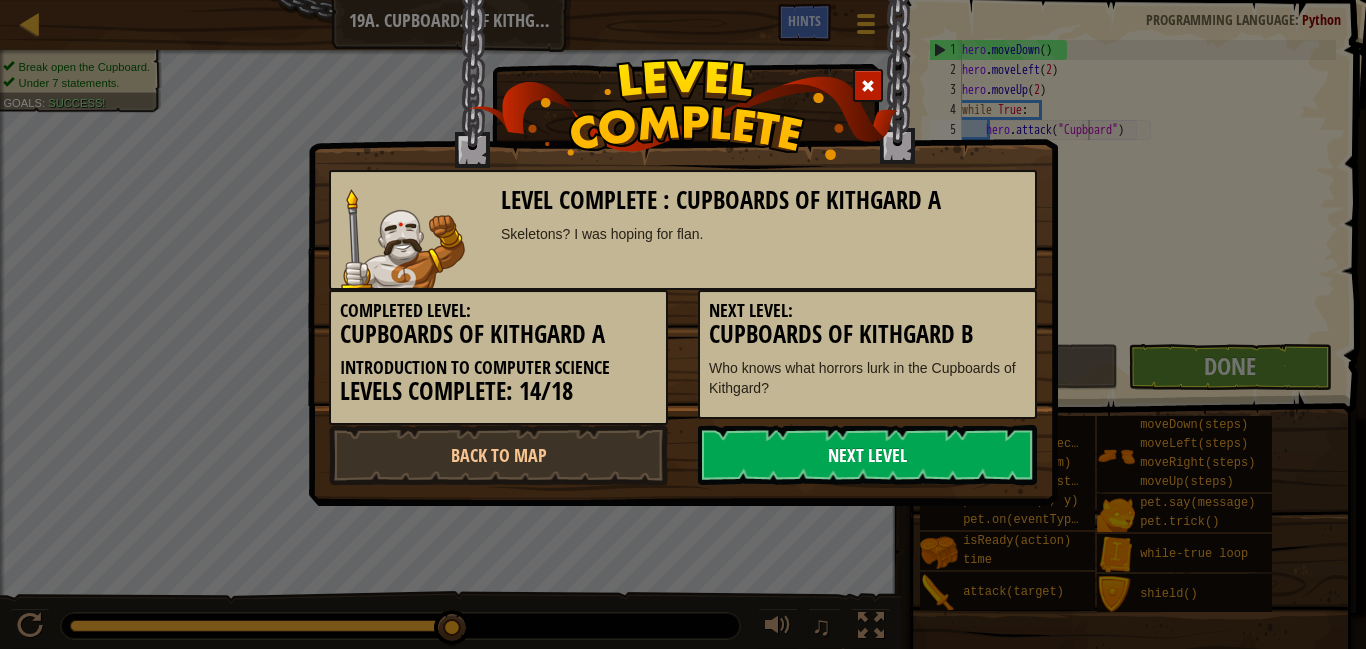 click on "Next Level" at bounding box center (867, 455) 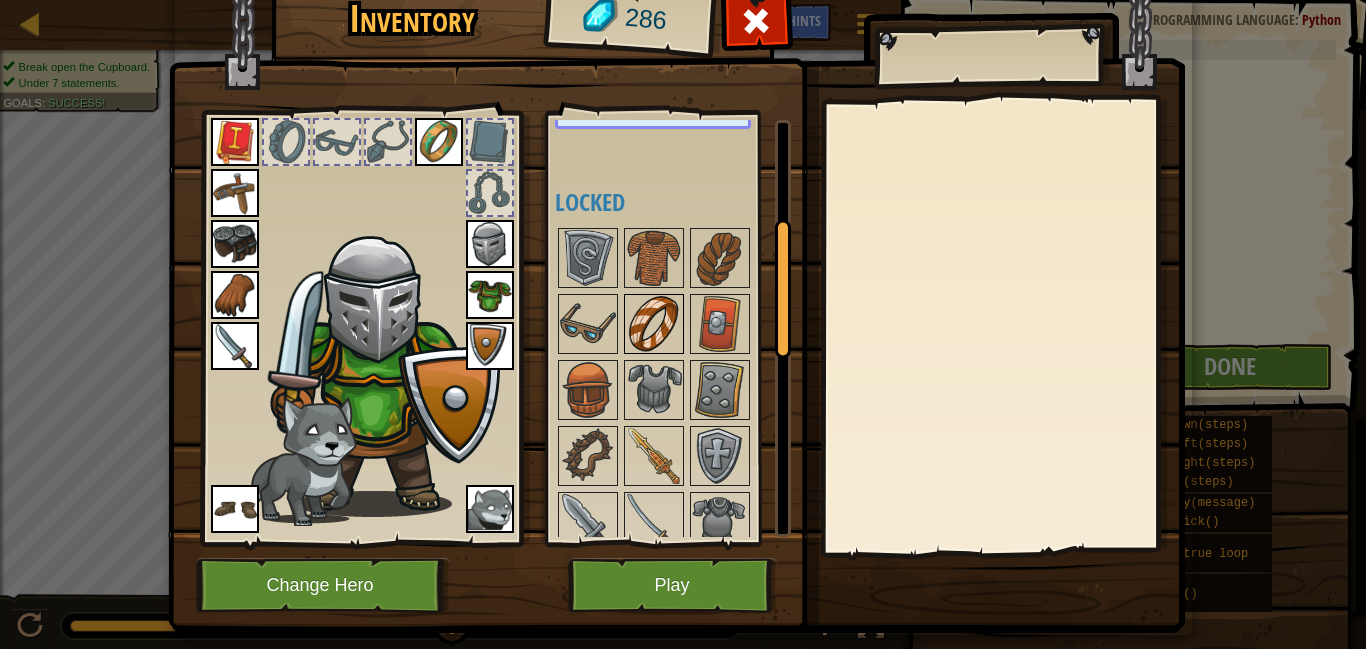 scroll, scrollTop: 368, scrollLeft: 0, axis: vertical 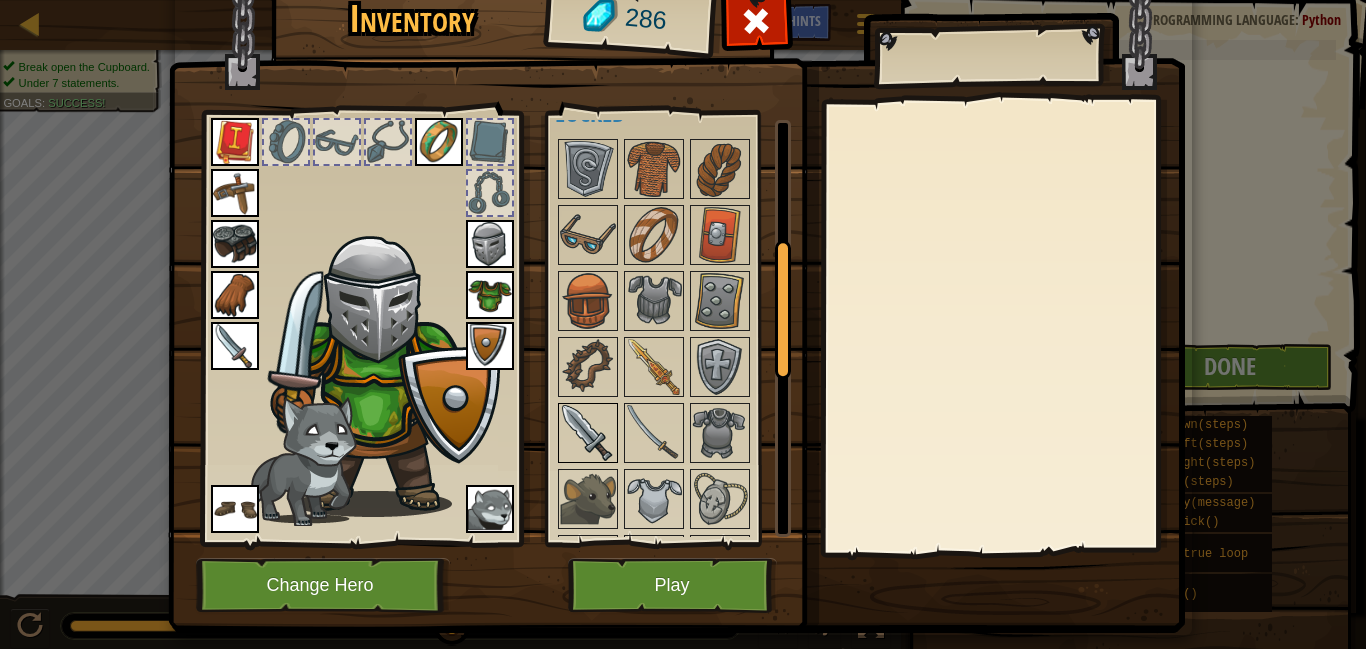 click at bounding box center (588, 433) 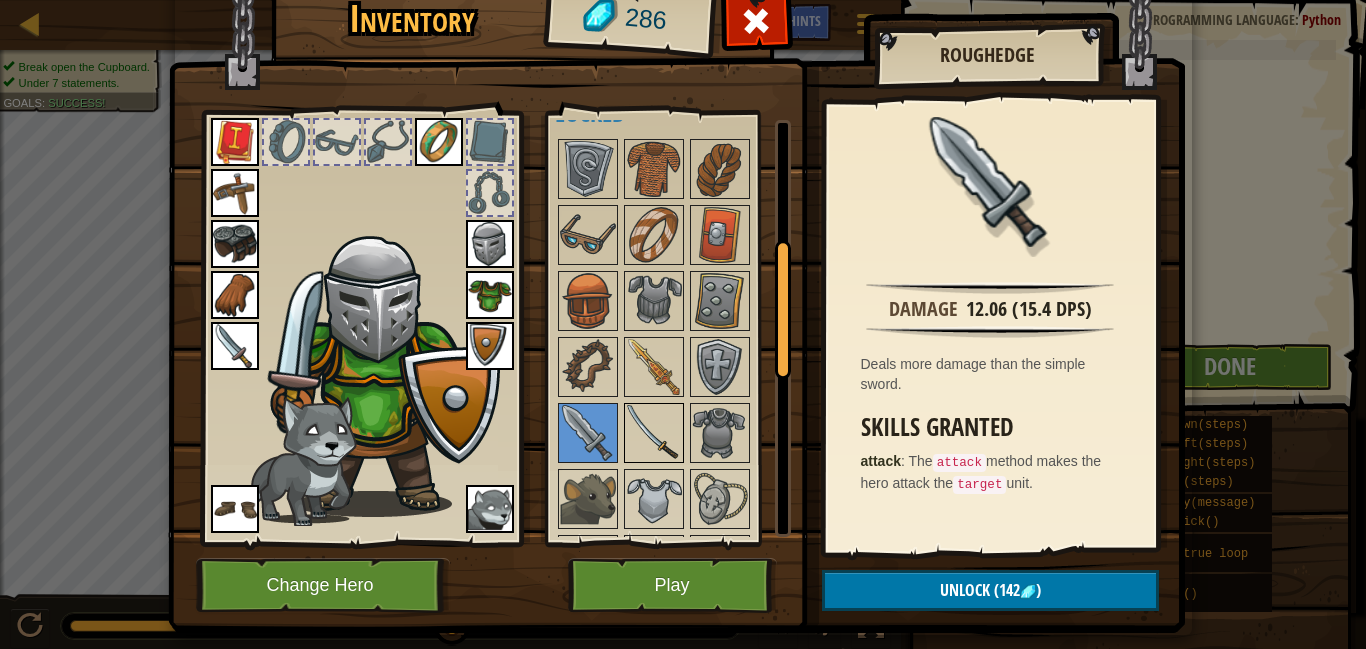click at bounding box center [654, 433] 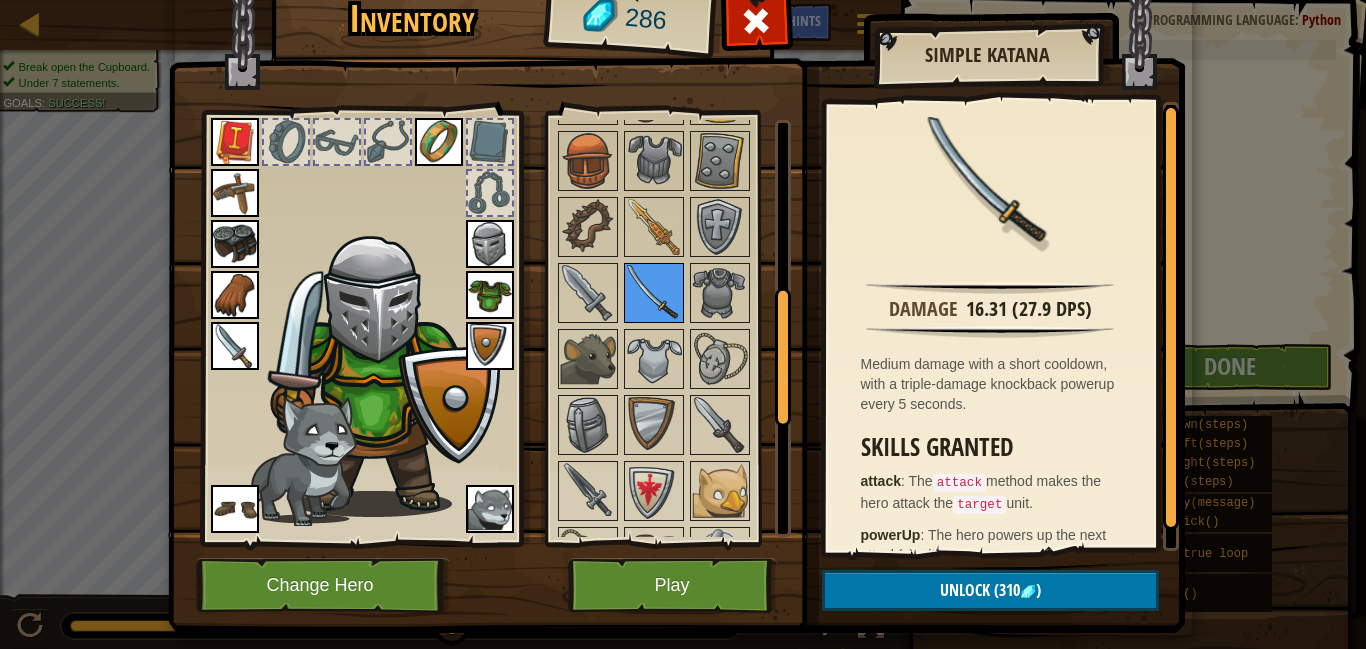 scroll, scrollTop: 531, scrollLeft: 0, axis: vertical 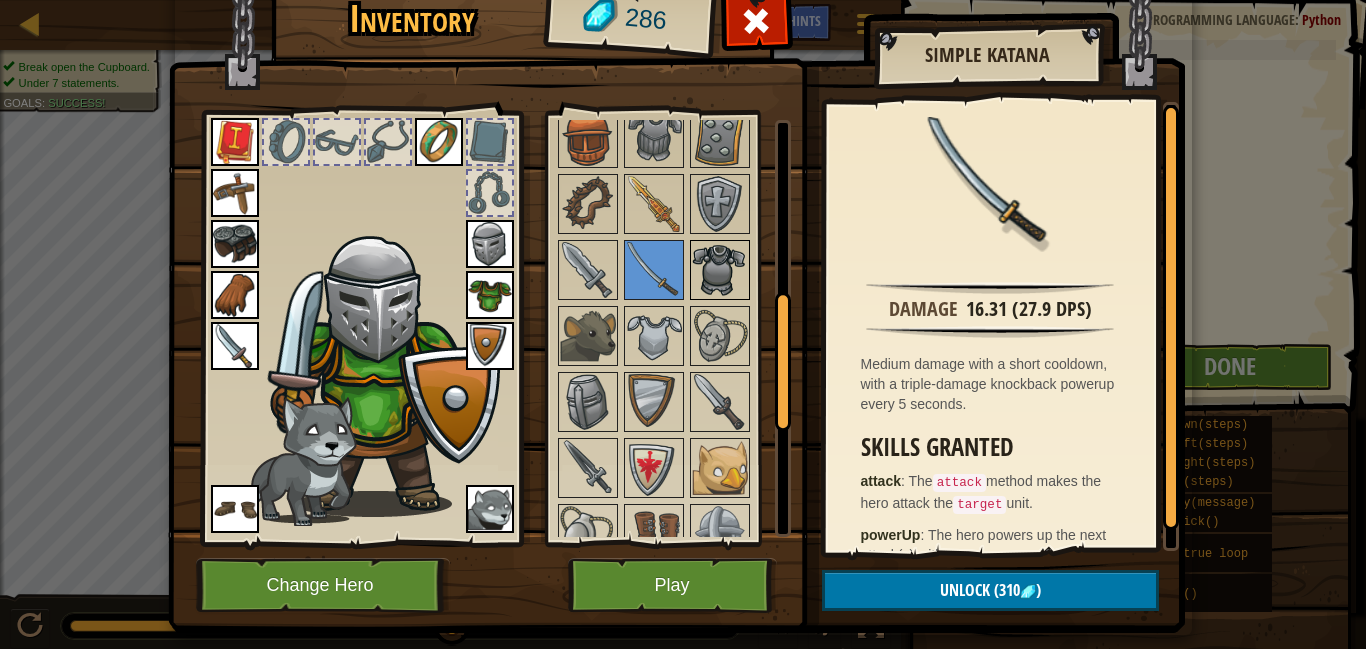 click at bounding box center (720, 270) 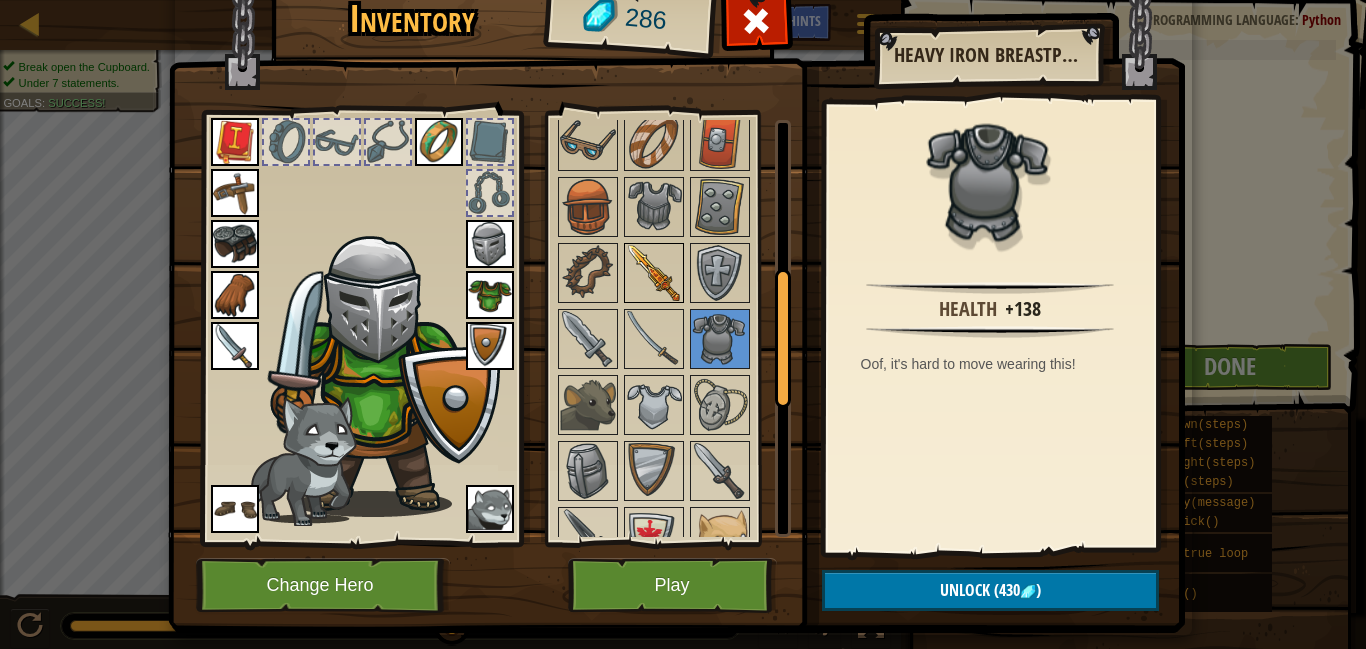 scroll, scrollTop: 451, scrollLeft: 0, axis: vertical 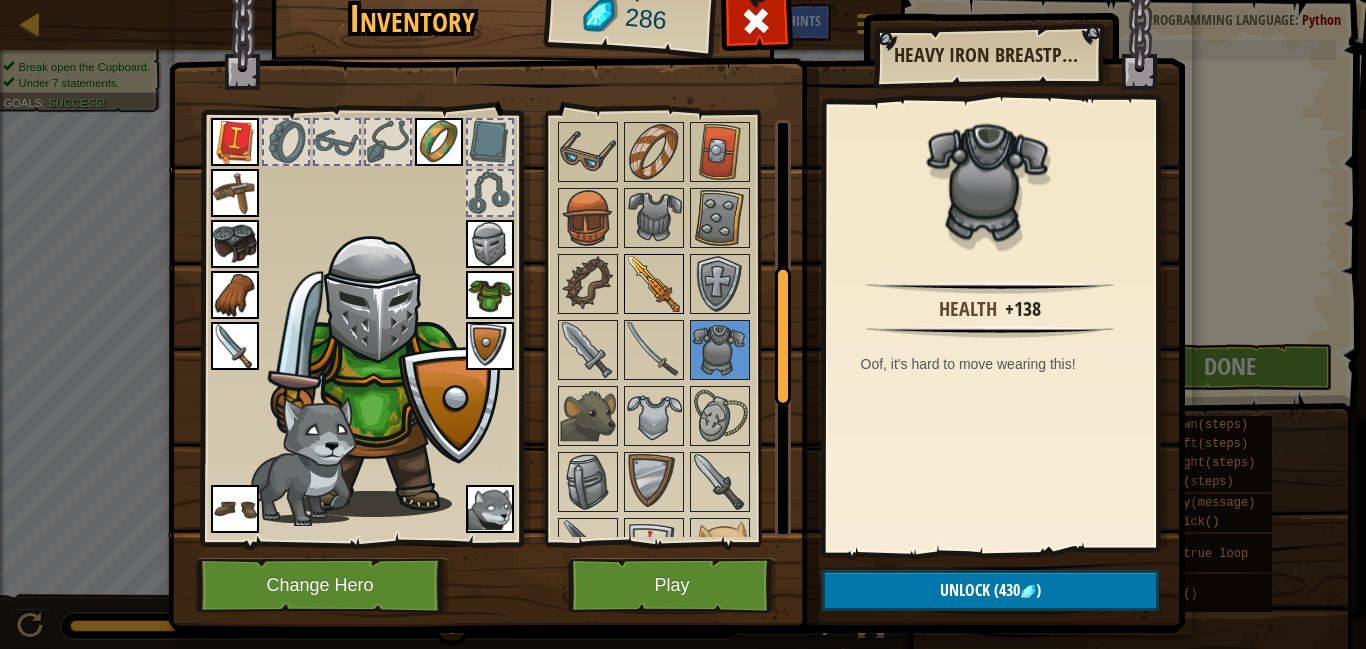 click at bounding box center (654, 218) 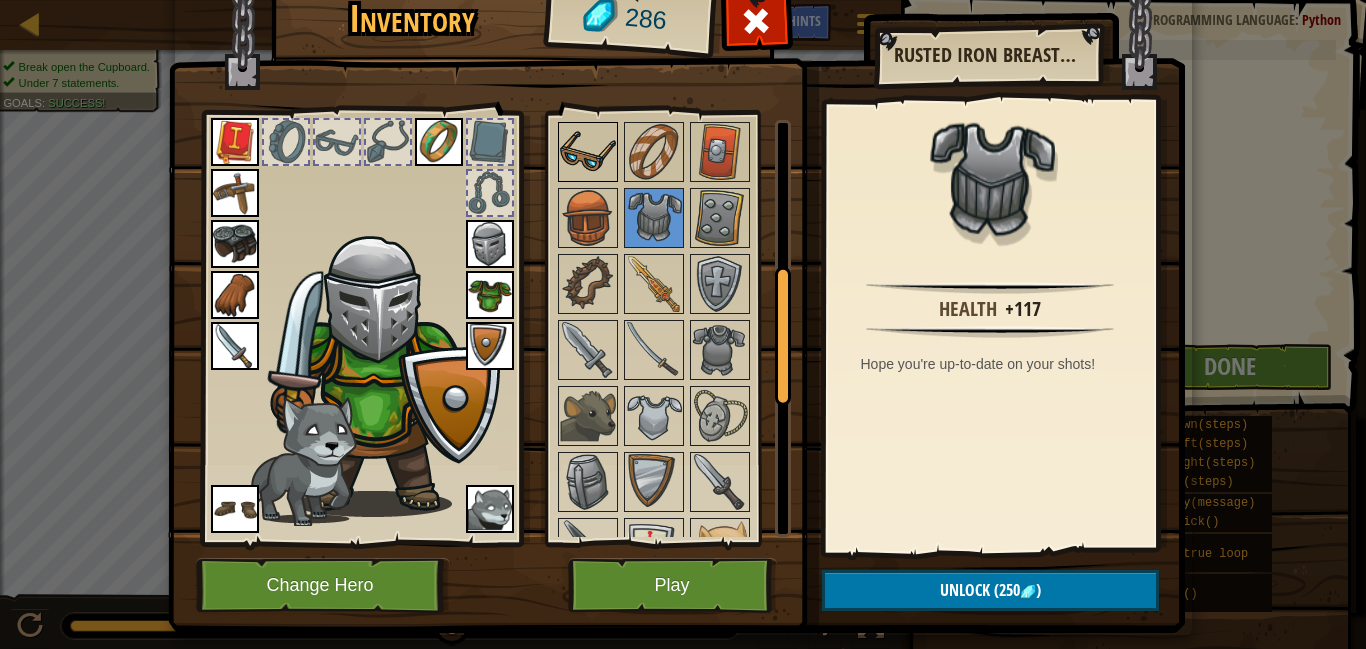 click at bounding box center (588, 152) 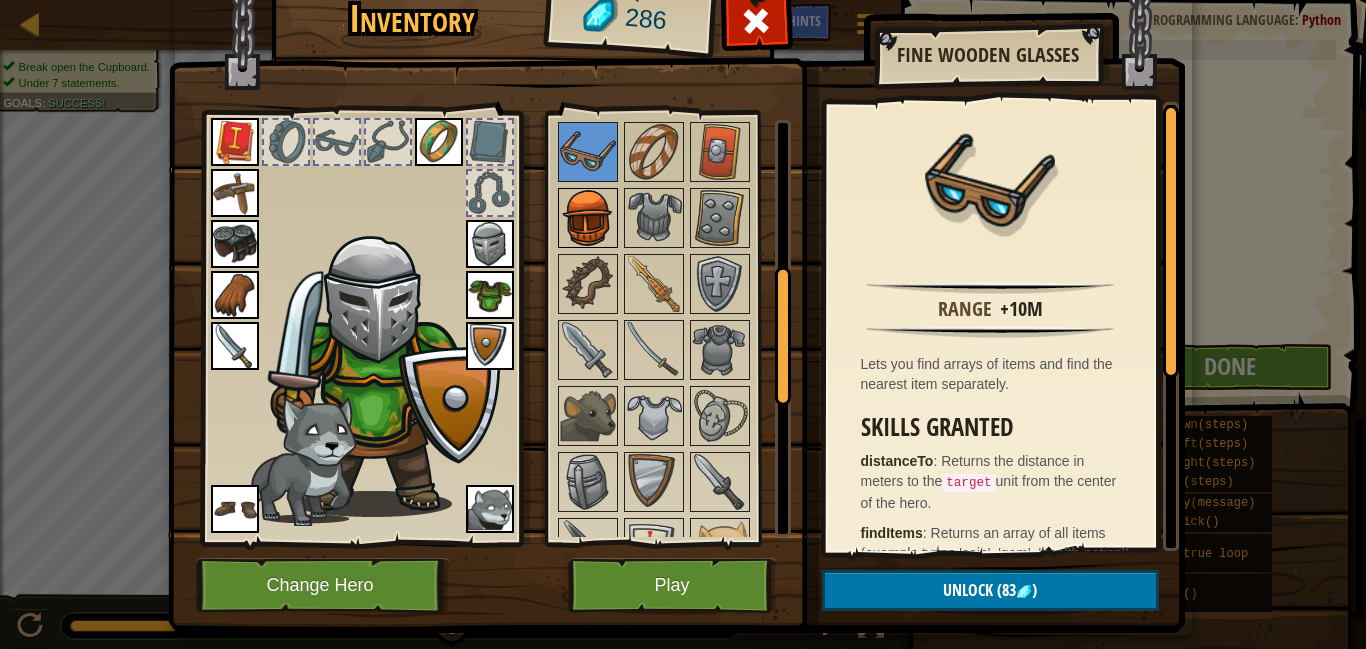 click at bounding box center [588, 218] 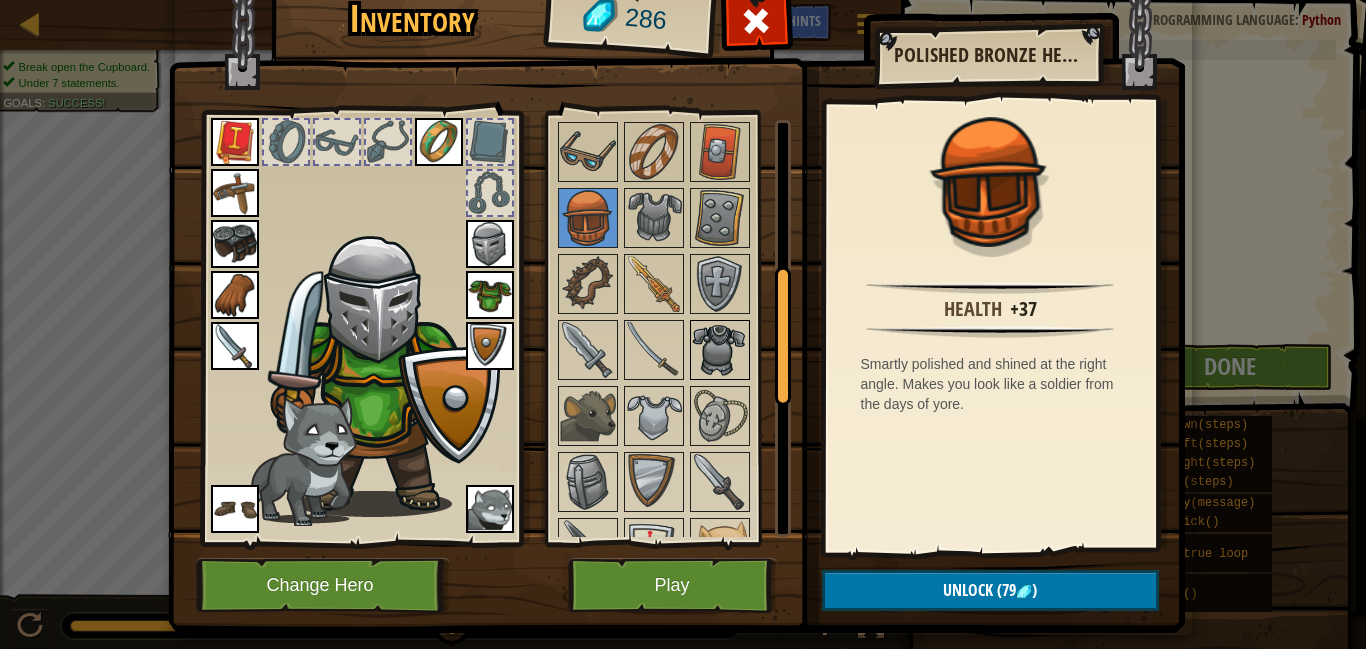 click at bounding box center [720, 350] 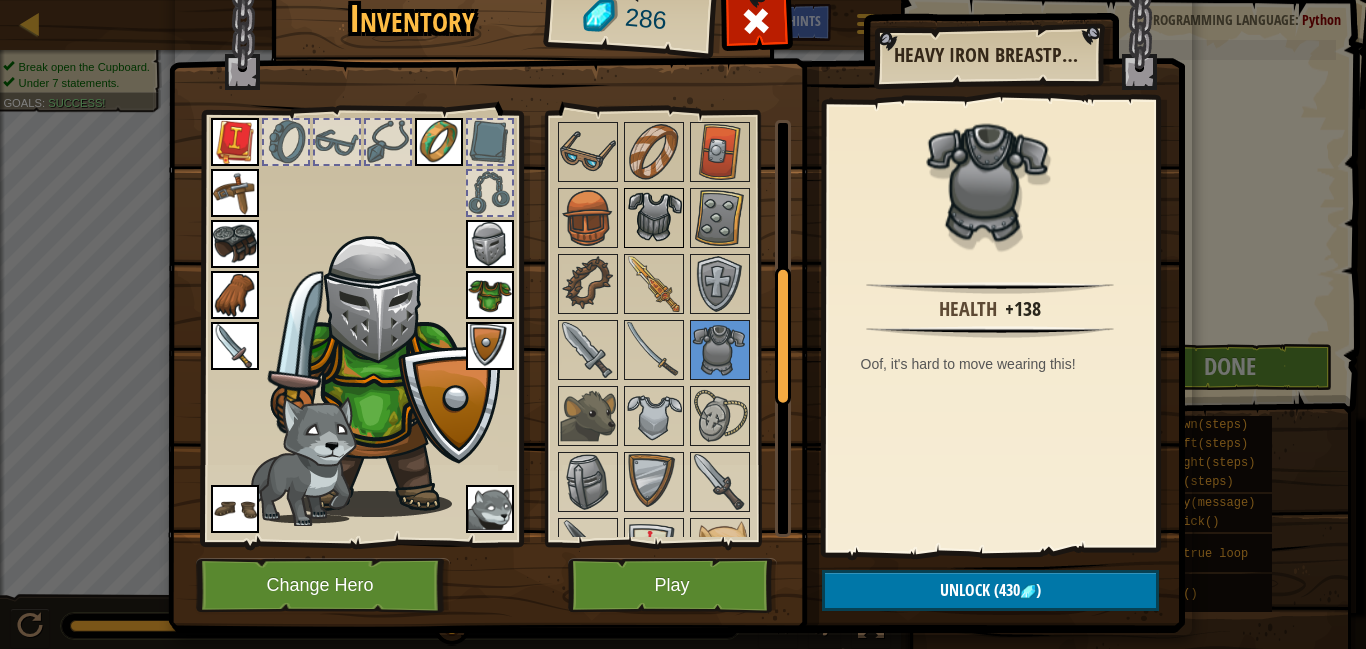 click at bounding box center [654, 218] 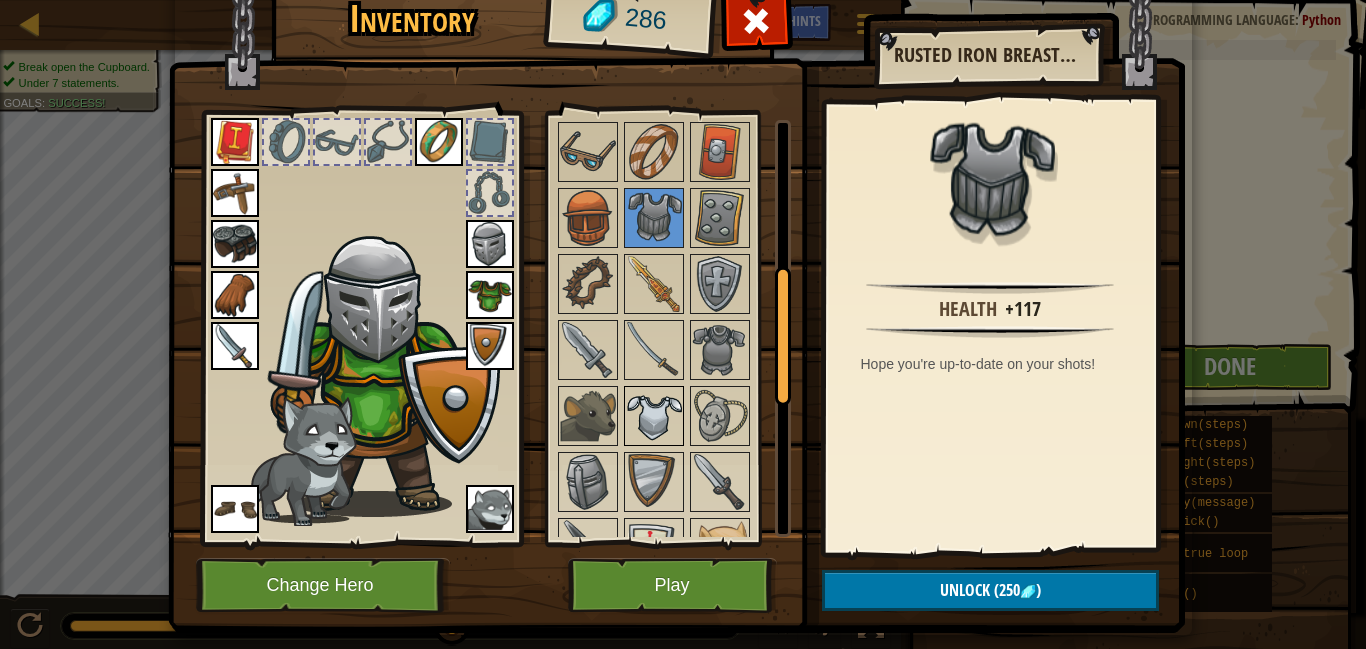 click at bounding box center [654, 416] 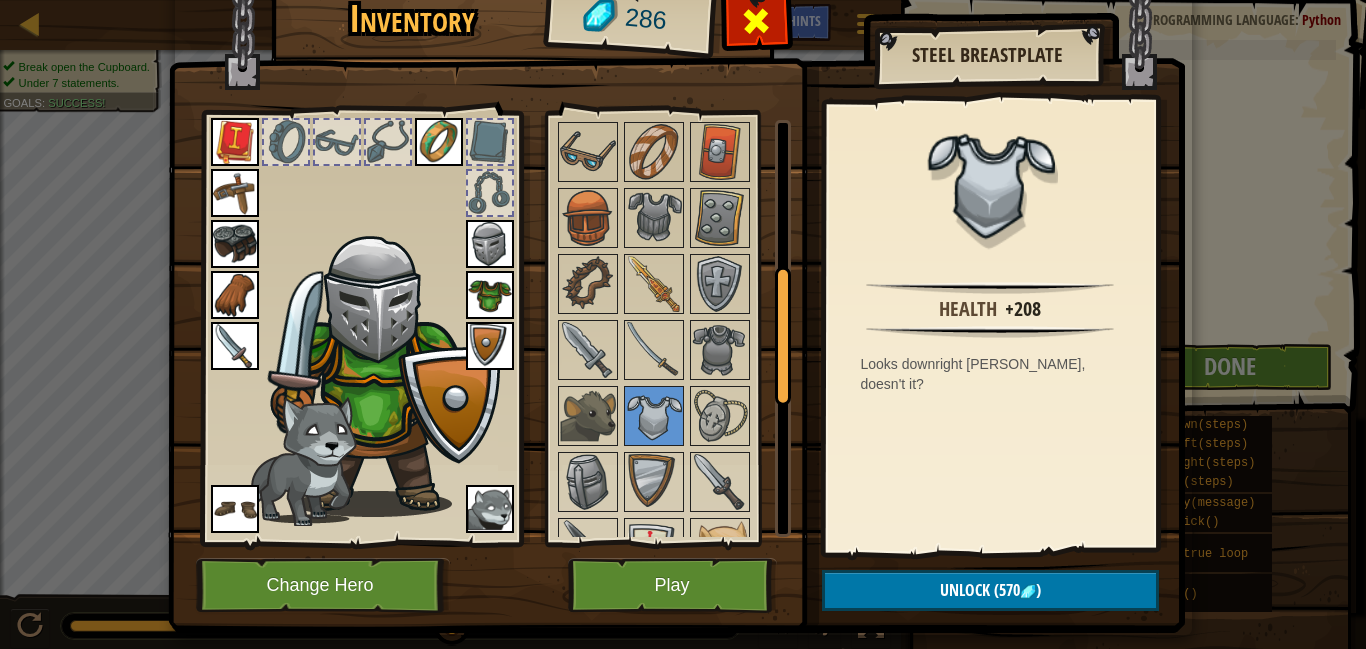 click at bounding box center (756, 21) 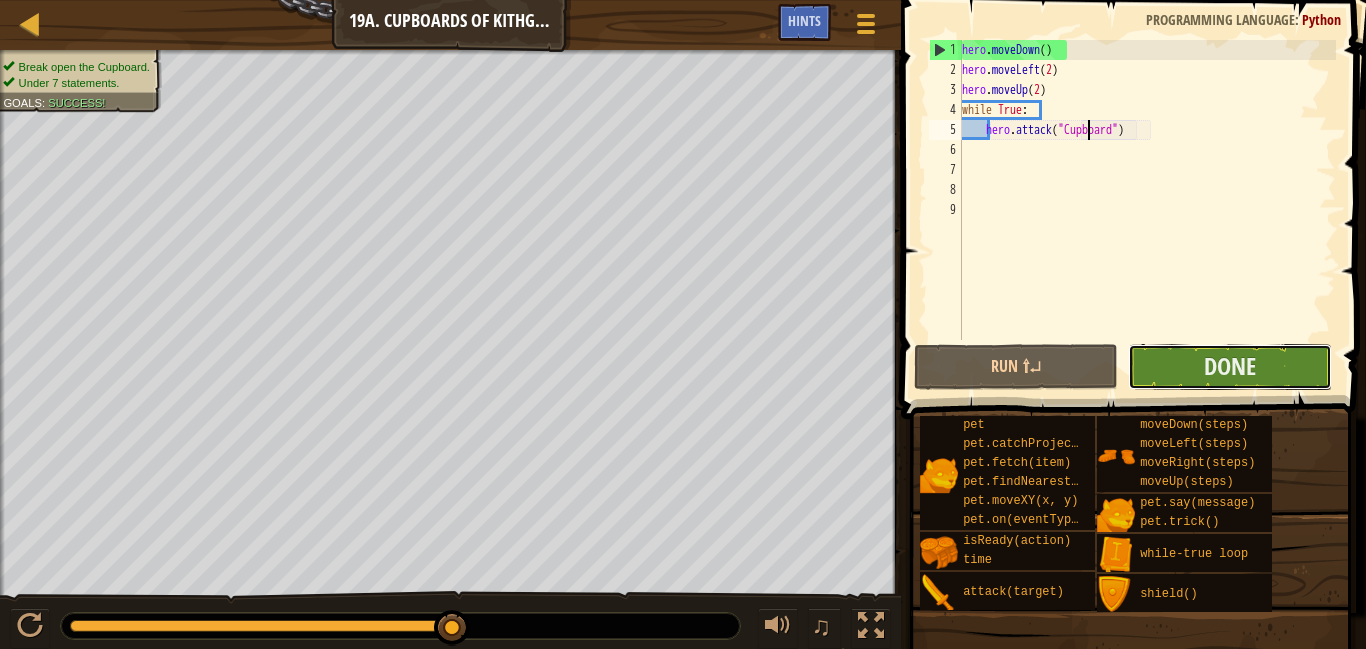 click on "Done" at bounding box center [1230, 367] 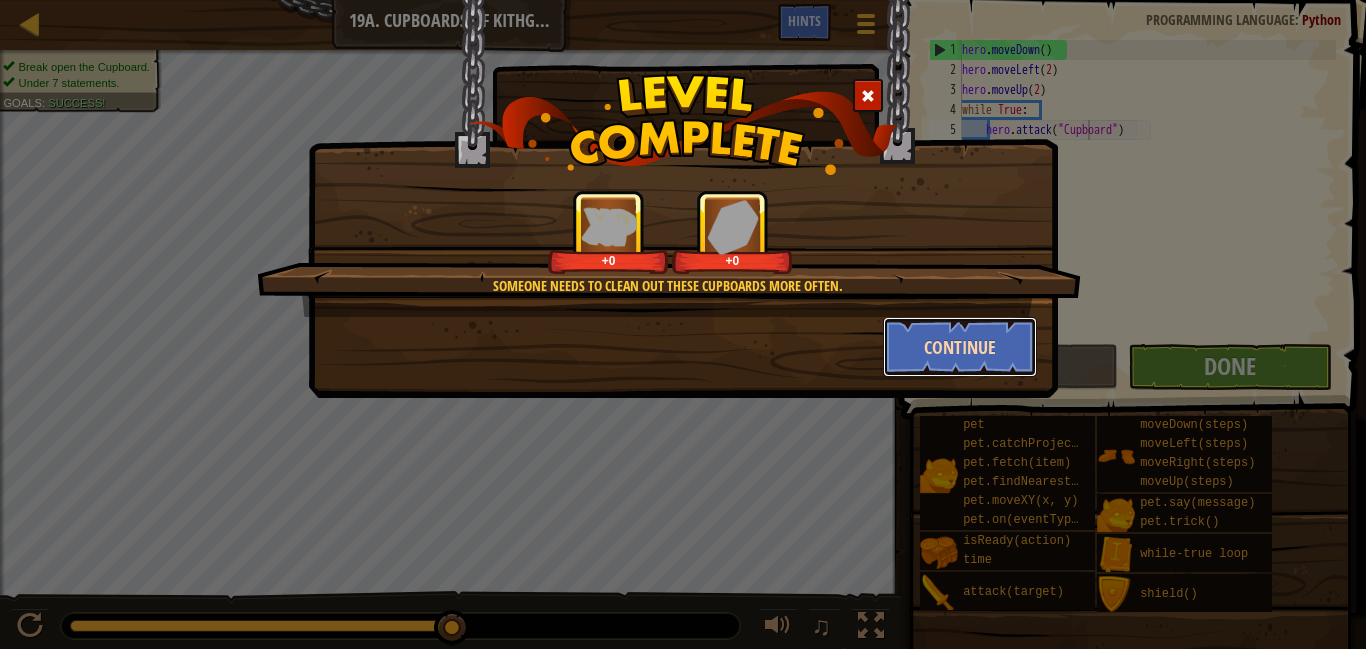 click on "Continue" at bounding box center (960, 347) 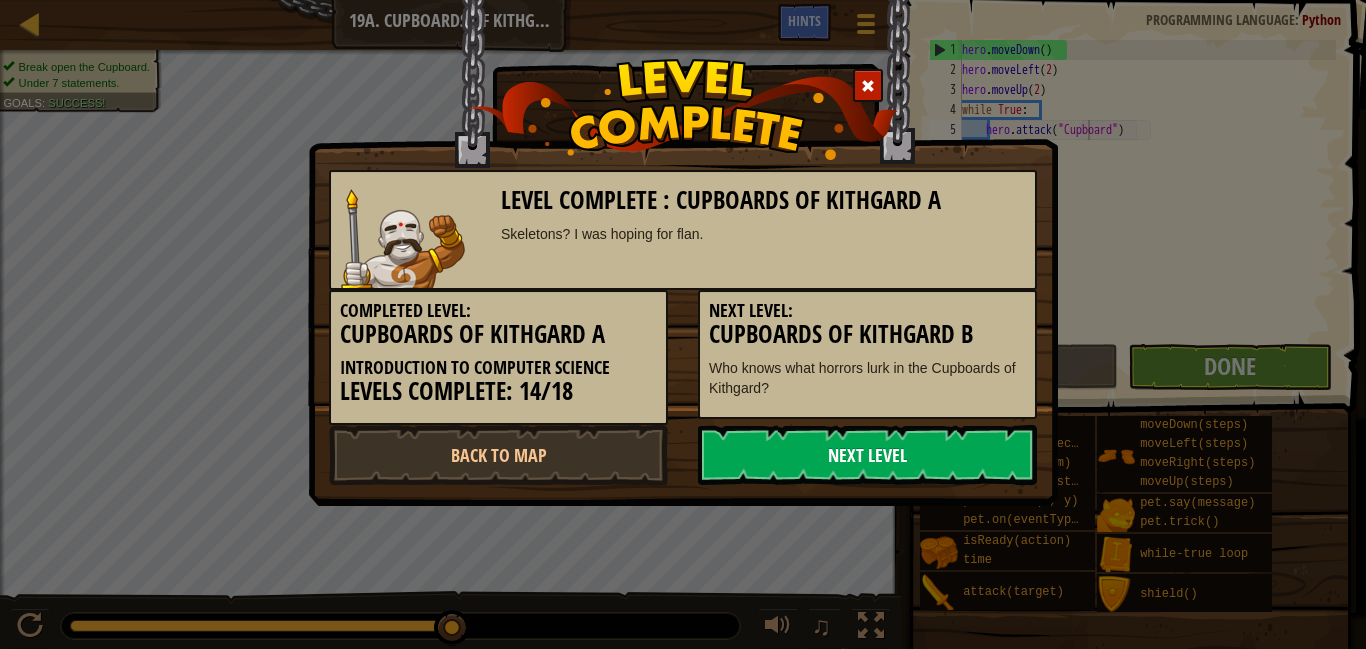 click on "Next Level" at bounding box center (867, 455) 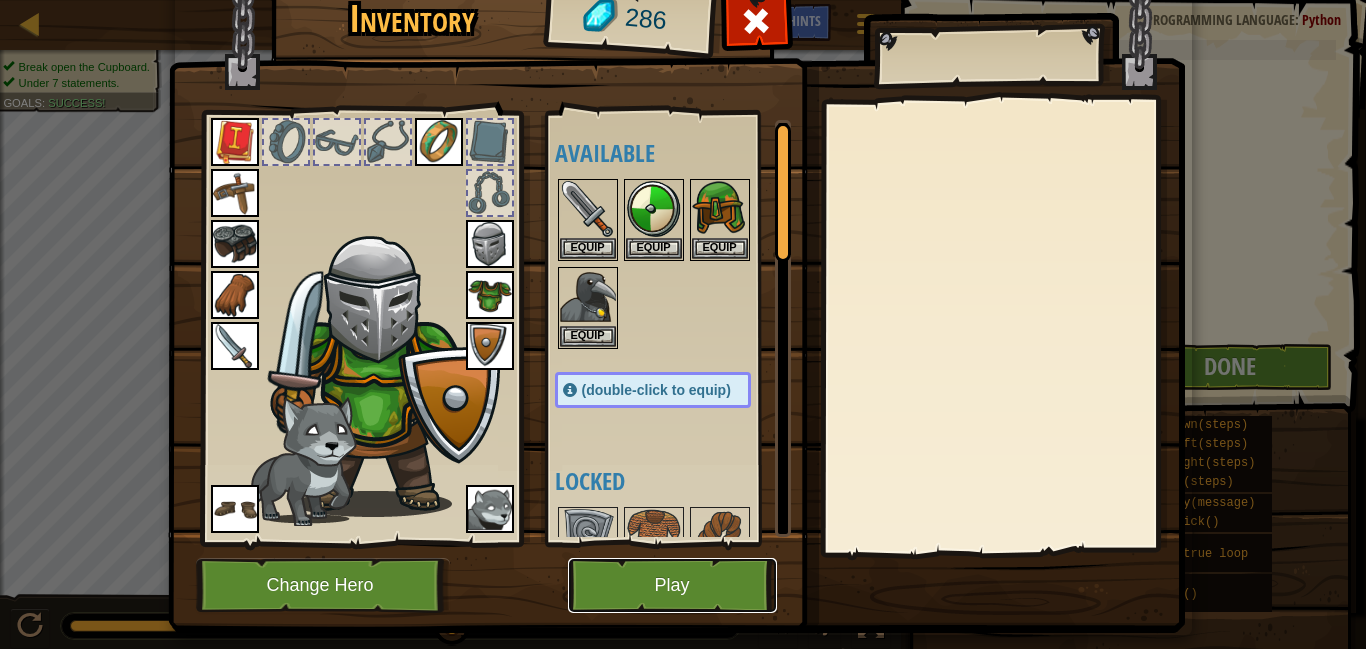 click on "Play" at bounding box center [672, 585] 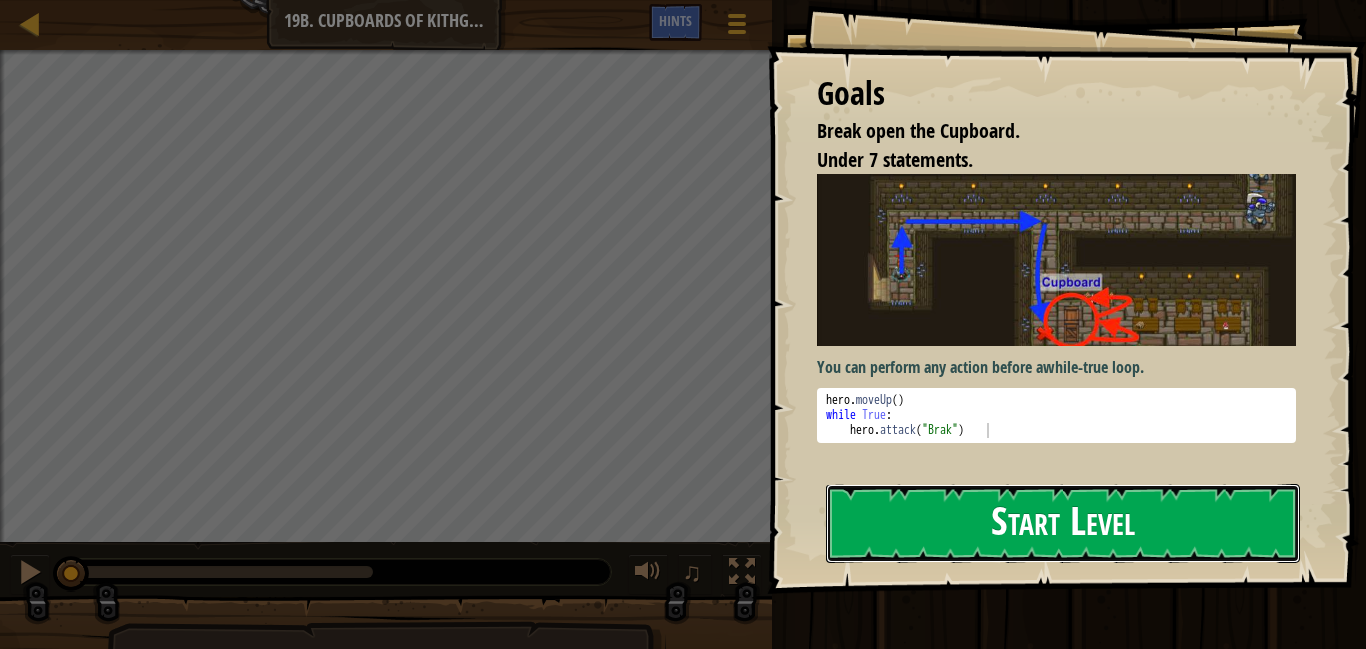 click on "Start Level" at bounding box center (1063, 523) 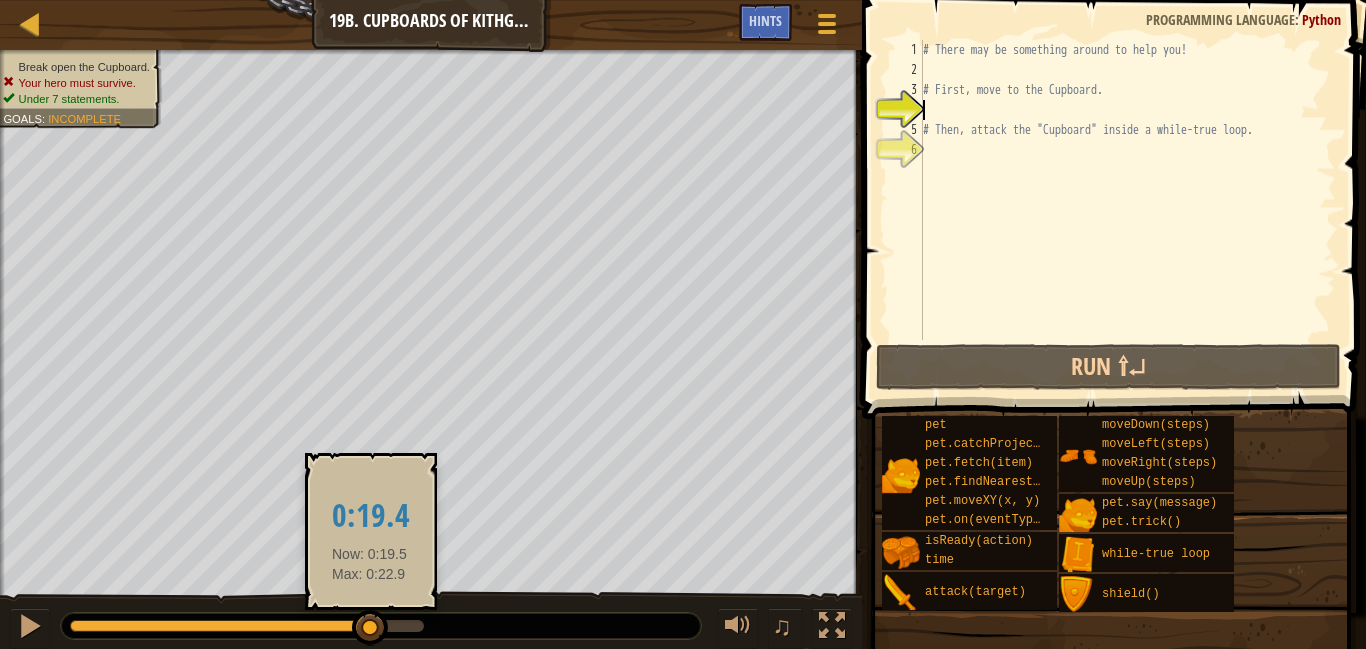 drag, startPoint x: 72, startPoint y: 634, endPoint x: 370, endPoint y: 634, distance: 298 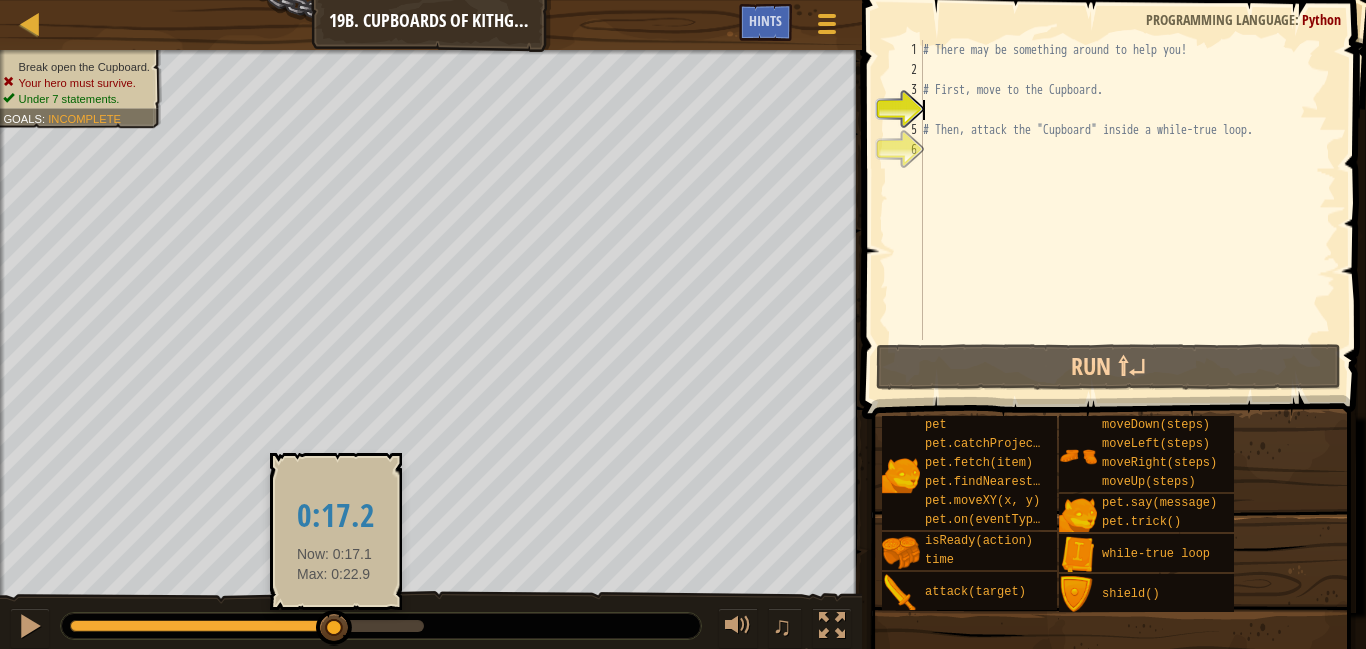 drag, startPoint x: 373, startPoint y: 622, endPoint x: 335, endPoint y: 631, distance: 39.051247 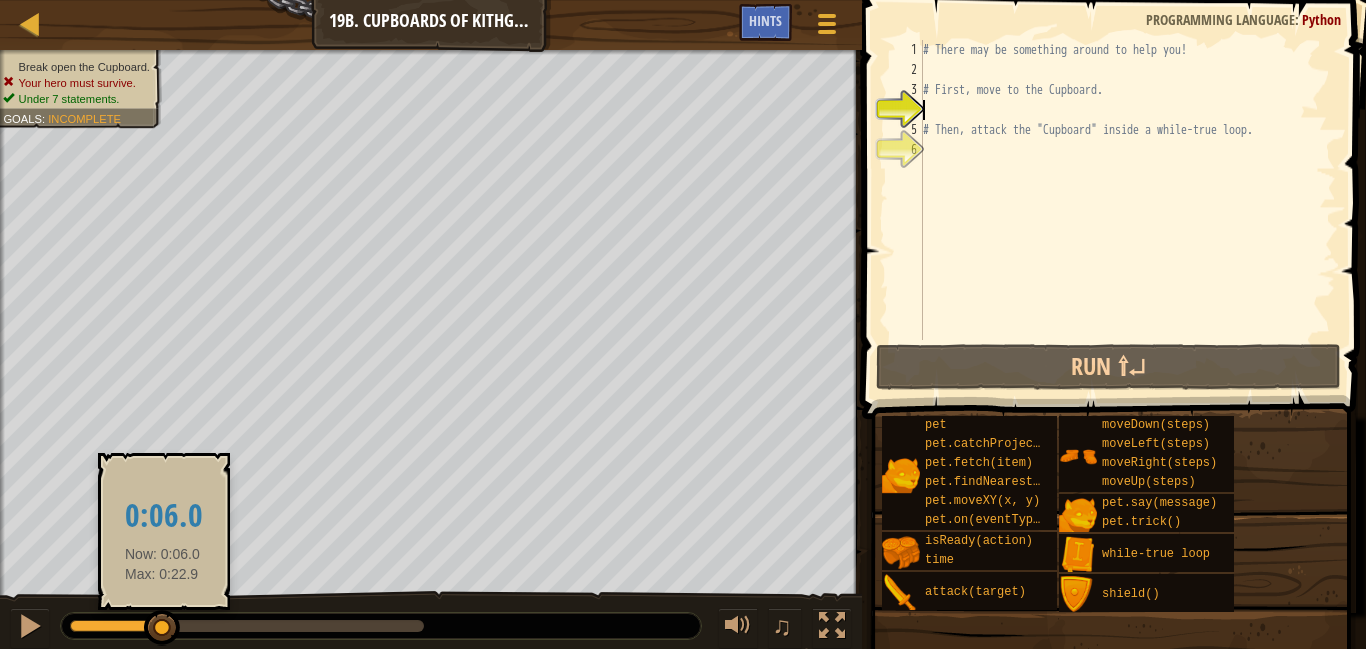 drag, startPoint x: 341, startPoint y: 621, endPoint x: 119, endPoint y: 621, distance: 222 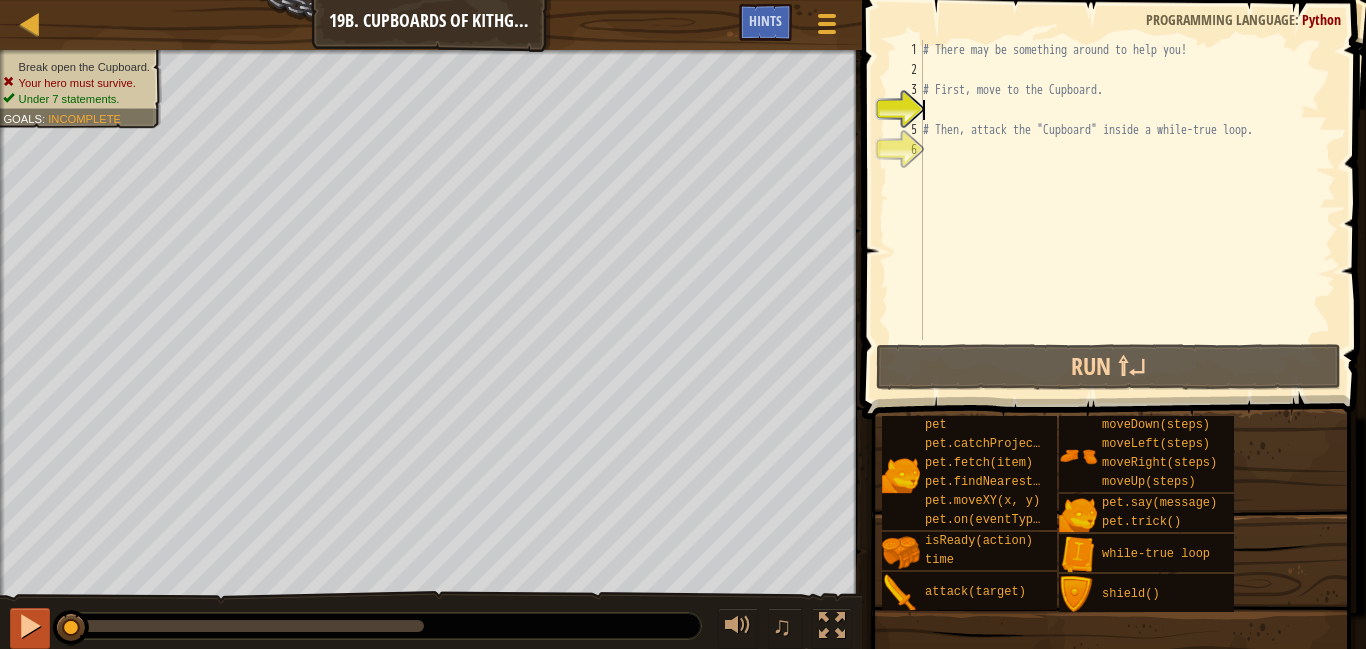 drag, startPoint x: 119, startPoint y: 621, endPoint x: 35, endPoint y: 627, distance: 84.21401 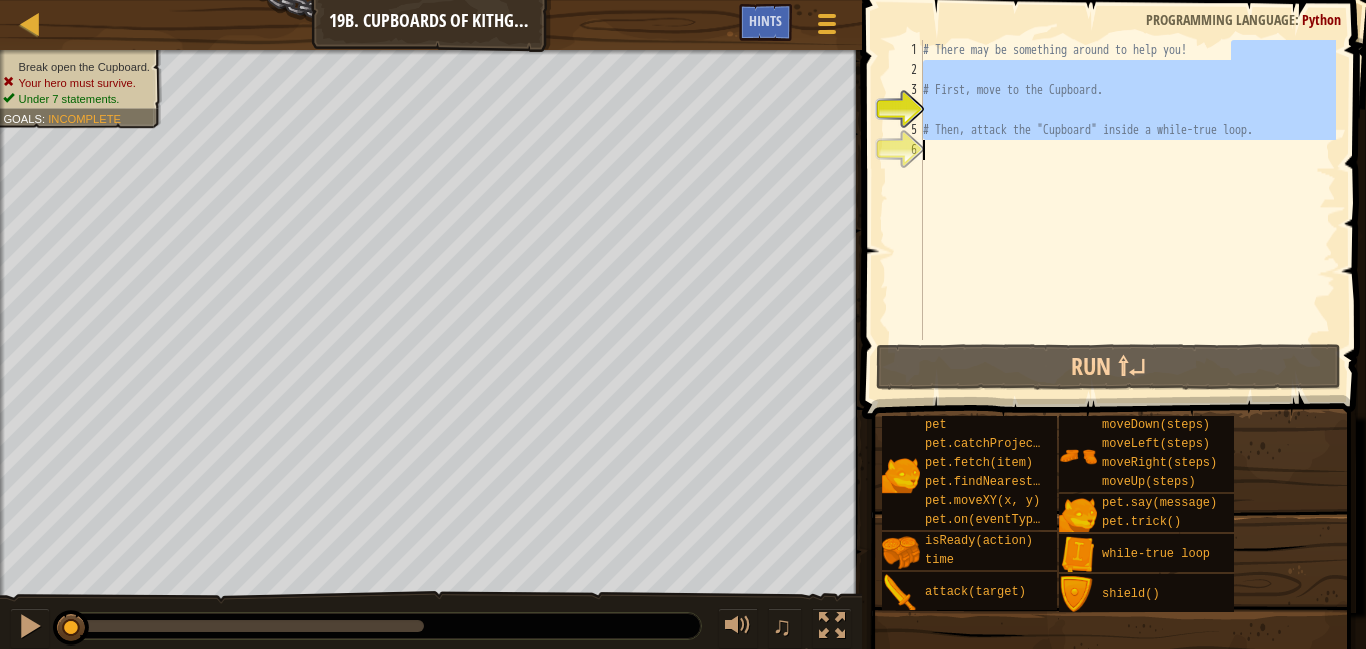 click on "Map Introduction to Computer Science 19b. Cupboards of Kithgard B Game Menu Done Hints 1     הההההההההההההההההההההההההההההההההההההההההההההההההההההההההההההההההההההההההההההההההההההההההההההההההההההההההההההההההההההההההההההההההההההההההההההההההההההההההההההההההההההההההההההההההההההההההההההההההההההההההההההההההההההההההההההההההההההההההההההההההההההההההההההההה XXXXXXXXXXXXXXXXXXXXXXXXXXXXXXXXXXXXXXXXXXXXXXXXXXXXXXXXXXXXXXXXXXXXXXXXXXXXXXXXXXXXXXXXXXXXXXXXXXXXXXXXXXXXXXXXXXXXXXXXXXXXXXXXXXXXXXXXXXXXXXXXXXXXXXXXXXXXXXXXXXXXXXXXXXXXXXXXXXXXXXXXXXXXXXXXXXXXXXXXXXXXXXXXXXXXXXXXXXXXXXXXXXXXXXXXXXXXXXXXXXXXXXXXXXXXXXXX Solution × Hints Videos 1 2 3 4 5 6 # There may be something around to help you! # First, move to the Cupboard.     Code Saved Programming language : Python" at bounding box center (683, 324) 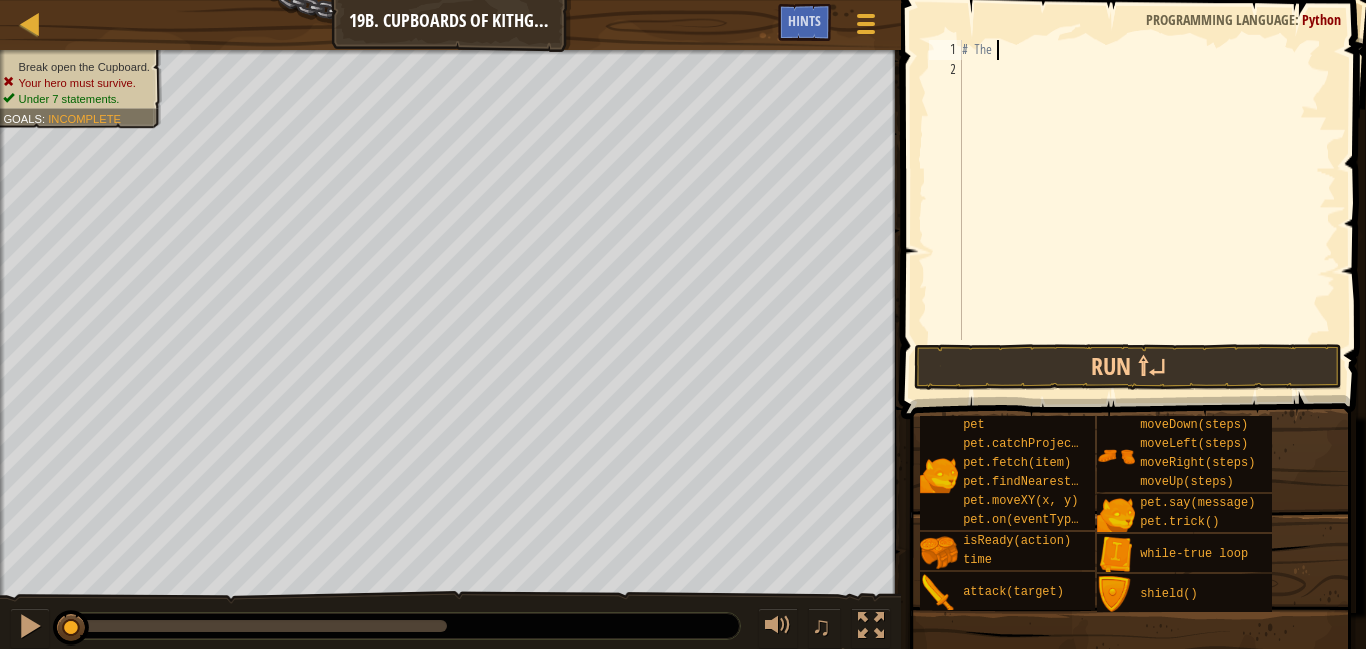 type on "#" 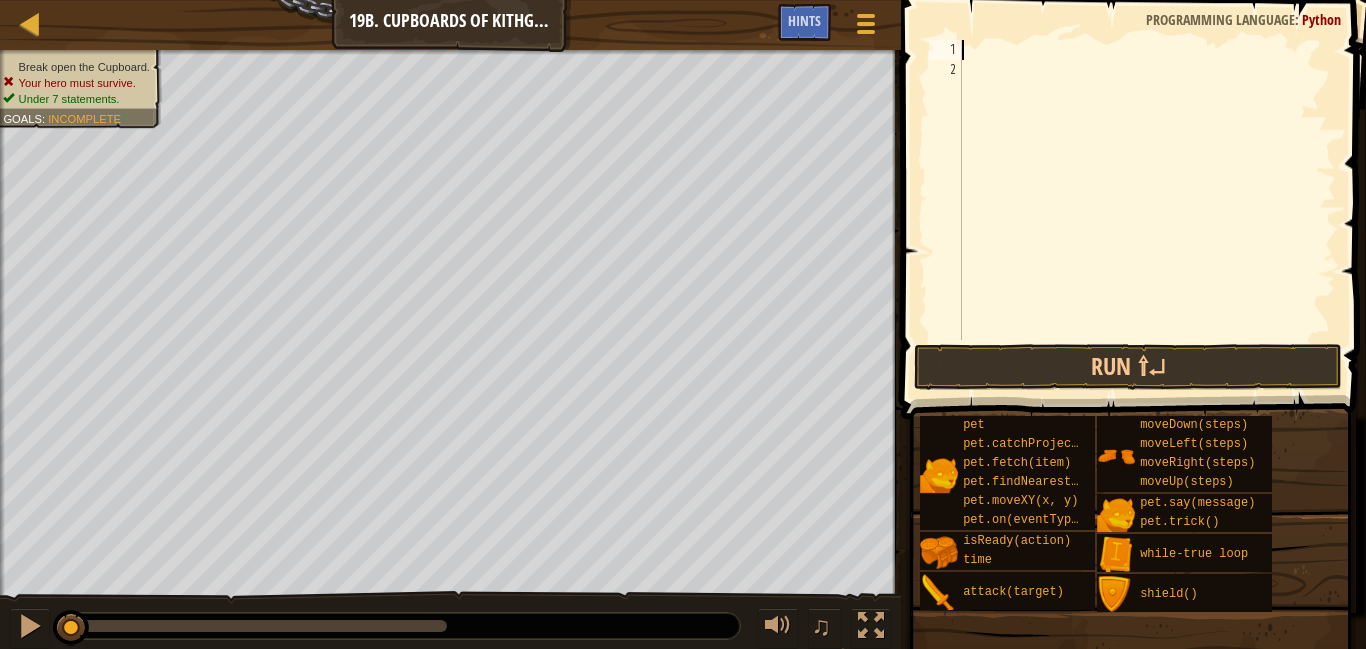 type on "m" 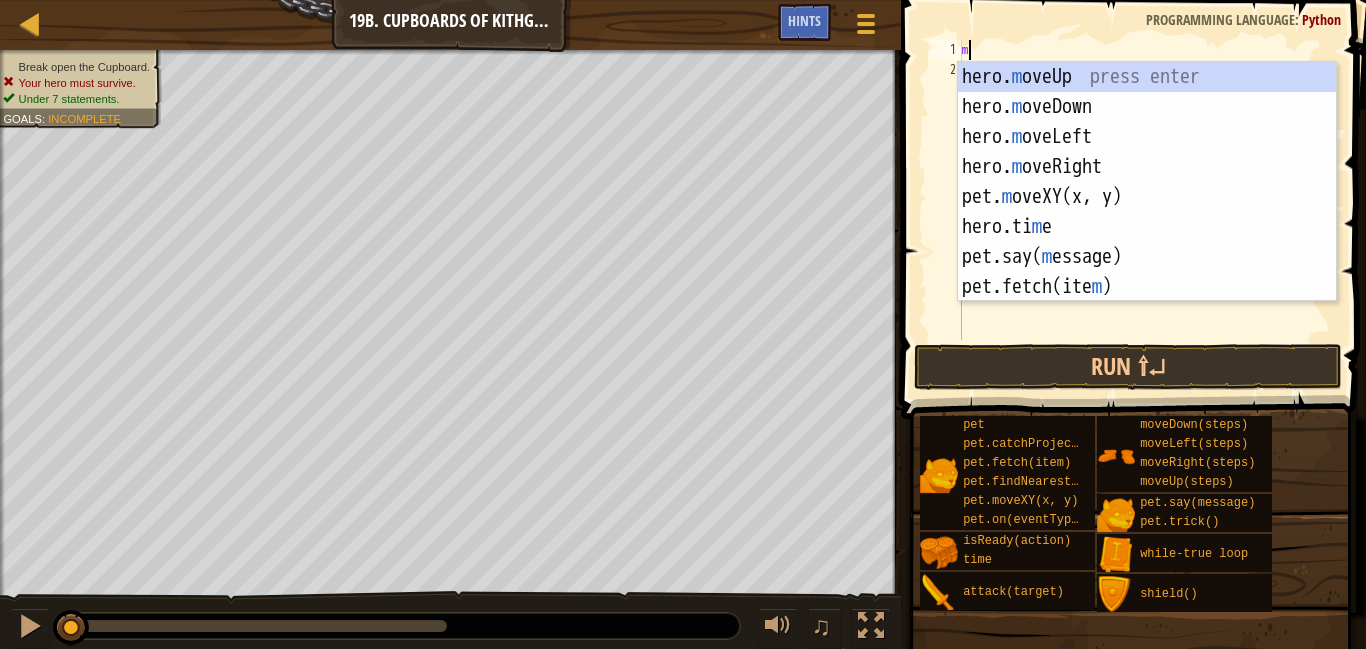 scroll, scrollTop: 9, scrollLeft: 0, axis: vertical 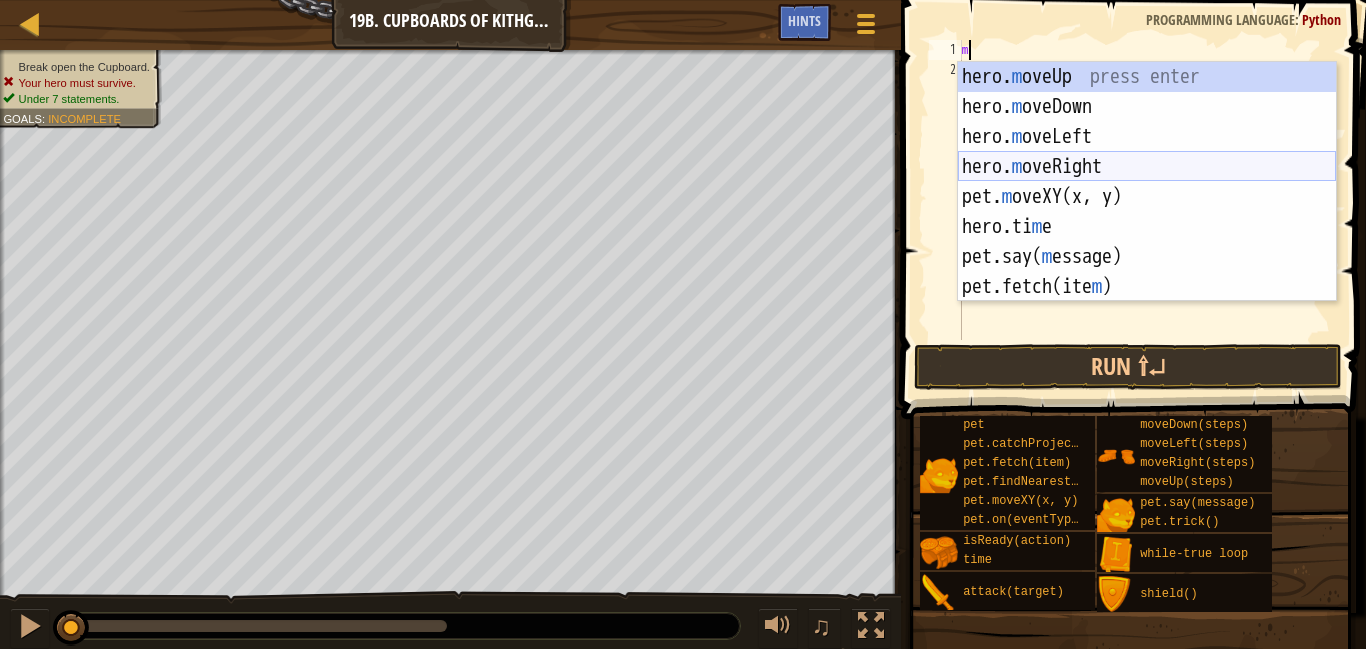 click on "hero. m oveUp press enter hero. m oveDown press enter hero. m oveLeft press enter hero. m oveRight press enter pet. m oveXY(x, y) press enter hero.ti m e press enter pet.say( m essage) press enter pet.fetch(ite m ) press enter" at bounding box center [1147, 212] 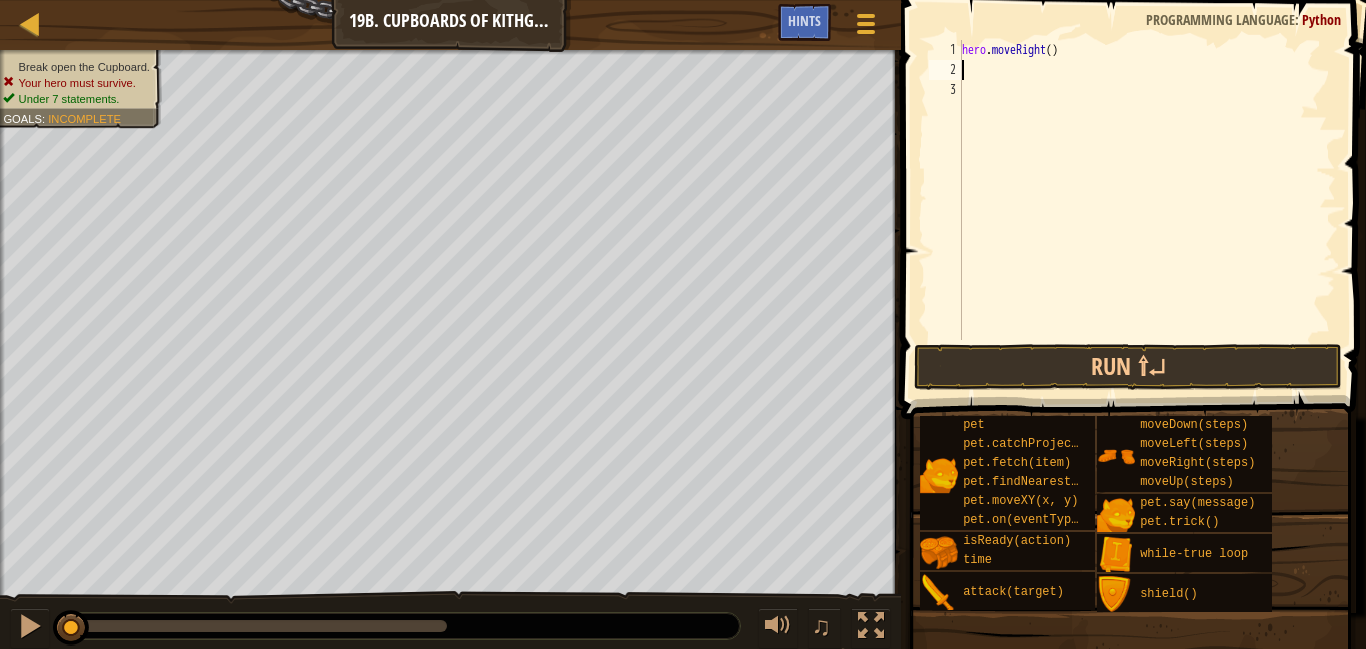 type on "m" 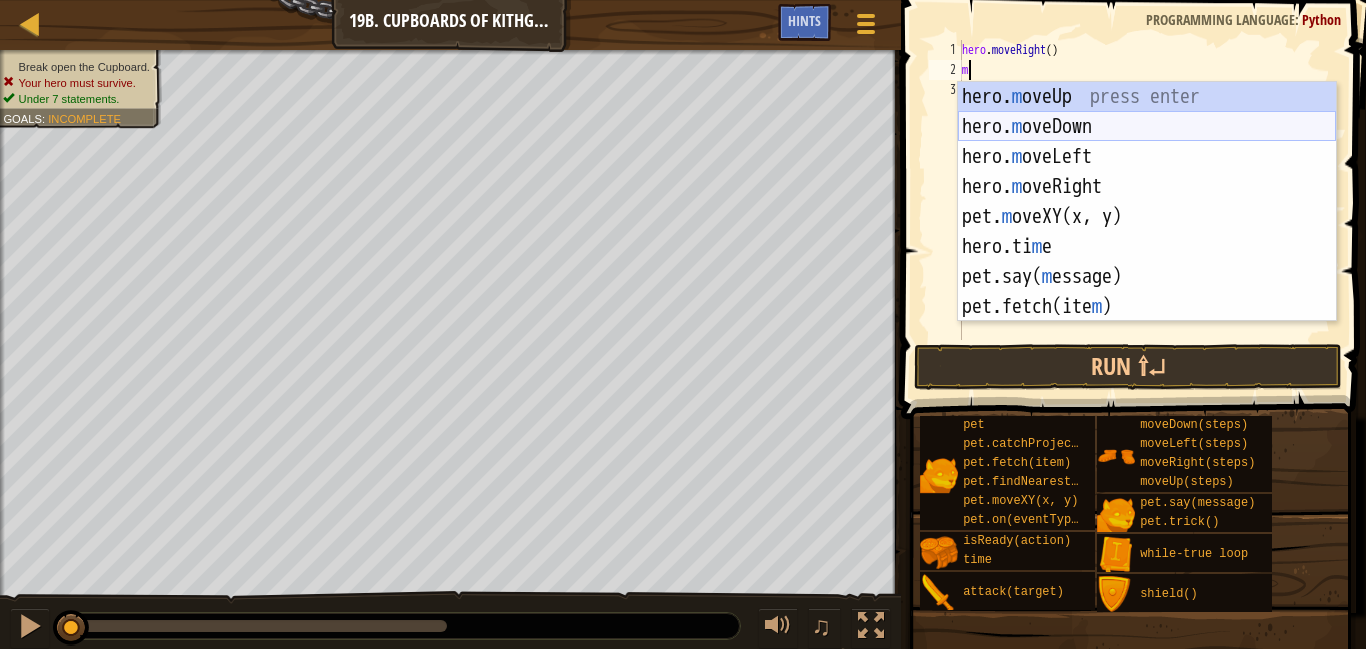 click on "hero. m oveUp press enter hero. m oveDown press enter hero. m oveLeft press enter hero. m oveRight press enter pet. m oveXY(x, y) press enter hero.ti m e press enter pet.say( m essage) press enter pet.fetch(ite m ) press enter" at bounding box center [1147, 232] 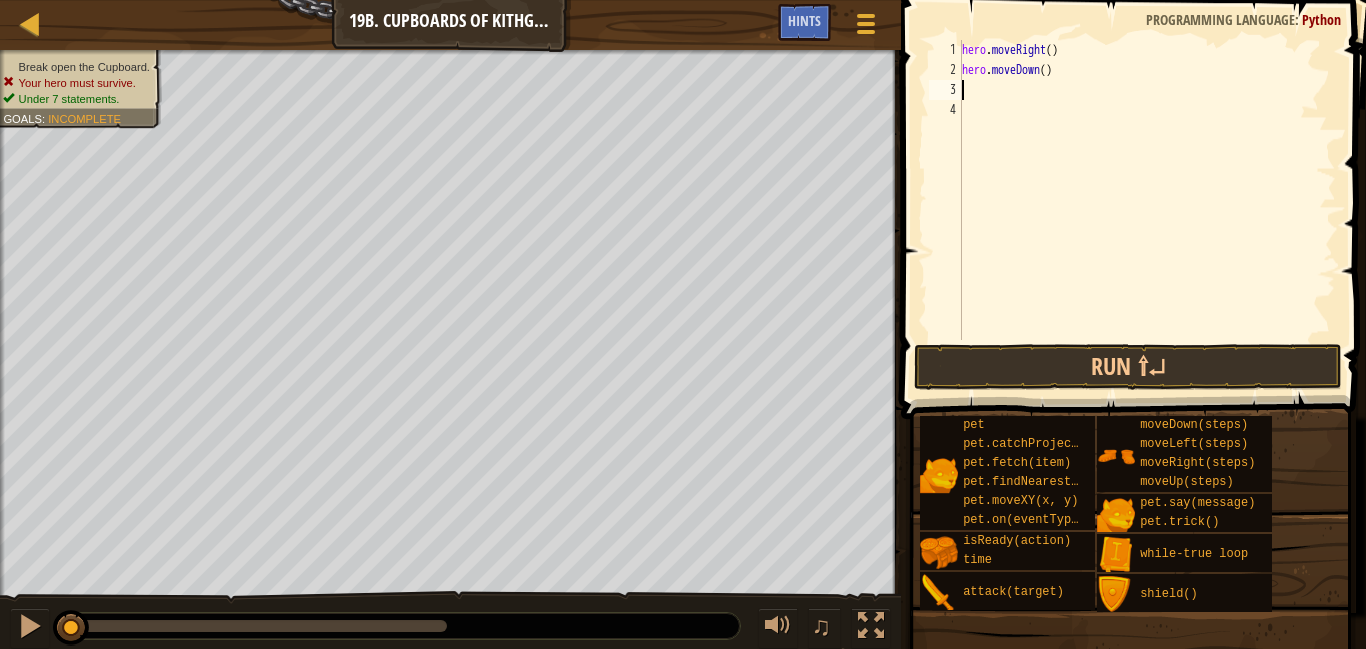 type on "m" 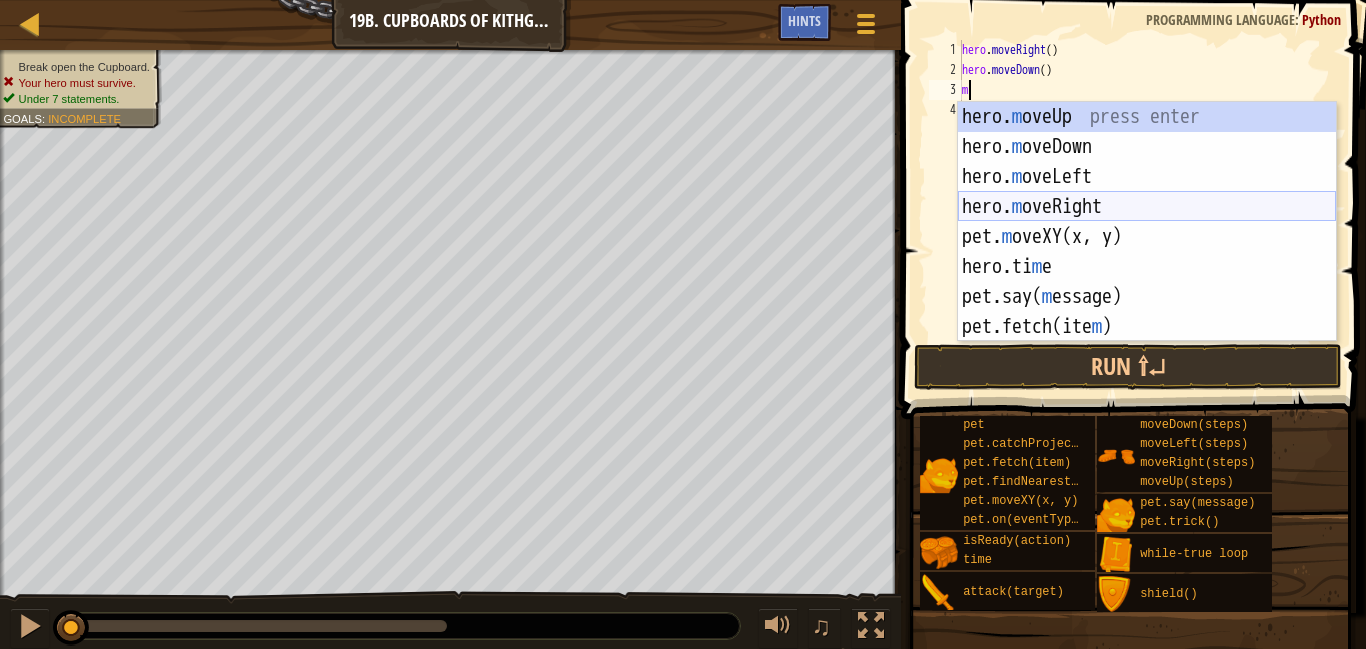 click on "hero. m oveUp press enter hero. m oveDown press enter hero. m oveLeft press enter hero. m oveRight press enter pet. m oveXY(x, y) press enter hero.ti m e press enter pet.say( m essage) press enter pet.fetch(ite m ) press enter" at bounding box center (1147, 252) 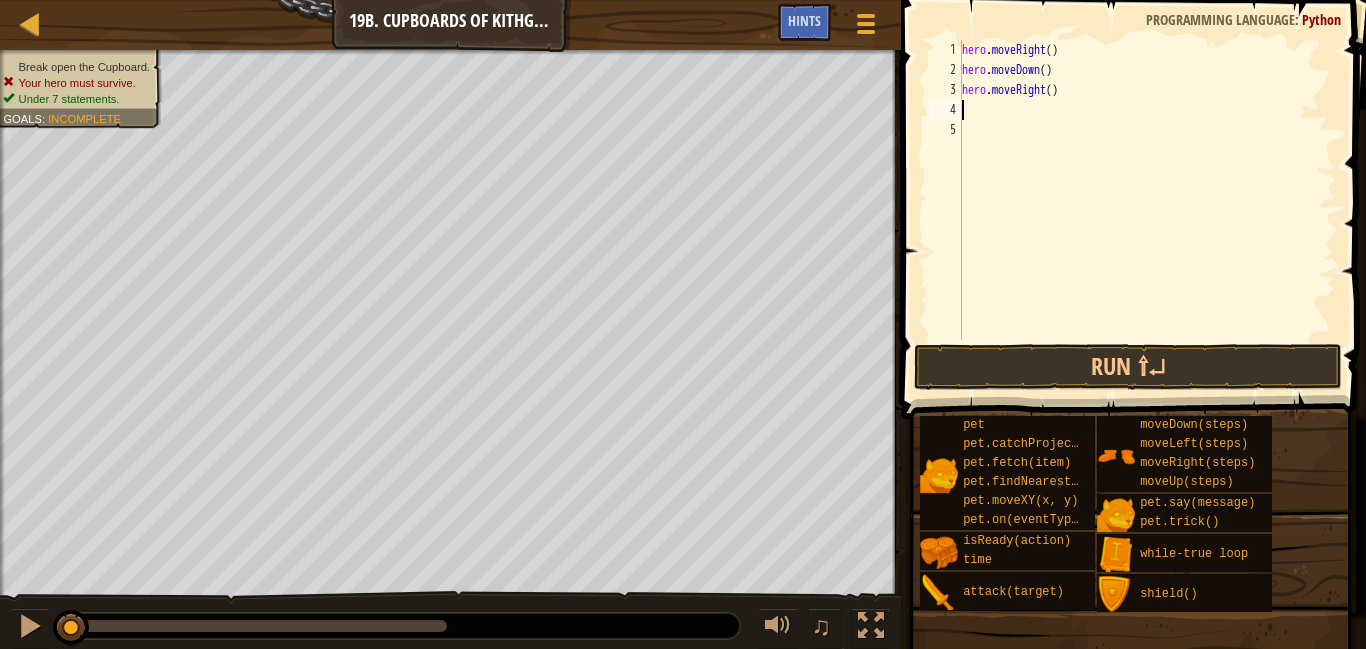 type on "m" 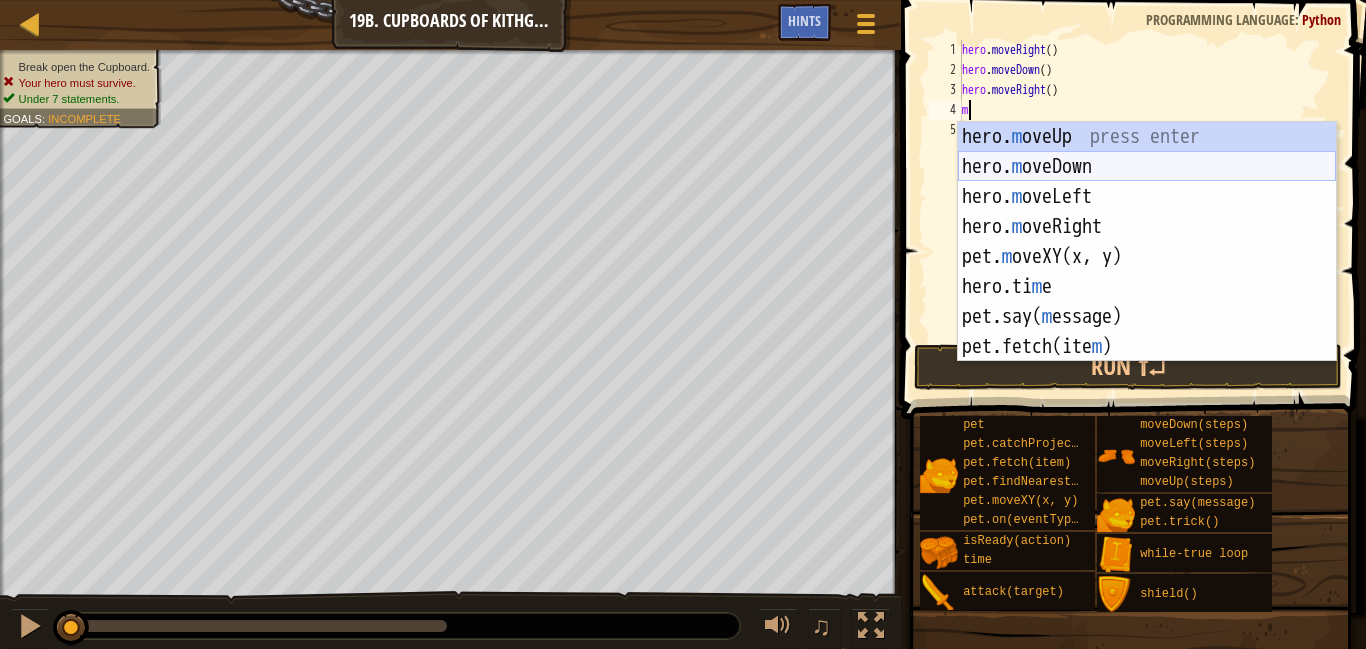 click on "hero. m oveUp press enter hero. m oveDown press enter hero. m oveLeft press enter hero. m oveRight press enter pet. m oveXY(x, y) press enter hero.ti m e press enter pet.say( m essage) press enter pet.fetch(ite m ) press enter" at bounding box center (1147, 272) 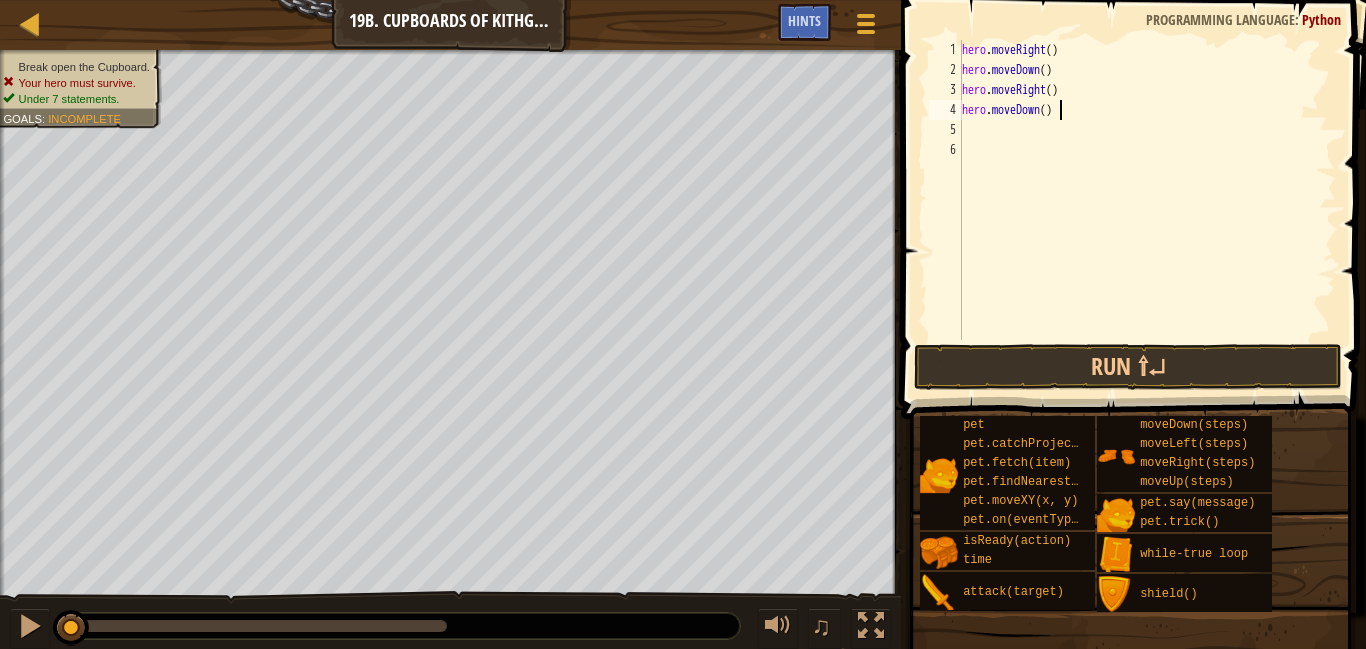 click on "hero . moveRight ( ) hero . moveDown ( ) hero . moveRight ( ) hero . moveDown ( )" at bounding box center [1147, 210] 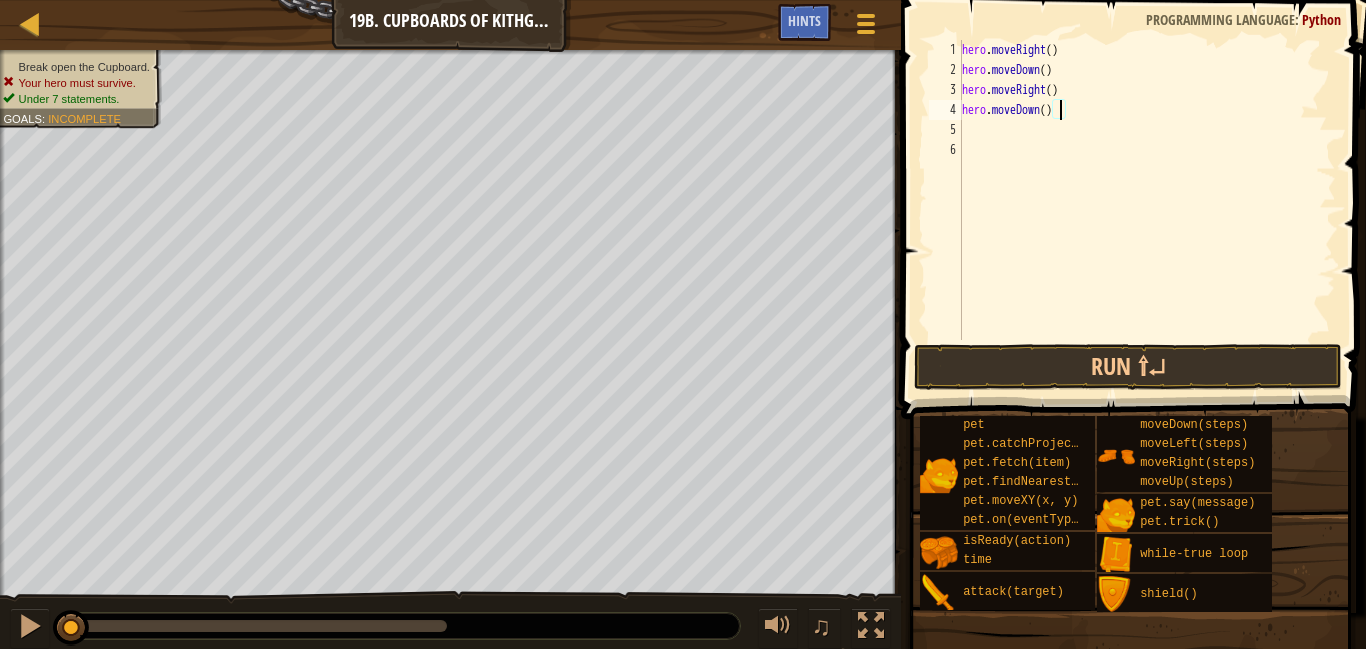 type on "hero.moveDown(2)" 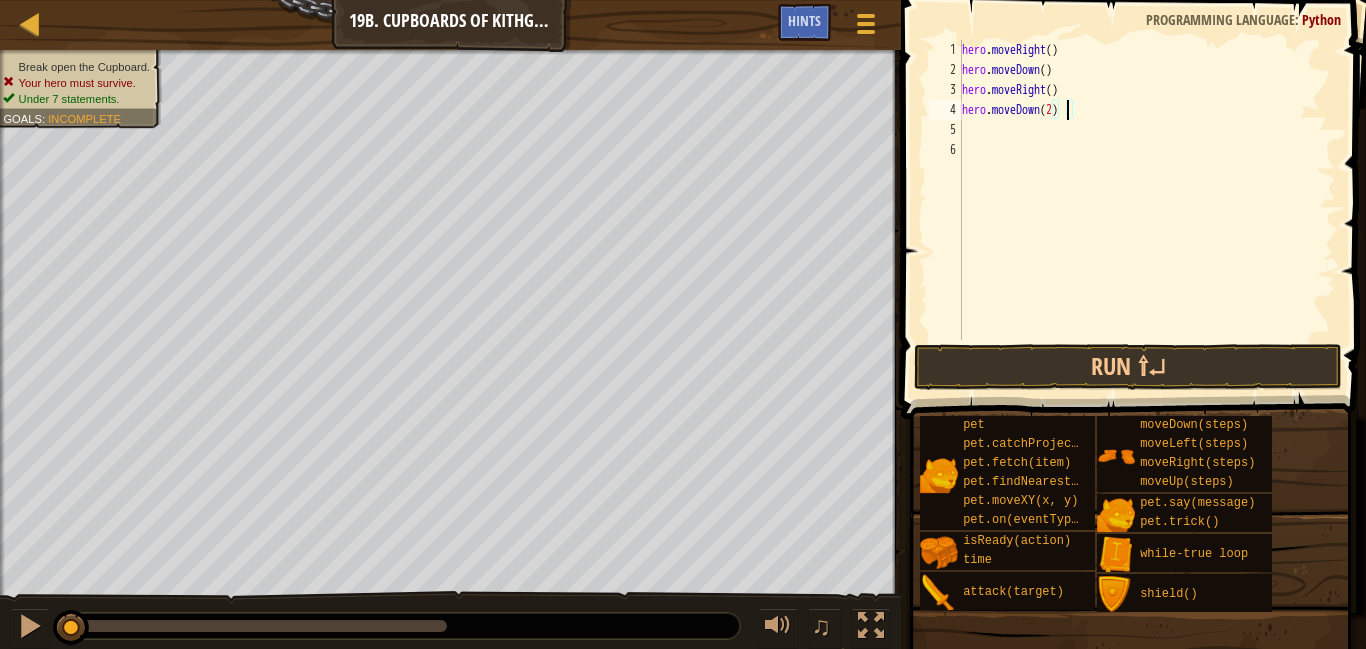 click on "hero . moveRight ( ) hero . moveDown ( ) hero . moveRight ( ) hero . moveDown ( 2 )" at bounding box center (1147, 210) 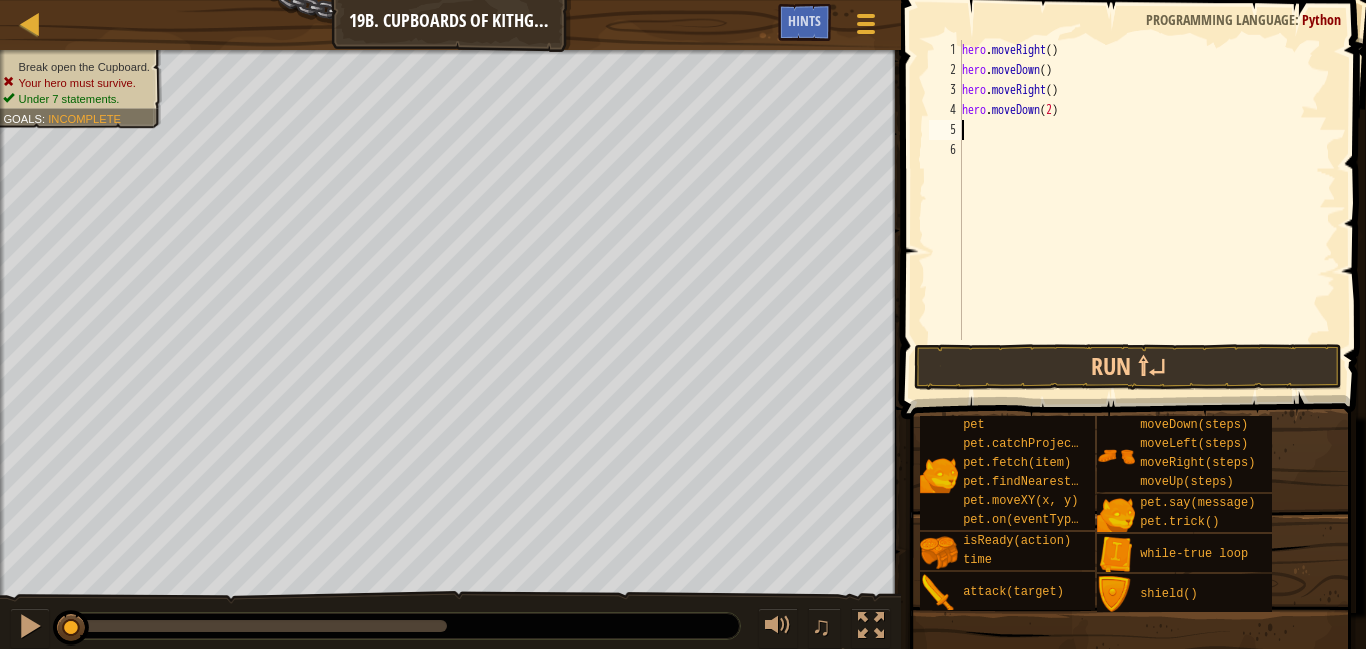 scroll, scrollTop: 9, scrollLeft: 0, axis: vertical 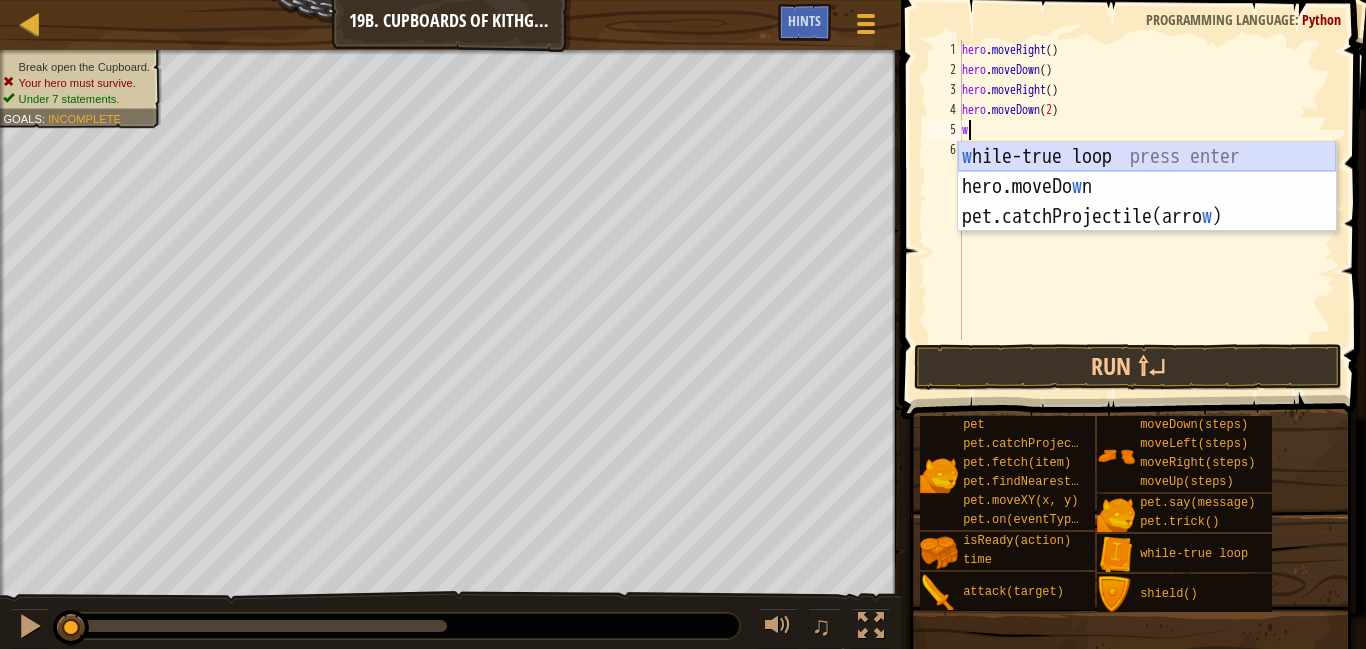 click on "w [PERSON_NAME]-true loop press enter hero.moveDo w n press enter pet.catchProjectile(arro w ) press enter" at bounding box center [1147, 217] 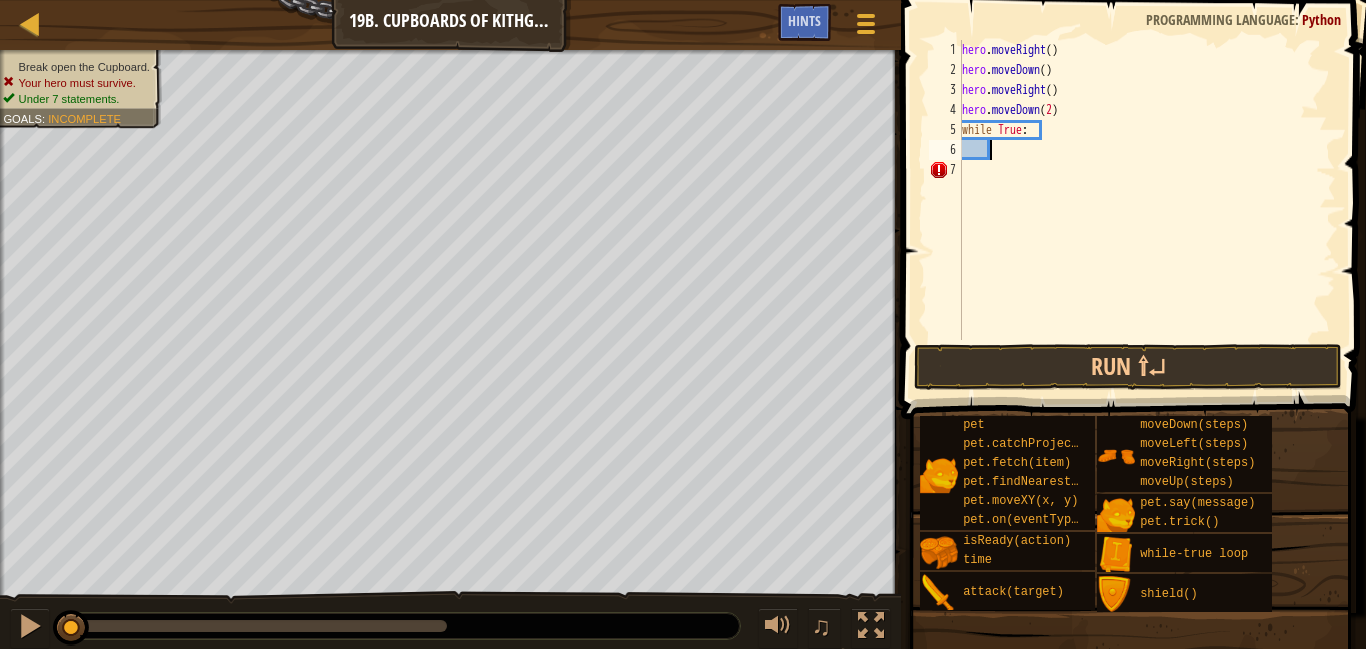 scroll, scrollTop: 9, scrollLeft: 4, axis: both 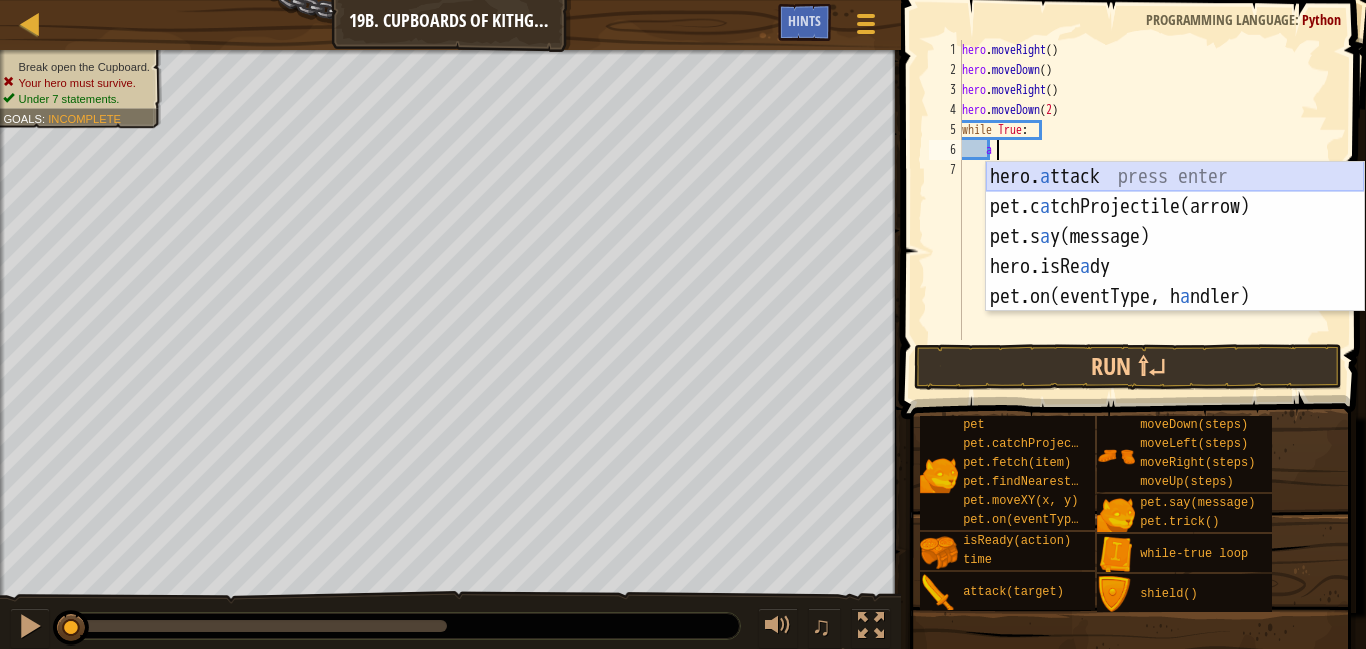 click on "hero. a ttack press enter pet.c a tchProjectile(arrow) press enter pet.s a y(message) press enter hero.isRe a dy press enter pet.on(eventType, h a ndler) press enter" at bounding box center [1175, 267] 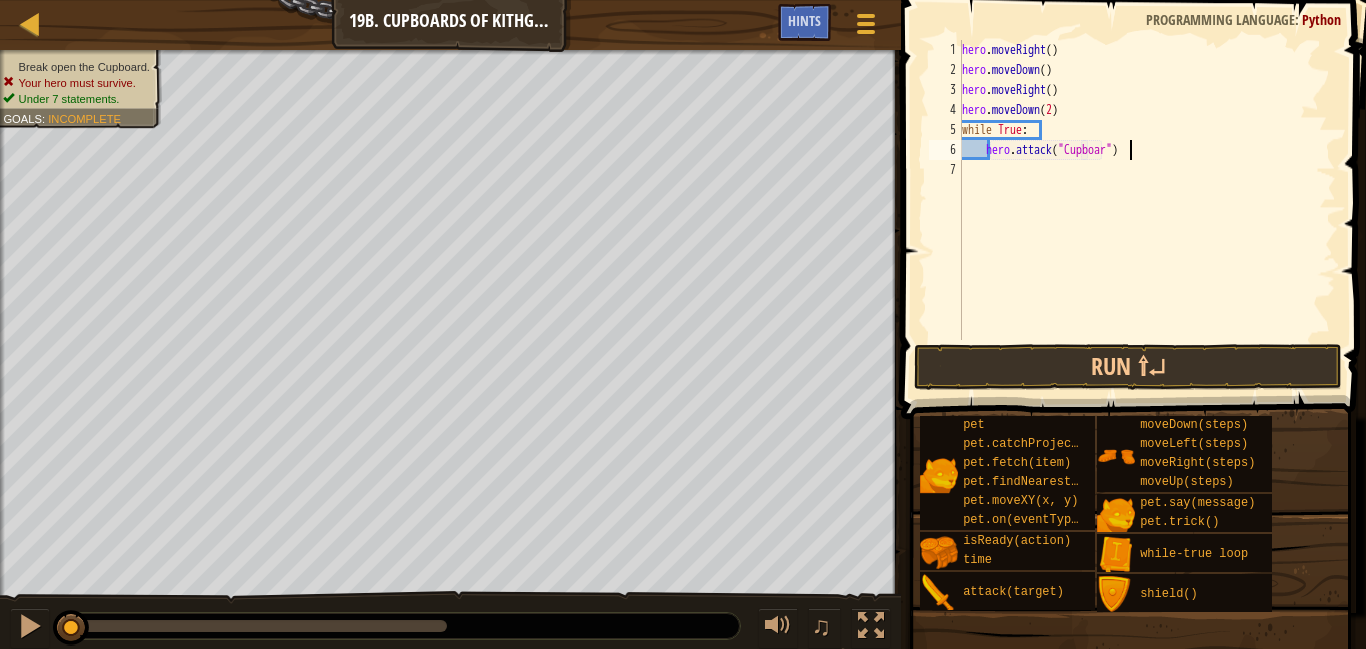 scroll, scrollTop: 9, scrollLeft: 25, axis: both 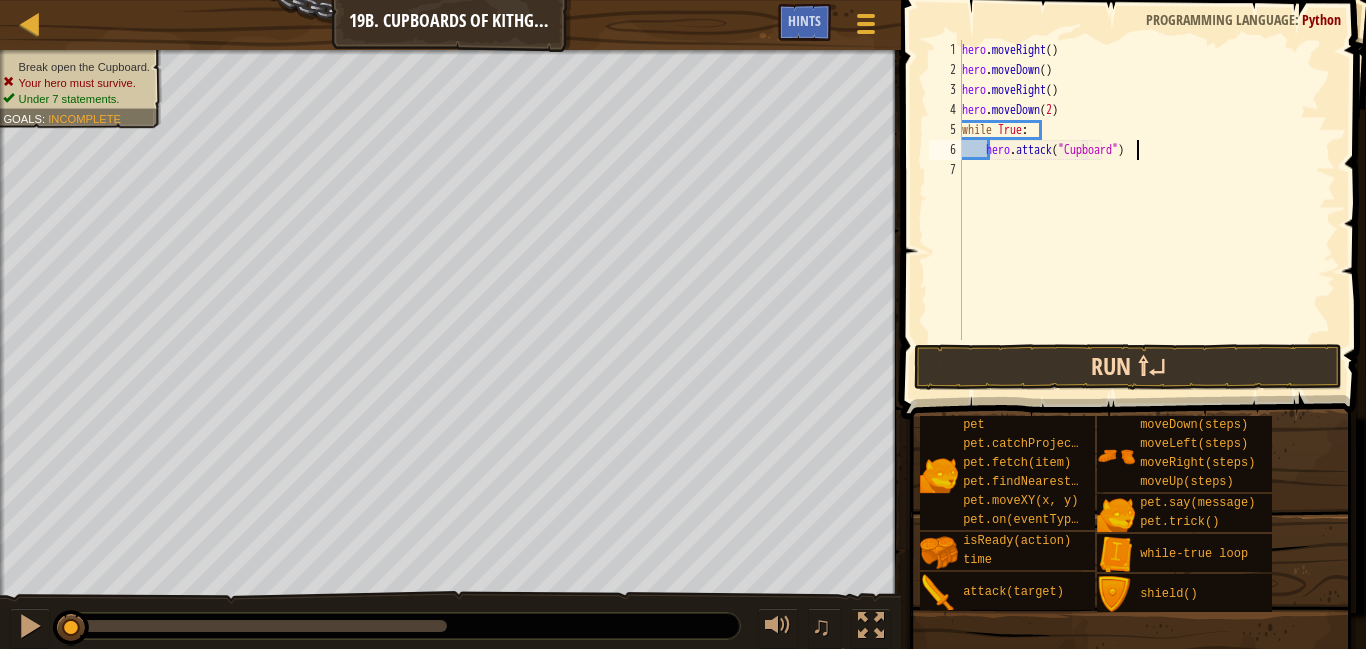 type on "hero.attack("Cupboard")" 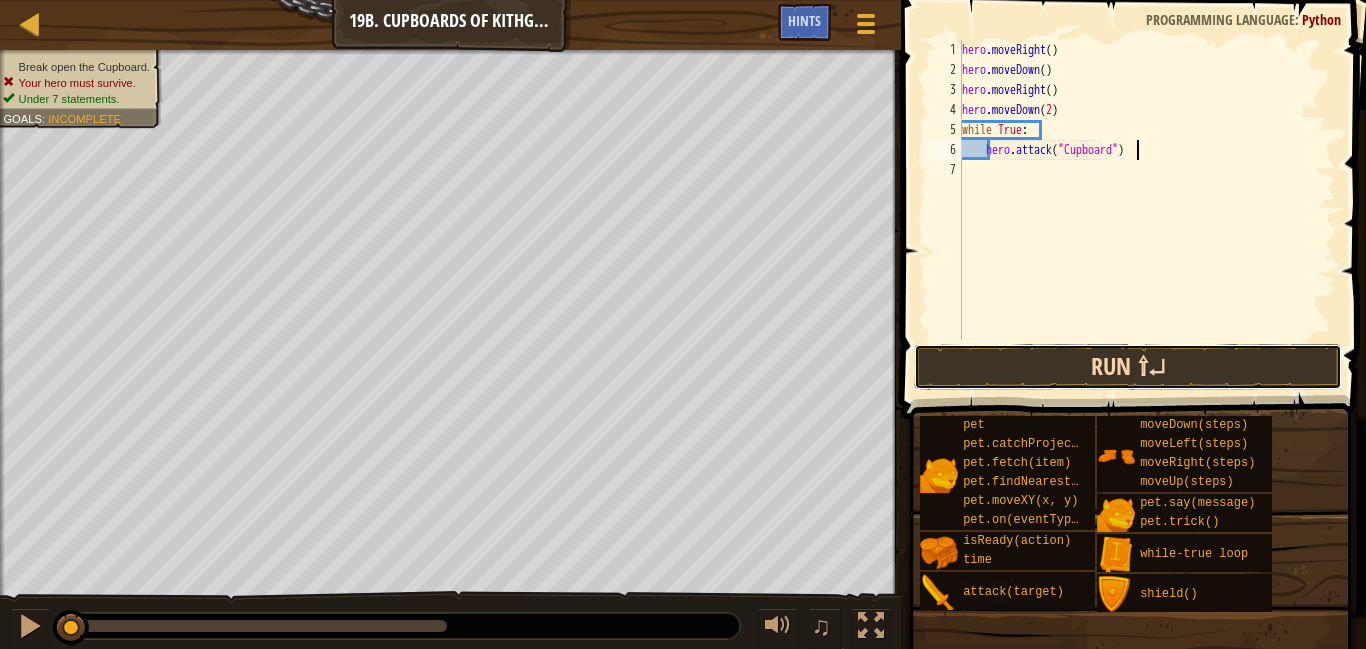 click on "Run ⇧↵" at bounding box center (1128, 367) 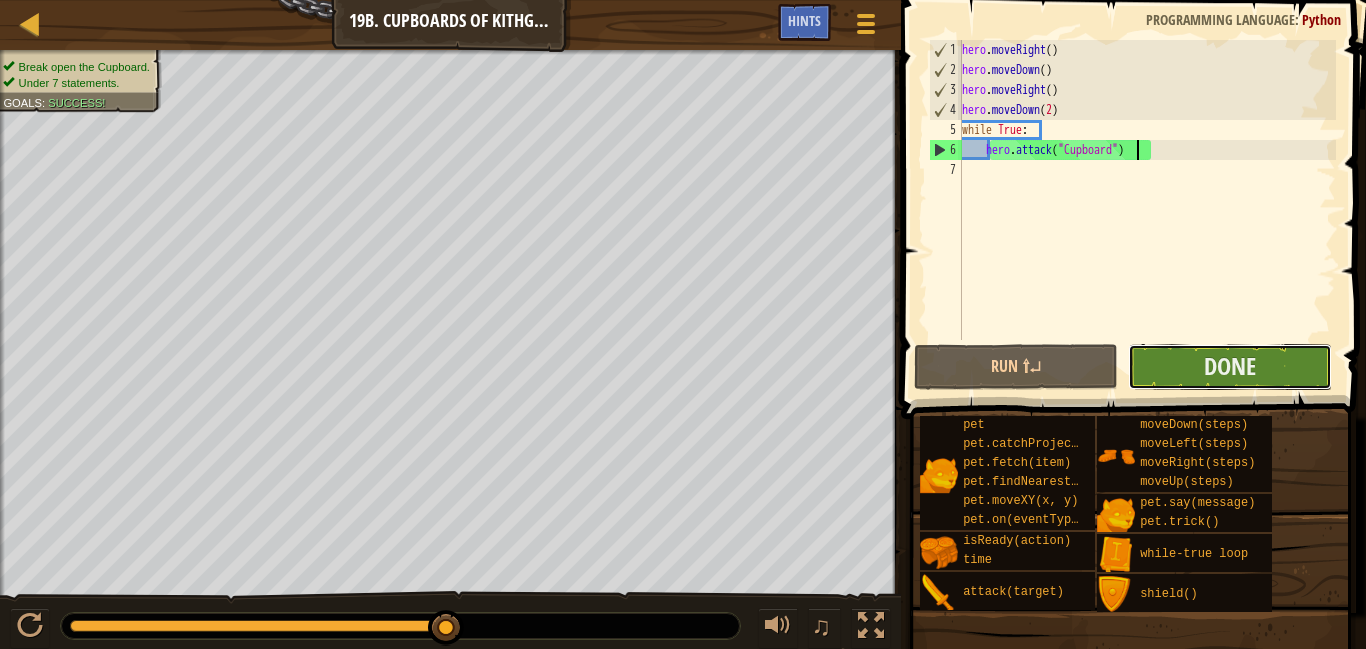 click on "Done" at bounding box center (1230, 367) 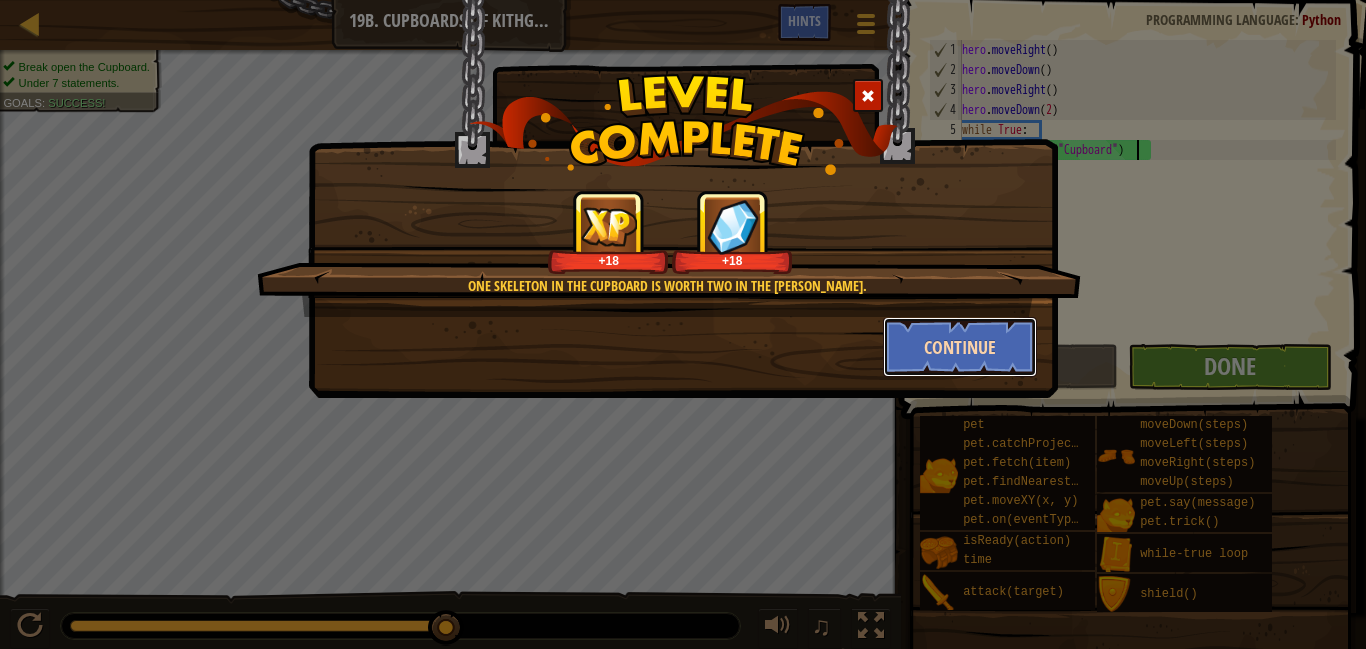 click on "Continue" at bounding box center (960, 347) 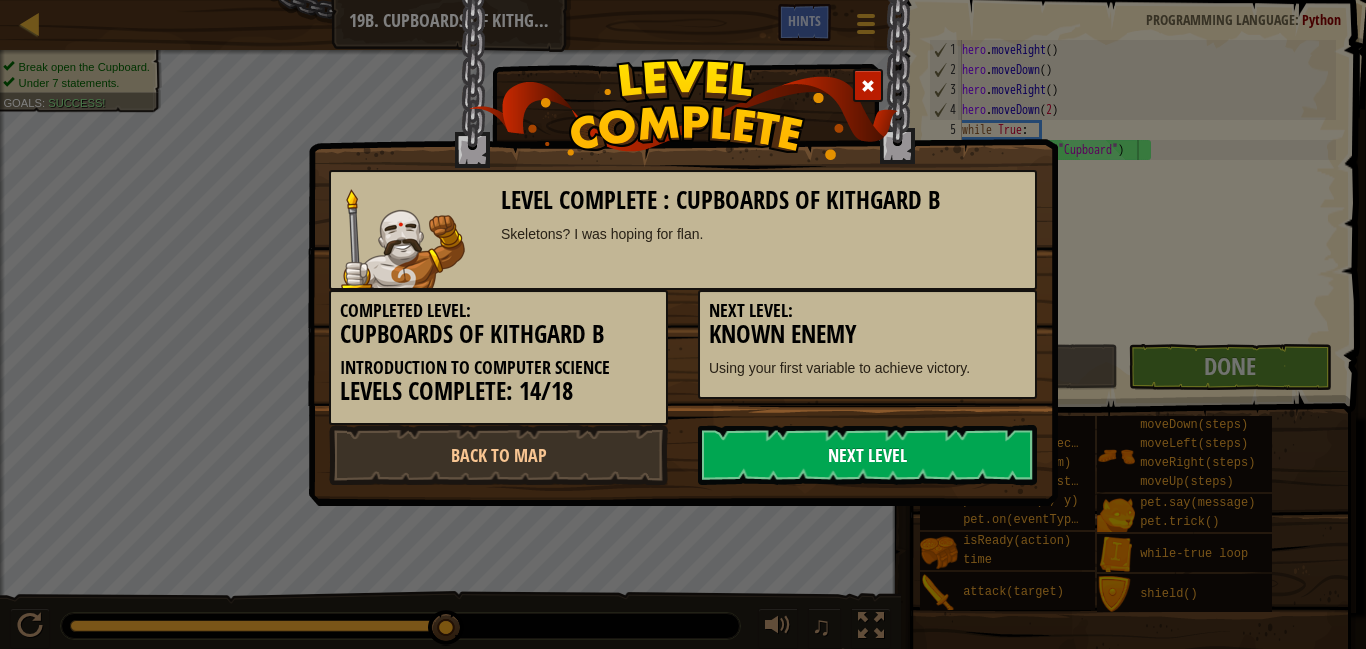 click on "Next Level" at bounding box center (867, 455) 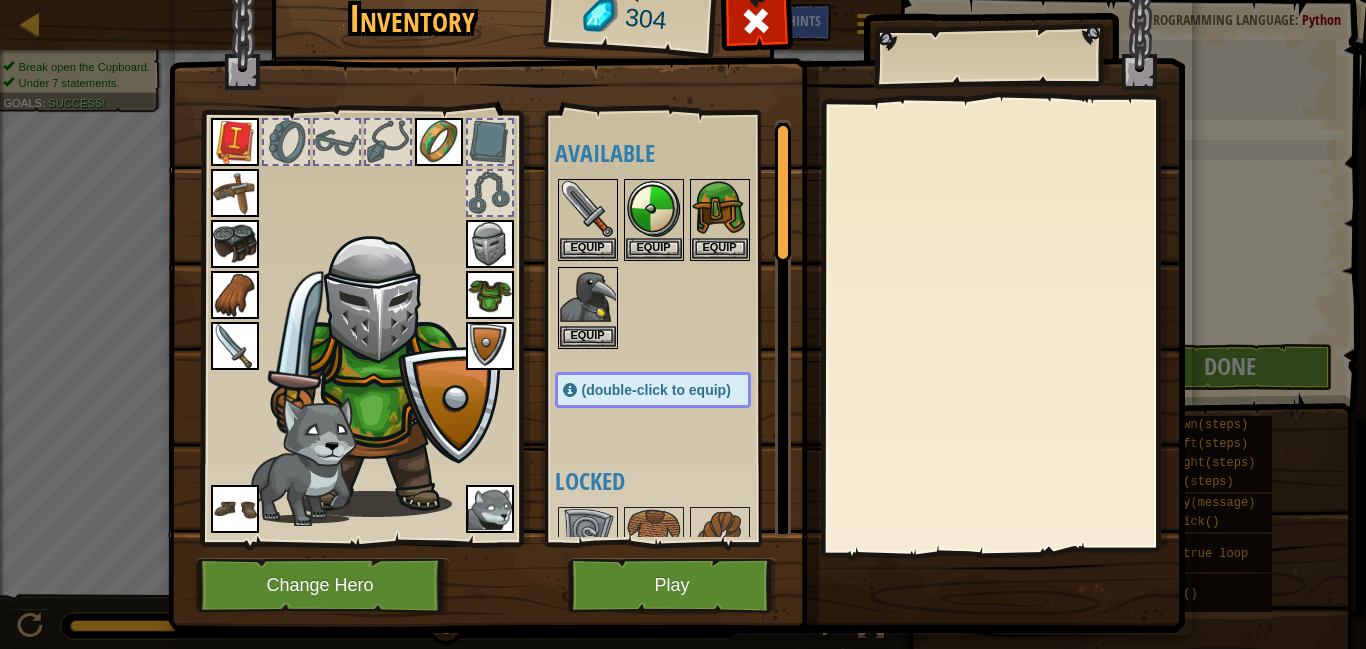 scroll, scrollTop: 41, scrollLeft: 0, axis: vertical 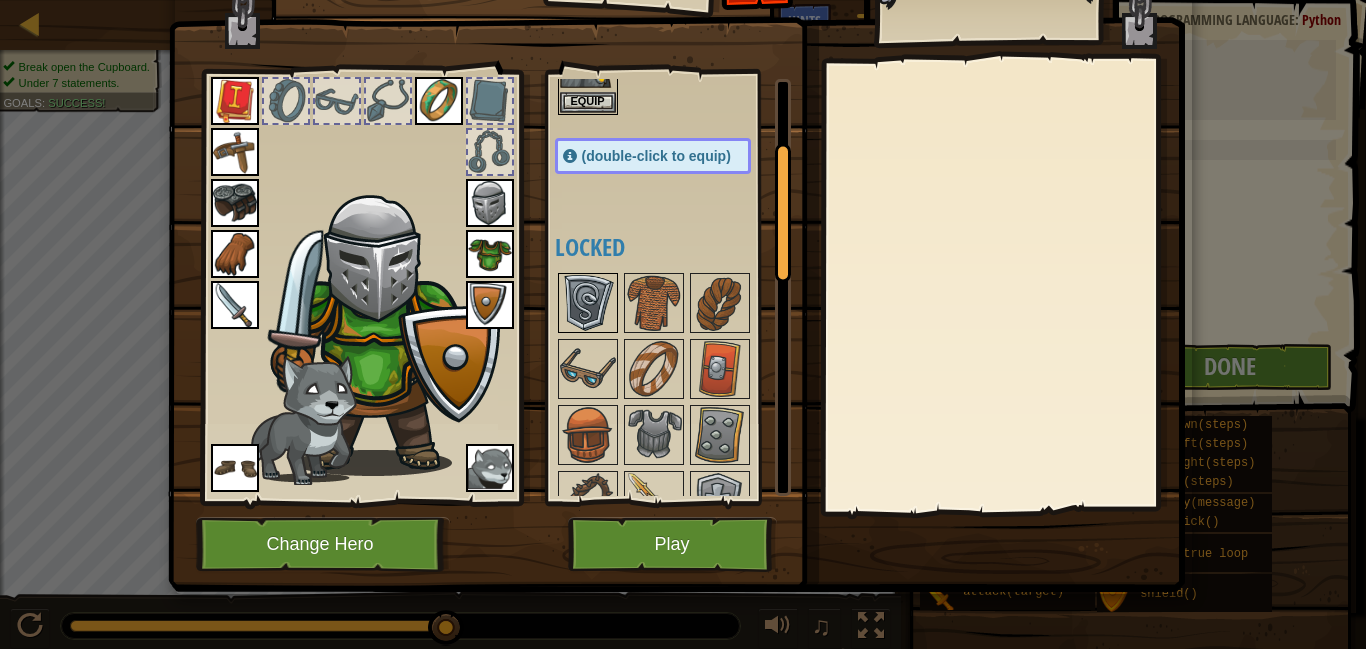 click at bounding box center (588, 303) 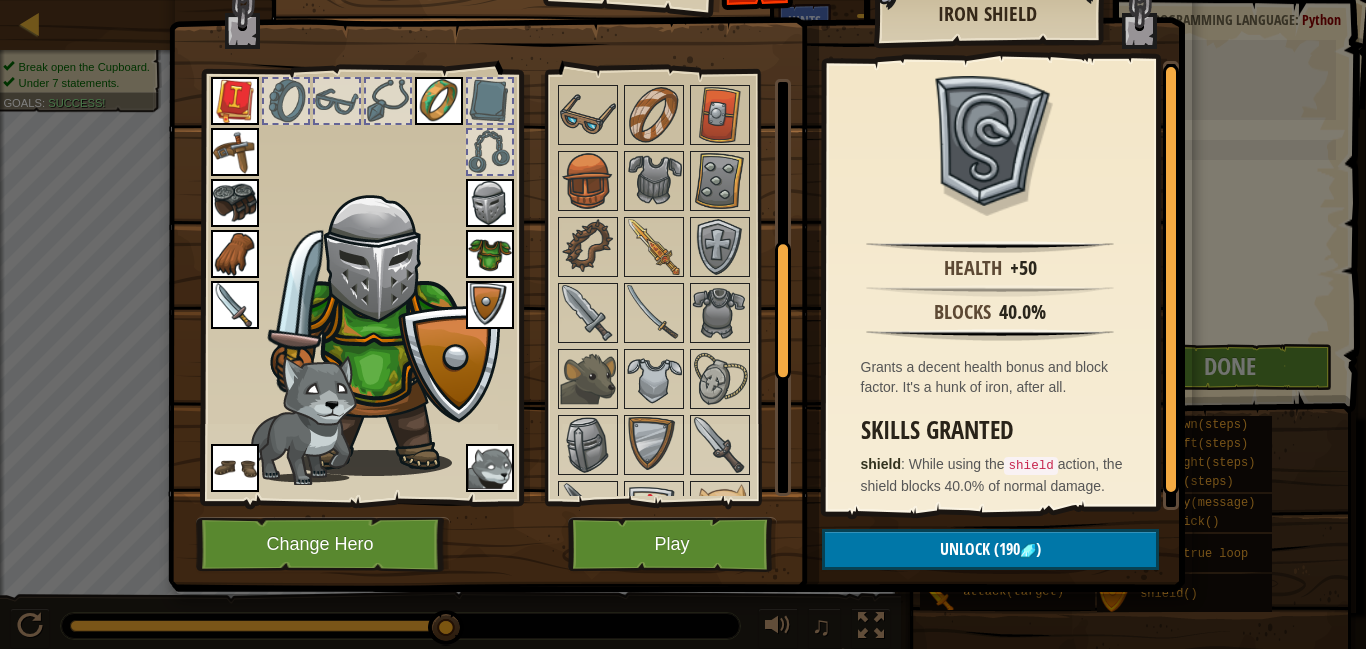scroll, scrollTop: 533, scrollLeft: 0, axis: vertical 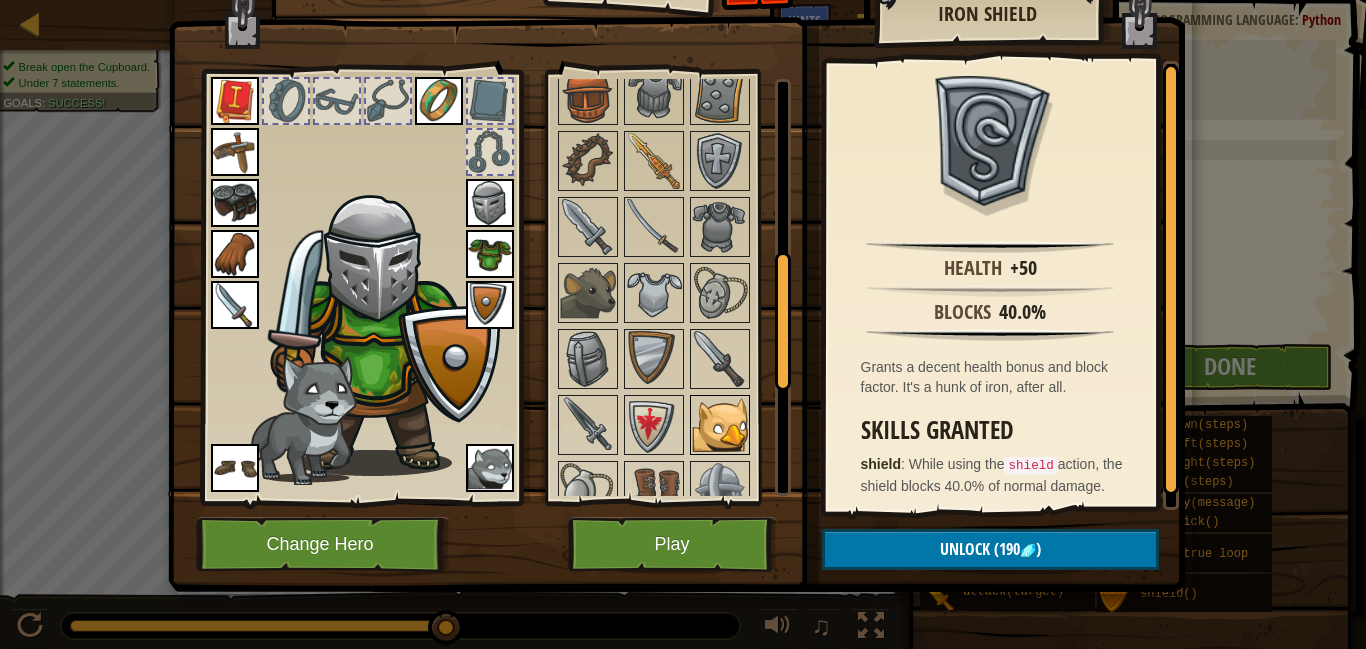 click at bounding box center (720, 425) 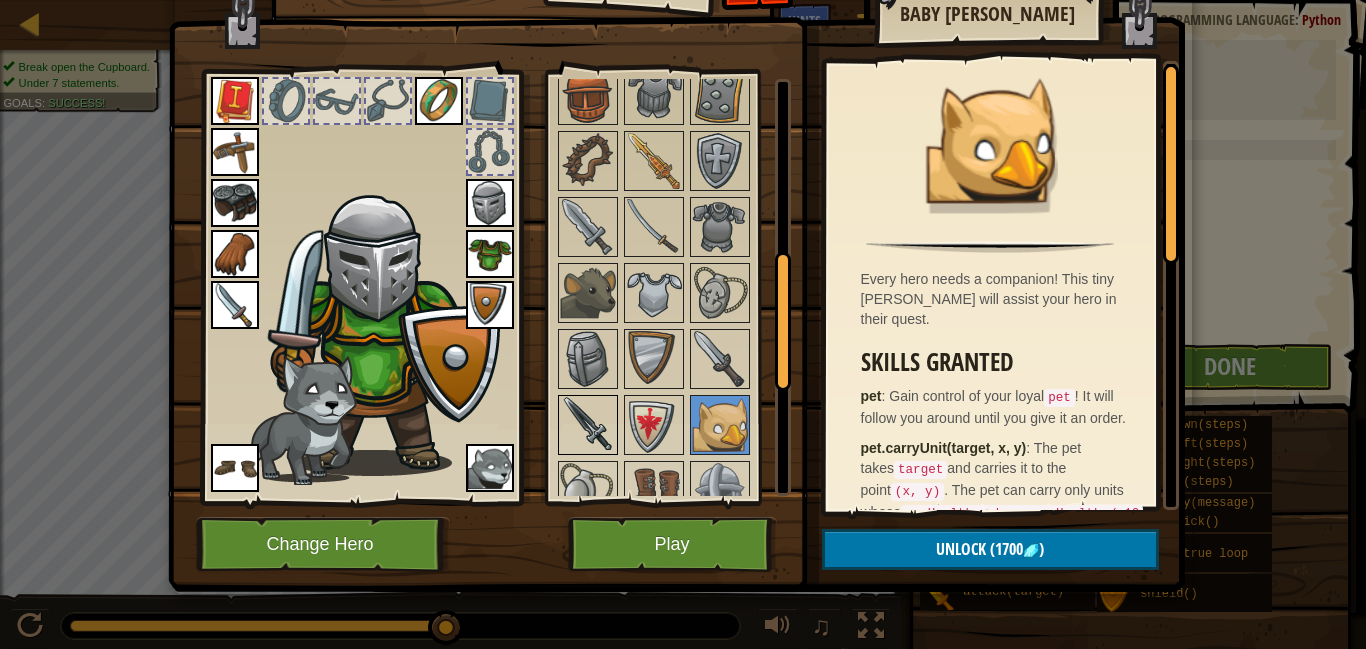 click at bounding box center [588, 425] 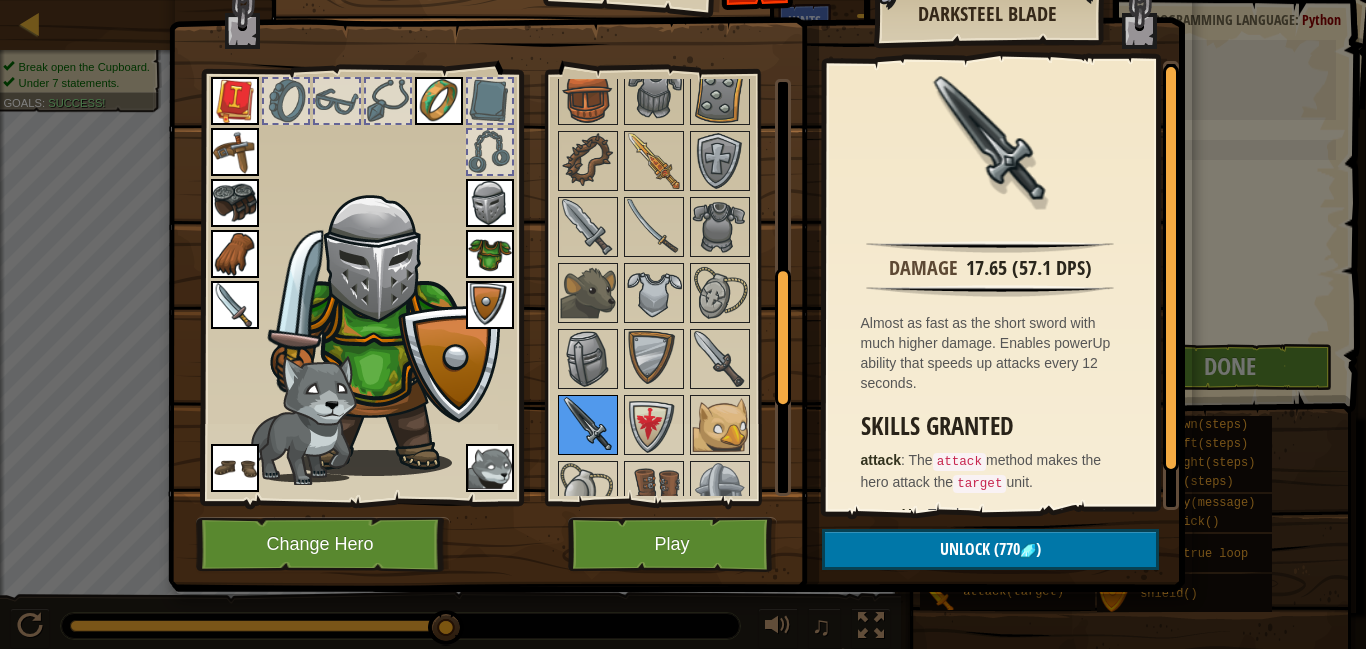 scroll, scrollTop: 604, scrollLeft: 0, axis: vertical 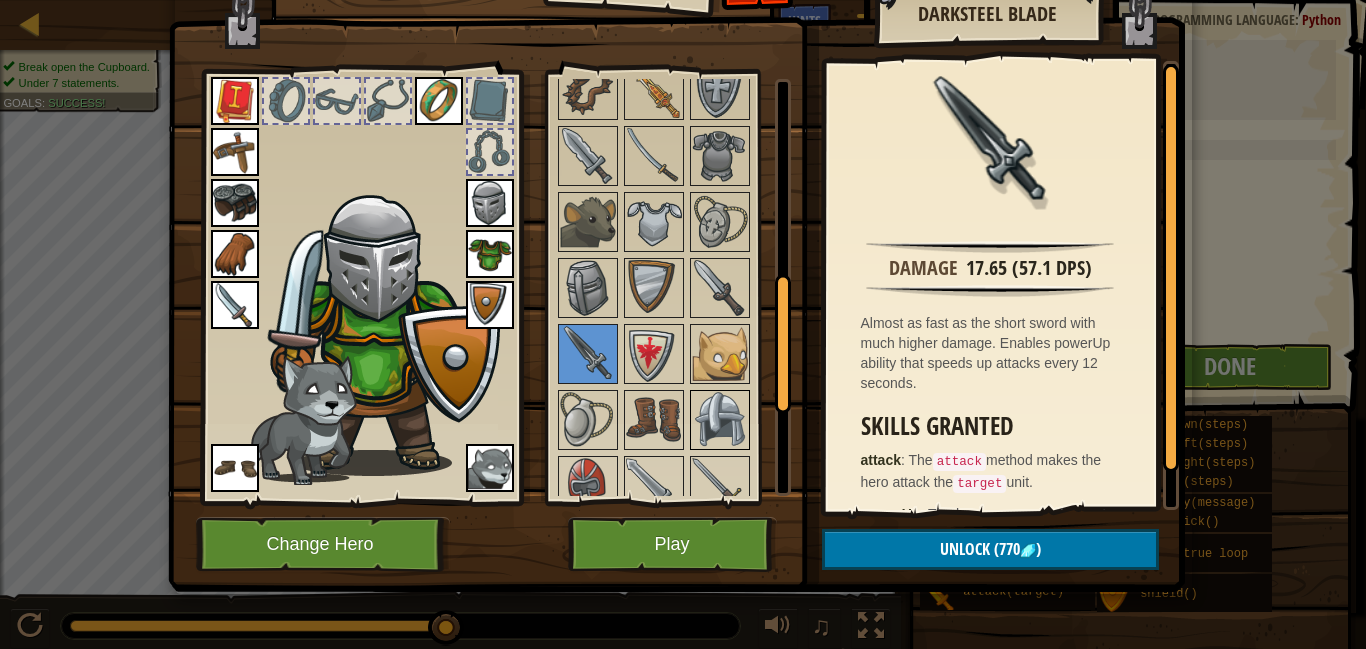 click at bounding box center [720, 420] 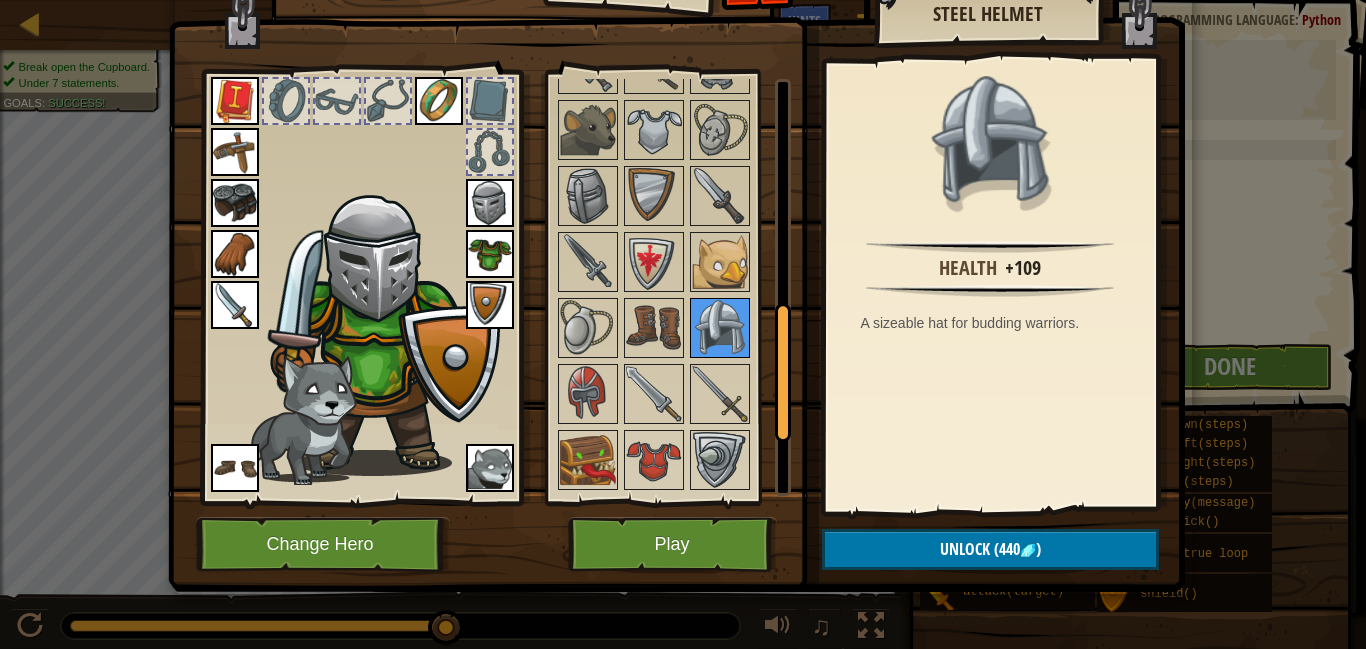 scroll, scrollTop: 695, scrollLeft: 0, axis: vertical 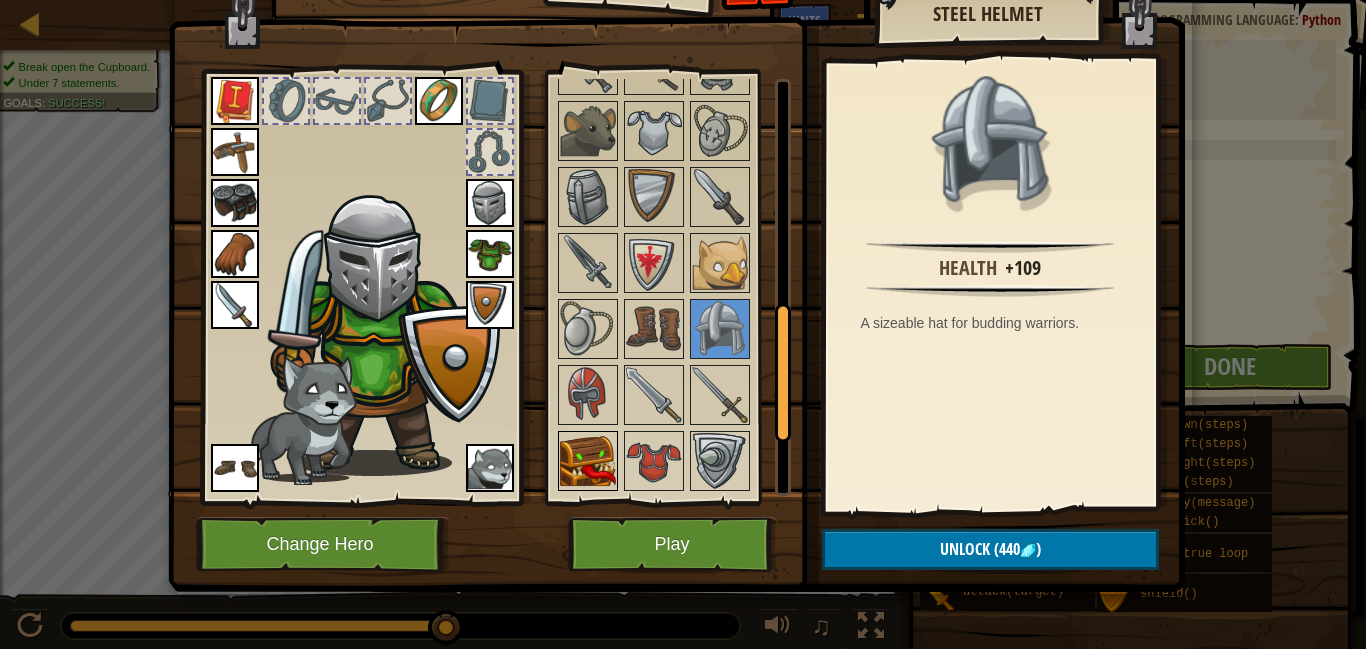 click at bounding box center [588, 461] 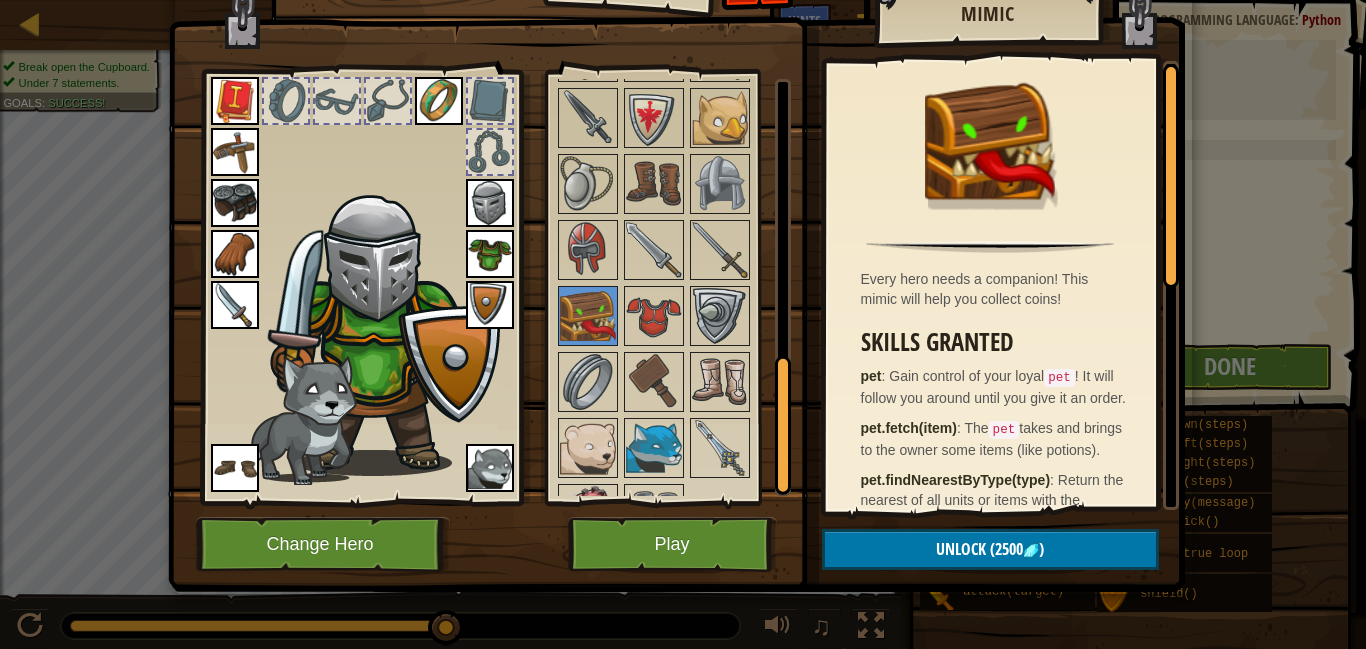 scroll, scrollTop: 891, scrollLeft: 0, axis: vertical 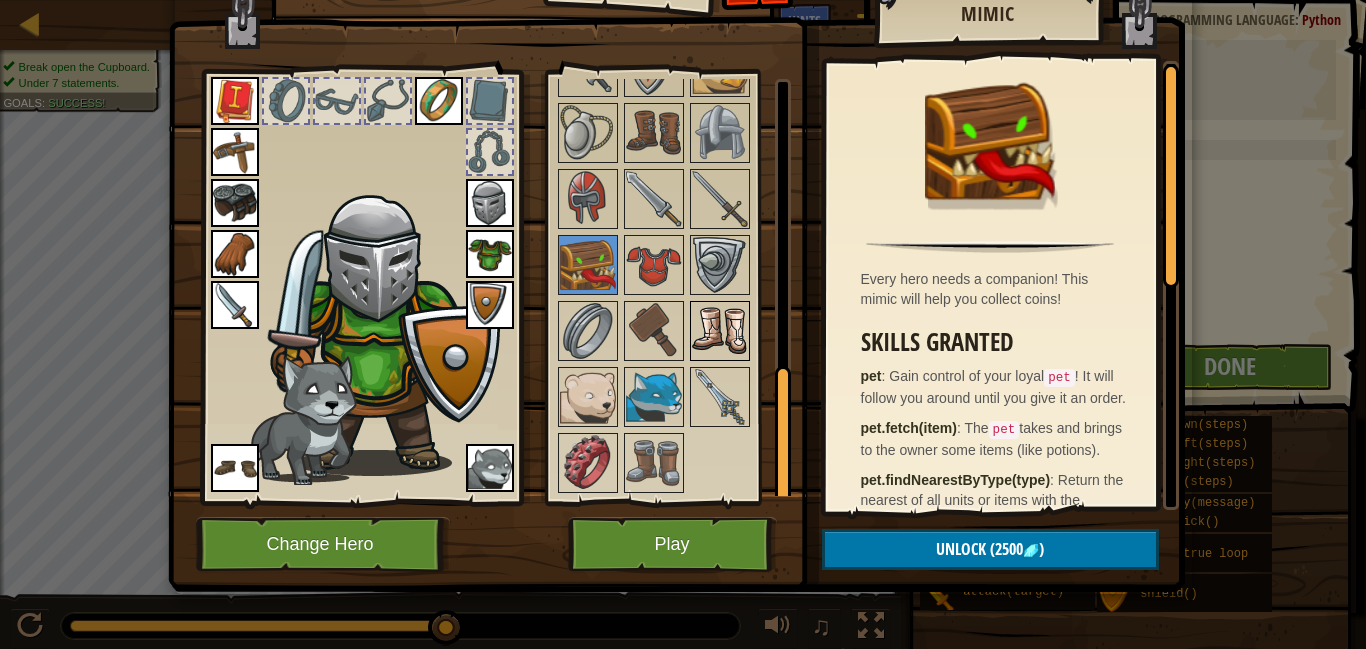 click at bounding box center (720, 331) 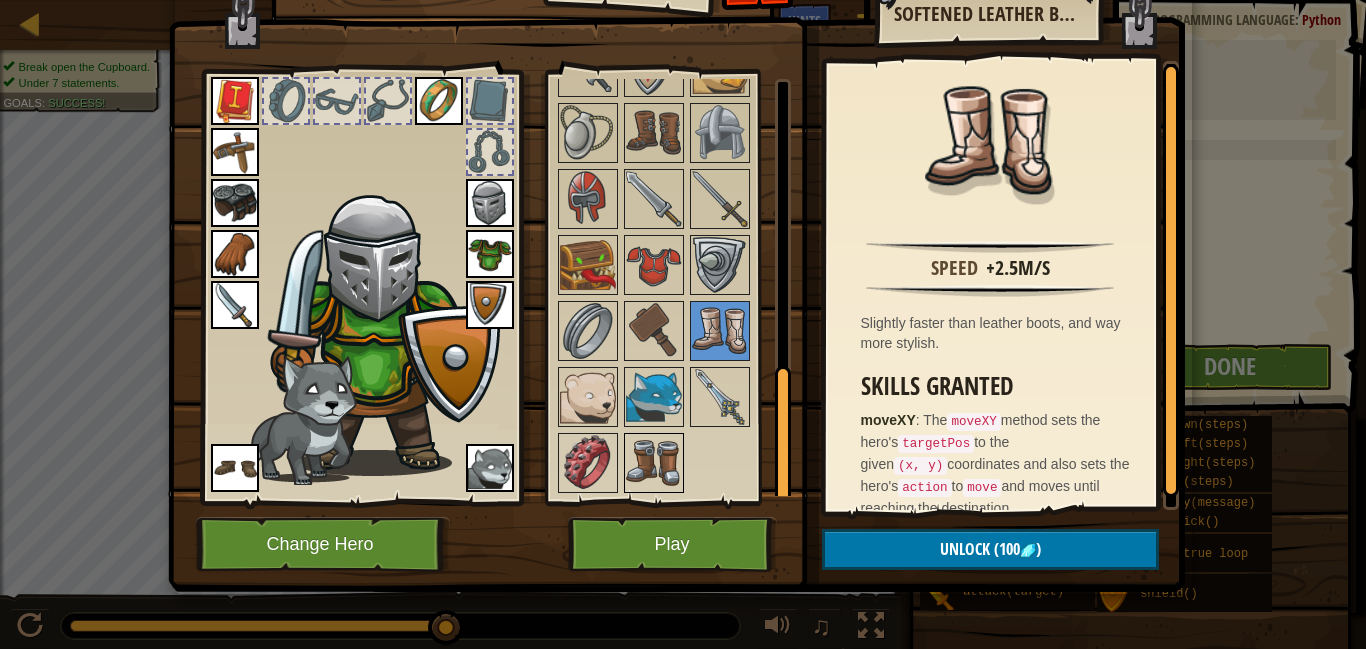 click at bounding box center [654, 463] 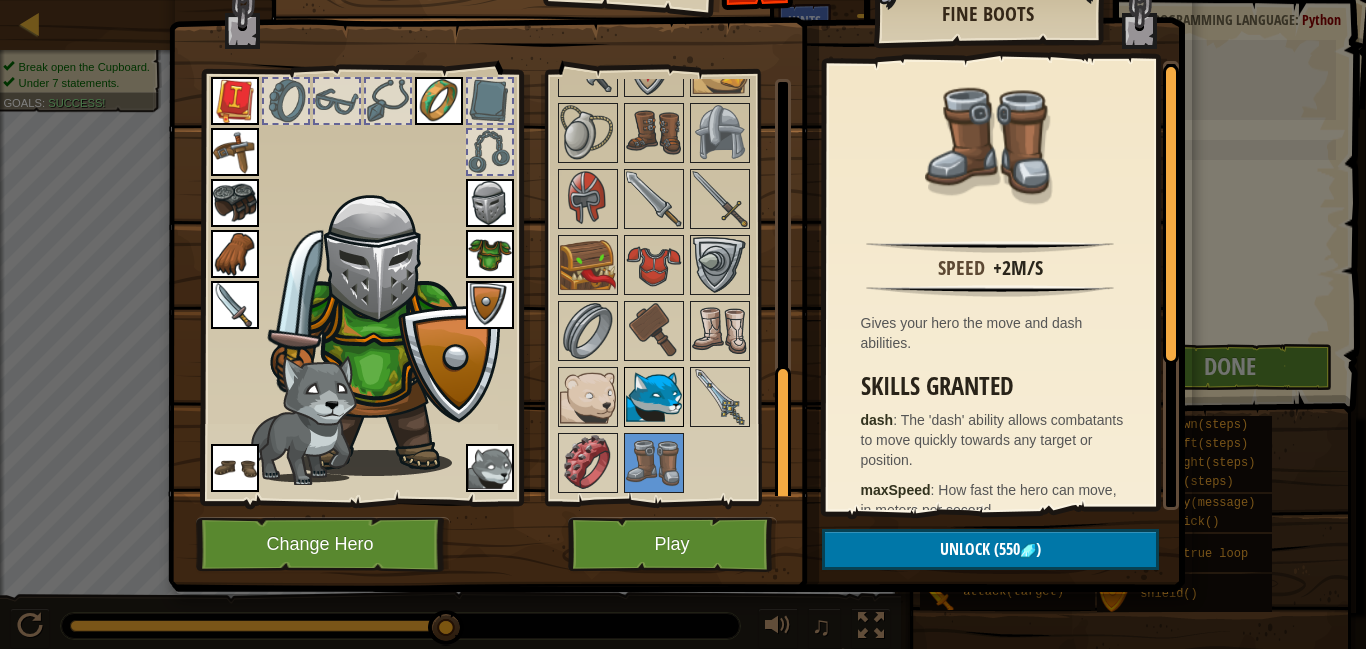 click at bounding box center [654, 397] 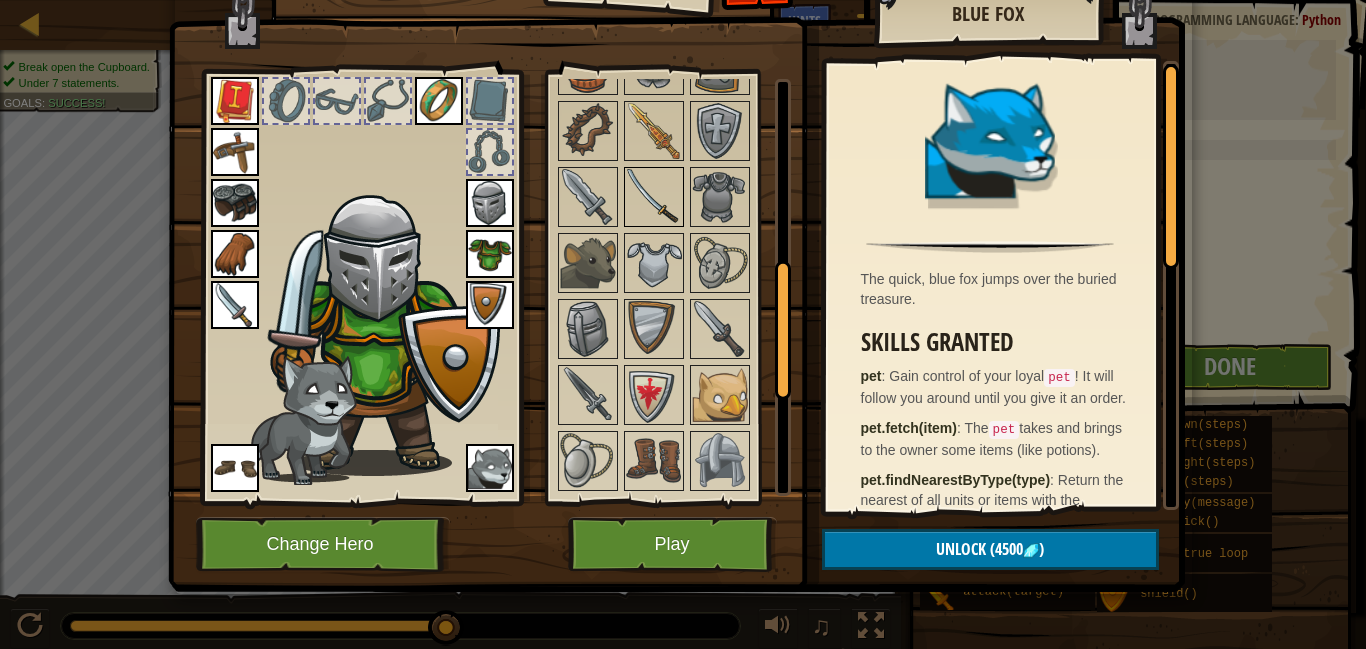scroll, scrollTop: 561, scrollLeft: 0, axis: vertical 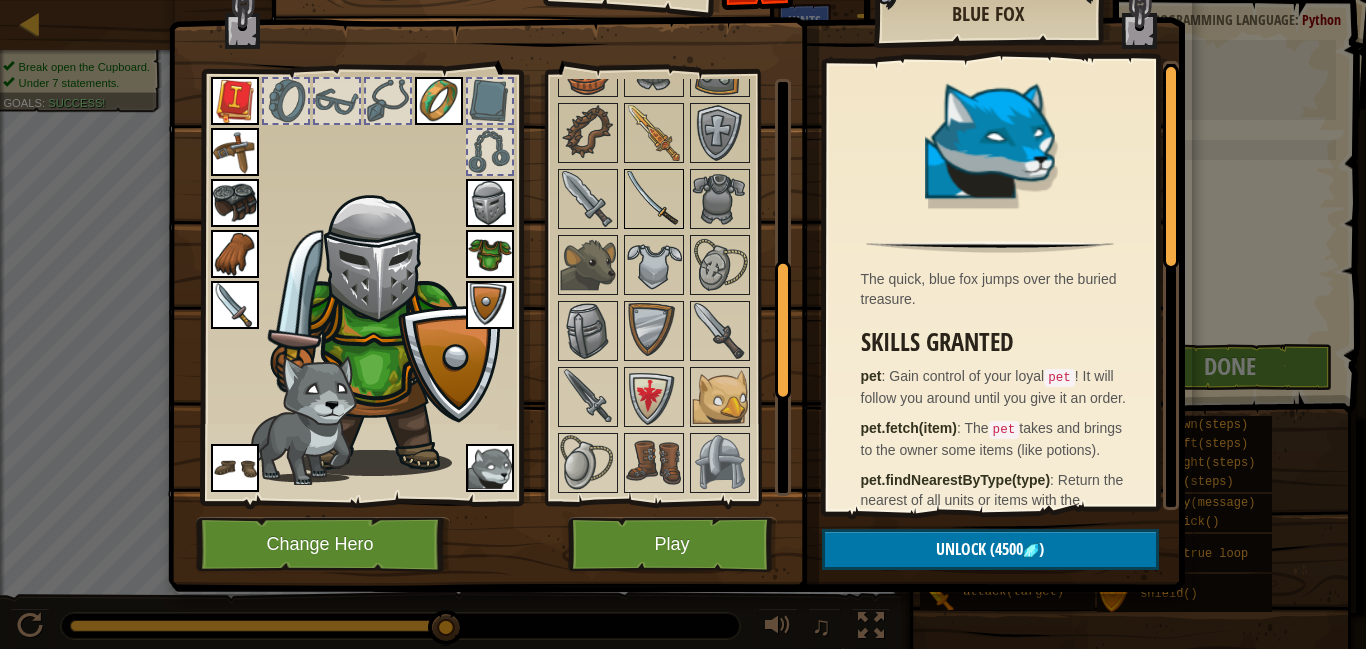 click at bounding box center [654, 133] 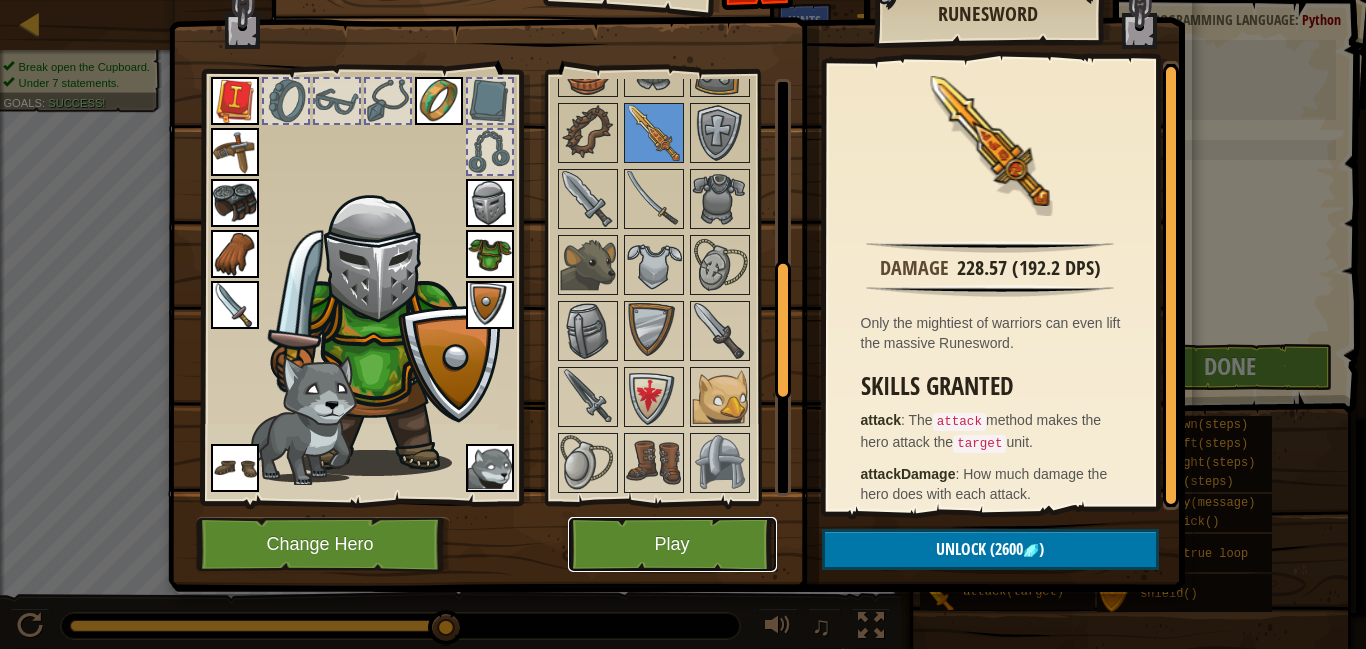 click on "Play" at bounding box center [672, 544] 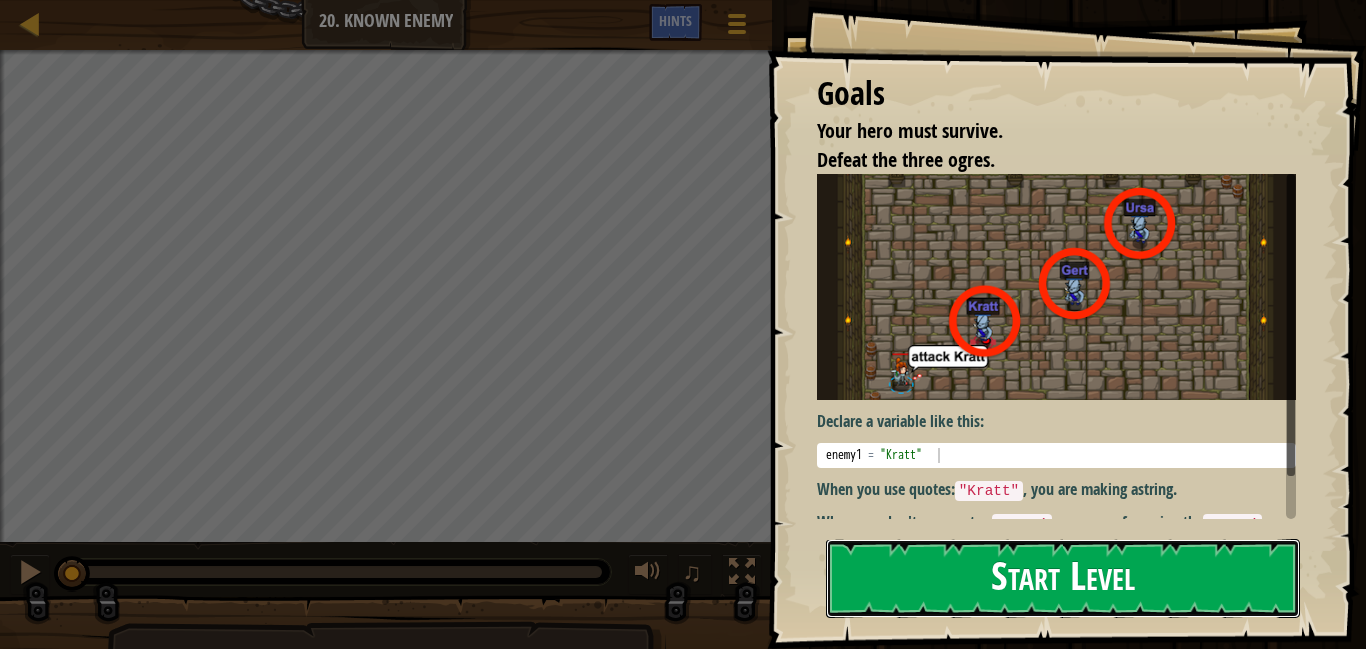 click on "Start Level" at bounding box center (1063, 578) 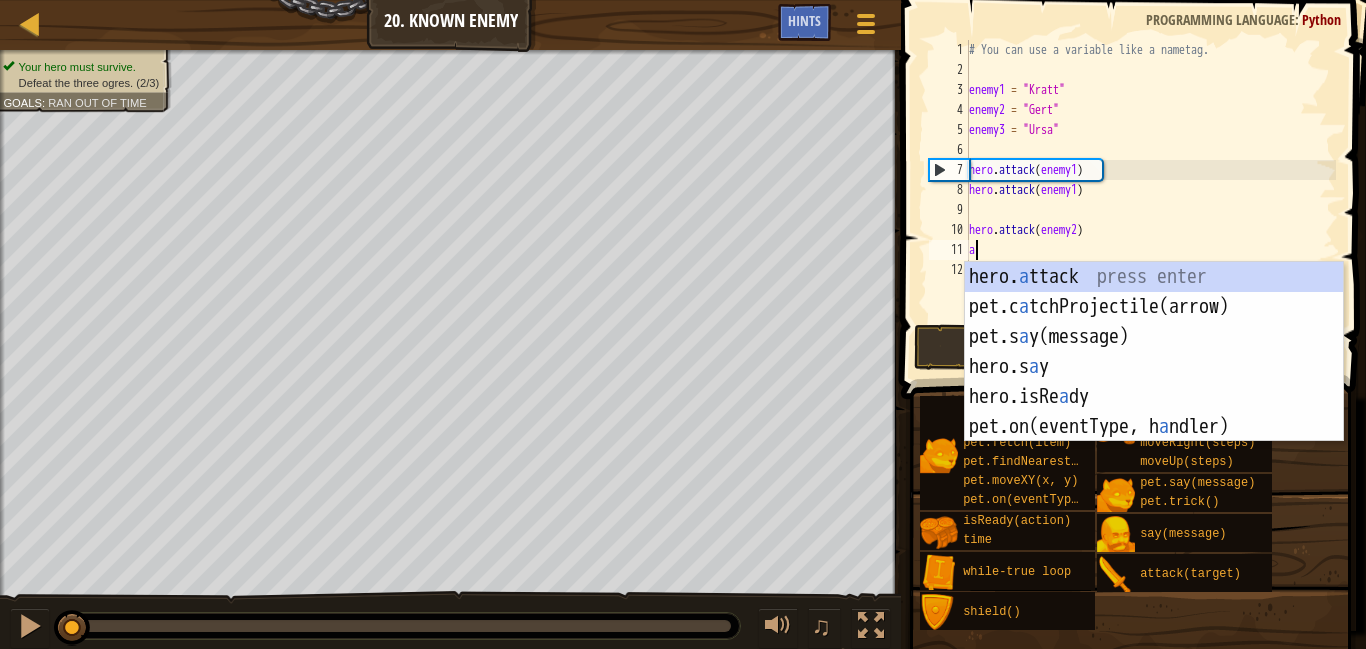 scroll, scrollTop: 9, scrollLeft: 0, axis: vertical 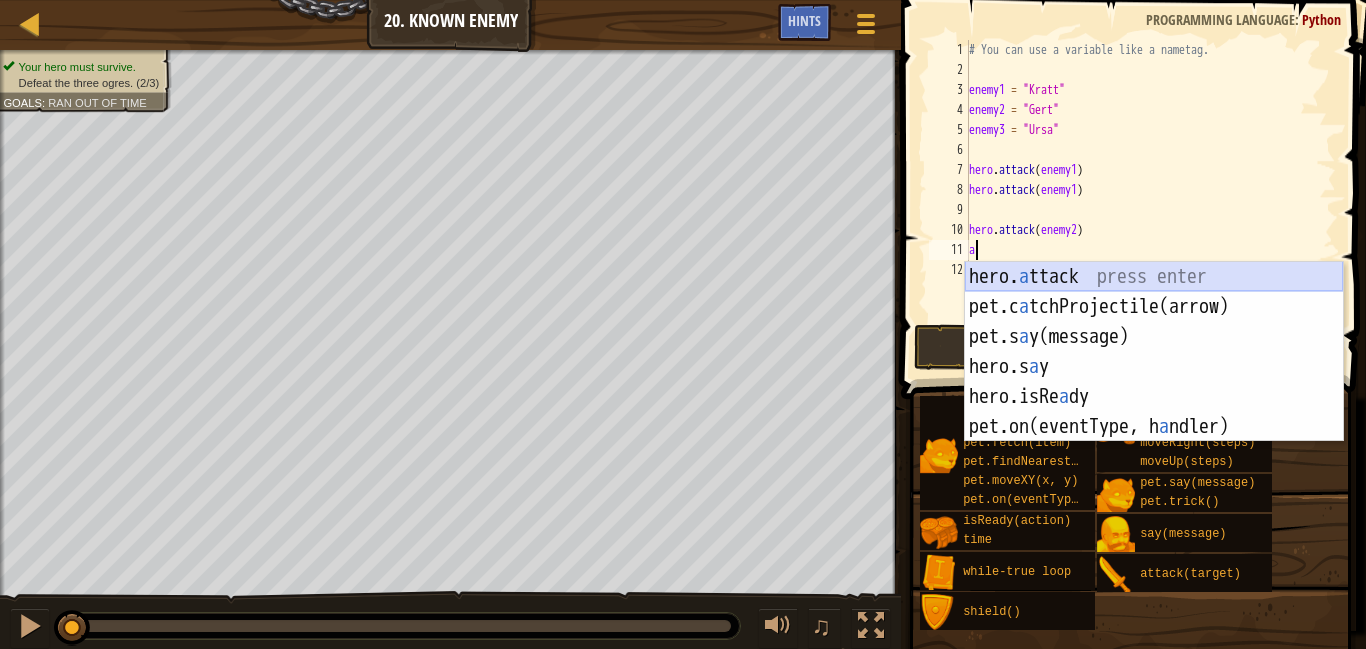 click on "hero. a ttack press enter pet.c a tchProjectile(arrow) press enter pet.s a y(message) press enter hero.s a y press enter hero.isRe a dy press enter pet.on(eventType, h a ndler) press enter" at bounding box center (1154, 382) 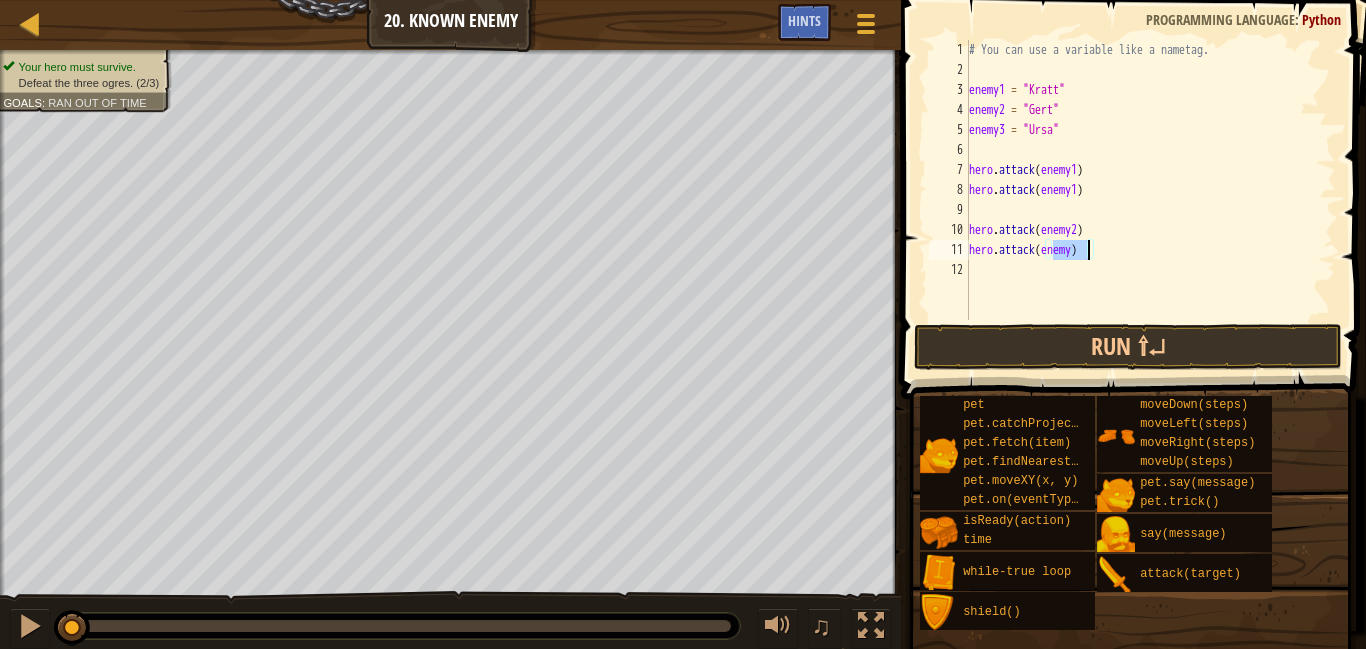 scroll, scrollTop: 9, scrollLeft: 13, axis: both 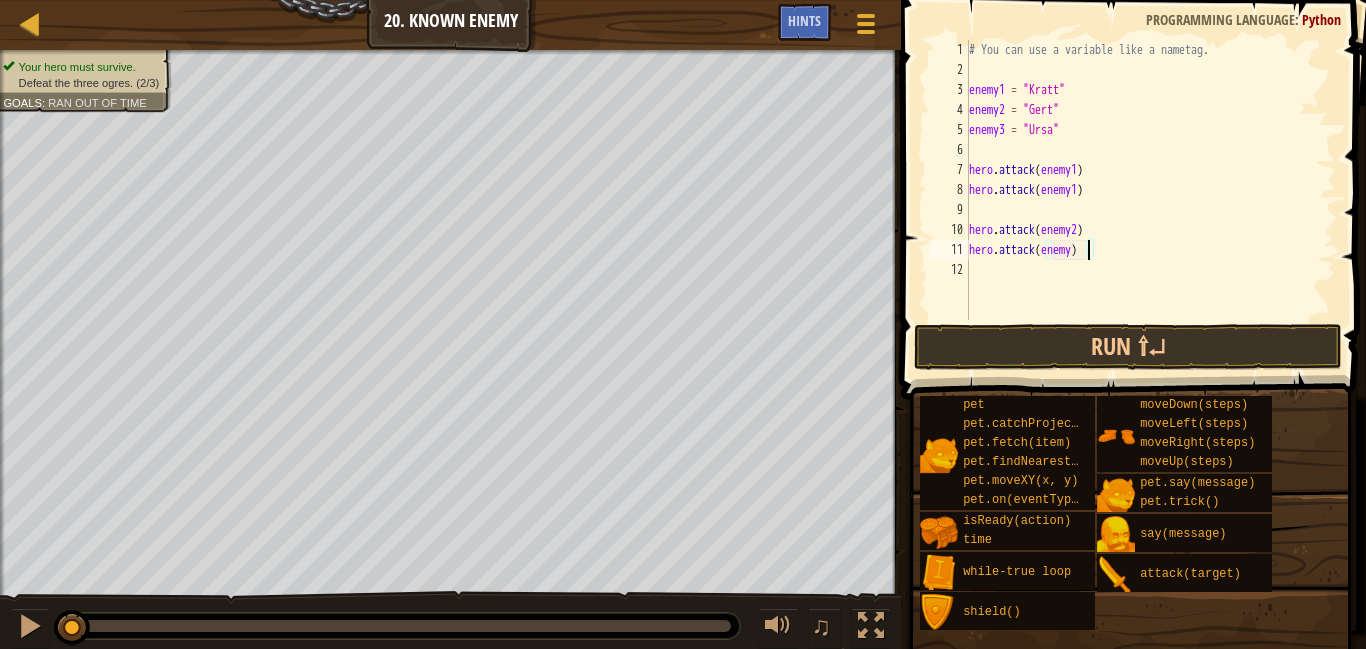 type on "hero.attack(enemy2)" 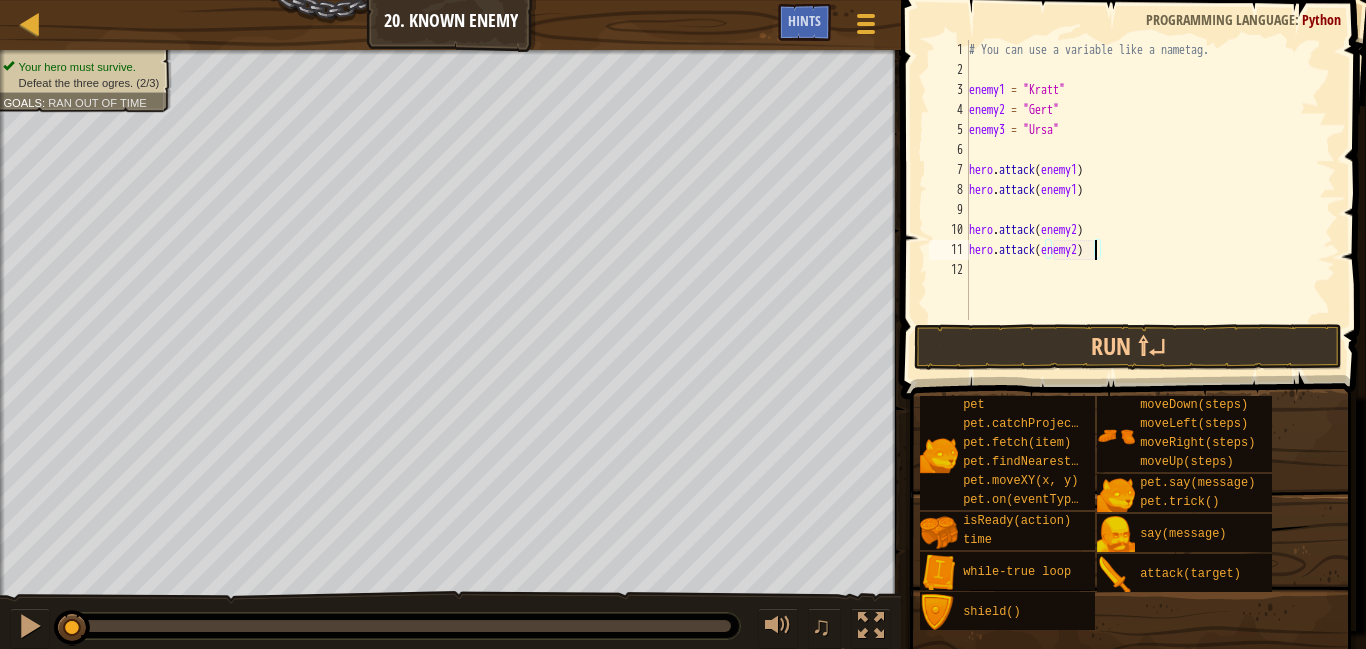 scroll, scrollTop: 9, scrollLeft: 18, axis: both 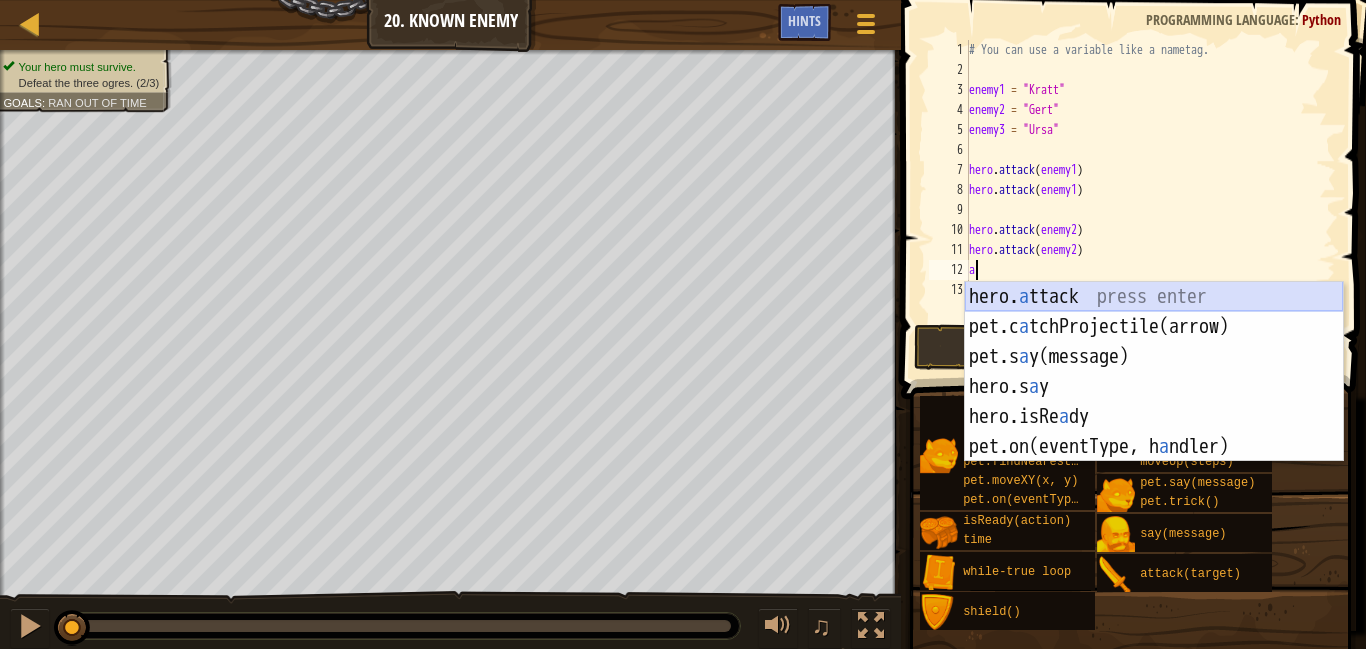 click on "hero. a ttack press enter pet.c a tchProjectile(arrow) press enter pet.s a y(message) press enter hero.s a y press enter hero.isRe a dy press enter pet.on(eventType, h a ndler) press enter" at bounding box center [1154, 402] 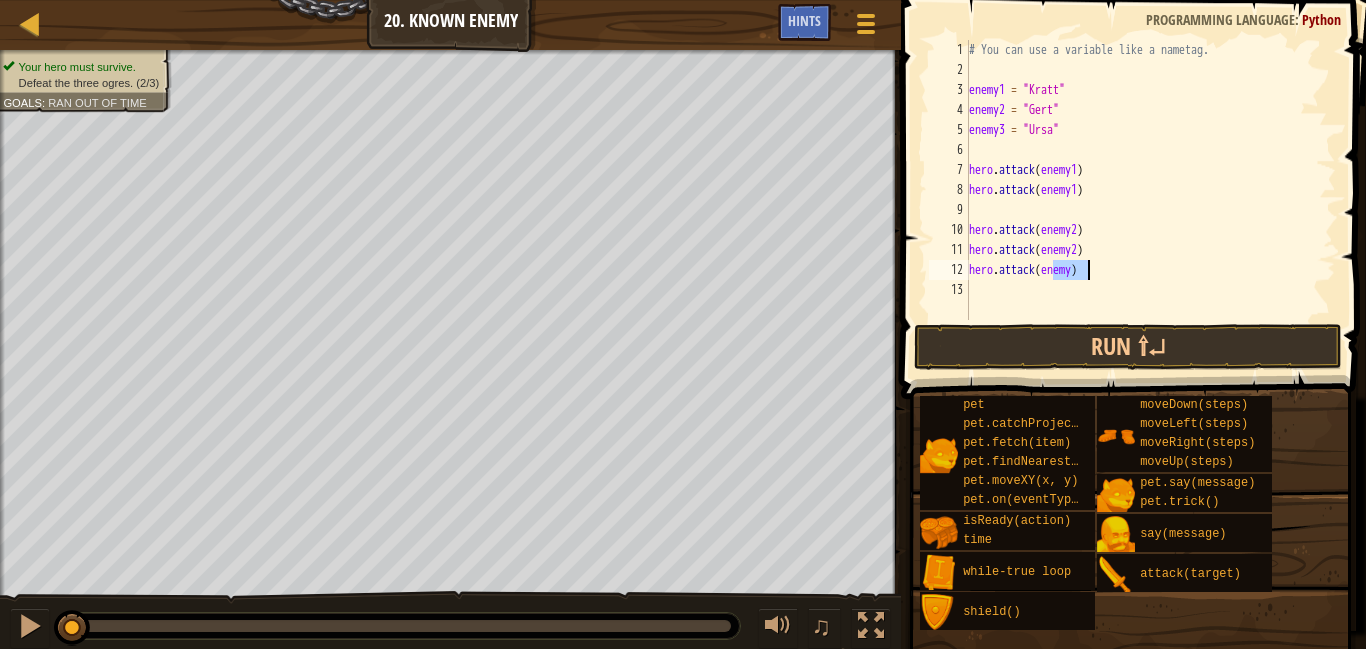 type on "hero.attack(enemy)" 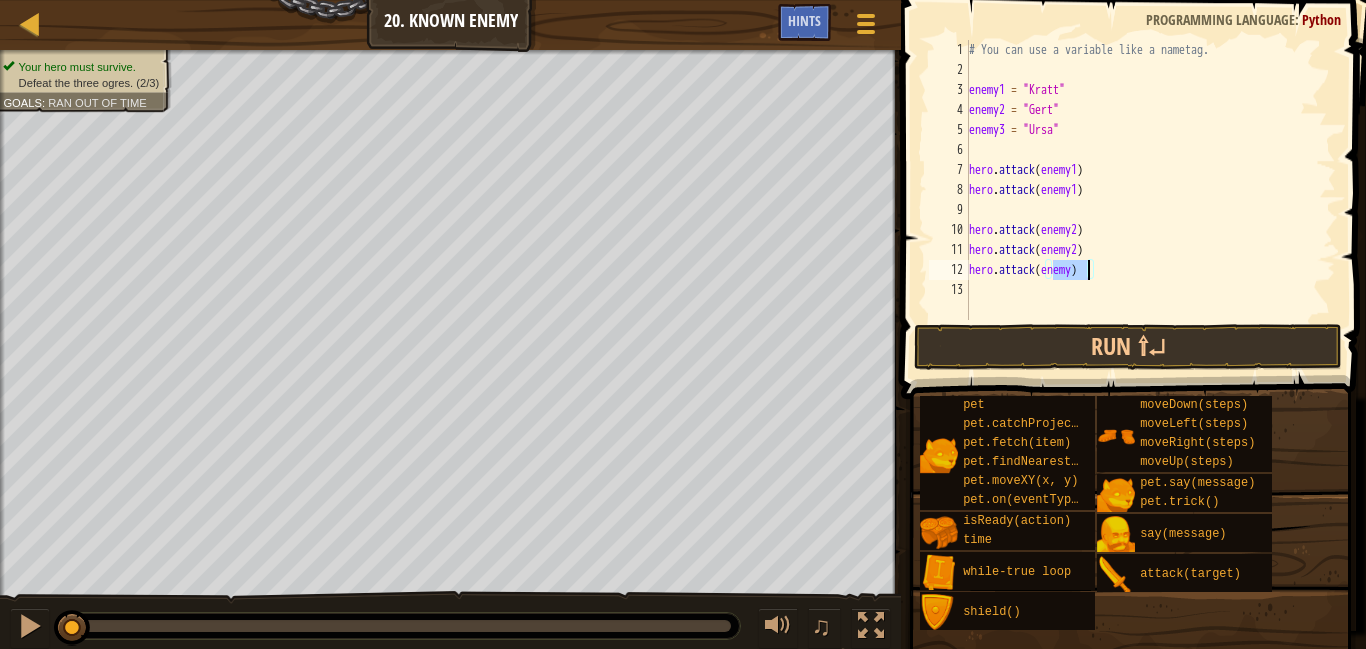 click on "# You can use a variable like a nametag. enemy1   =   "[PERSON_NAME]" enemy2   =   "[PERSON_NAME]" enemy3   =   "Ursa" hero . attack ( enemy1 ) hero . attack ( enemy1 ) hero . attack ( enemy2 ) hero . attack ( enemy2 ) hero . attack ( enemy )" at bounding box center (1150, 200) 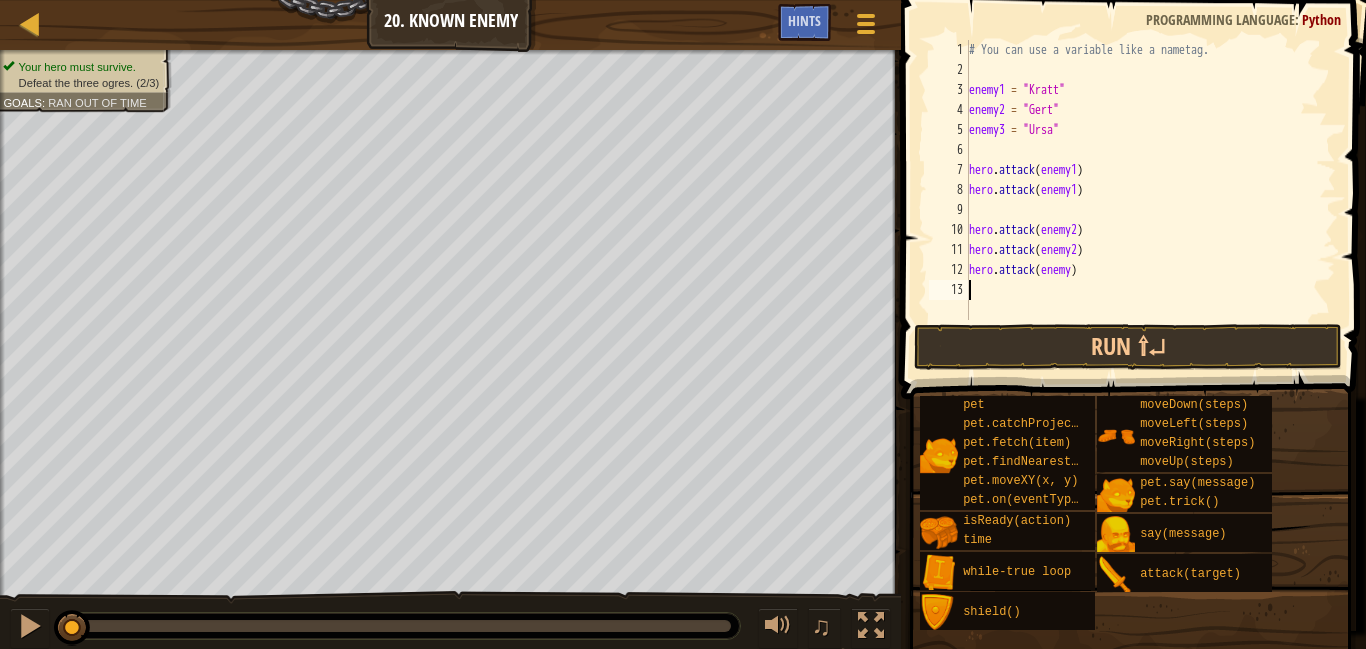 click on "# You can use a variable like a nametag. enemy1   =   "[PERSON_NAME]" enemy2   =   "[PERSON_NAME]" enemy3   =   "Ursa" hero . attack ( enemy1 ) hero . attack ( enemy1 ) hero . attack ( enemy2 ) hero . attack ( enemy2 ) hero . attack ( enemy )" at bounding box center (1150, 200) 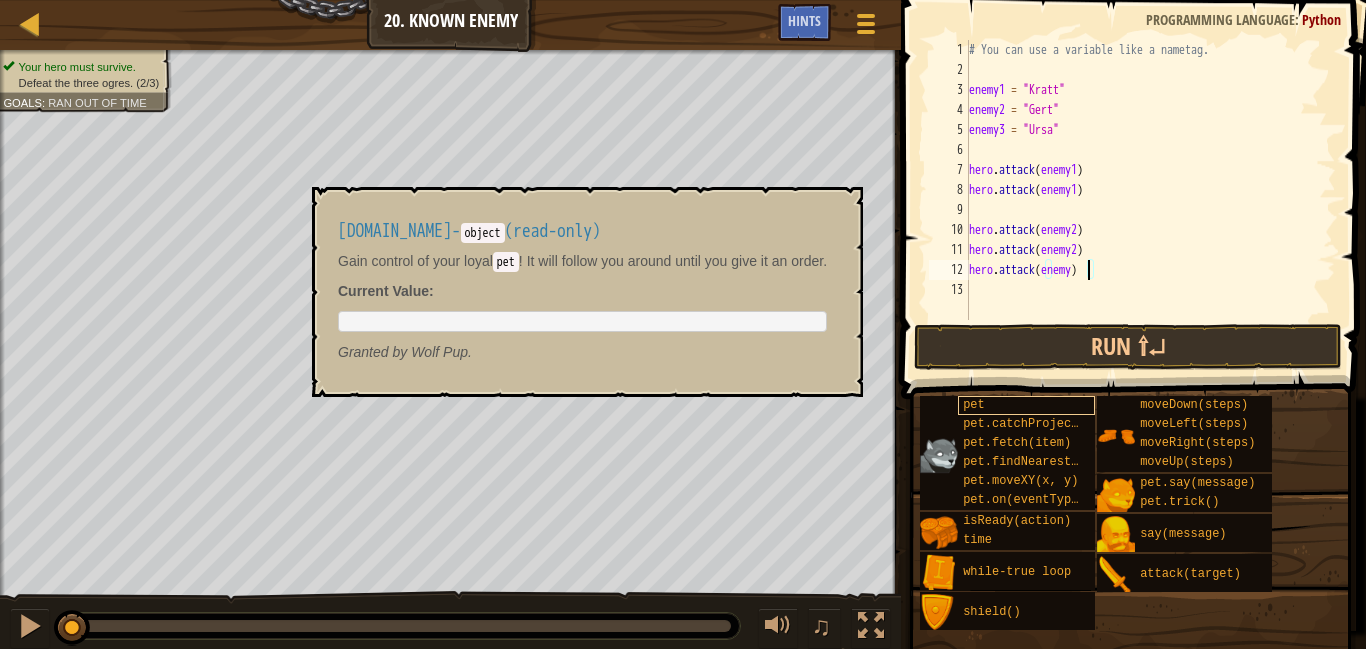 type on "hero.attack(enemy3)" 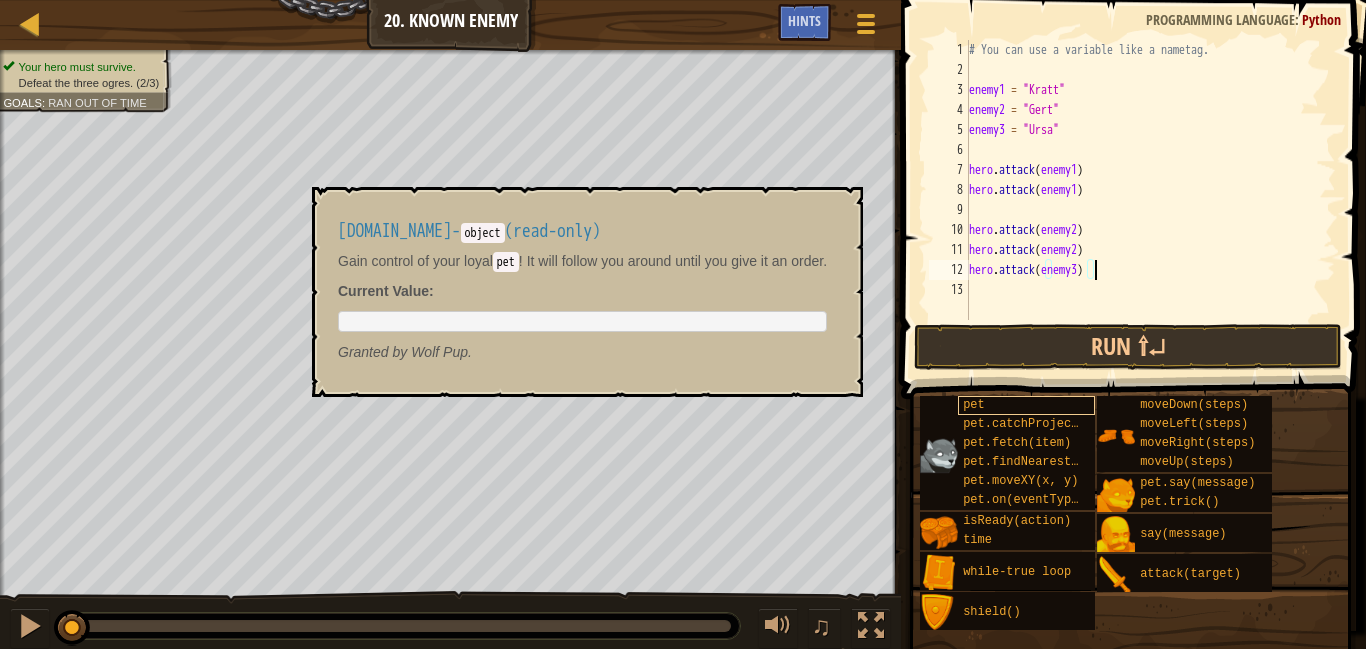 scroll, scrollTop: 9, scrollLeft: 18, axis: both 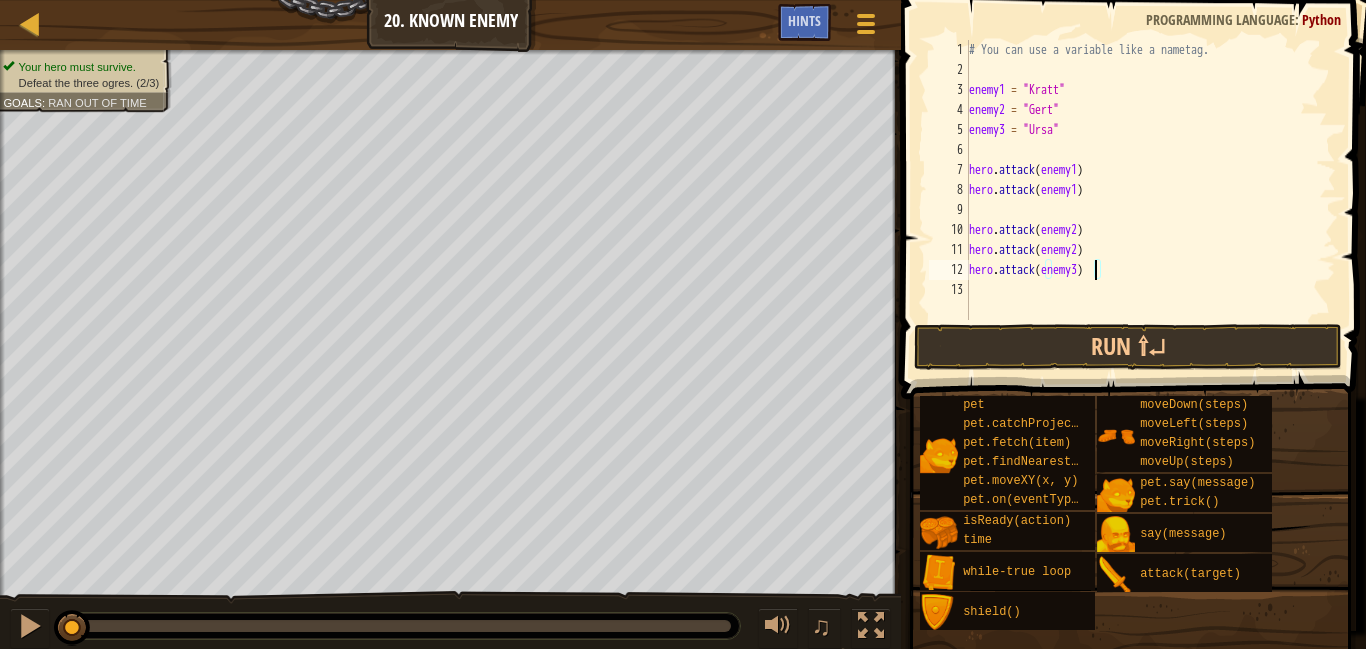 click on "# You can use a variable like a nametag. enemy1   =   "[PERSON_NAME]" enemy2   =   "[PERSON_NAME]" enemy3   =   "Ursa" hero . attack ( enemy1 ) hero . attack ( enemy1 ) hero . attack ( enemy2 ) hero . attack ( enemy2 ) hero . attack ( enemy3 )" at bounding box center (1150, 200) 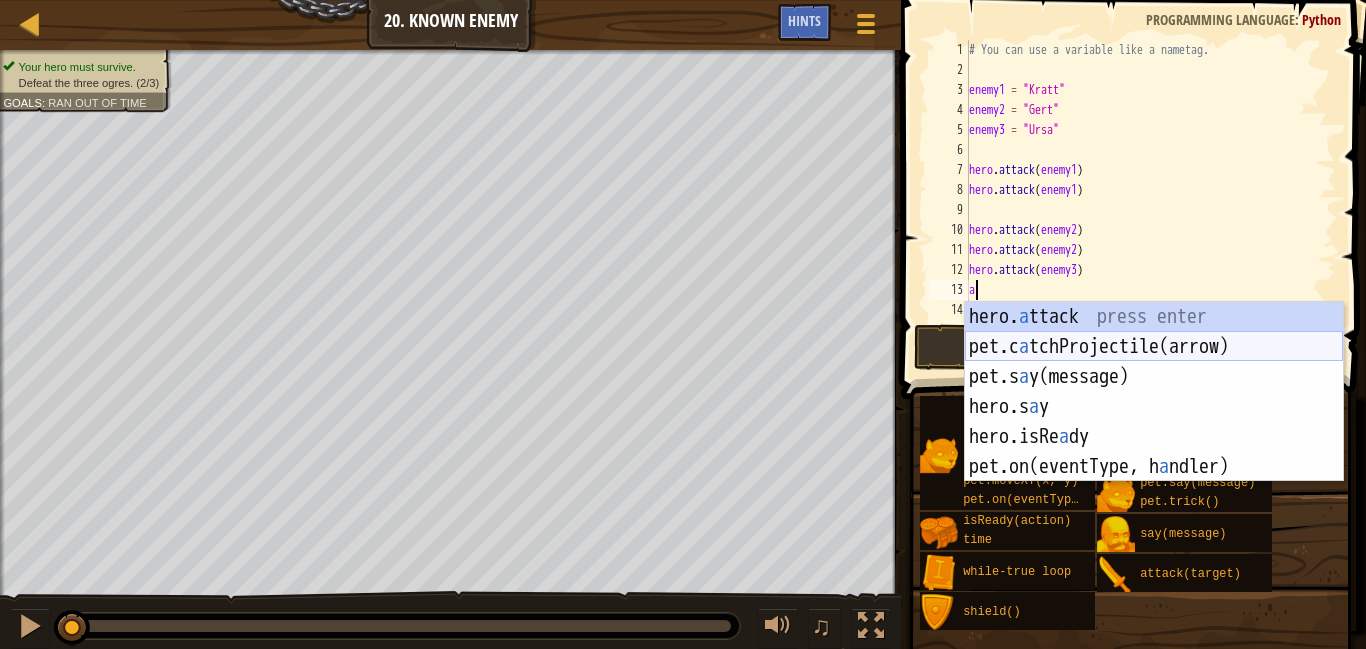click on "hero. a ttack press enter pet.c a tchProjectile(arrow) press enter pet.s a y(message) press enter hero.s a y press enter hero.isRe a dy press enter pet.on(eventType, h a ndler) press enter" at bounding box center (1154, 422) 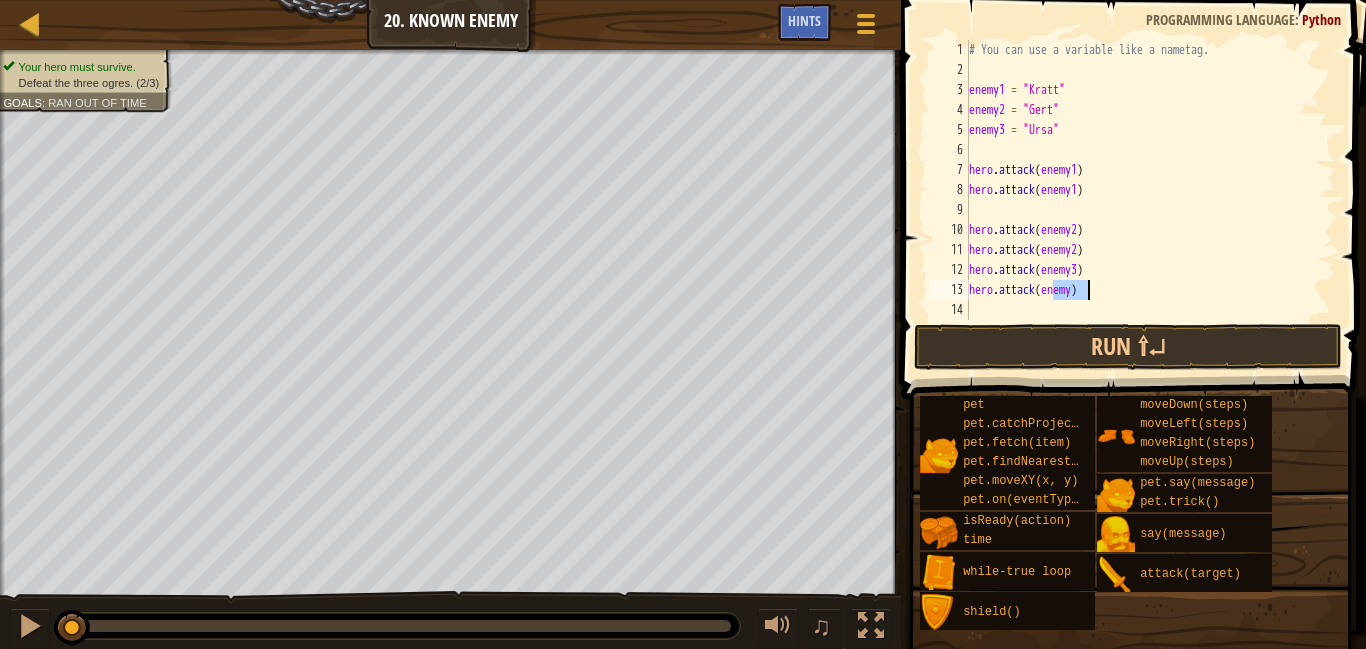 type on "hero.attack(enemy)" 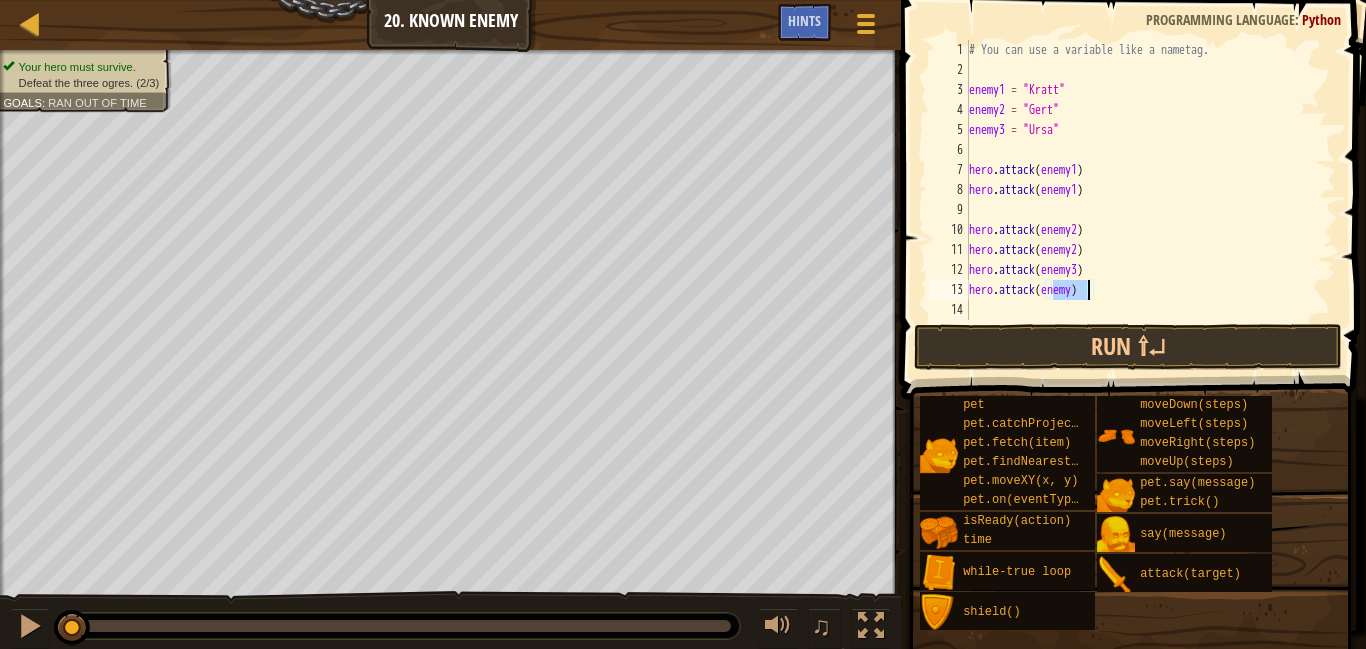 click on "# You can use a variable like a nametag. enemy1   =   "[PERSON_NAME]" enemy2   =   "[PERSON_NAME]" enemy3   =   "Ursa" hero . attack ( enemy1 ) hero . attack ( enemy1 ) hero . attack ( enemy2 ) hero . attack ( enemy2 ) hero . attack ( enemy3 ) hero . attack ( enemy )" at bounding box center (1150, 200) 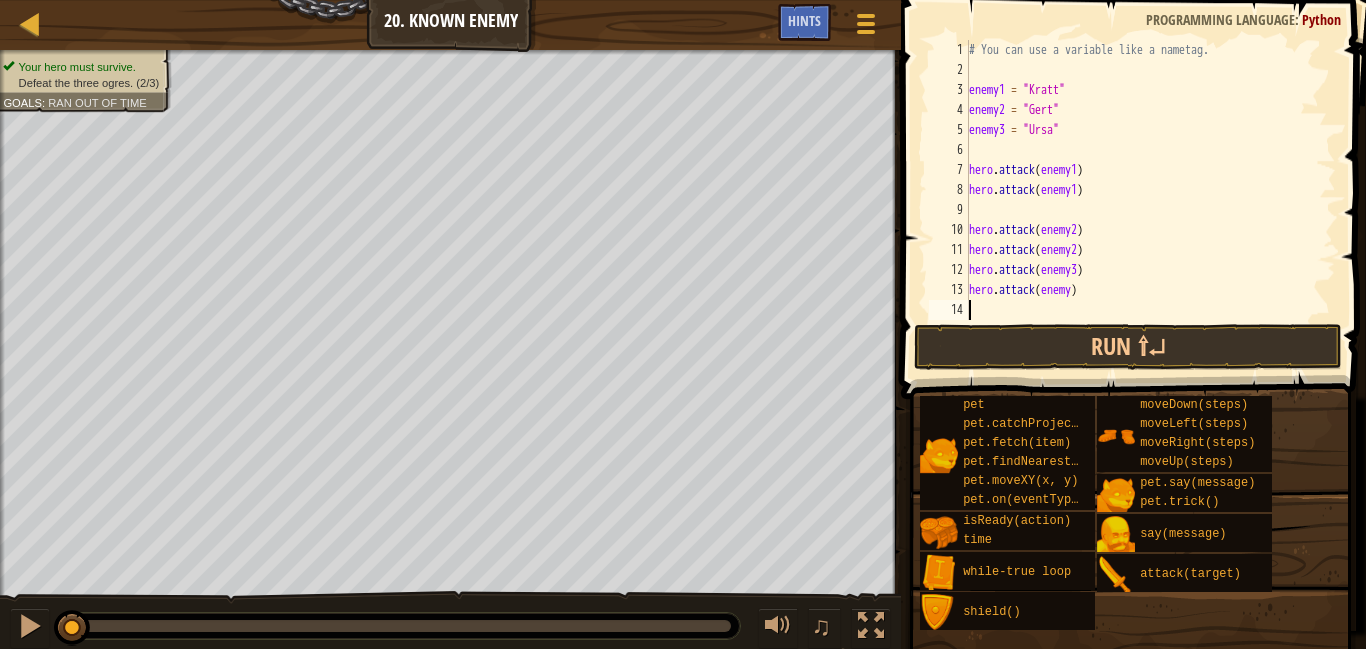 click on "# You can use a variable like a nametag. enemy1   =   "[PERSON_NAME]" enemy2   =   "[PERSON_NAME]" enemy3   =   "Ursa" hero . attack ( enemy1 ) hero . attack ( enemy1 ) hero . attack ( enemy2 ) hero . attack ( enemy2 ) hero . attack ( enemy3 ) hero . attack ( enemy )" at bounding box center (1150, 200) 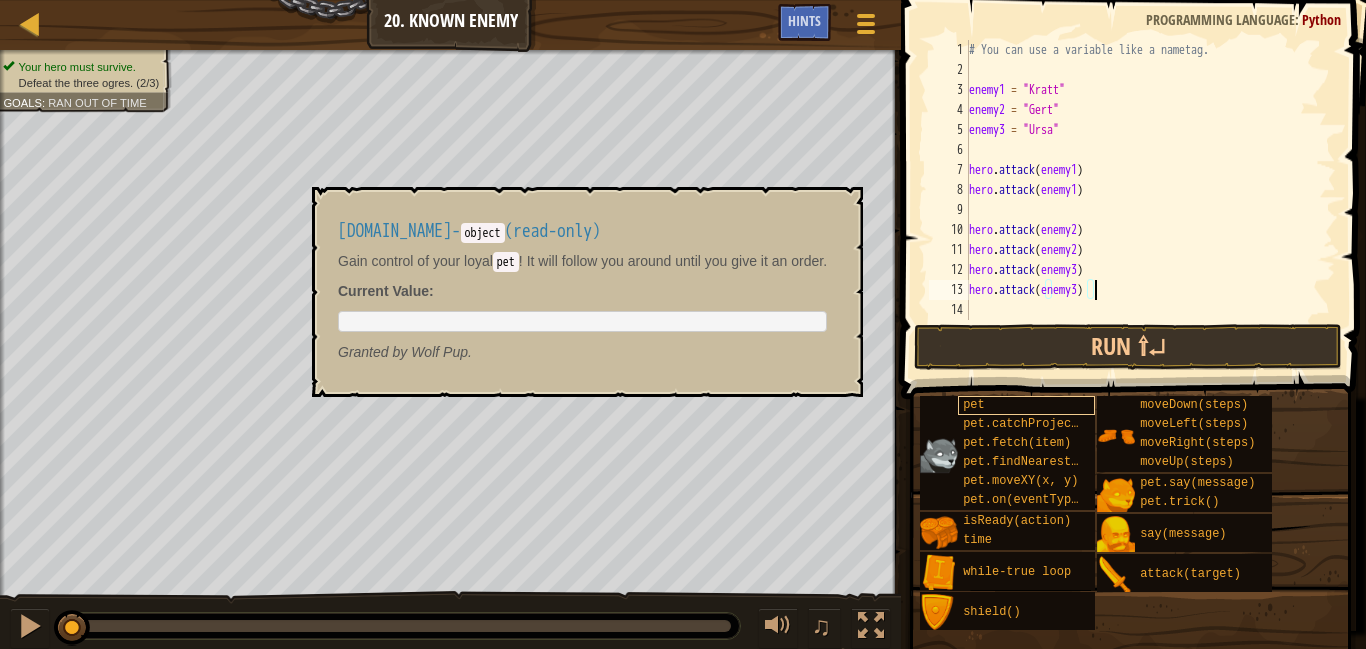 scroll, scrollTop: 9, scrollLeft: 18, axis: both 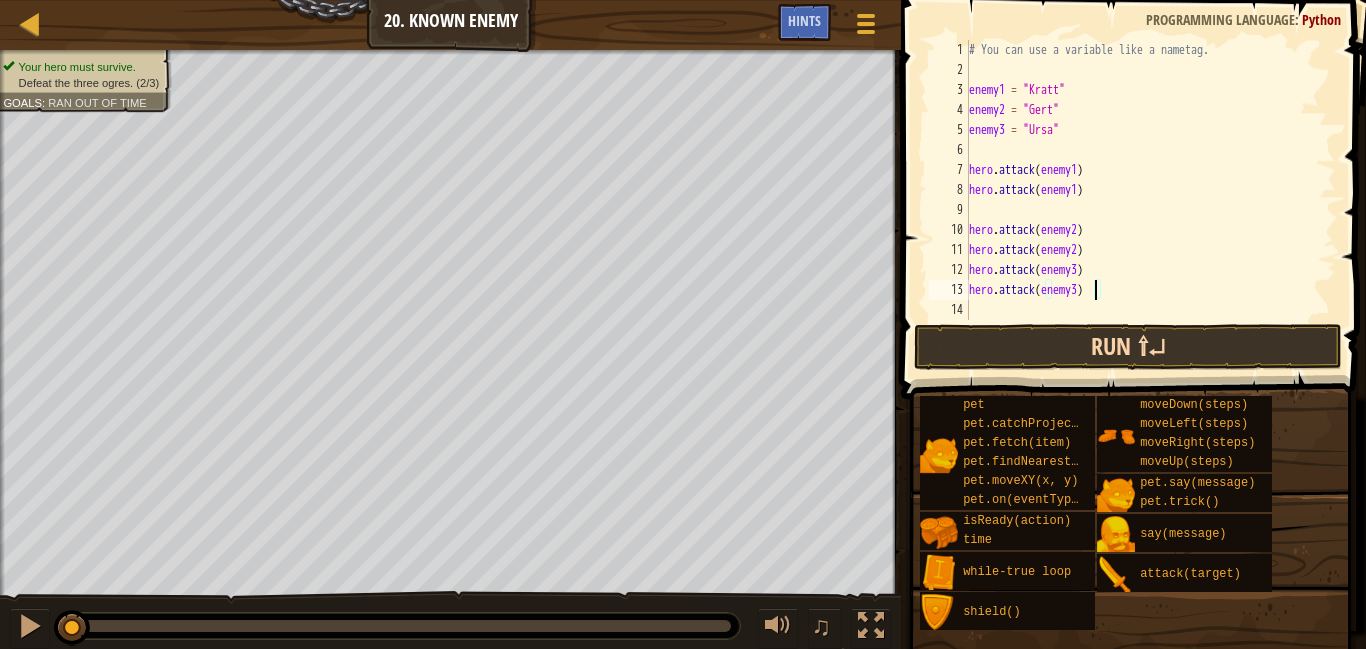 type on "hero.attack(enemy3)" 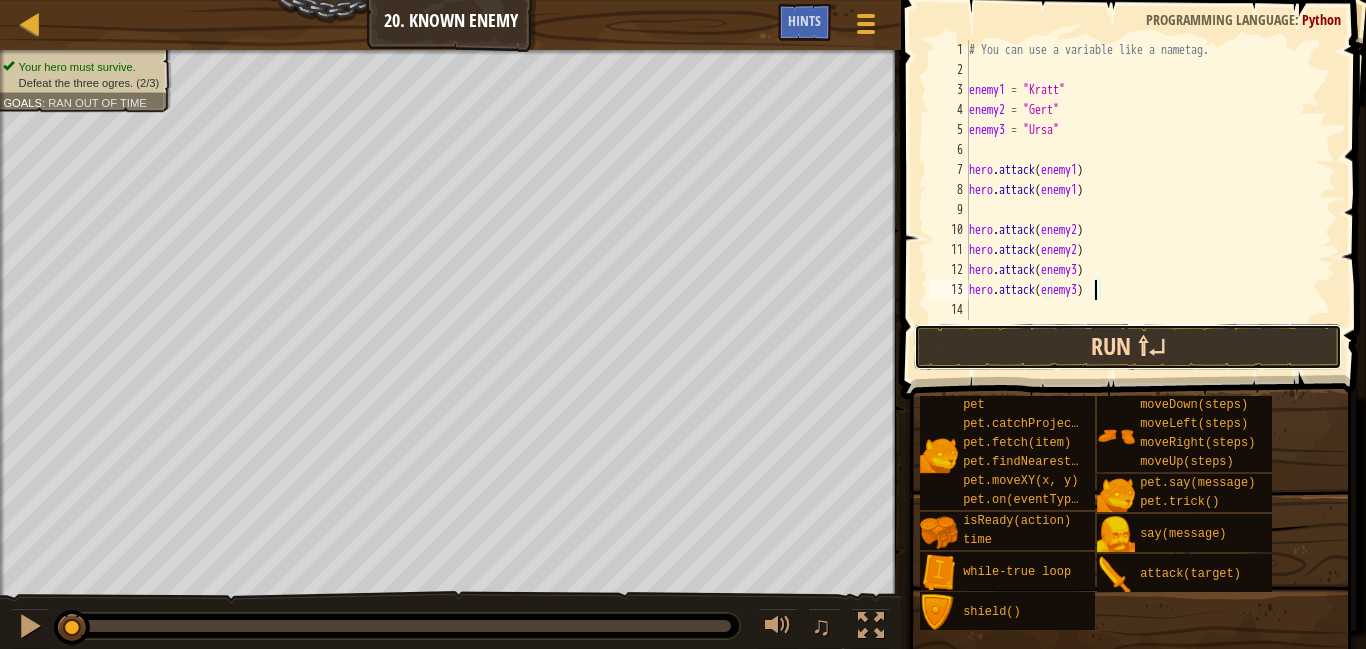 click on "Run ⇧↵" at bounding box center (1128, 347) 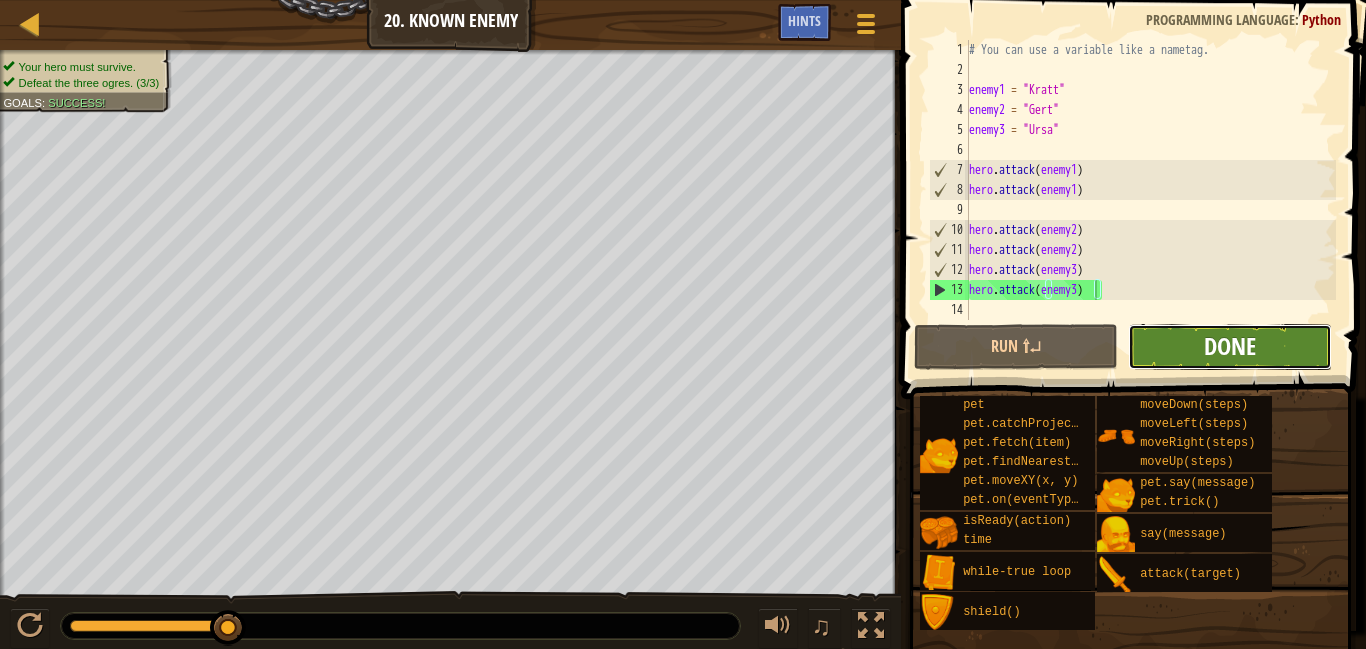 click on "Done" at bounding box center [1230, 346] 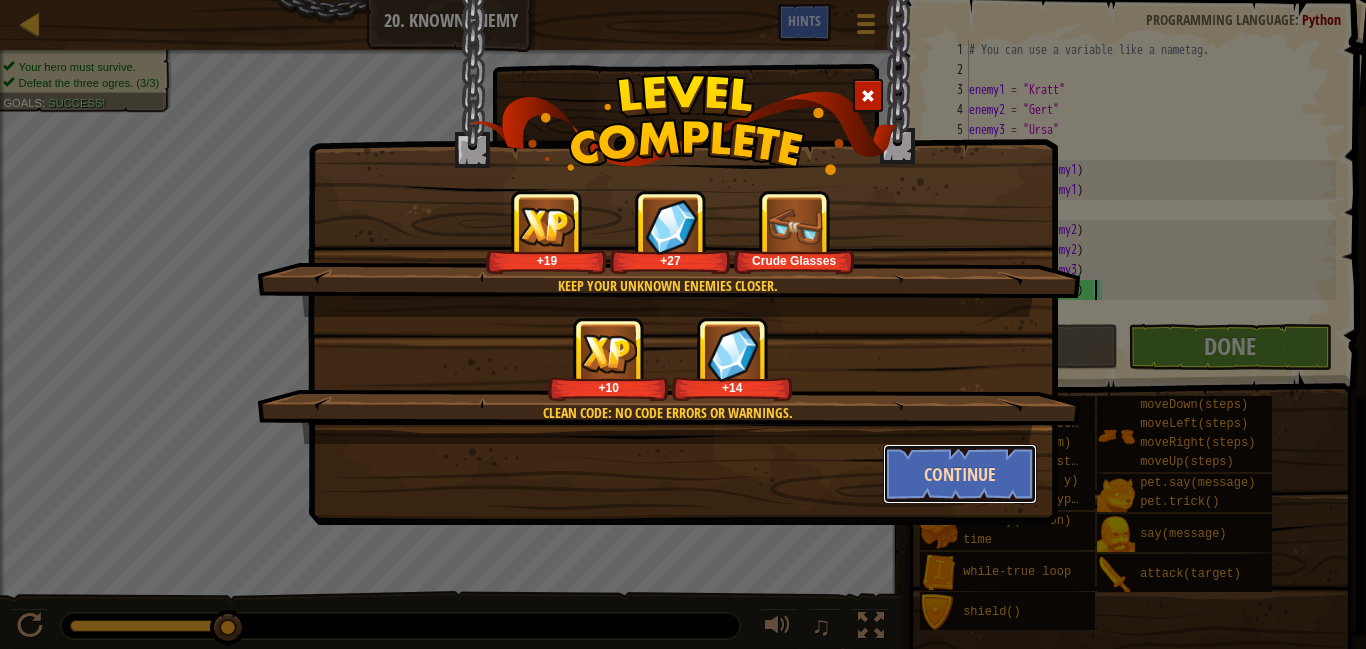 click on "Continue" at bounding box center (960, 474) 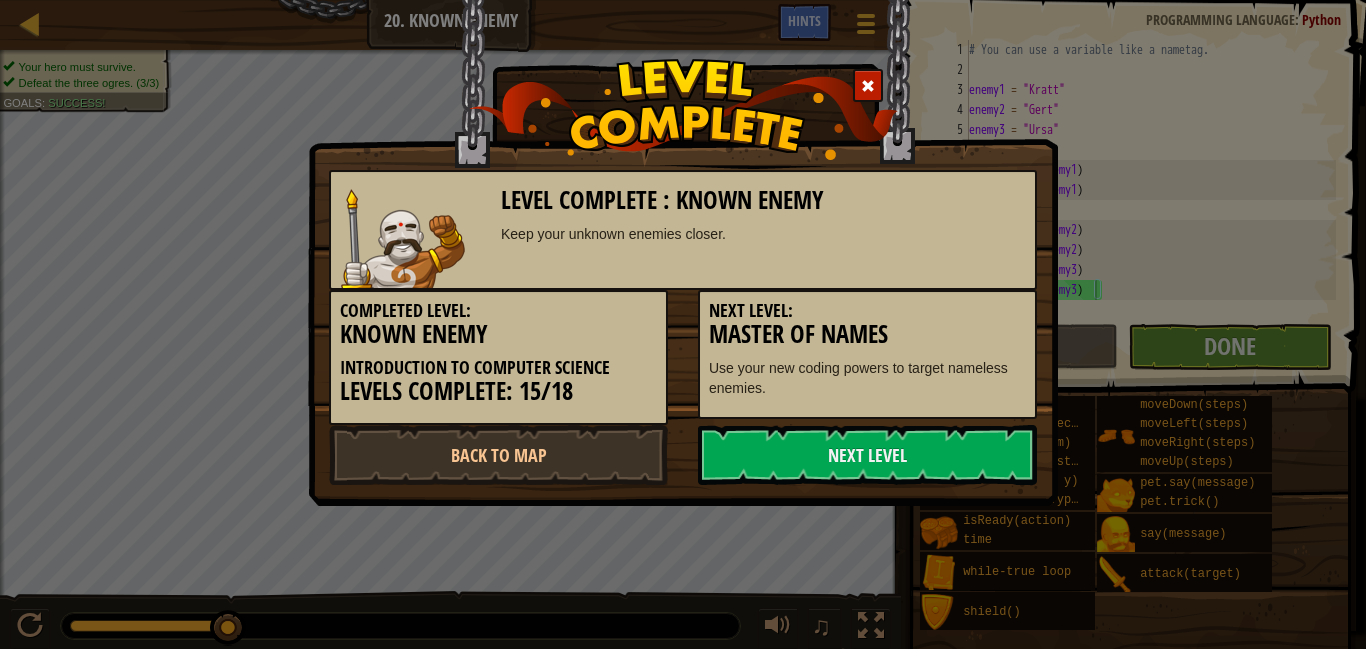 click on "Next Level" at bounding box center [867, 455] 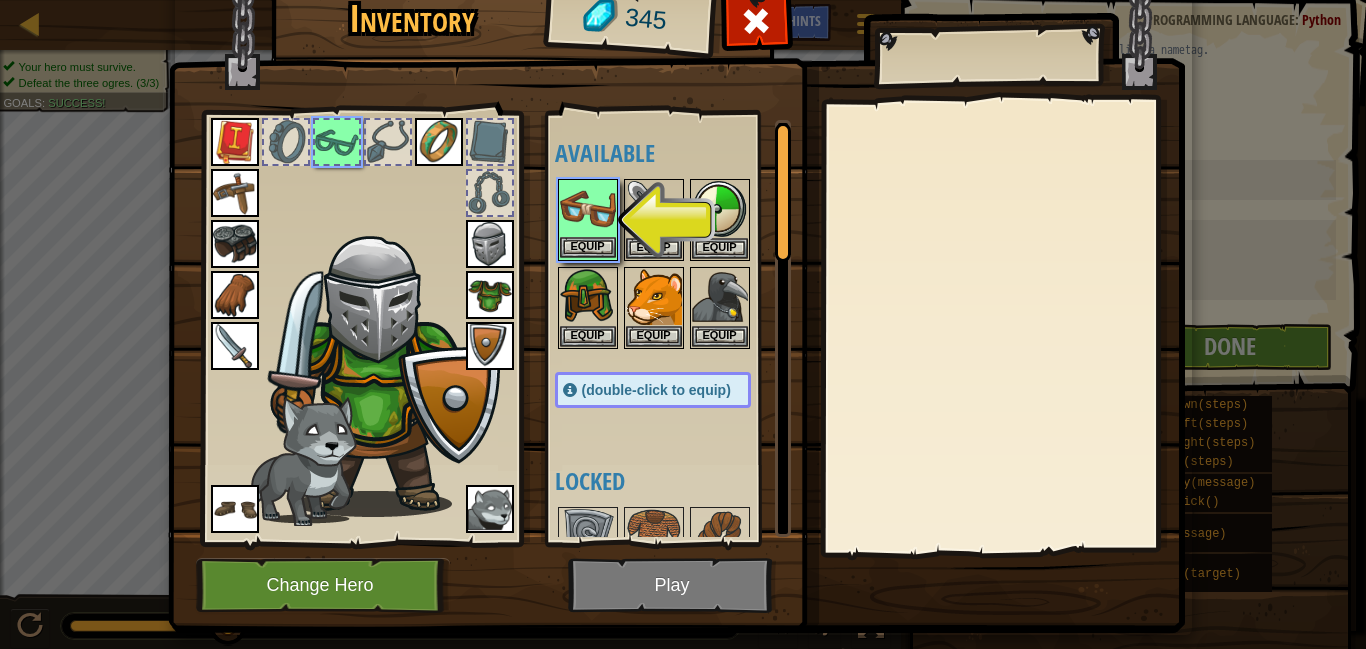click at bounding box center [588, 209] 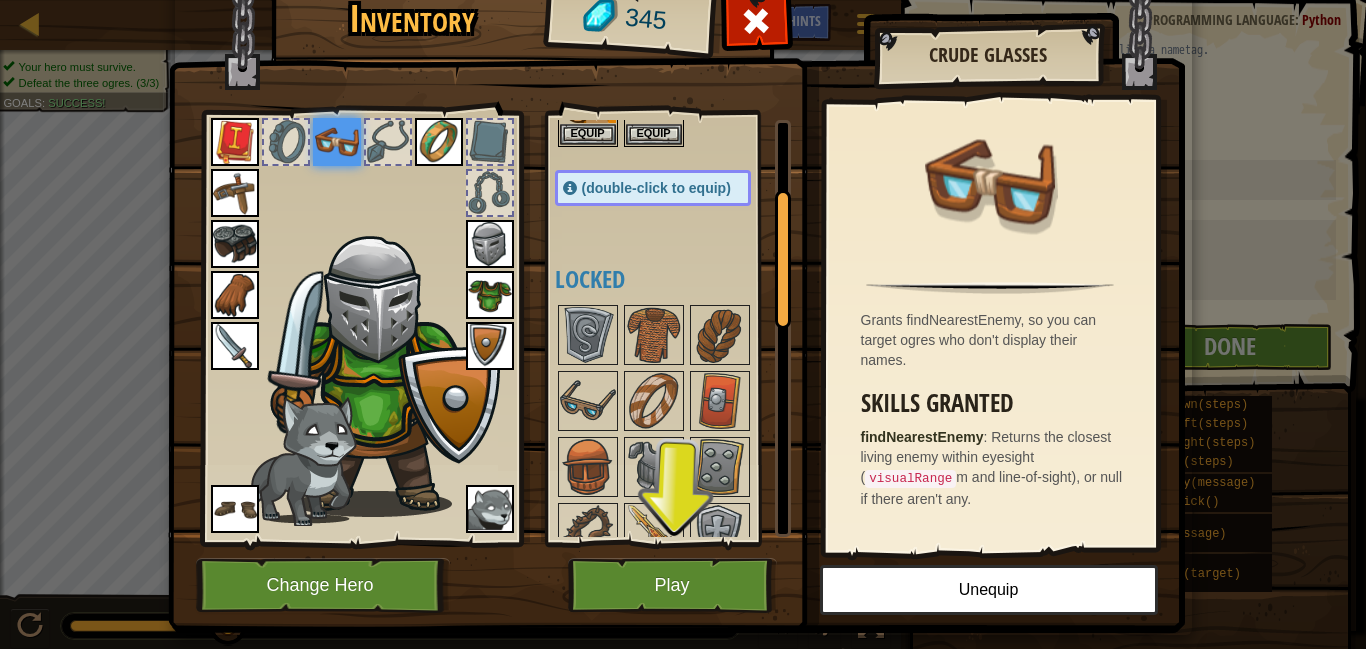scroll, scrollTop: 211, scrollLeft: 0, axis: vertical 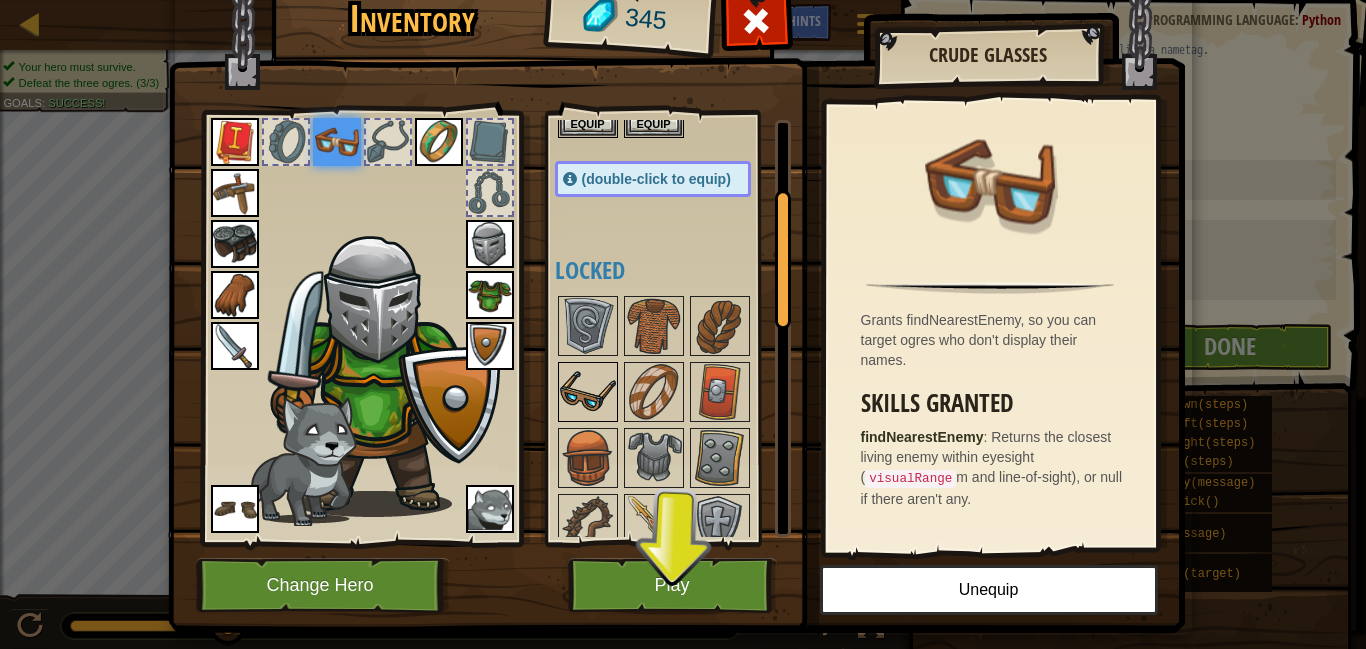 click at bounding box center [588, 392] 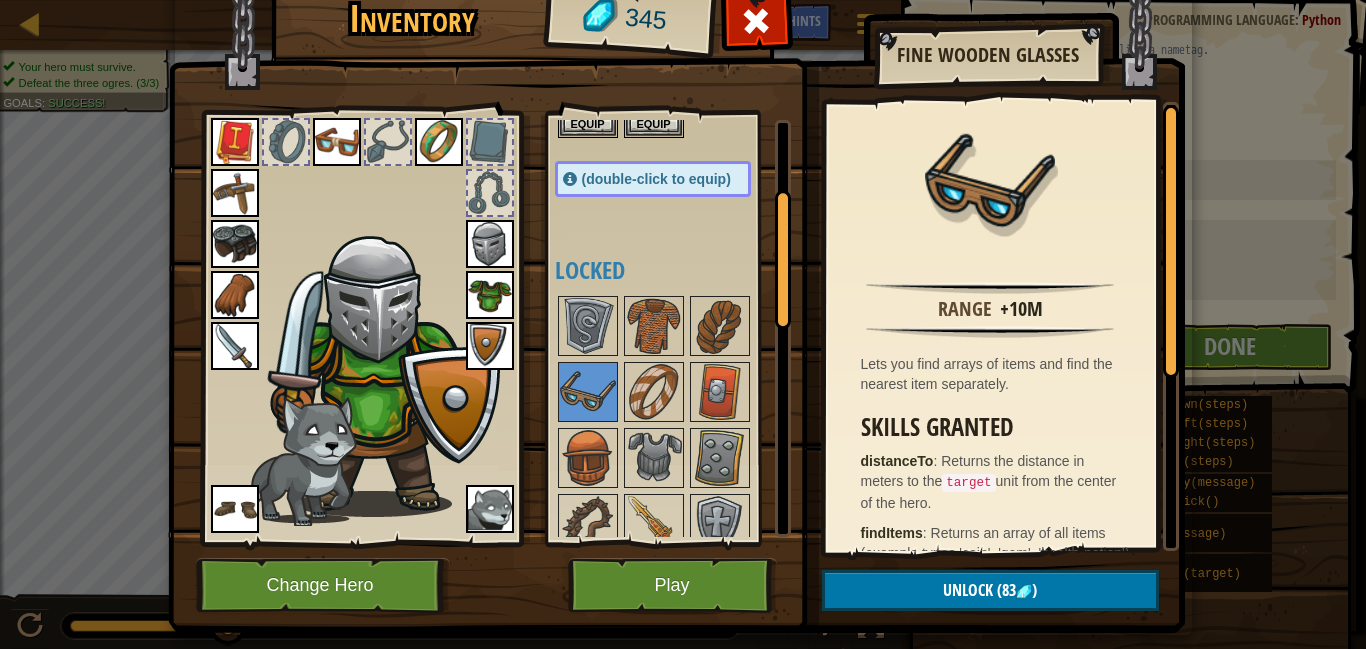 click at bounding box center (337, 142) 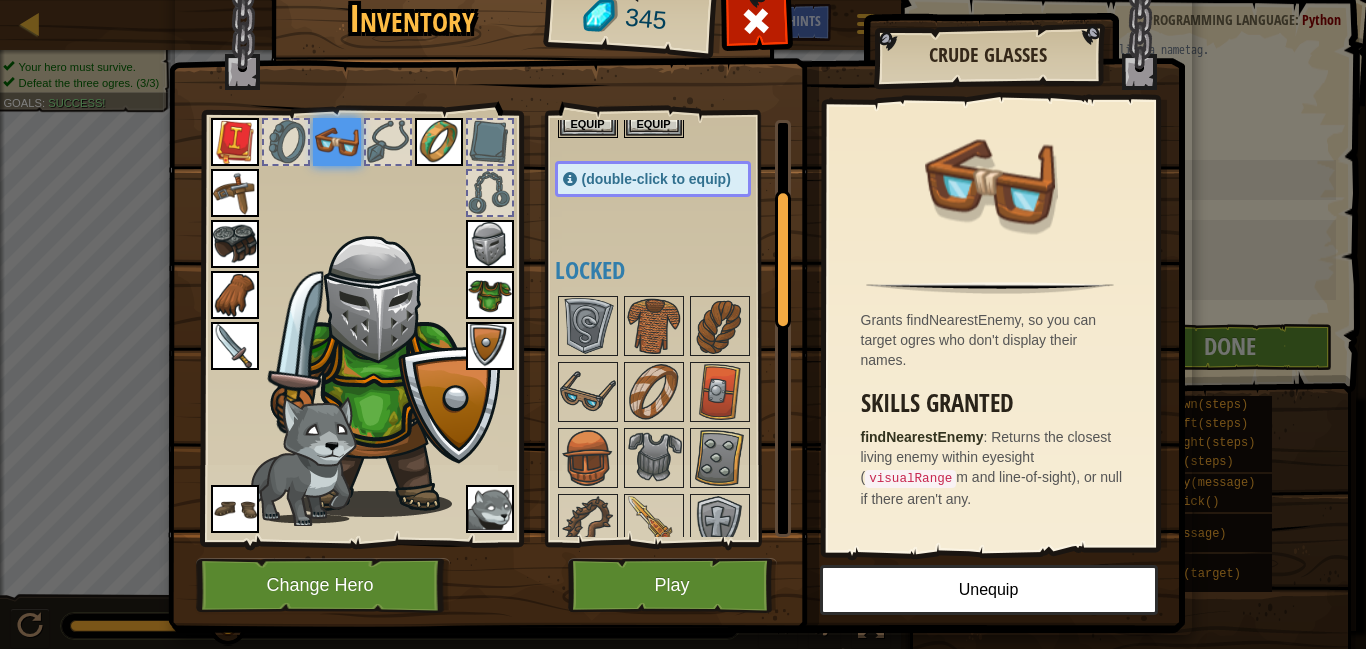 click on "Available Equip Equip Equip Equip Equip Equip Equip Equip Equip Equip Equip Equip Equip Equip Equip Equip Equip (double-click to equip) Locked" at bounding box center [673, 328] 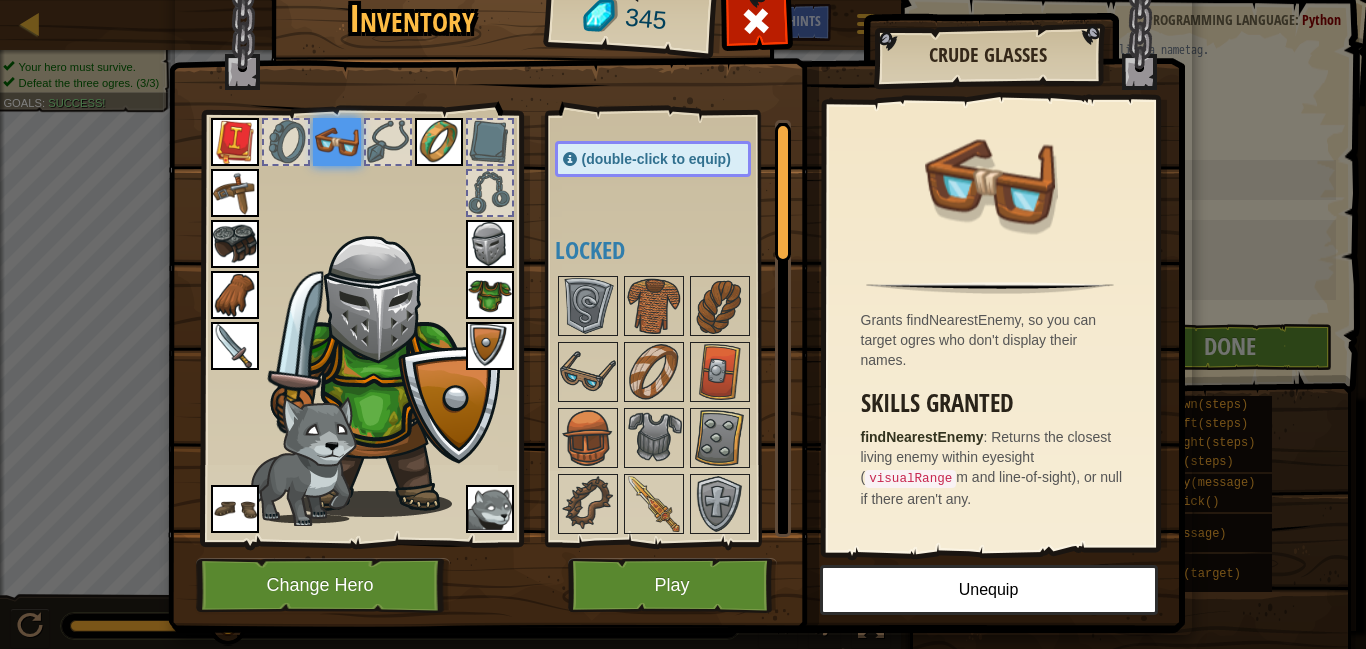 scroll, scrollTop: 0, scrollLeft: 0, axis: both 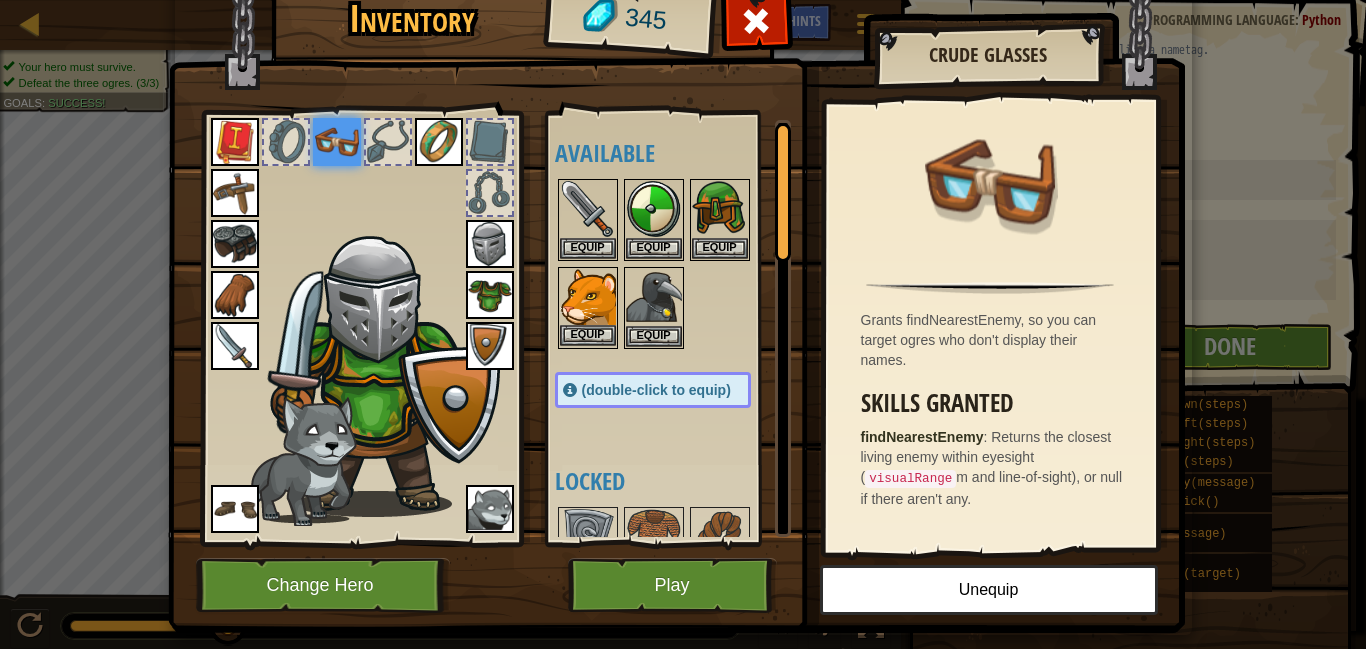 click at bounding box center (588, 297) 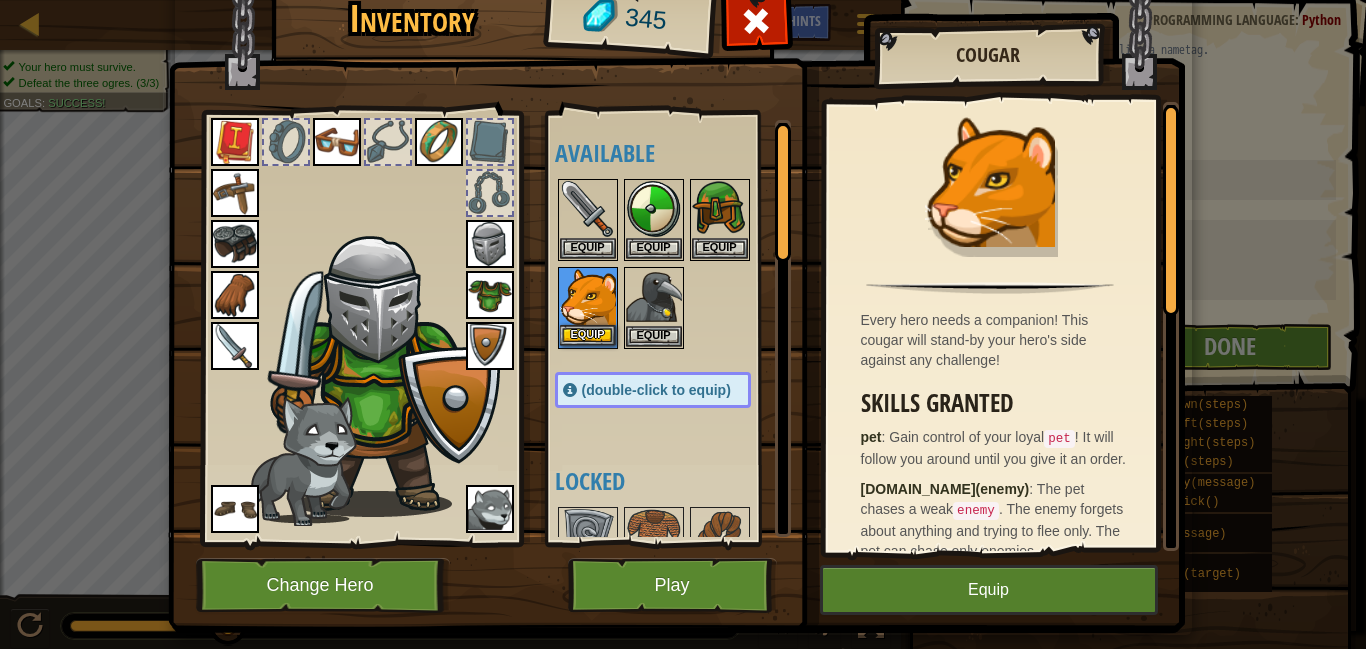 click at bounding box center [588, 297] 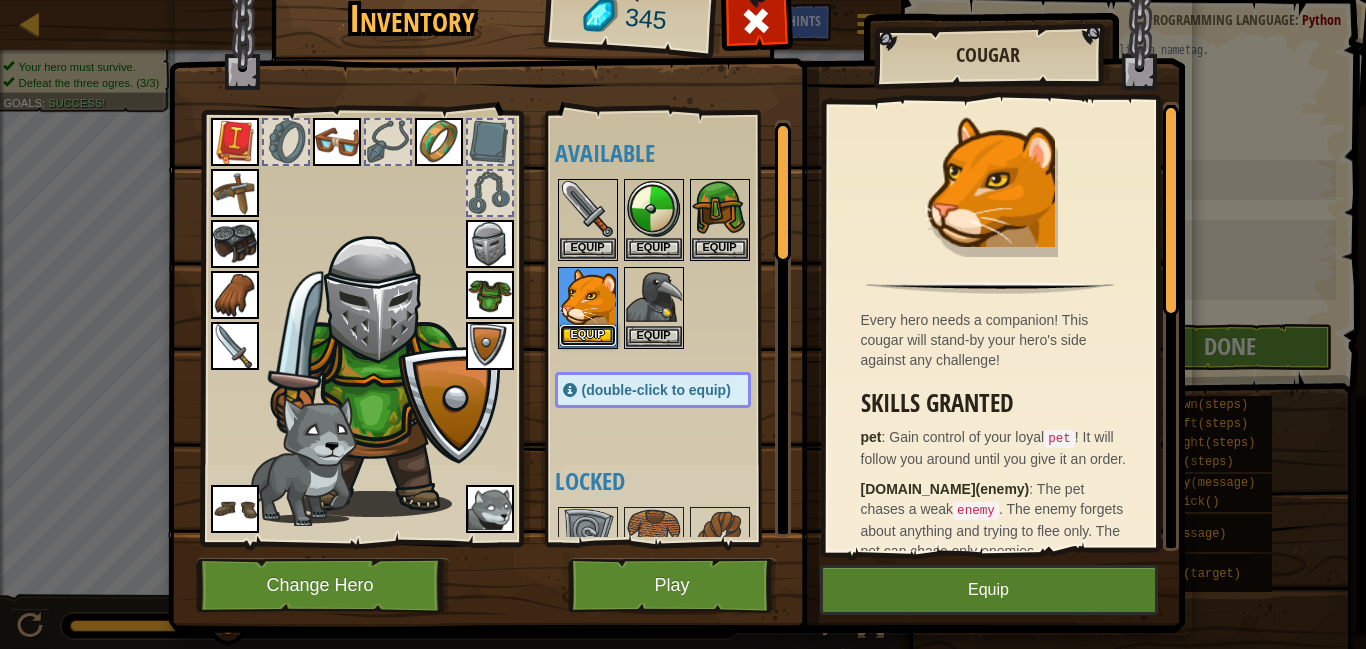 click on "Equip" at bounding box center [588, 335] 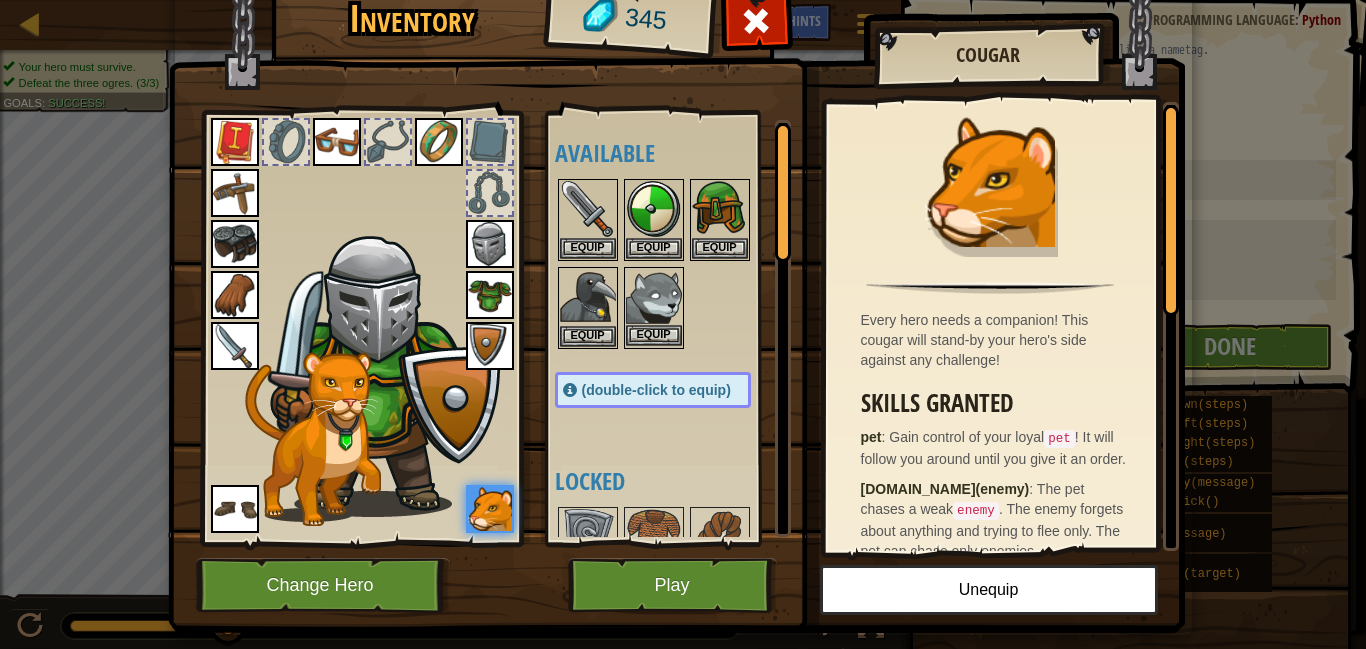 click at bounding box center [654, 297] 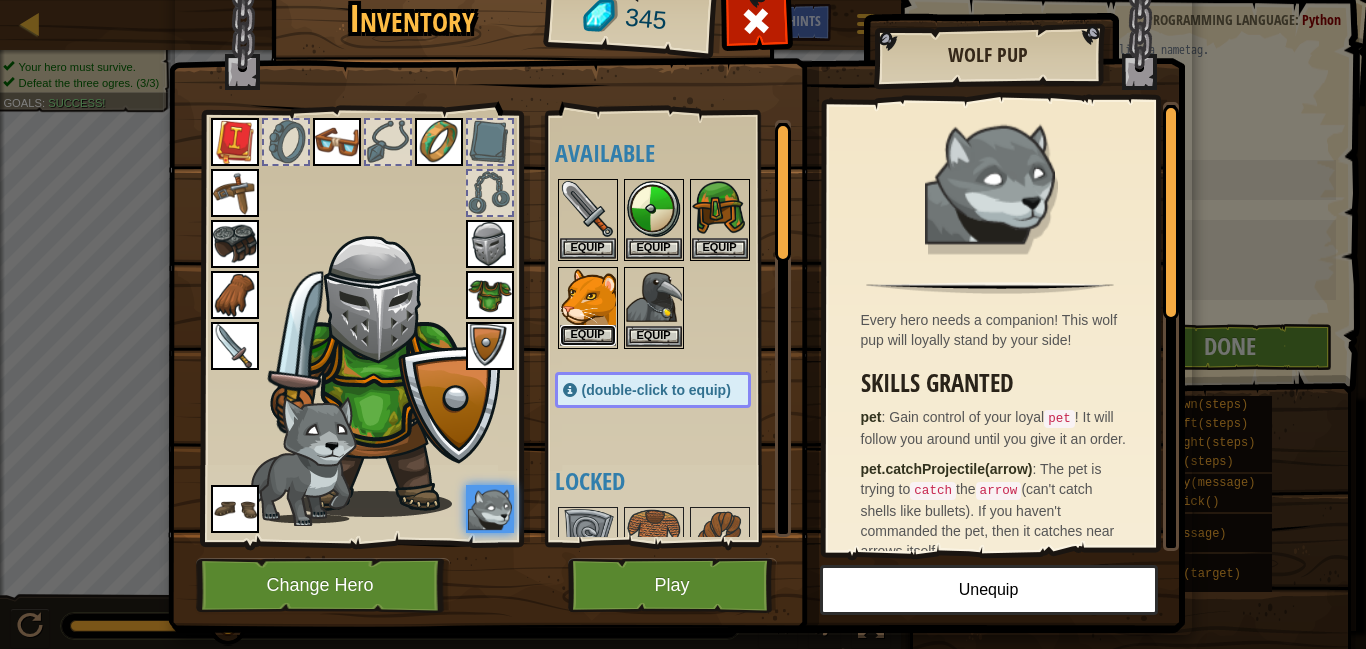 click on "Equip" at bounding box center [588, 335] 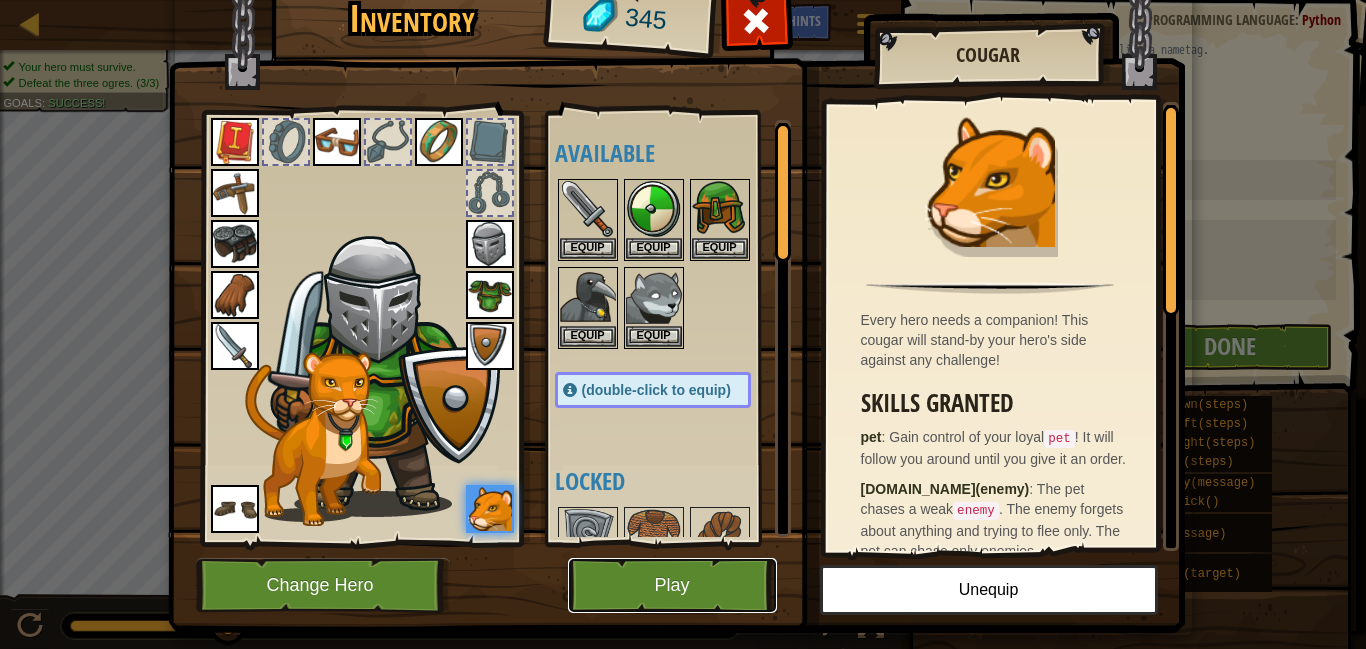 click on "Play" at bounding box center (672, 585) 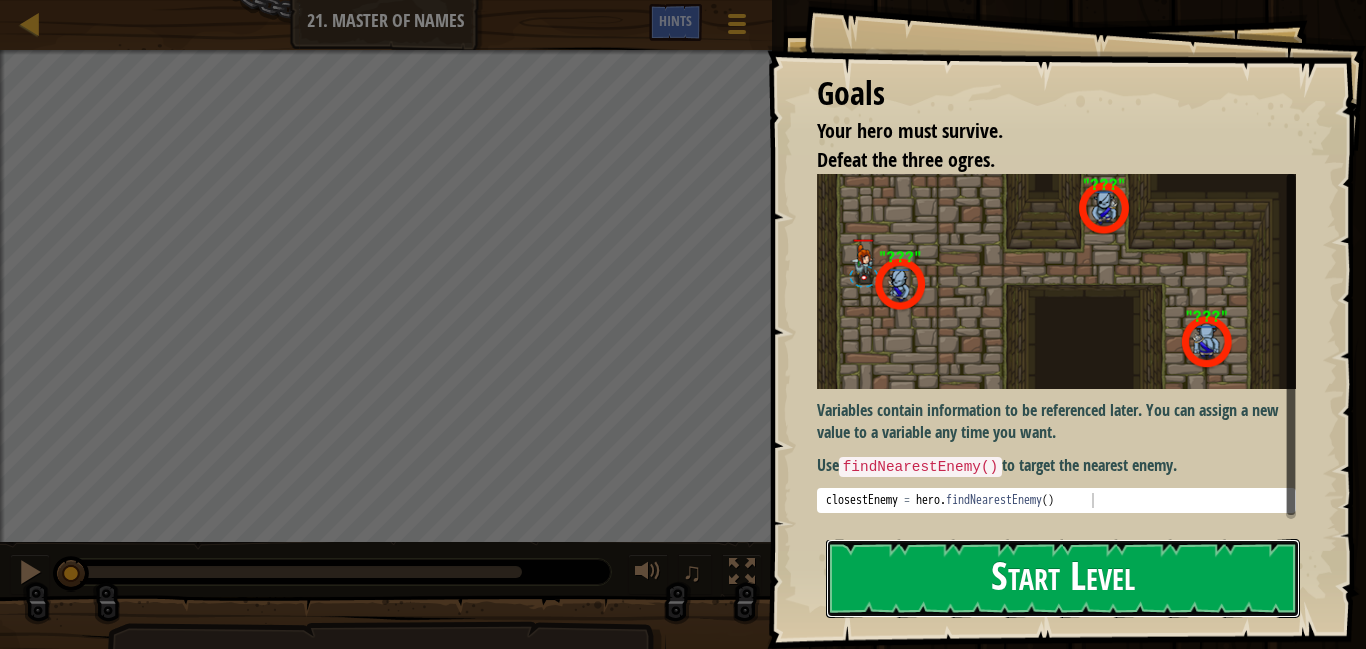 click on "Start Level" at bounding box center (1063, 578) 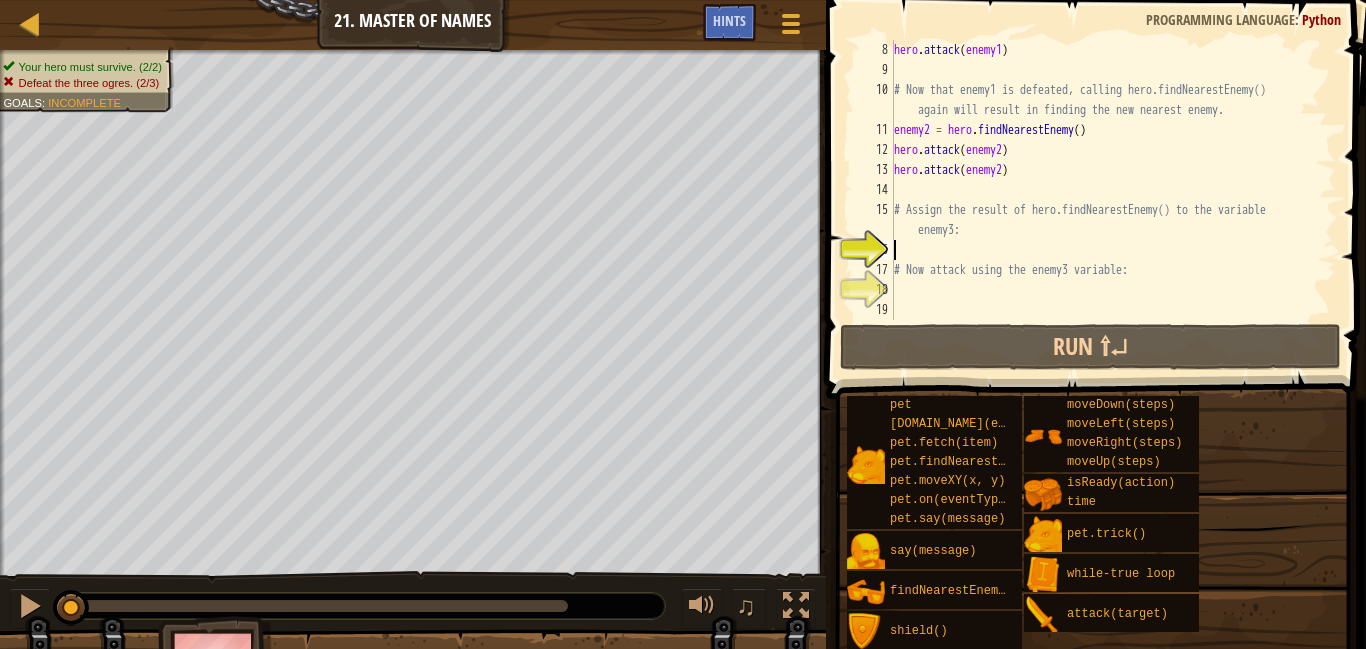 scroll, scrollTop: 180, scrollLeft: 0, axis: vertical 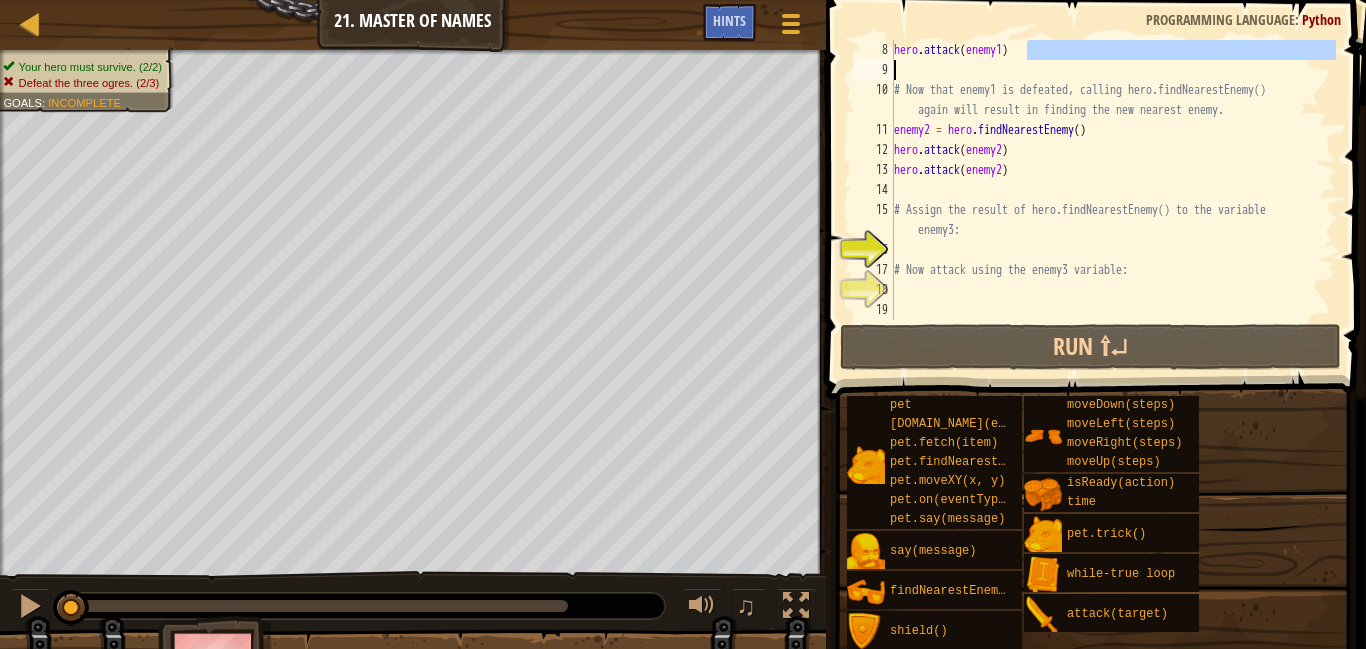 drag, startPoint x: 1051, startPoint y: 43, endPoint x: 842, endPoint y: 72, distance: 211.00237 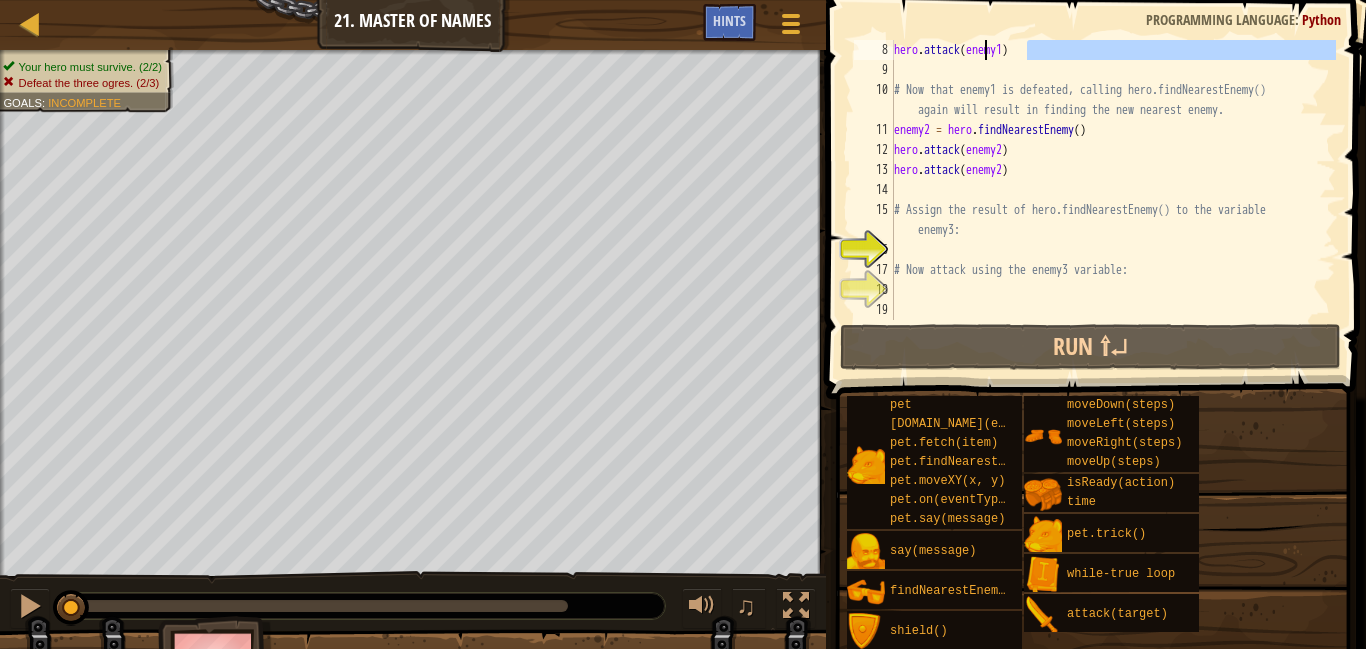 scroll, scrollTop: 100, scrollLeft: 0, axis: vertical 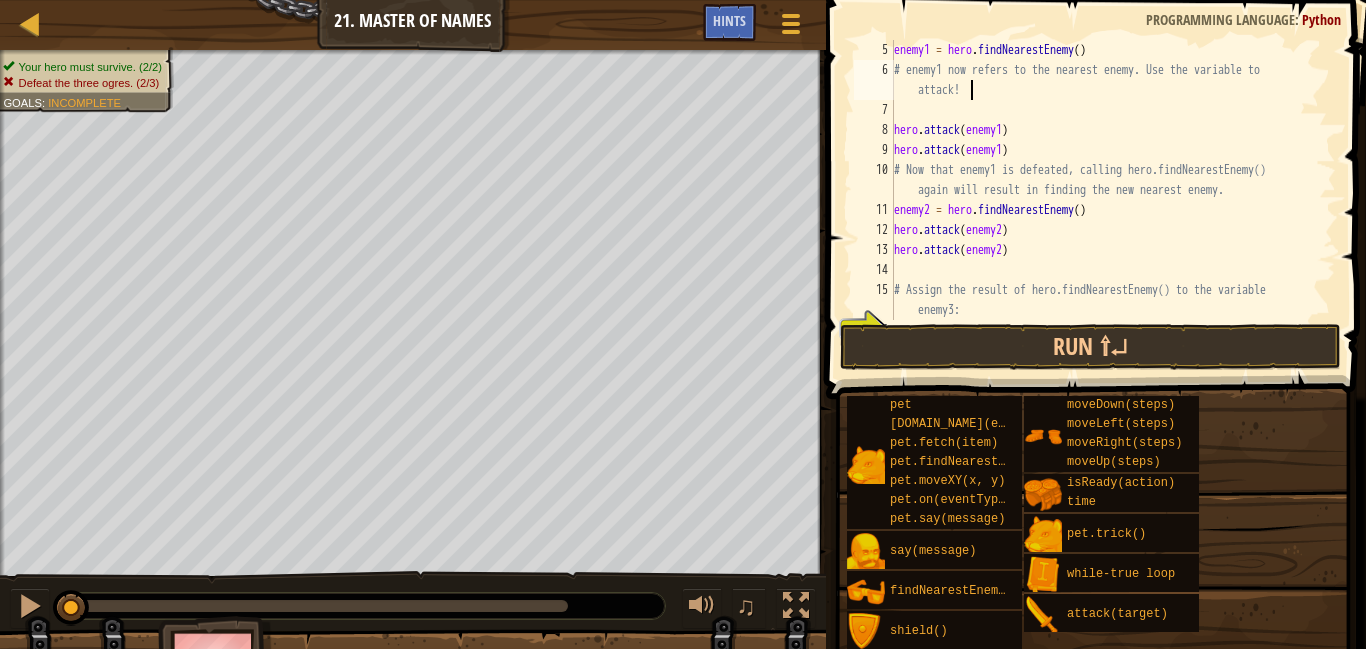 click on "enemy1   =   hero . findNearestEnemy ( ) # enemy1 now refers to the nearest enemy. Use the variable to       attack! hero . attack ( enemy1 ) hero . attack ( enemy1 ) # Now that enemy1 is defeated, calling hero.findNearestEnemy()       again will result in finding the new nearest enemy. enemy2   =   hero . findNearestEnemy ( ) hero . attack ( enemy2 ) hero . attack ( enemy2 ) # Assign the result of hero.findNearestEnemy() to the variable       enemy3:" at bounding box center (1113, 200) 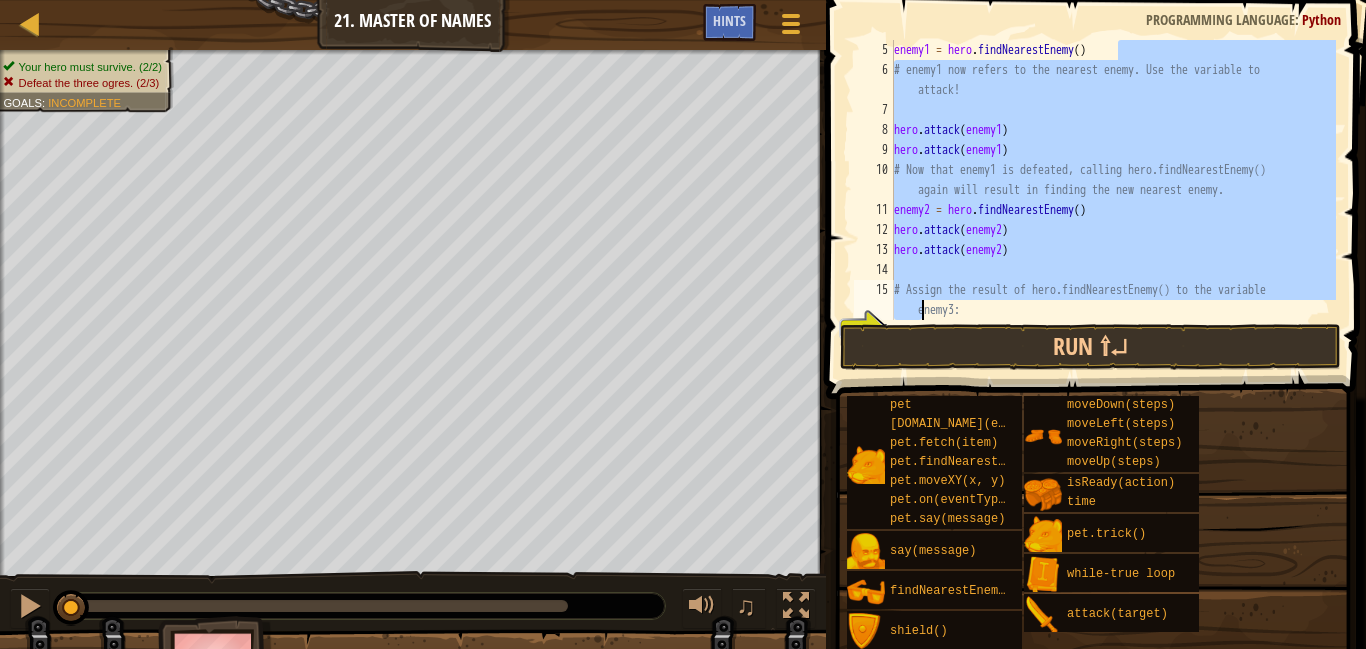scroll, scrollTop: 180, scrollLeft: 0, axis: vertical 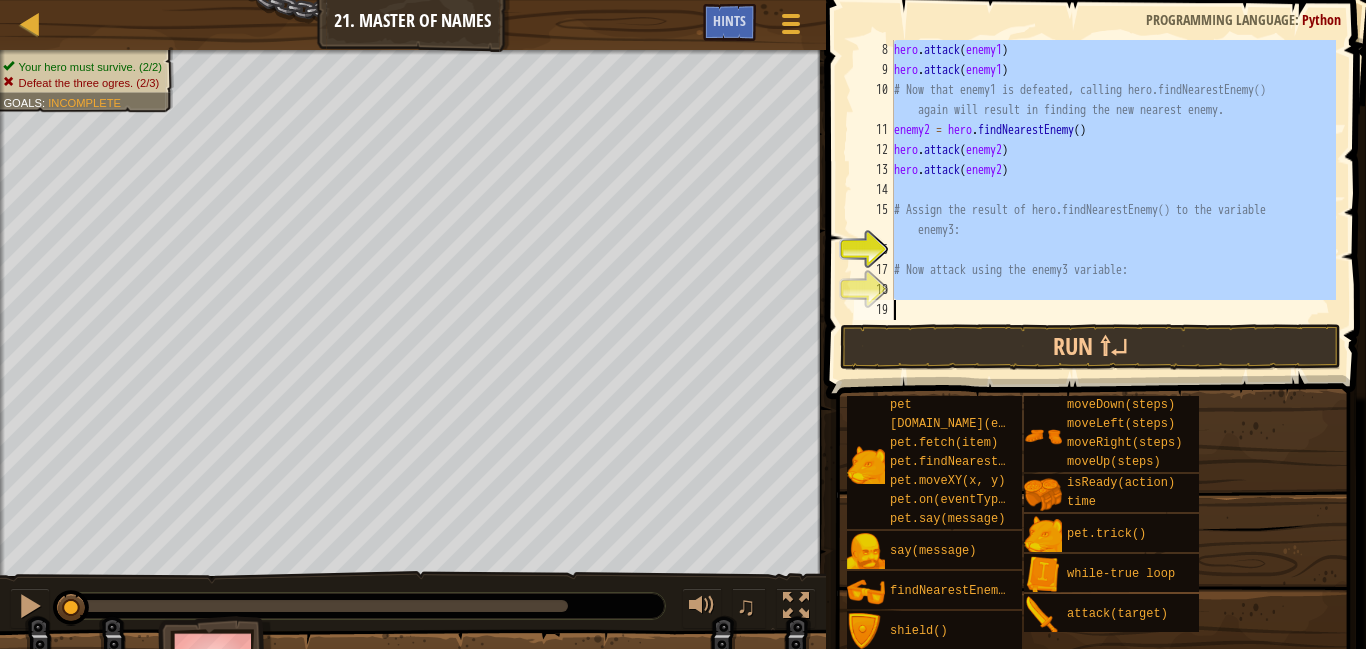 drag, startPoint x: 1168, startPoint y: 48, endPoint x: 823, endPoint y: 638, distance: 683.46545 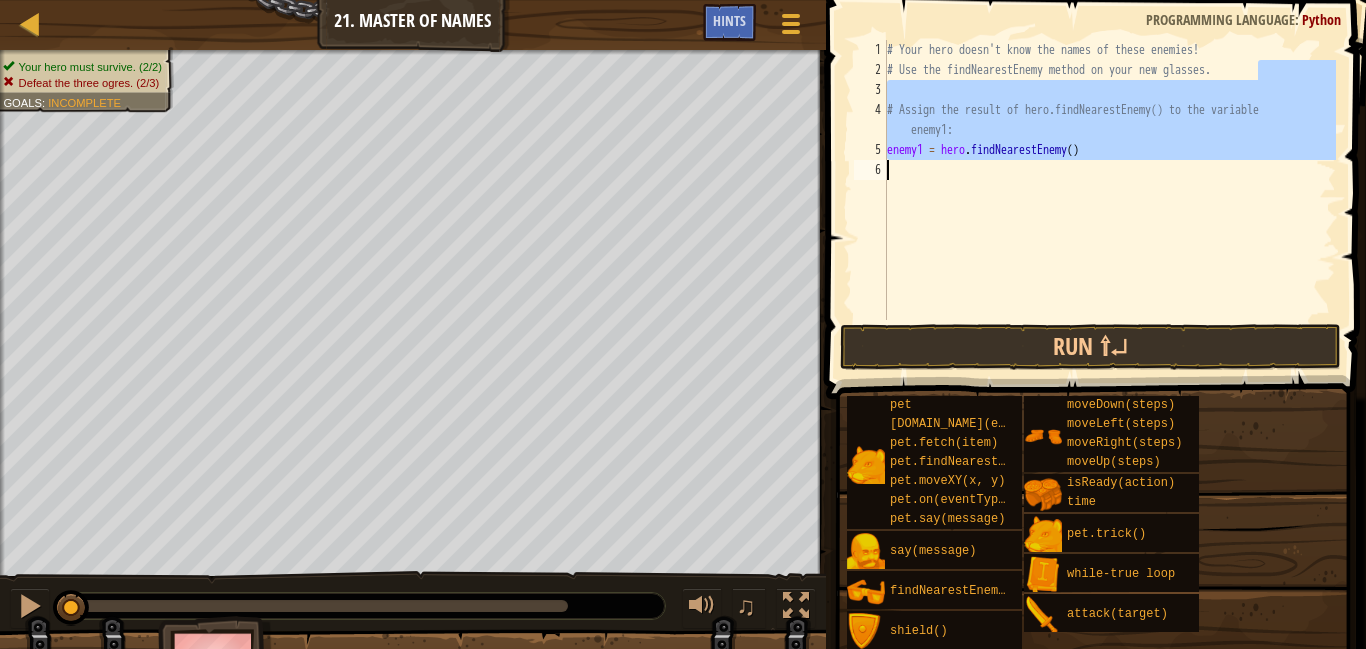 drag, startPoint x: 1258, startPoint y: 71, endPoint x: 829, endPoint y: 611, distance: 689.6673 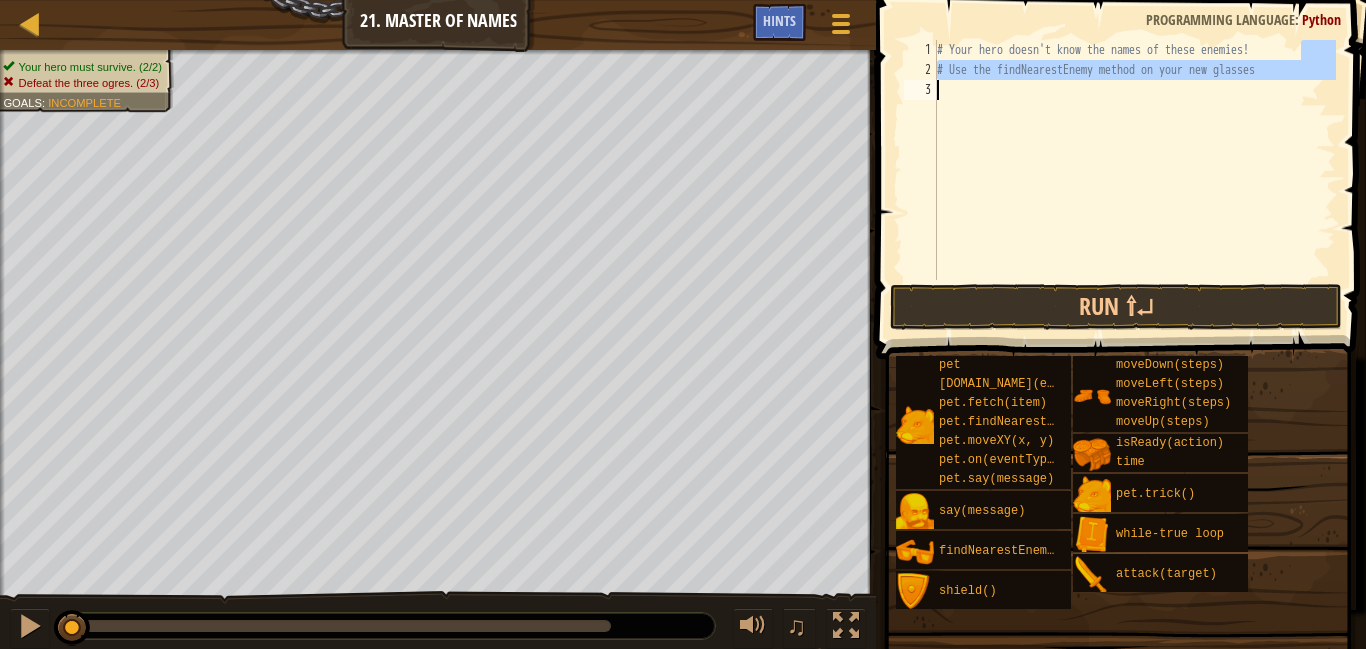 click on "Map Introduction to Computer Science 21. Master of Names Game Menu Done Hints 1     הההההההההההההההההההההההההההההההההההההההההההההההההההההההההההההההההההההההההההההההההההההההההההההההההההההההההההההההההההההההההההההההההההההההההההההההההההההההההההההההההההההההההההההההההההההההההההההההההההההההההההההההההההההההההההההההההההההההההההההההההההההההההההההההה XXXXXXXXXXXXXXXXXXXXXXXXXXXXXXXXXXXXXXXXXXXXXXXXXXXXXXXXXXXXXXXXXXXXXXXXXXXXXXXXXXXXXXXXXXXXXXXXXXXXXXXXXXXXXXXXXXXXXXXXXXXXXXXXXXXXXXXXXXXXXXXXXXXXXXXXXXXXXXXXXXXXXXXXXXXXXXXXXXXXXXXXXXXXXXXXXXXXXXXXXXXXXXXXXXXXXXXXXXXXXXXXXXXXXXXXXXXXXXXXXXXXXXXXXXXXXXXX Solution × Hints Videos # Use the findNearestEnemy method on your new glasses 1 2 3 # Your hero doesn't know the names of these enemies!     Code Saved : Python Done" at bounding box center [683, 324] 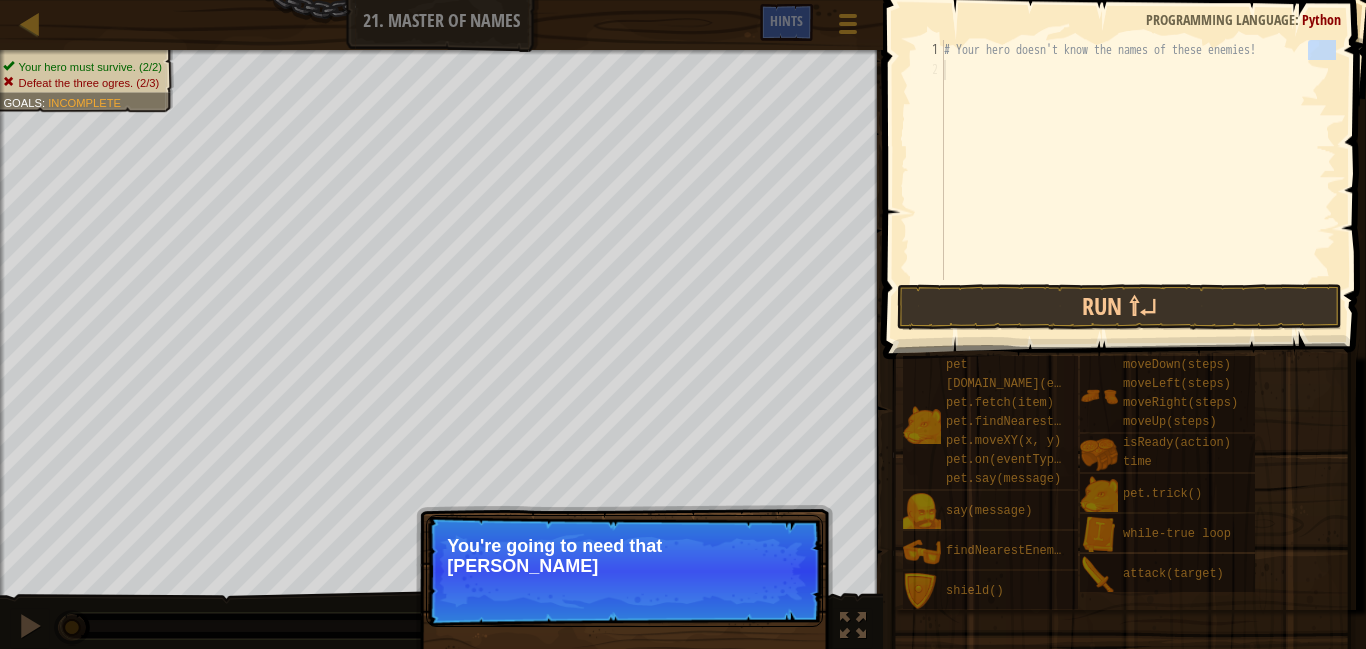 drag, startPoint x: 1322, startPoint y: 45, endPoint x: 927, endPoint y: 81, distance: 396.63712 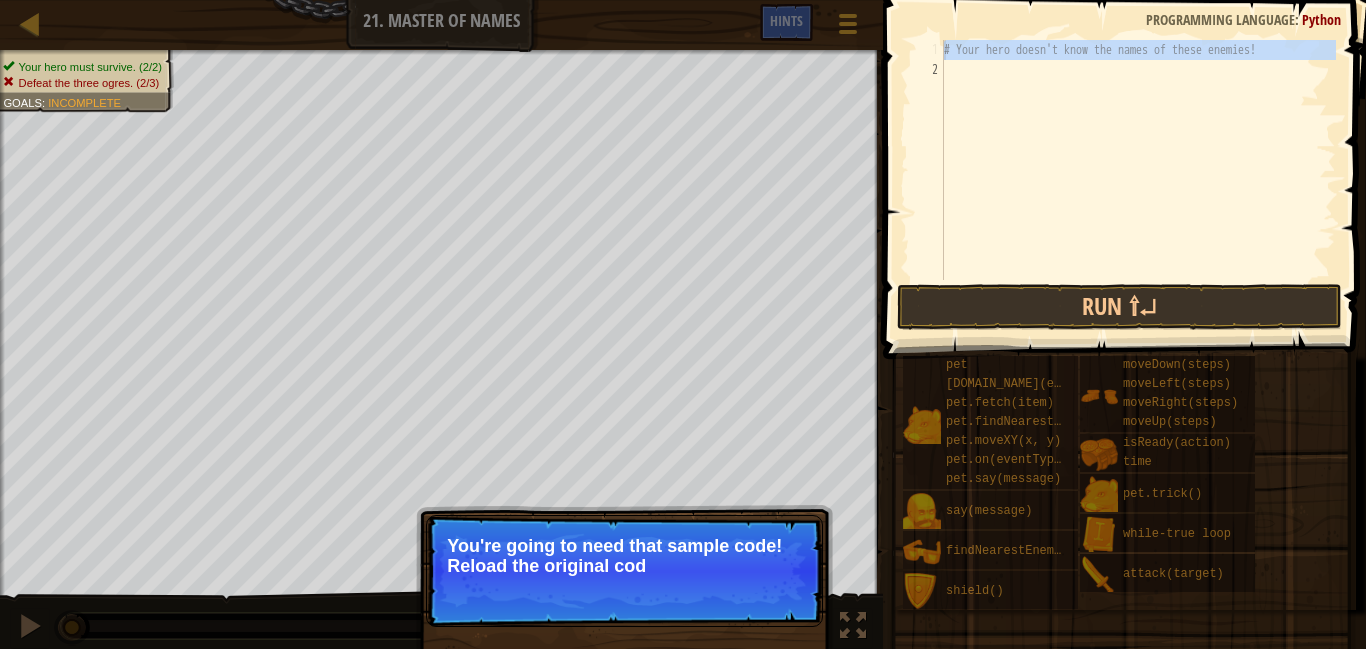 drag, startPoint x: 926, startPoint y: 71, endPoint x: 916, endPoint y: -10, distance: 81.61495 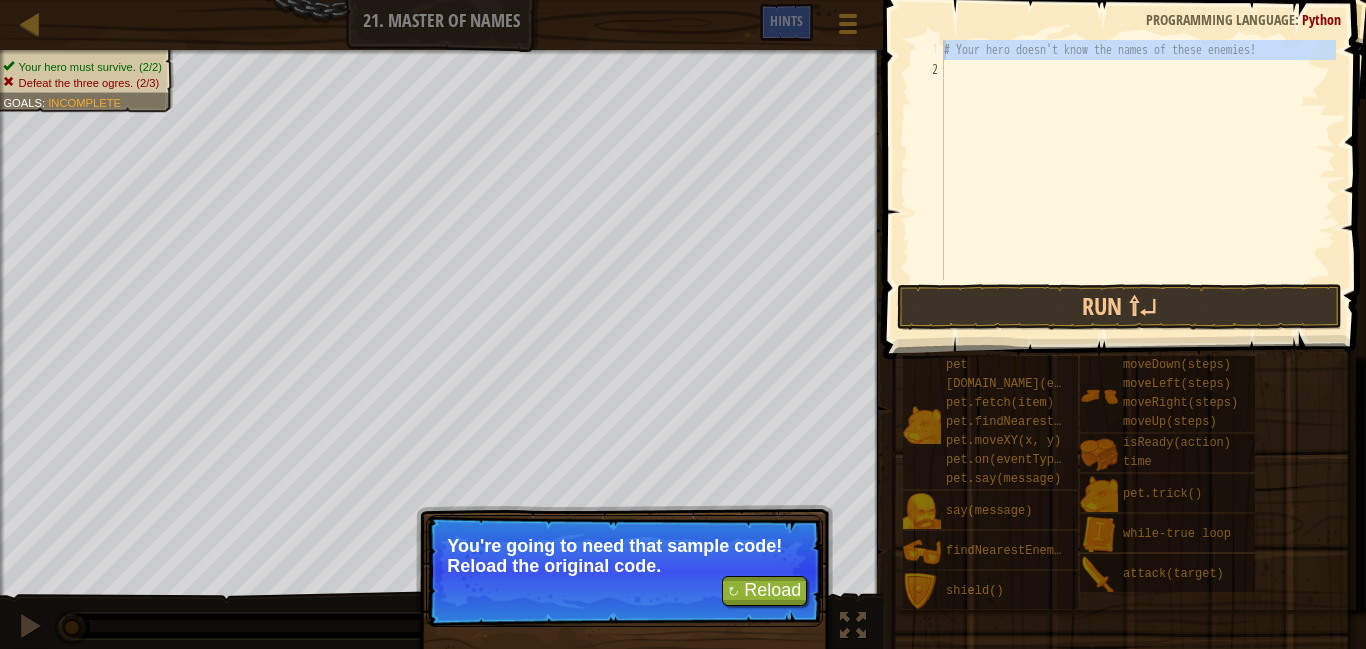 click on "# Your hero doesn't know the names of these enemies!" at bounding box center (1138, 160) 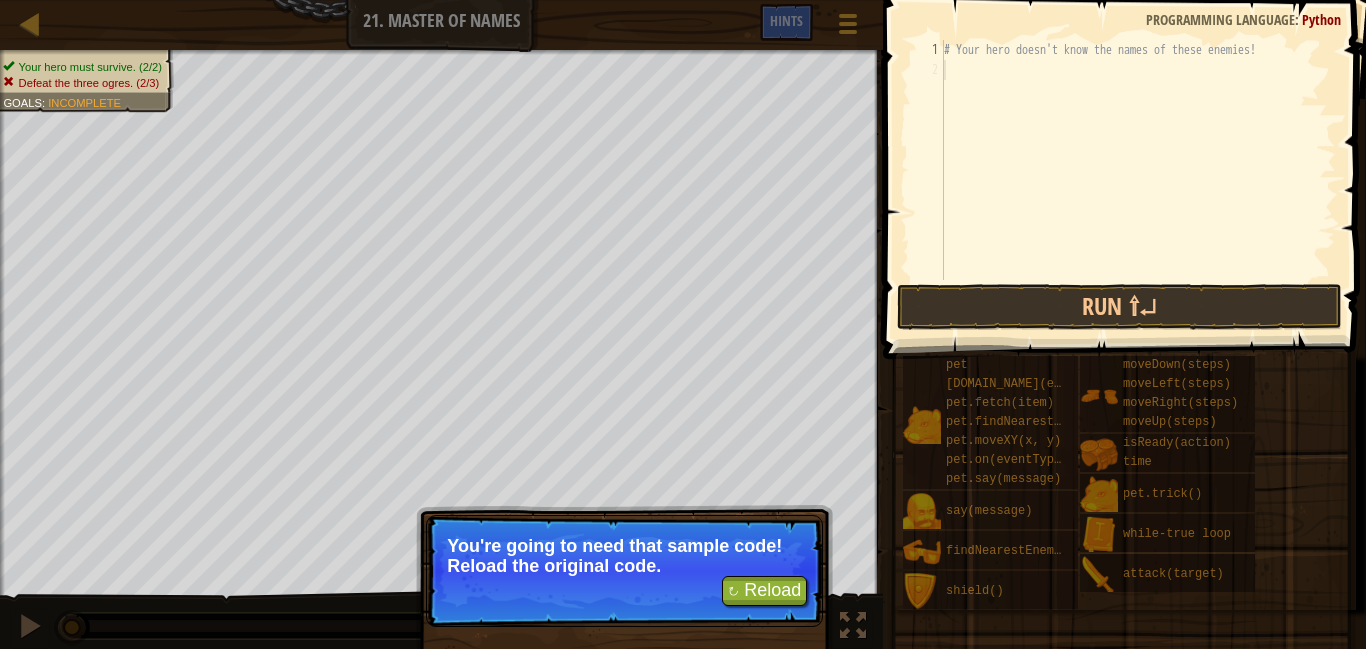 click on "# Your hero doesn't know the names of these enemies!" at bounding box center [1138, 180] 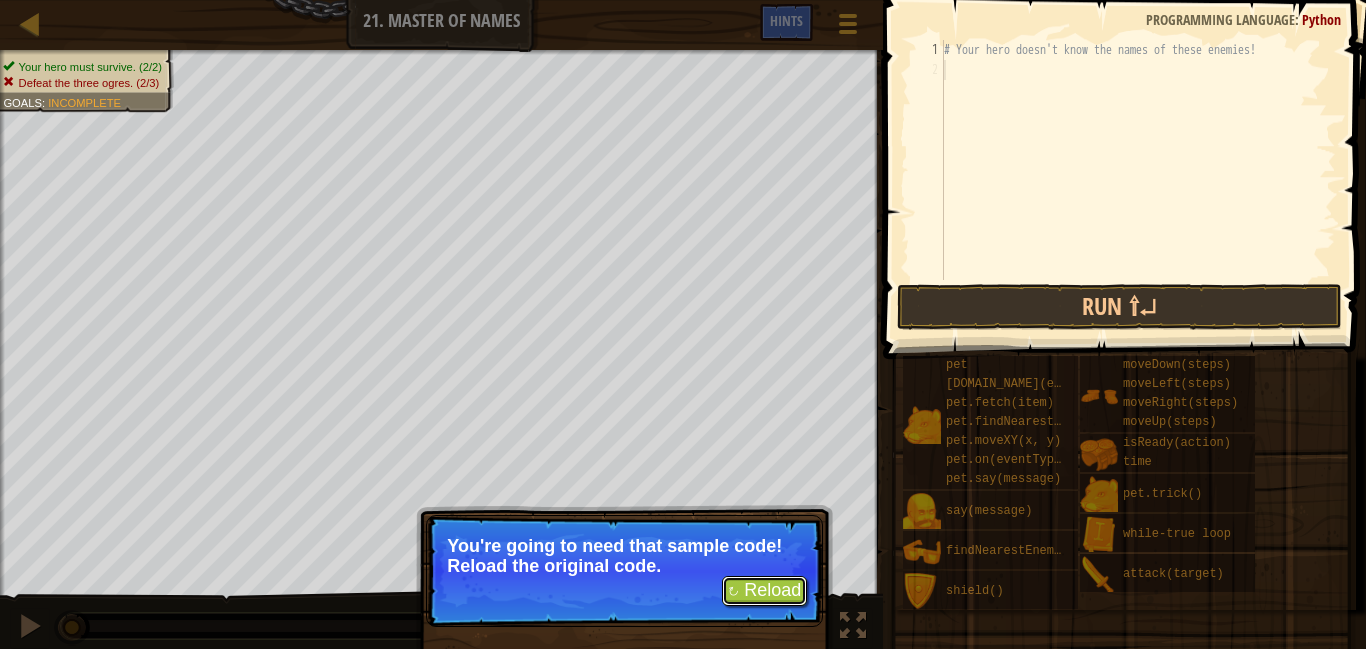 click on "↻ Reload" at bounding box center [764, 591] 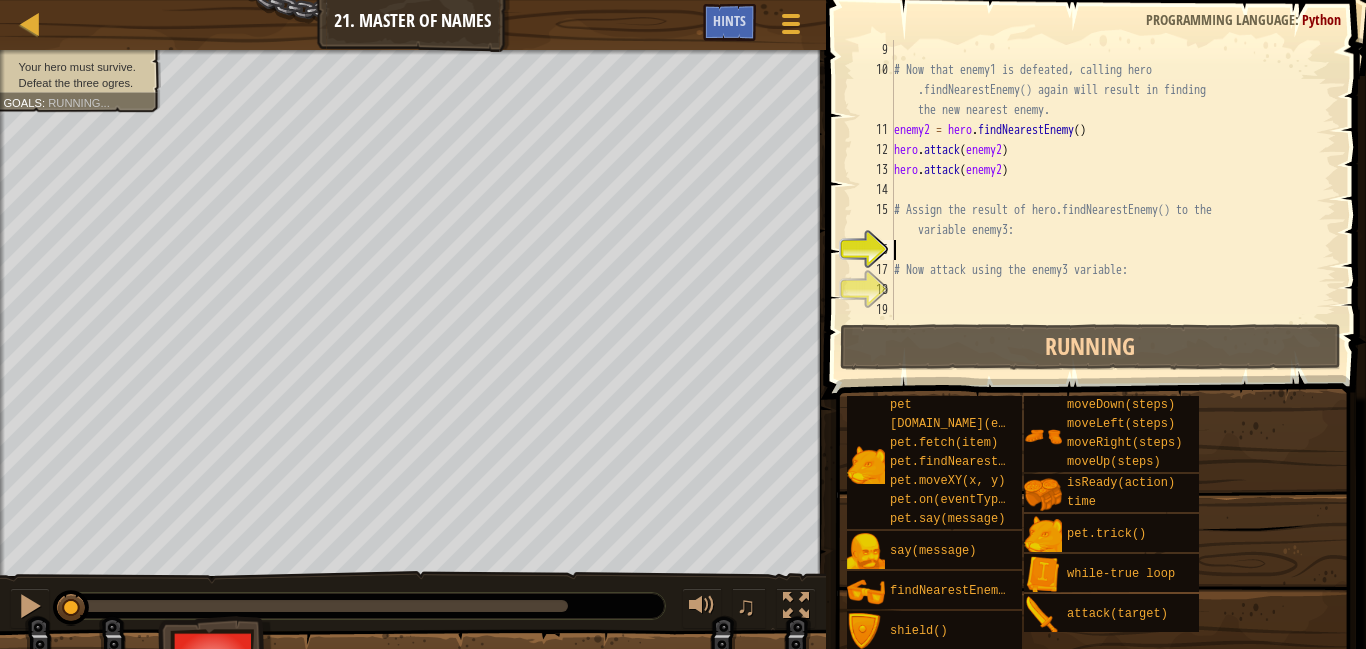 scroll, scrollTop: 9, scrollLeft: 0, axis: vertical 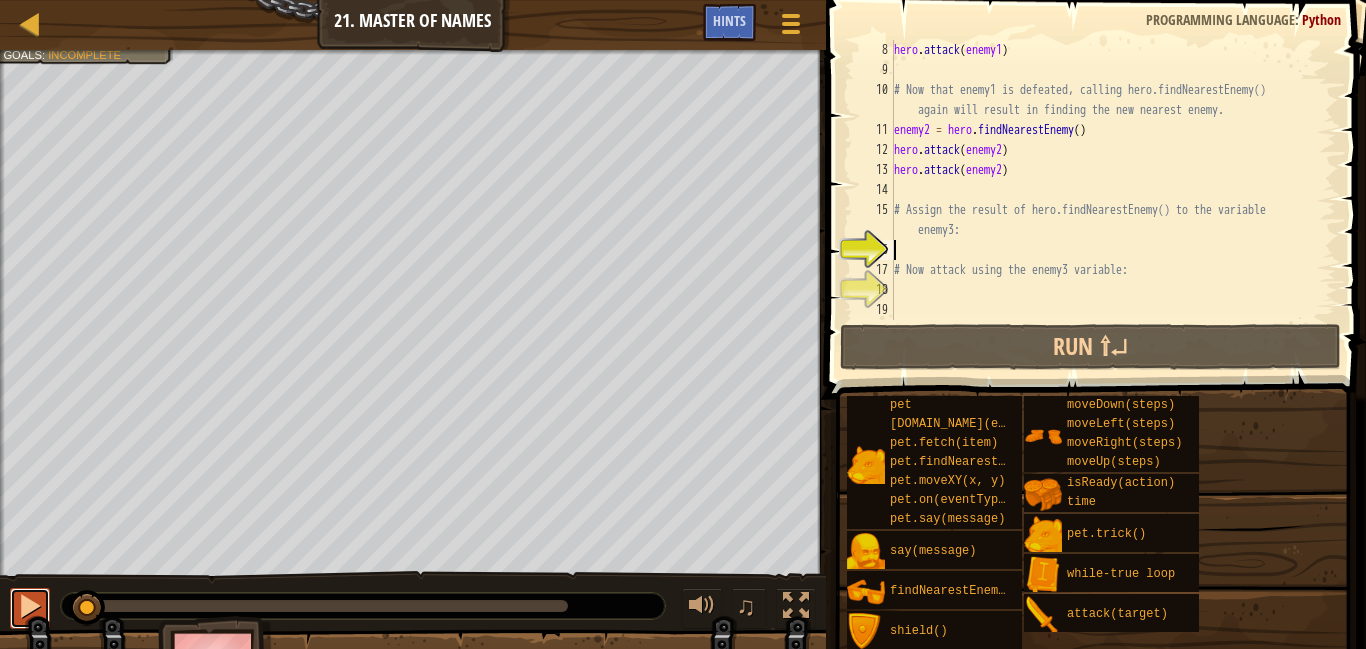 click at bounding box center (30, 606) 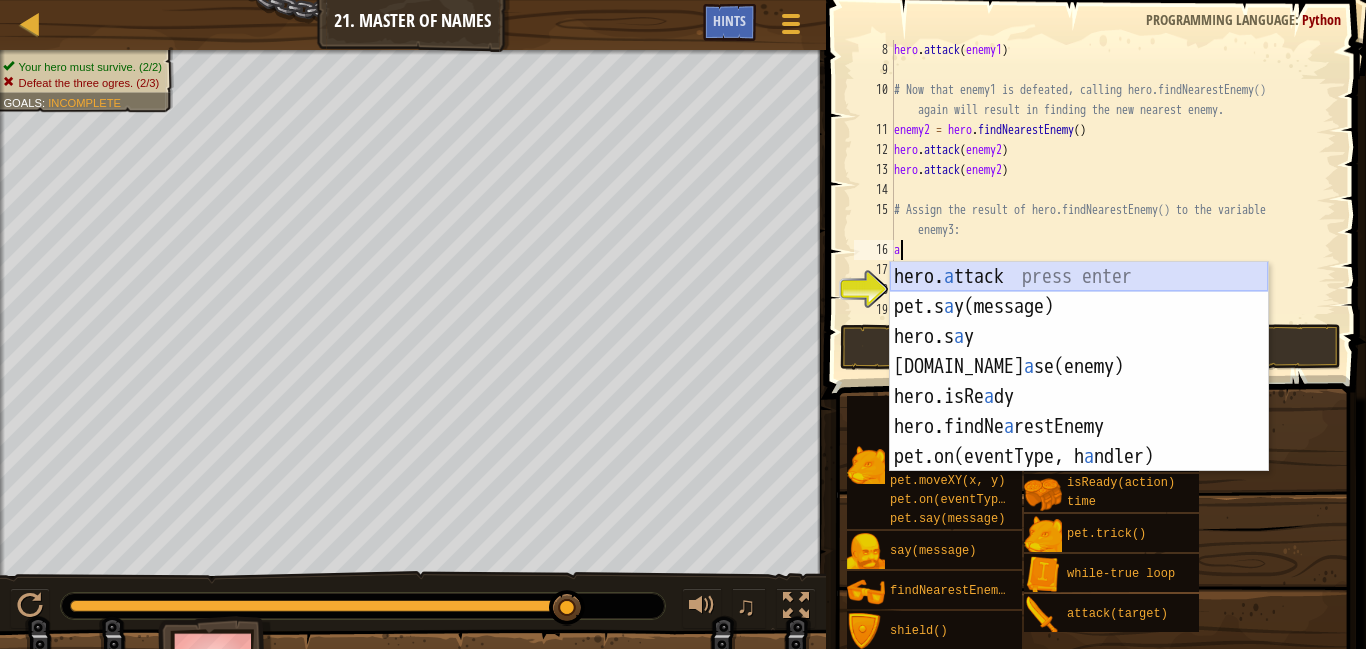 click on "hero. a ttack press enter pet.s a y(message) press enter hero.s a y press enter [DOMAIN_NAME] a se(enemy) press enter hero.isRe a dy press enter hero.findNe a restEnemy press enter pet.on(eventType, h a ndler) press enter" at bounding box center [1079, 397] 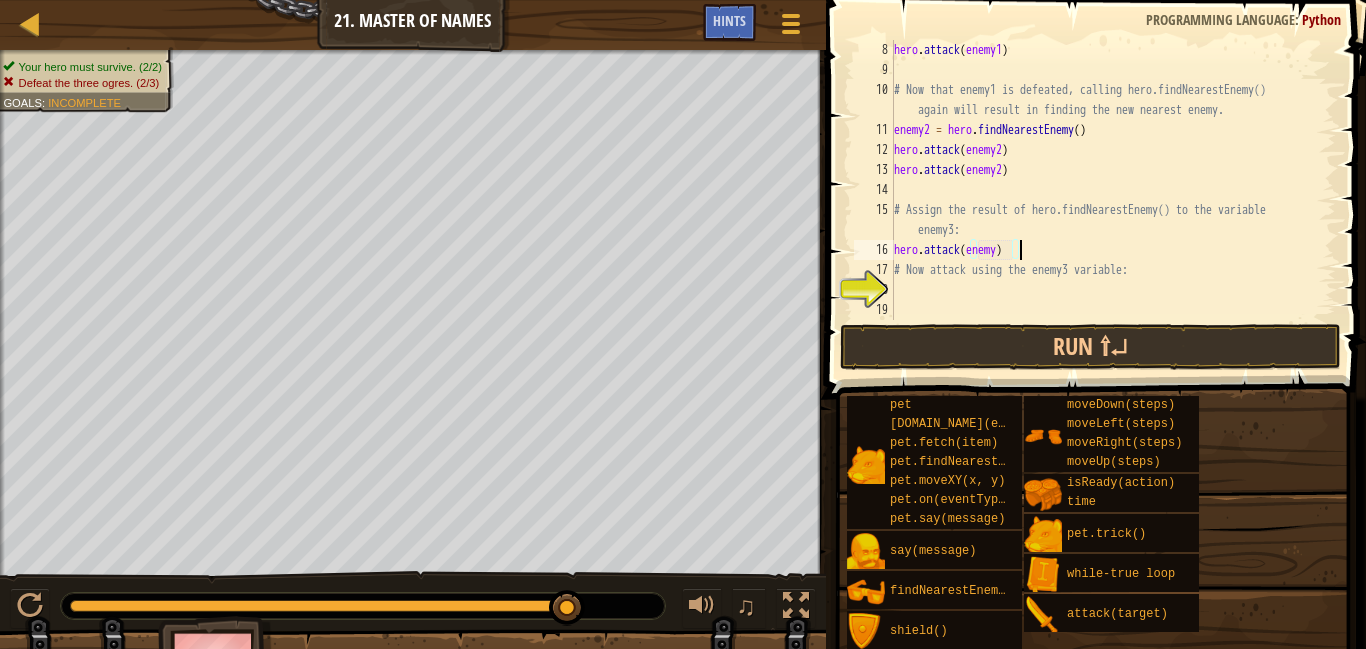 click on "hero . attack ( enemy1 ) # Now that enemy1 is defeated, calling hero.findNearestEnemy()       again will result in finding the new nearest enemy. enemy2   =   hero . findNearestEnemy ( ) hero . attack ( enemy2 ) hero . attack ( enemy2 ) # Assign the result of hero.findNearestEnemy() to the variable       enemy3: hero . attack ( enemy ) # Now attack using the enemy3 variable:" at bounding box center (1113, 200) 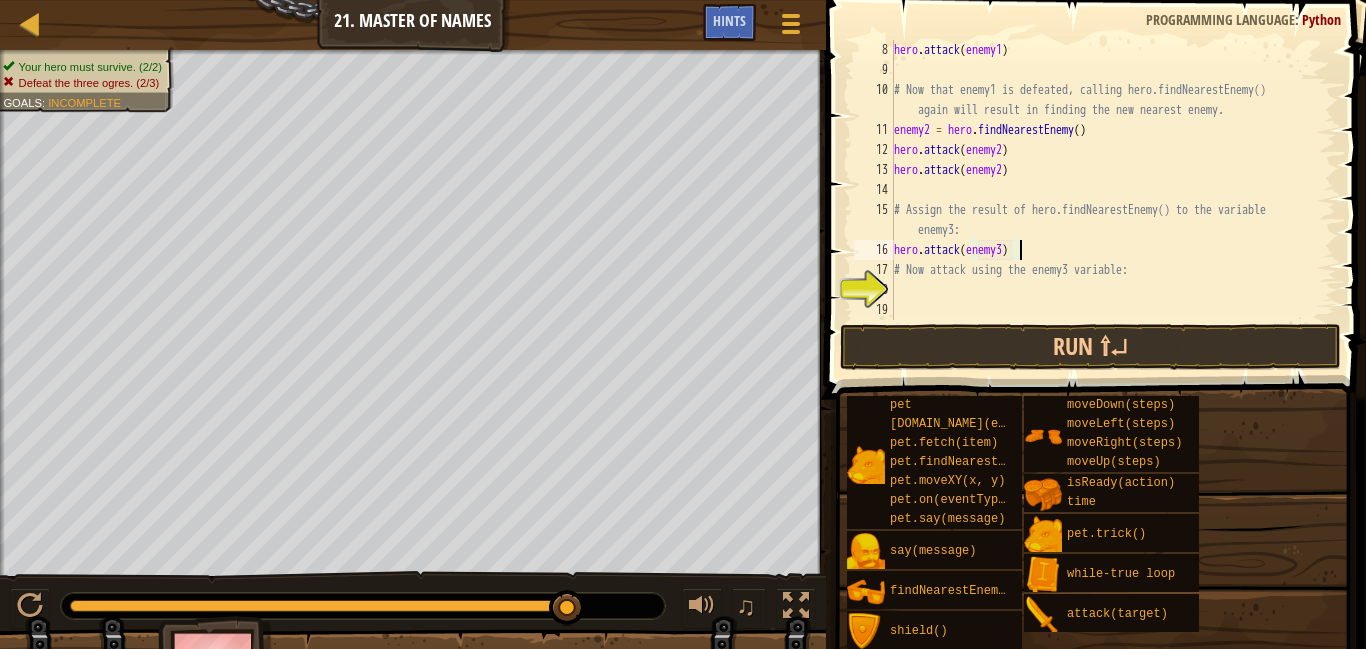scroll, scrollTop: 9, scrollLeft: 18, axis: both 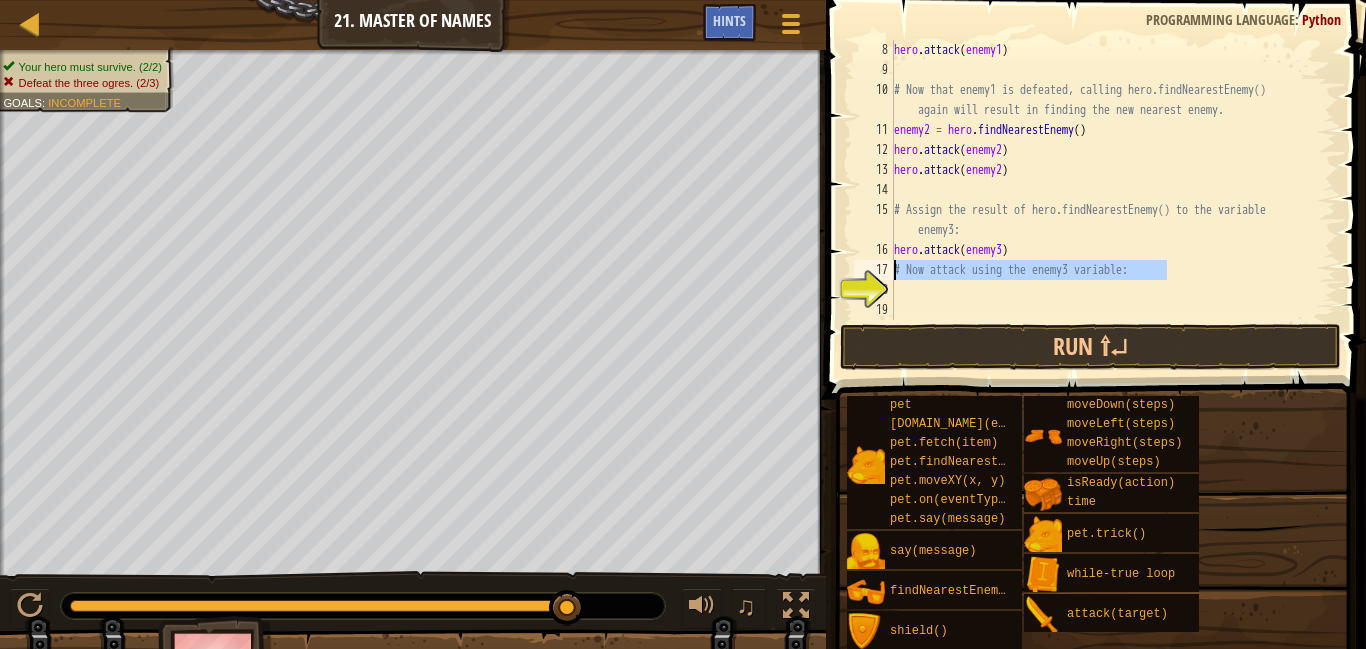 drag, startPoint x: 1180, startPoint y: 270, endPoint x: 850, endPoint y: 269, distance: 330.00153 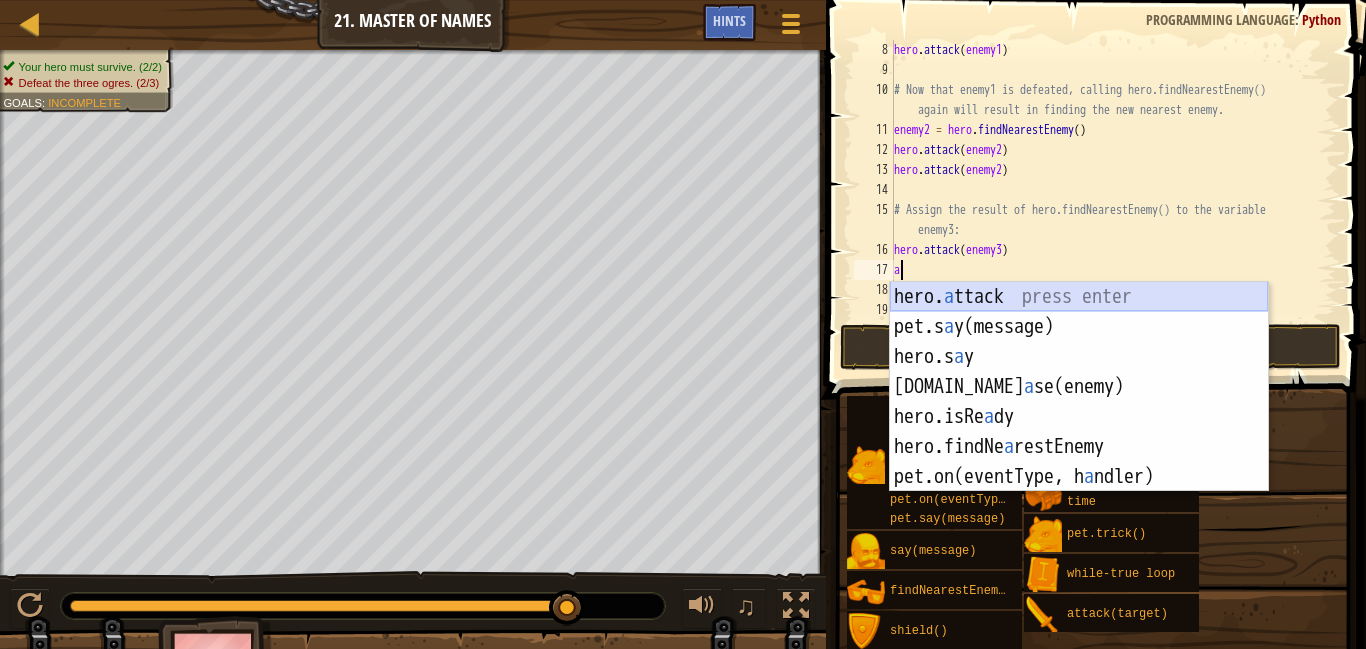 click on "hero. a ttack press enter pet.s a y(message) press enter hero.s a y press enter [DOMAIN_NAME] a se(enemy) press enter hero.isRe a dy press enter hero.findNe a restEnemy press enter pet.on(eventType, h a ndler) press enter" at bounding box center [1079, 417] 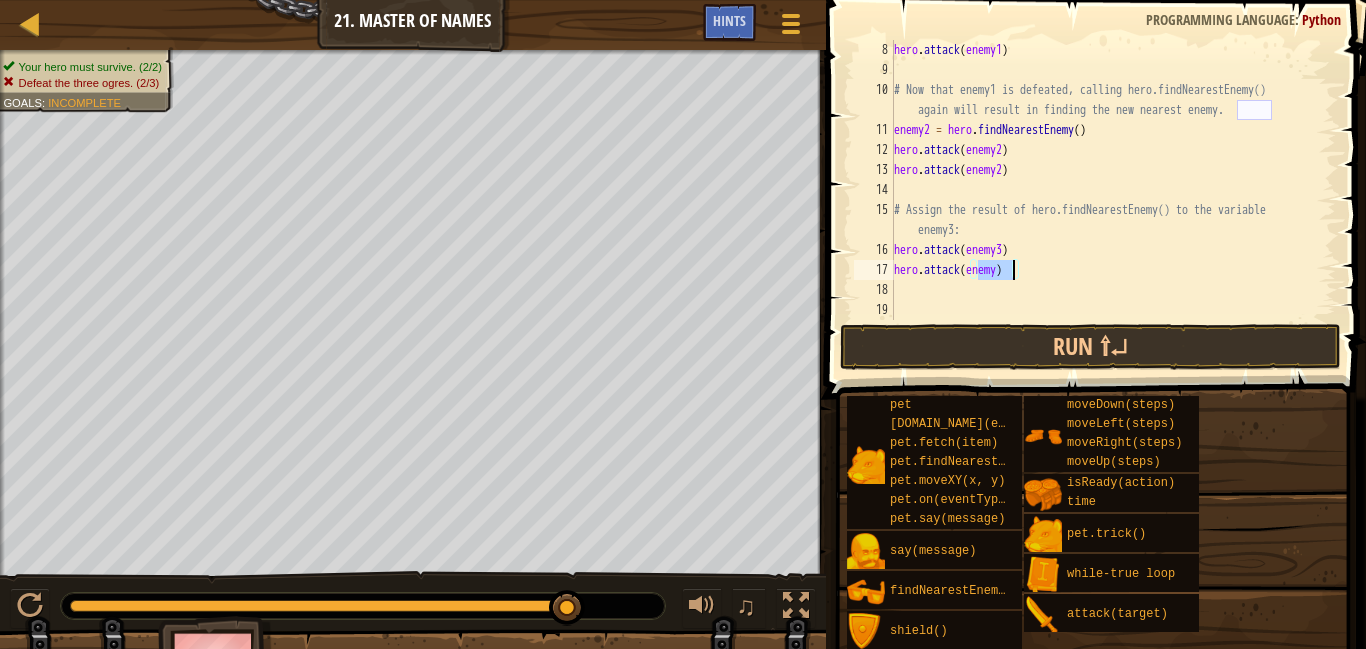 click on "hero . attack ( enemy1 ) # Now that enemy1 is defeated, calling hero.findNearestEnemy()       again will result in finding the new nearest enemy. enemy2   =   hero . findNearestEnemy ( ) hero . attack ( enemy2 ) hero . attack ( enemy2 ) # Assign the result of hero.findNearestEnemy() to the variable       enemy3: hero . attack ( enemy3 ) hero . attack ( enemy )" at bounding box center (1113, 200) 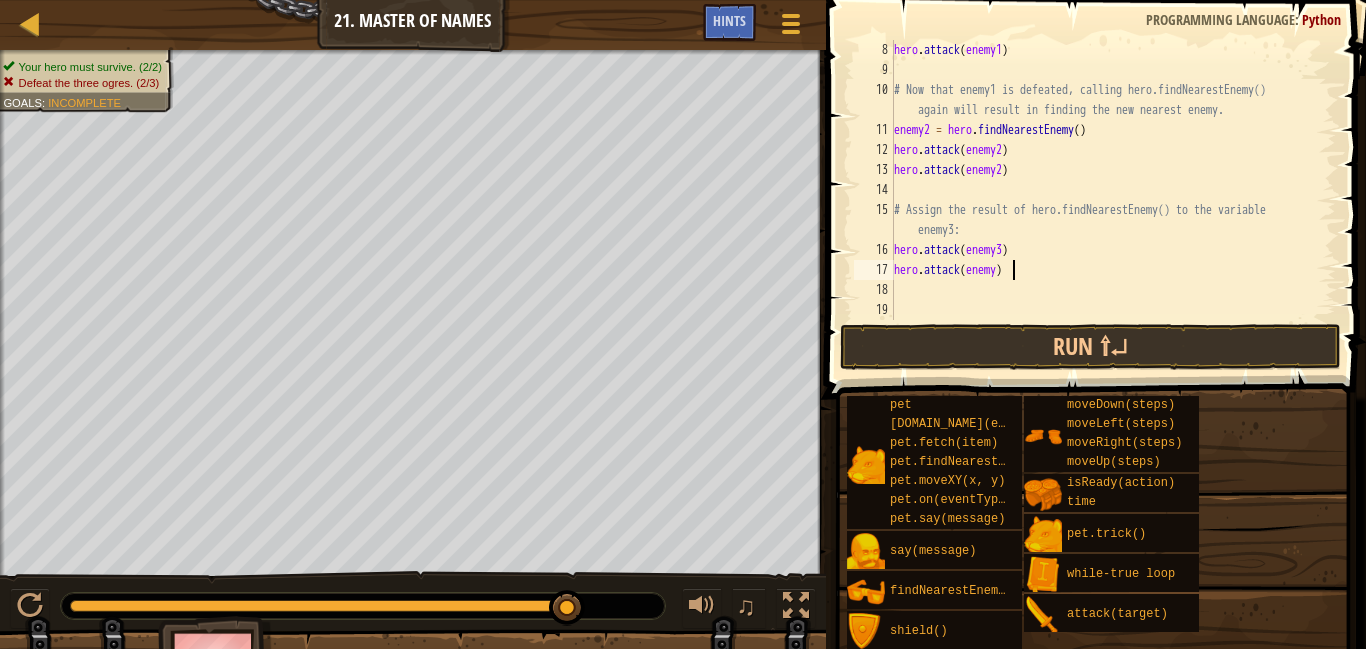 click on "hero . attack ( enemy1 ) # Now that enemy1 is defeated, calling hero.findNearestEnemy()       again will result in finding the new nearest enemy. enemy2   =   hero . findNearestEnemy ( ) hero . attack ( enemy2 ) hero . attack ( enemy2 ) # Assign the result of hero.findNearestEnemy() to the variable       enemy3: hero . attack ( enemy3 ) hero . attack ( enemy )" at bounding box center [1113, 200] 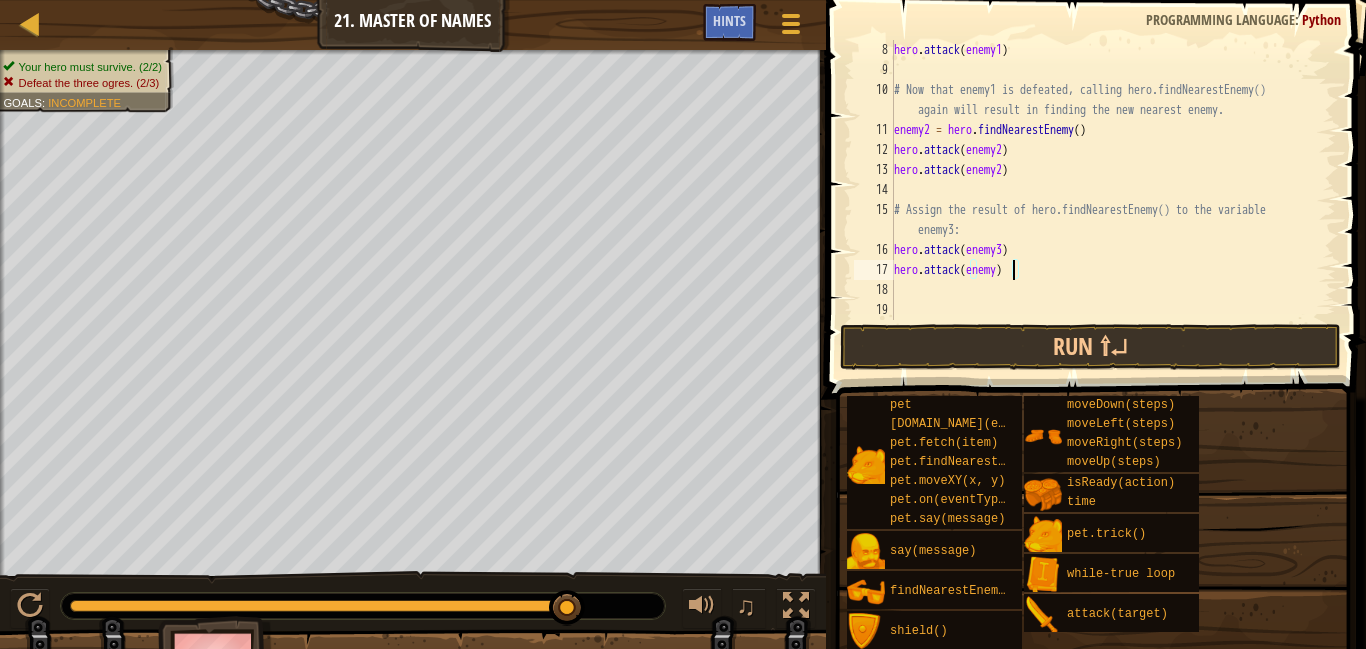 scroll, scrollTop: 9, scrollLeft: 18, axis: both 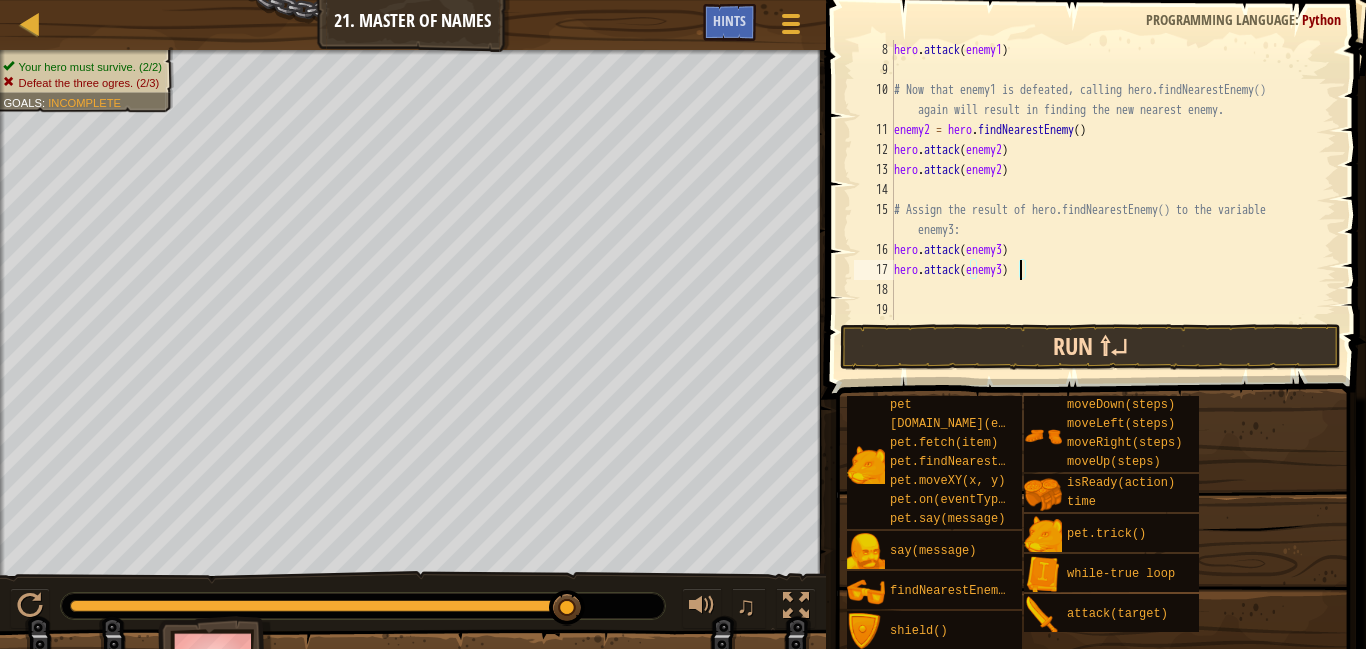 type on "hero.attack(enemy3)" 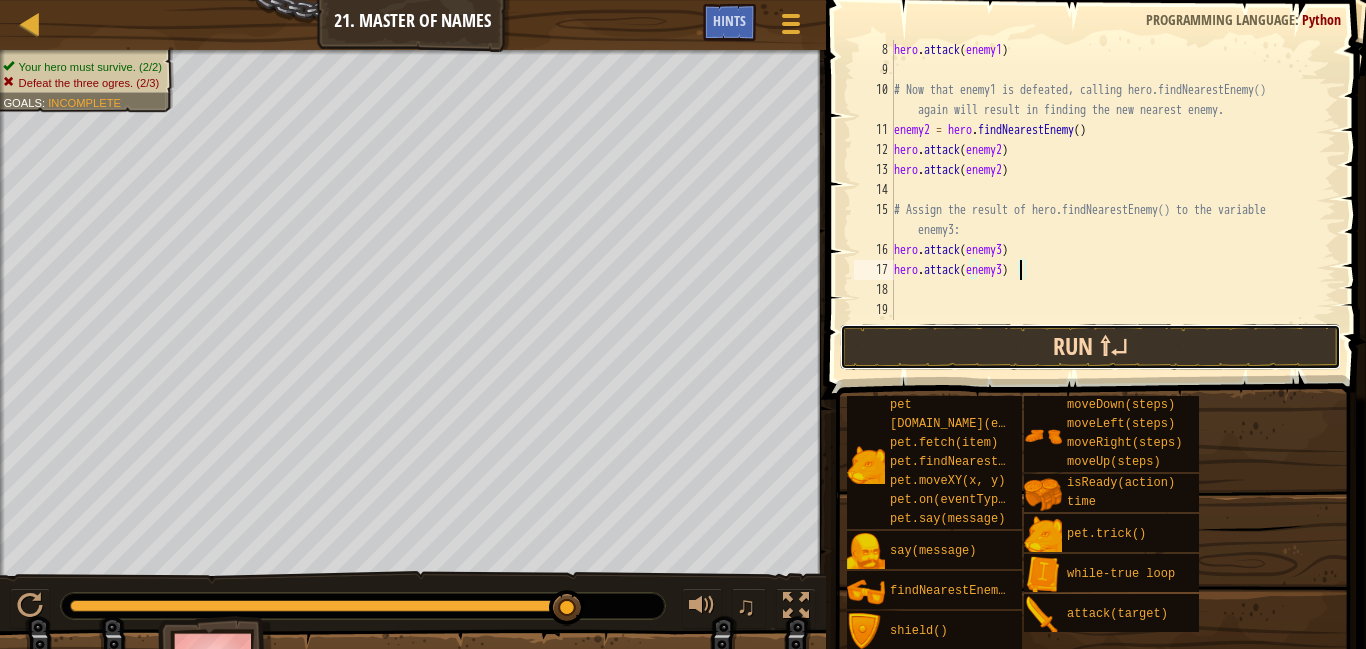 click on "Run ⇧↵" at bounding box center [1090, 347] 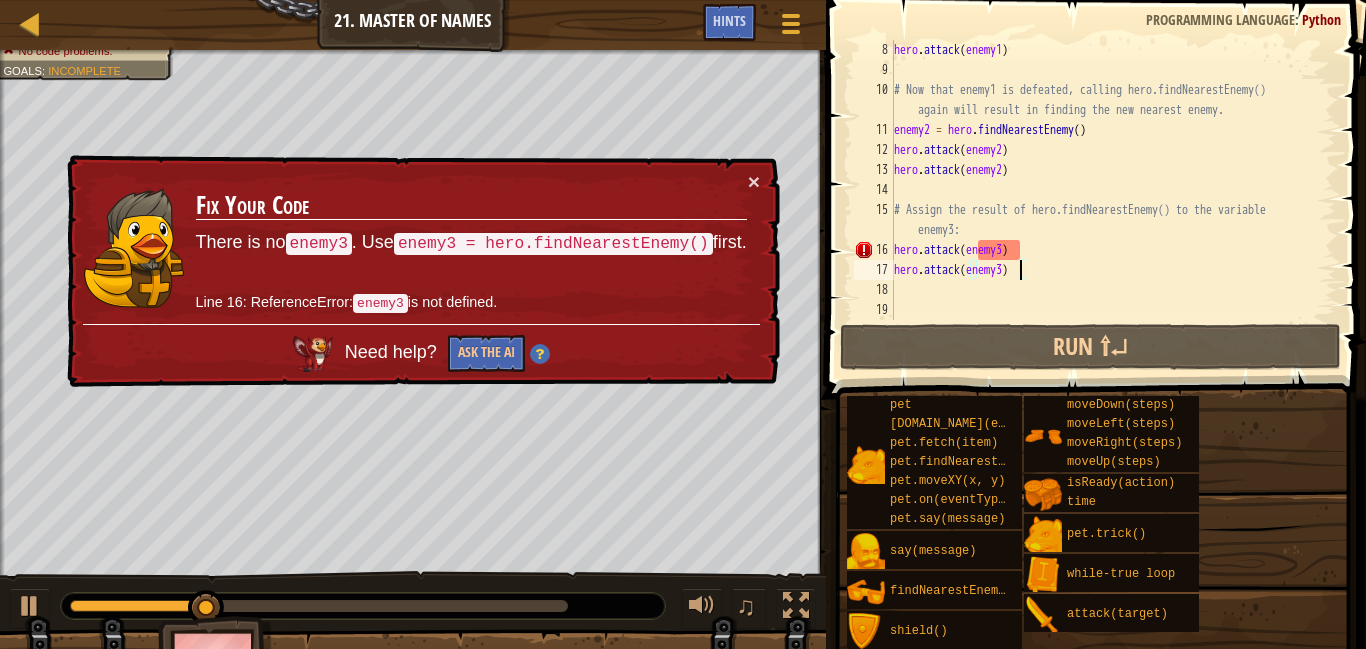click on "× Fix Your Code There is no  enemy3 . Use  enemy3 = hero.findNearestEnemy()  first.
Line 16: ReferenceError:  enemy3  is not defined.
Need help? Ask the AI" at bounding box center [421, 271] 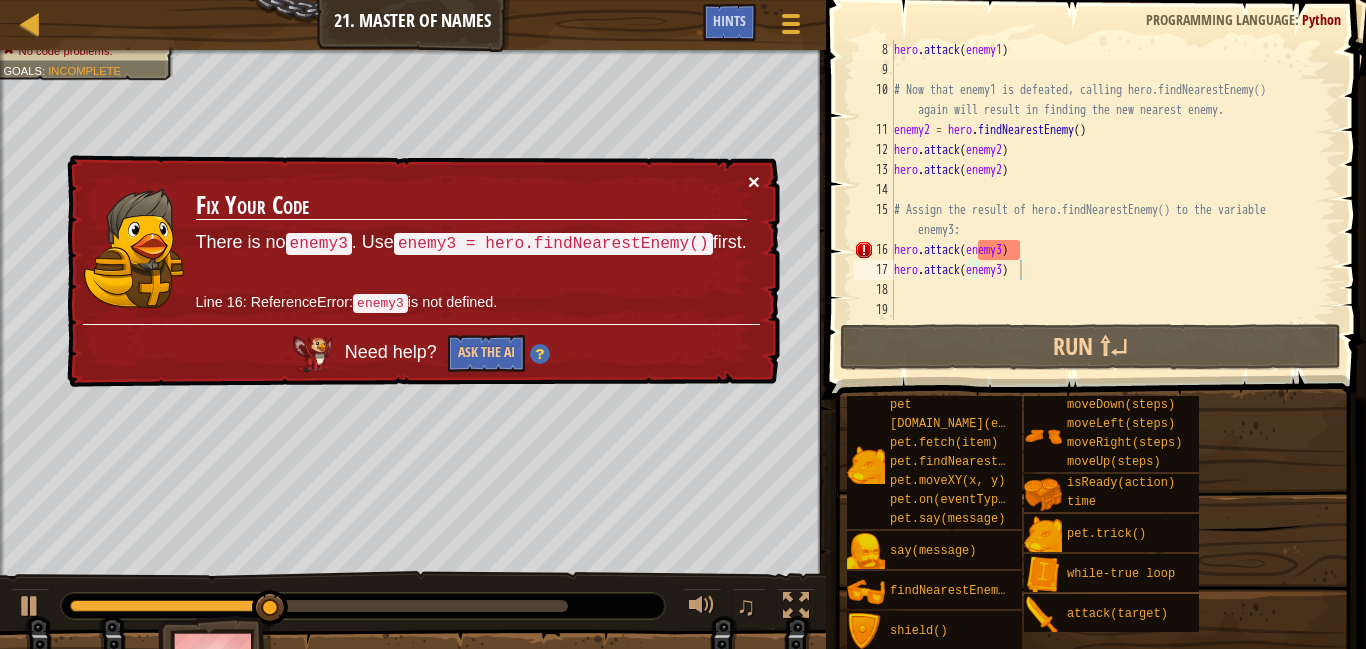 click on "×" at bounding box center [754, 181] 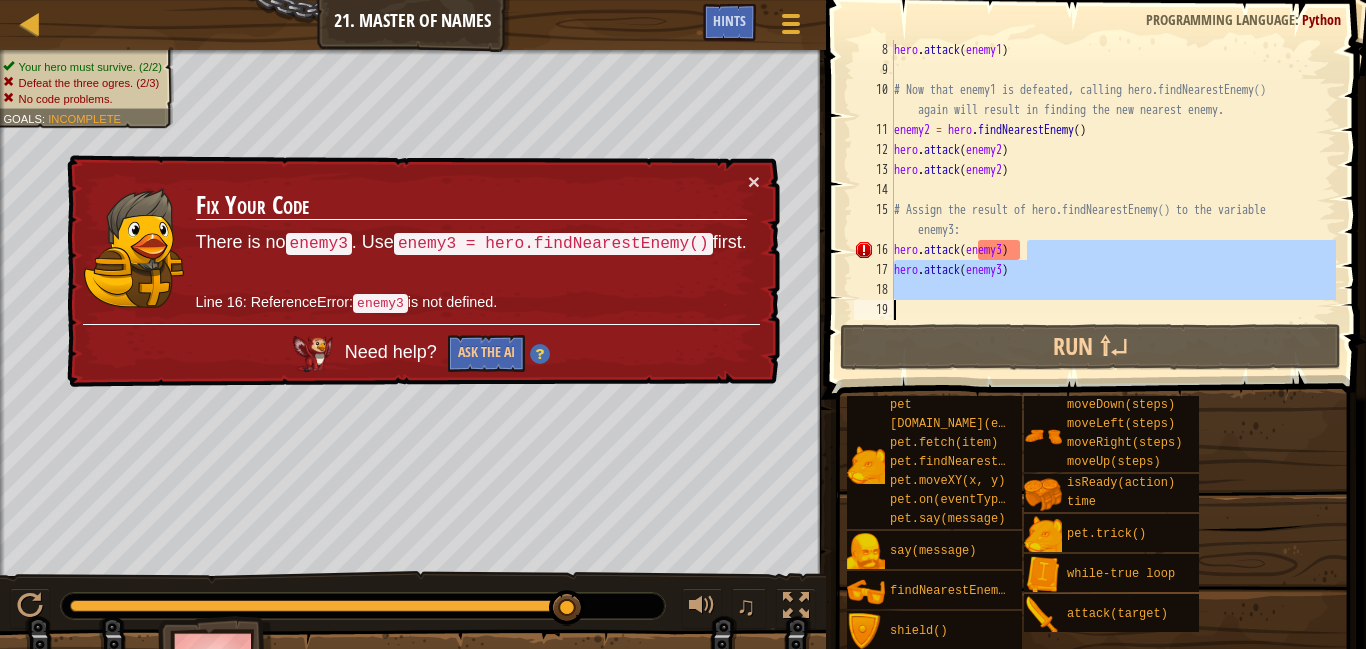 click on "Map Introduction to Computer Science 21. Master of Names Game Menu Done Hints 1     הההההההההההההההההההההההההההההההההההההההההההההההההההההההההההההההההההההההההההההההההההההההההההההההההההההההההההההההההההההההההההההההההההההההההההההההההההההההההההההההההההההההההההההההההההההההההההההההההההההההההההההההההההההההההההההההההההההההההההההההההההההההההההההההה XXXXXXXXXXXXXXXXXXXXXXXXXXXXXXXXXXXXXXXXXXXXXXXXXXXXXXXXXXXXXXXXXXXXXXXXXXXXXXXXXXXXXXXXXXXXXXXXXXXXXXXXXXXXXXXXXXXXXXXXXXXXXXXXXXXXXXXXXXXXXXXXXXXXXXXXXXXXXXXXXXXXXXXXXXXXXXXXXXXXXXXXXXXXXXXXXXXXXXXXXXXXXXXXXXXXXXXXXXXXXXXXXXXXXXXXXXXXXXXXXXXXXXXXXXXXXXXX Solution × Hints Videos hero.attack(enemy3) 8 9 10 11 12 13 14 15 16 17 18 19 hero . attack ( enemy1 ) # Now that enemy1 is defeated, calling hero.findNearestEnemy()" at bounding box center [683, 324] 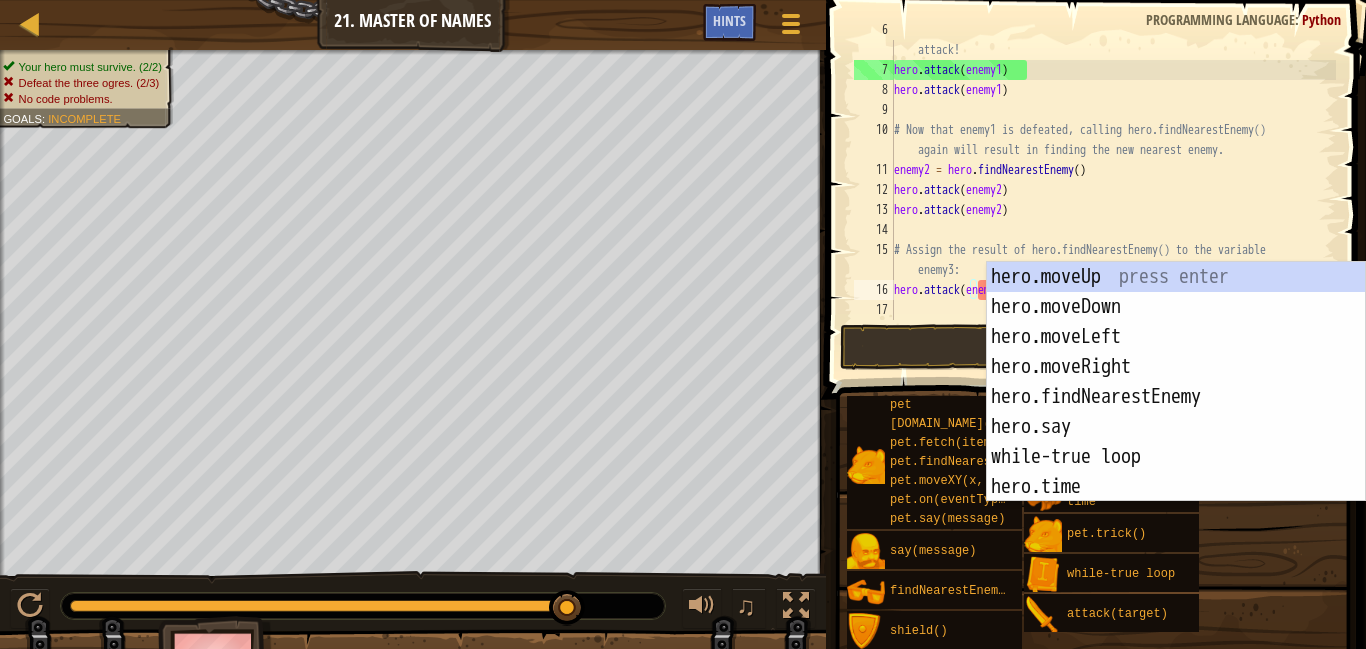scroll, scrollTop: 140, scrollLeft: 0, axis: vertical 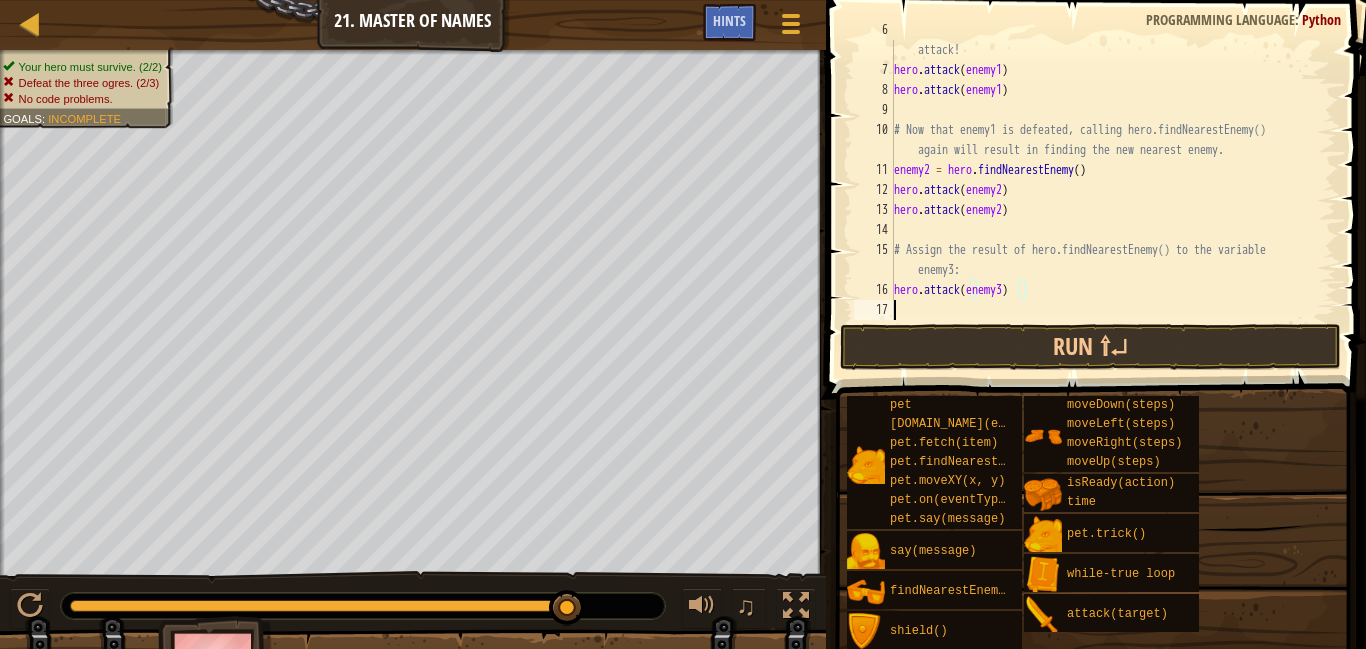 click on "# enemy1 now refers to the nearest enemy. Use the variable to       attack! hero . attack ( enemy1 ) hero . attack ( enemy1 ) # Now that enemy1 is defeated, calling hero.findNearestEnemy()       again will result in finding the new nearest enemy. enemy2   =   hero . findNearestEnemy ( ) hero . attack ( enemy2 ) hero . attack ( enemy2 ) # Assign the result of hero.findNearestEnemy() to the variable       enemy3: hero . attack ( enemy3 )" at bounding box center [1113, 190] 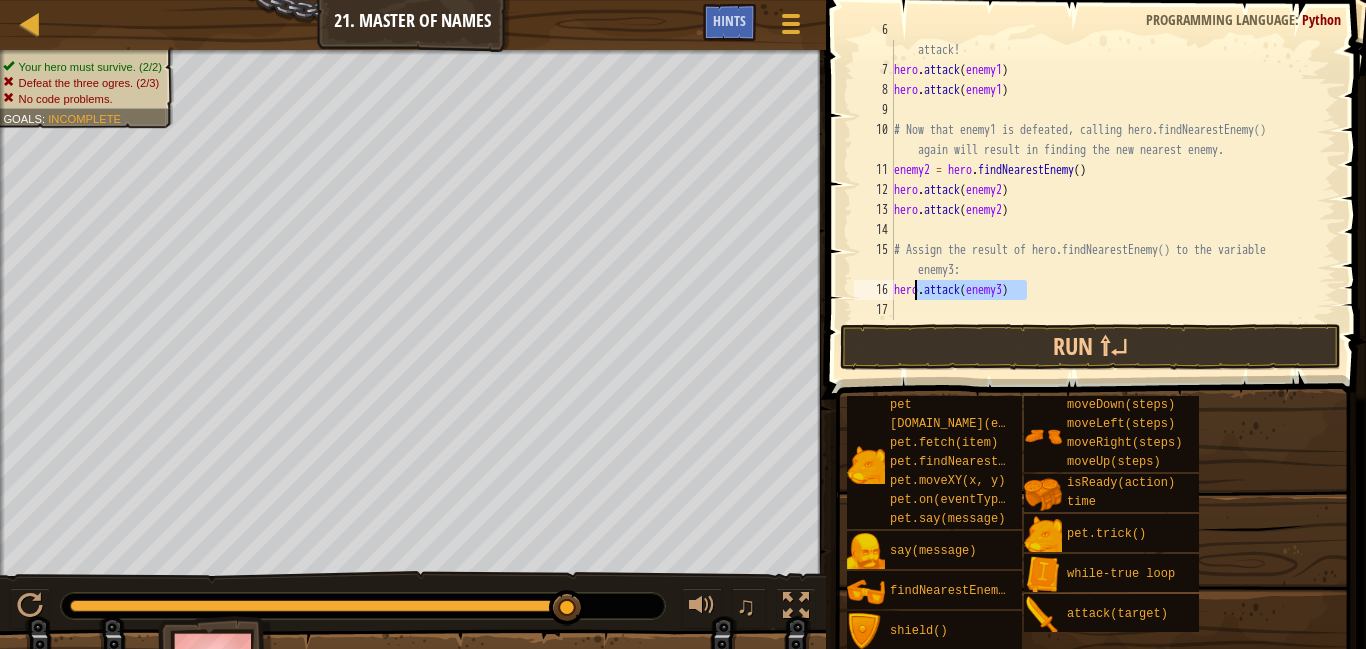drag, startPoint x: 1041, startPoint y: 288, endPoint x: 903, endPoint y: 289, distance: 138.00362 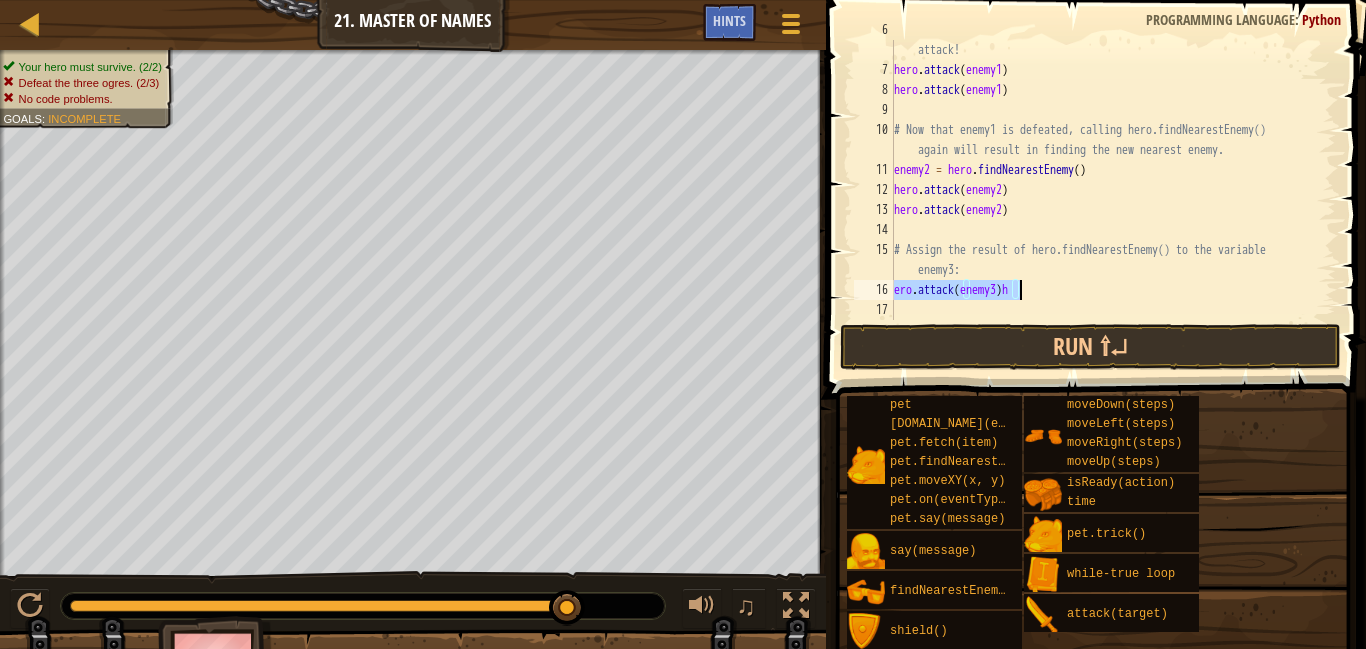 type on "h" 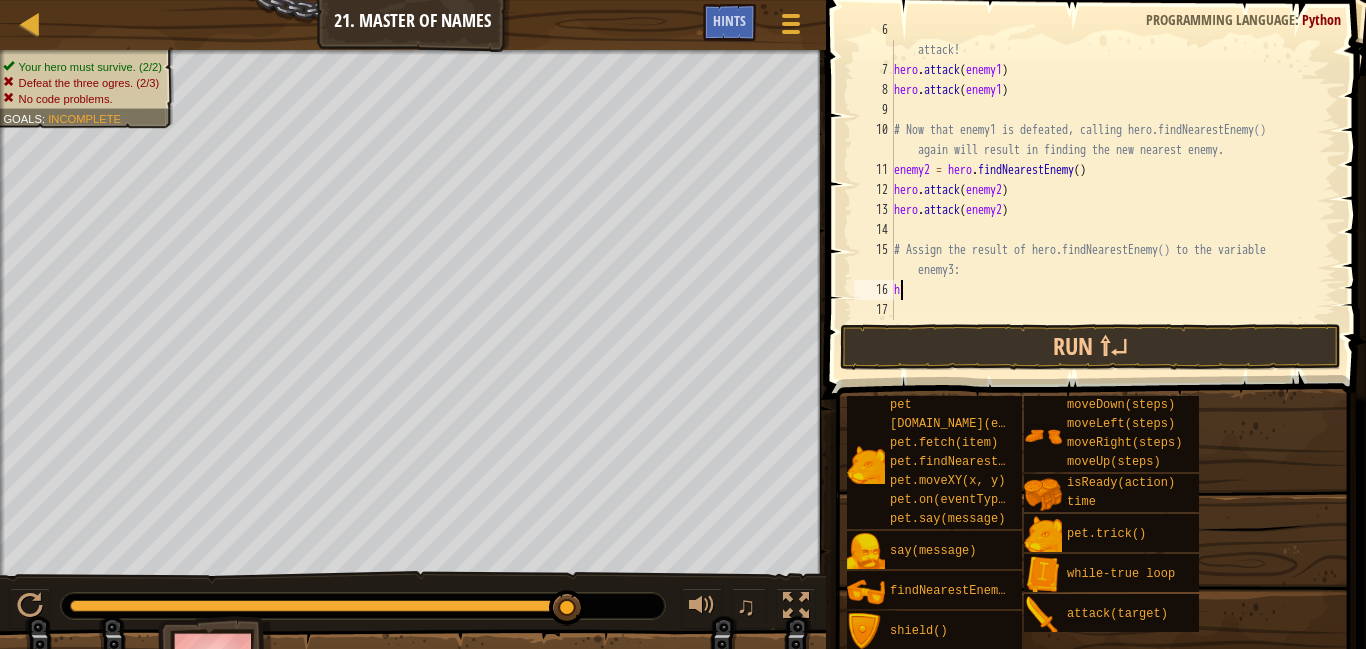 drag, startPoint x: 918, startPoint y: 292, endPoint x: 848, endPoint y: 289, distance: 70.064255 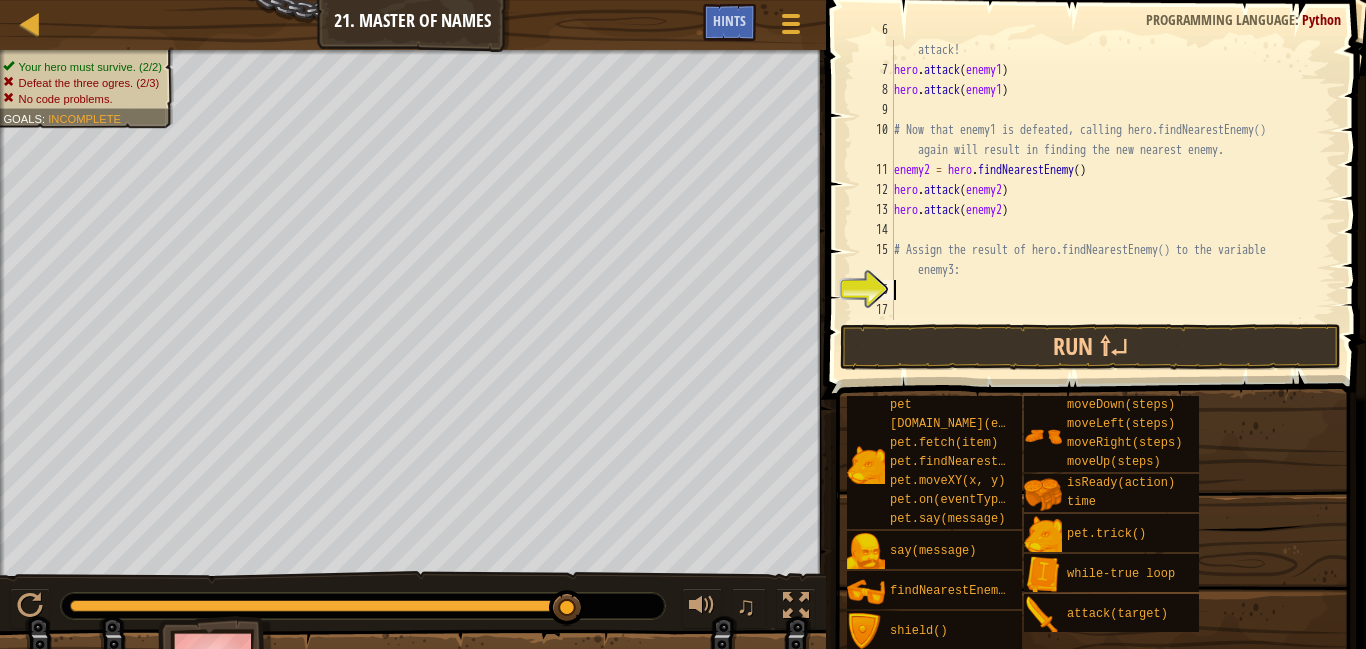 type on "h" 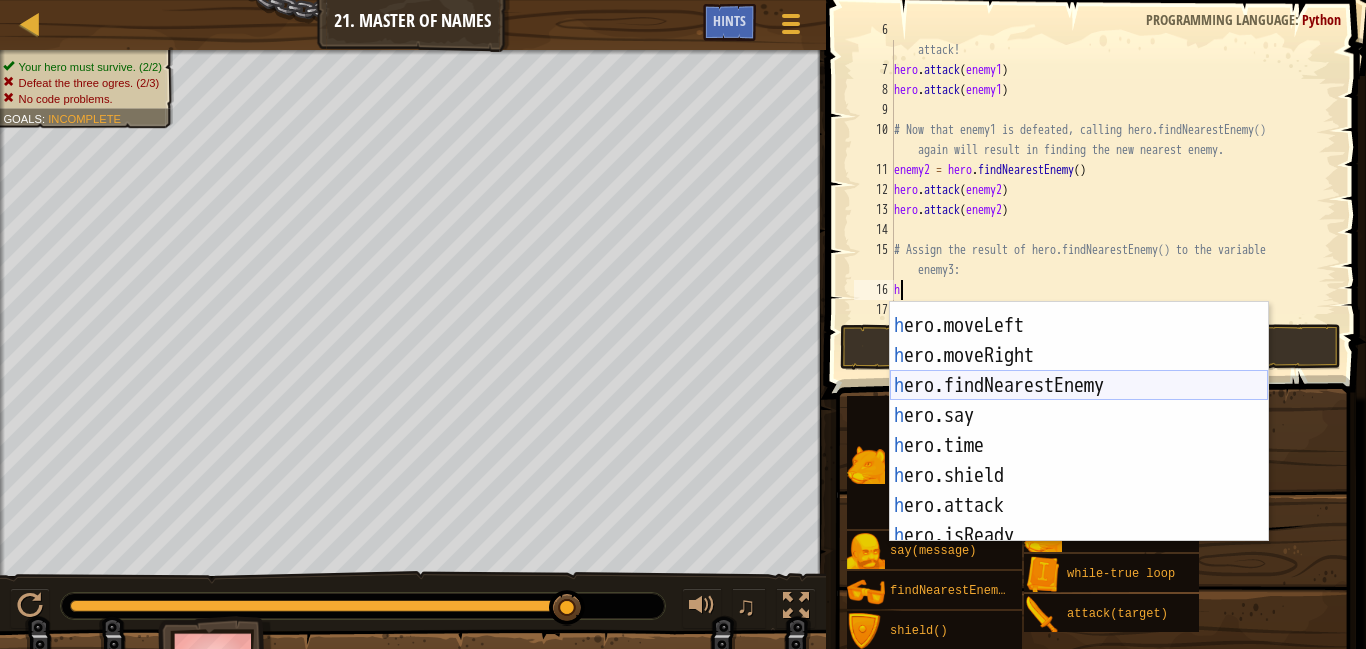 scroll, scrollTop: 53, scrollLeft: 0, axis: vertical 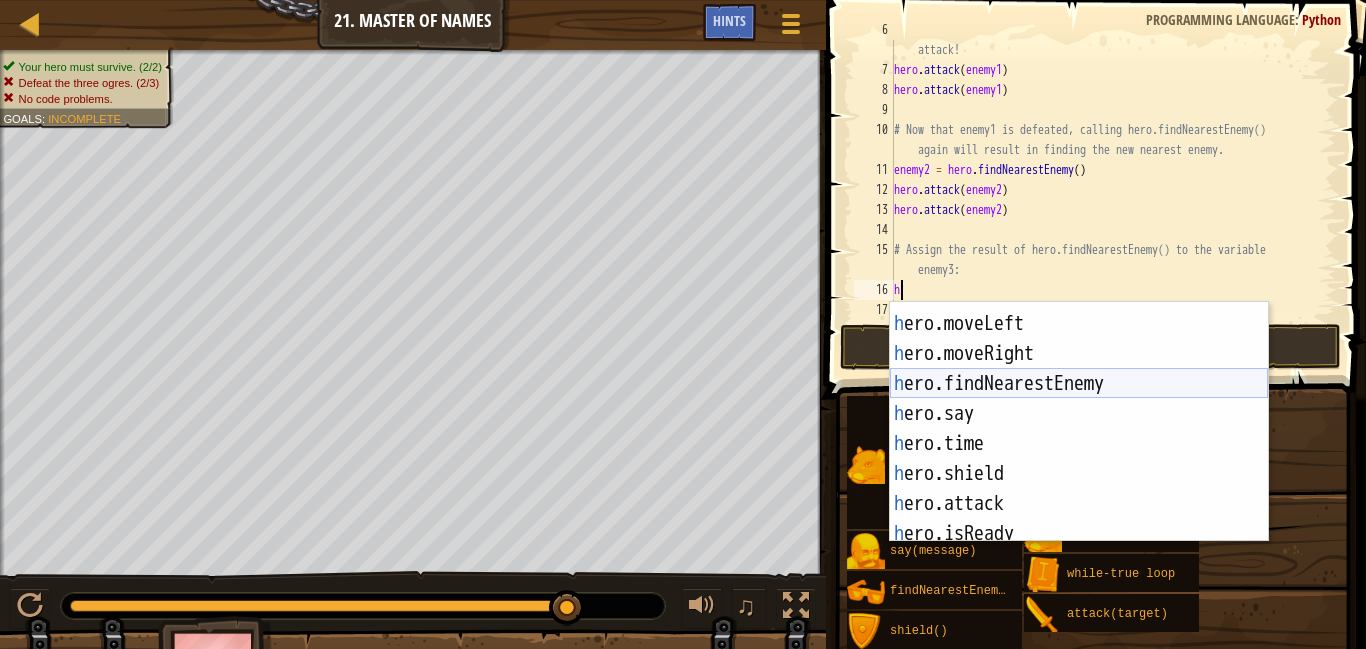 click on "h ero.moveDown press enter h ero.moveLeft press enter h ero.moveRight press enter h ero.findNearestEnemy press enter h ero.say press enter h ero.time press enter h ero.shield press enter h ero.attack press enter h ero.isReady press enter" at bounding box center [1079, 429] 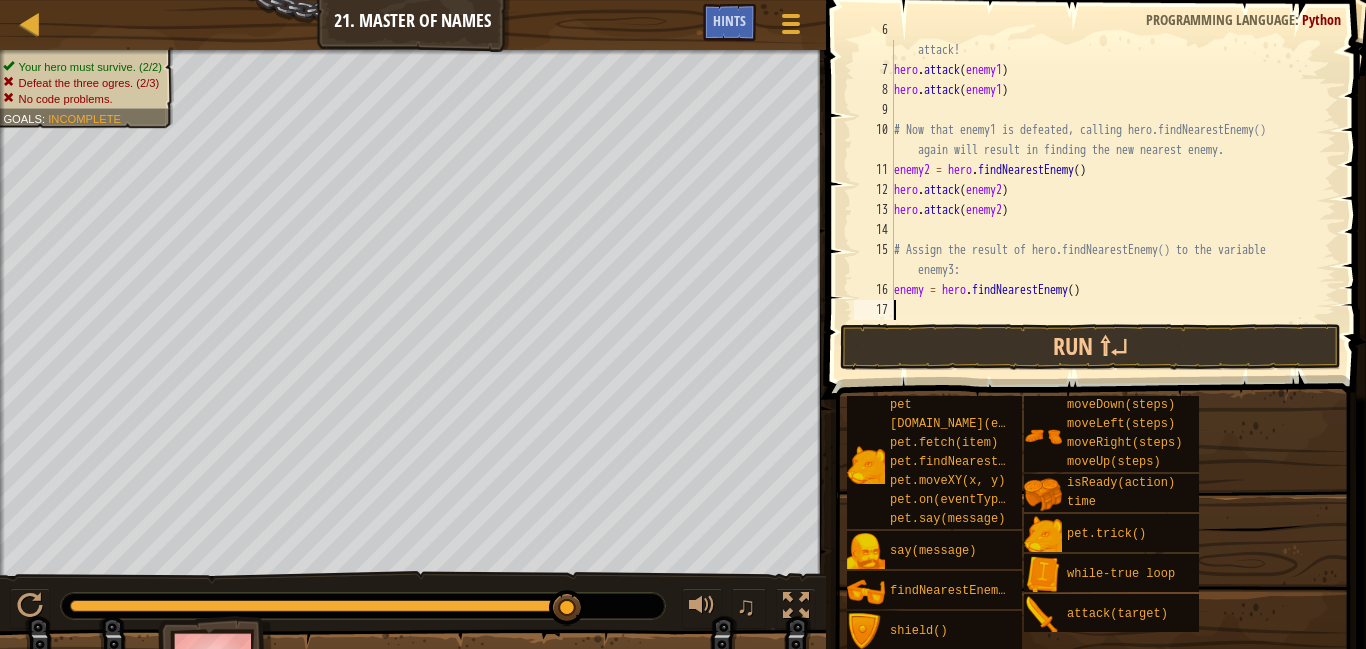 type on "h" 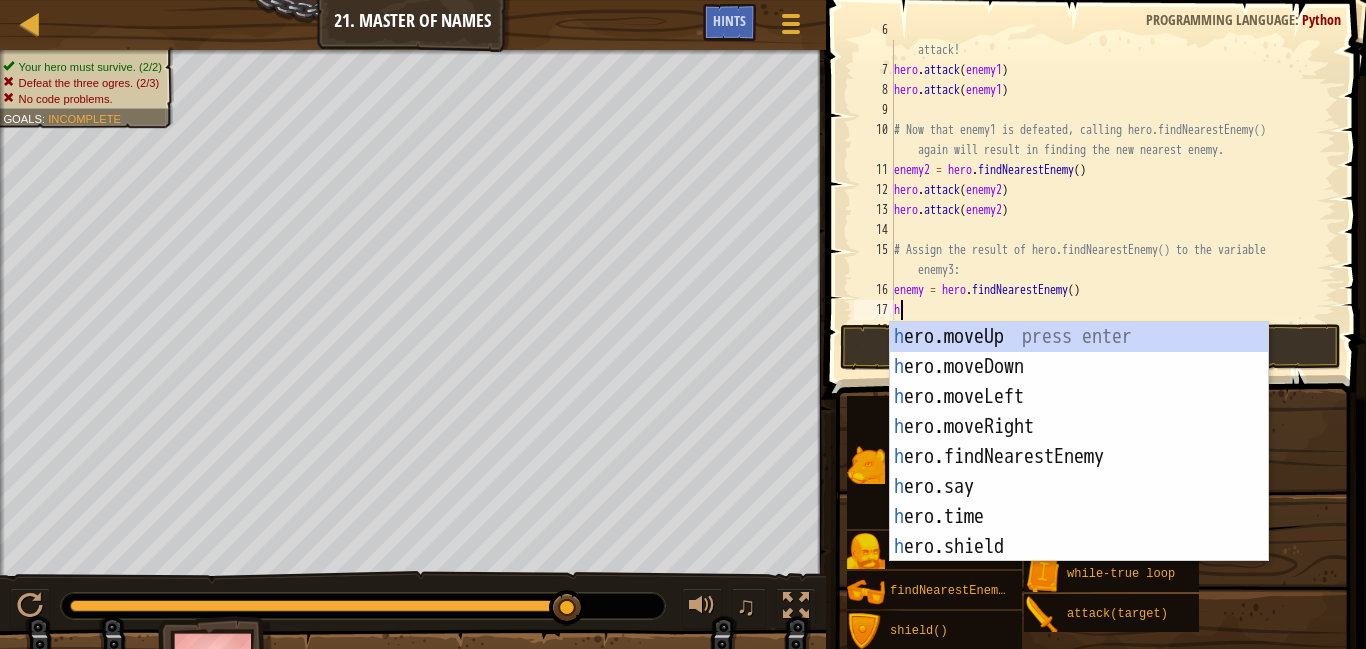 scroll, scrollTop: 0, scrollLeft: 0, axis: both 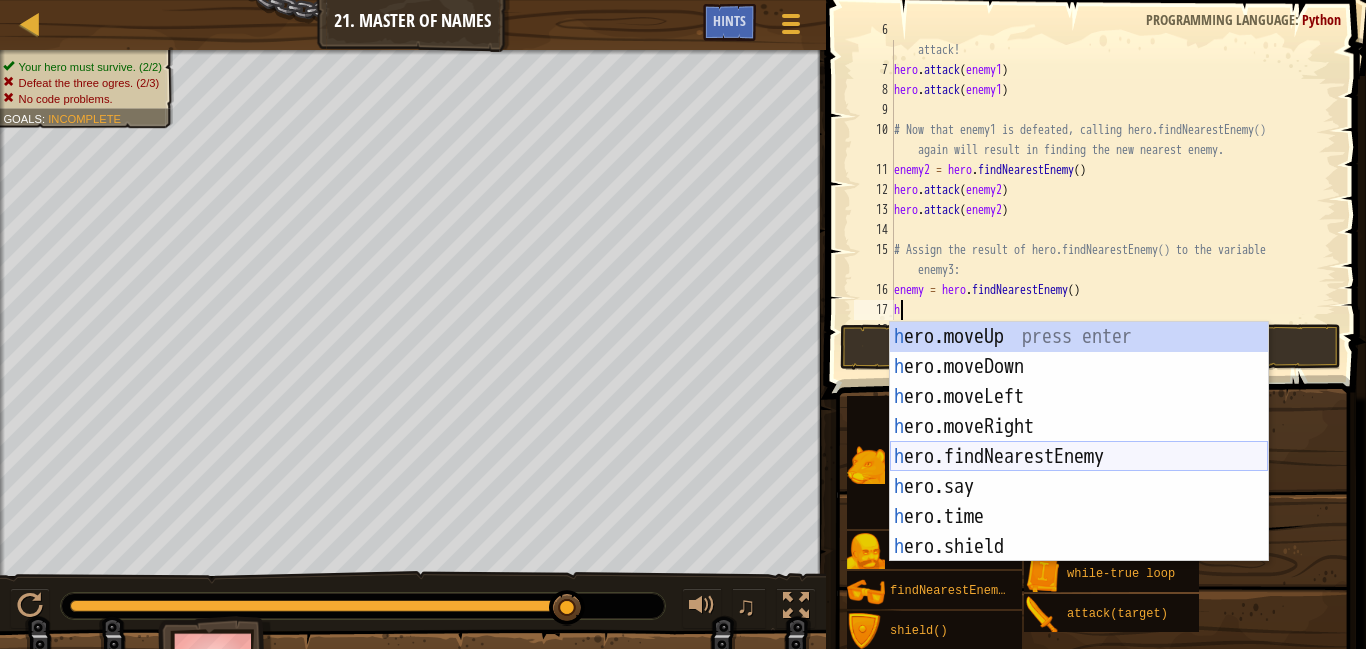 click on "h ero.moveUp press enter h ero.moveDown press enter h ero.moveLeft press enter h ero.moveRight press enter h ero.findNearestEnemy press enter h ero.say press enter h ero.time press enter h ero.shield press enter h ero.attack press enter" at bounding box center [1079, 472] 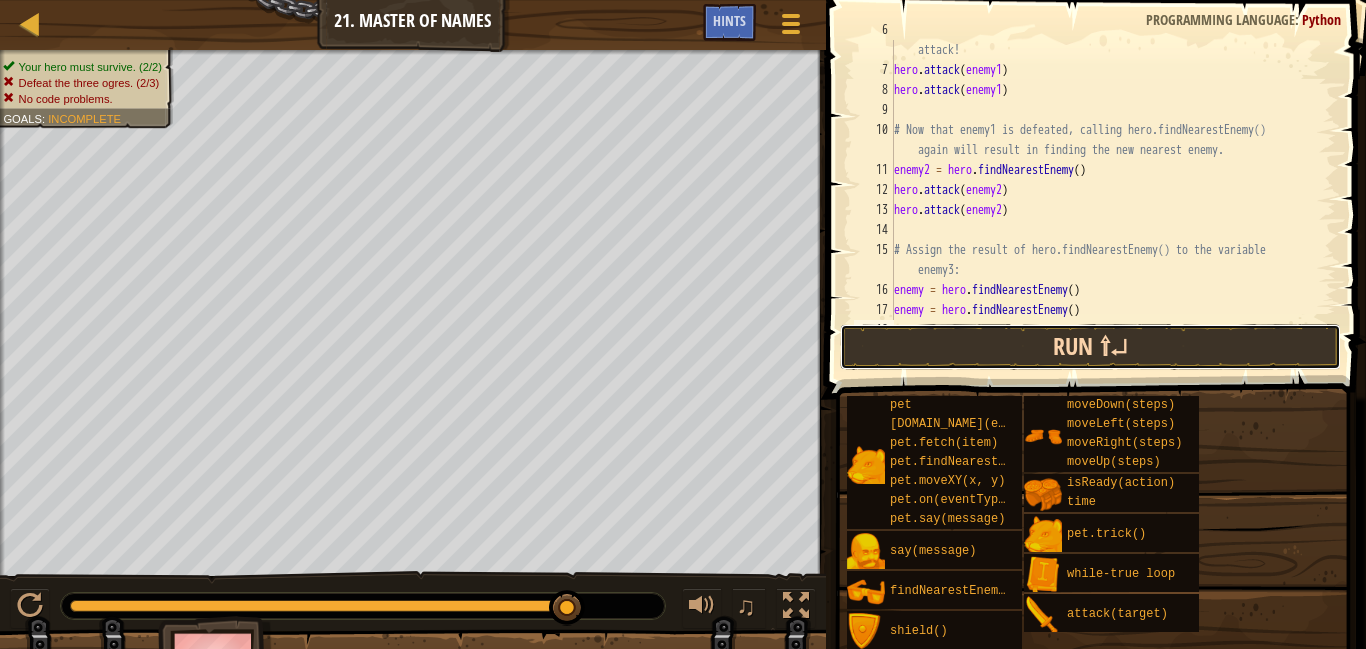 click on "Run ⇧↵" at bounding box center (1090, 347) 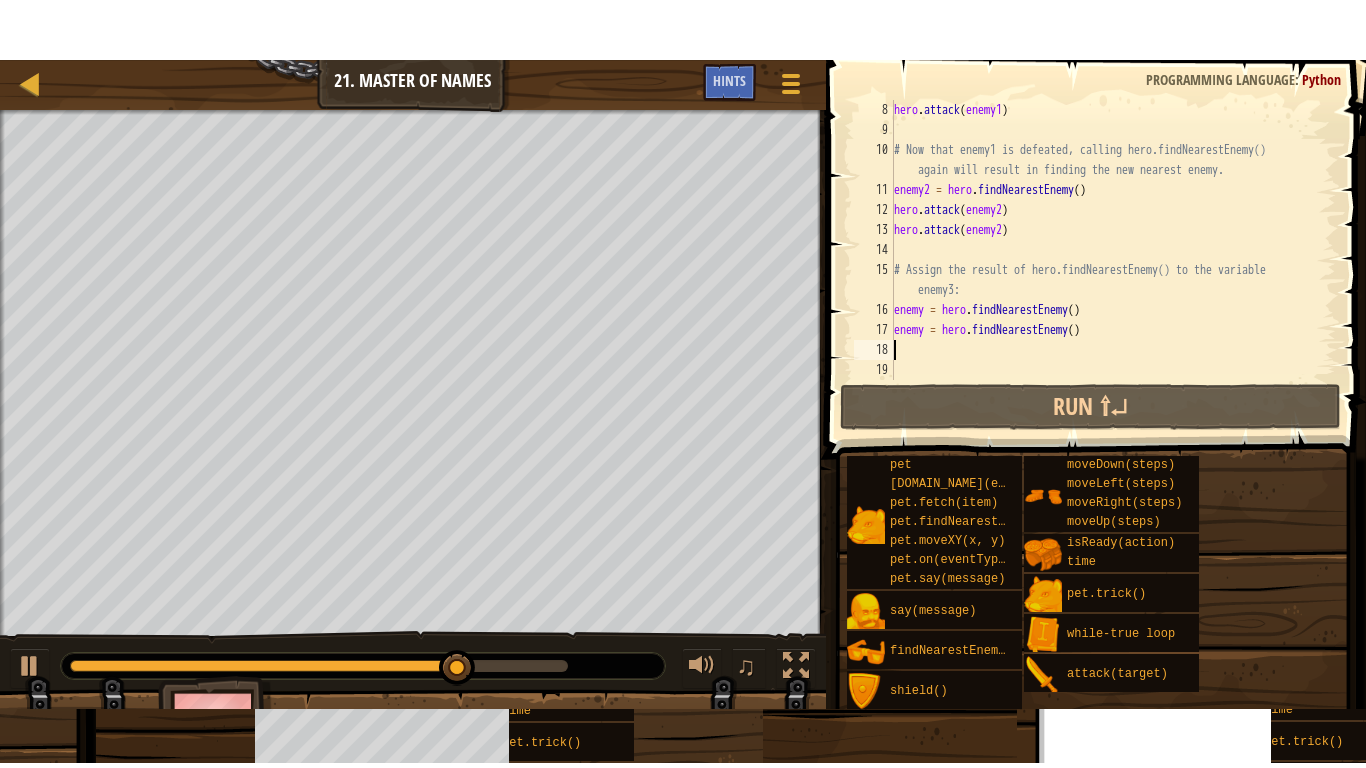 scroll, scrollTop: 180, scrollLeft: 0, axis: vertical 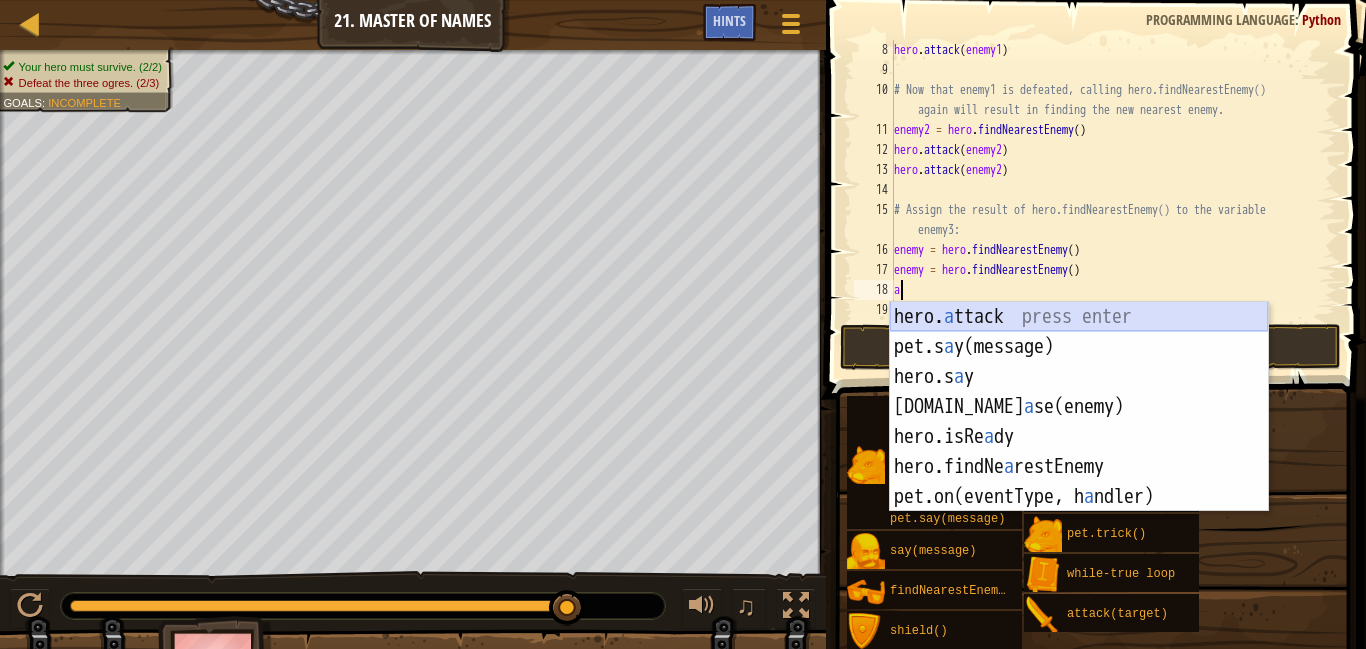 click on "hero. a ttack press enter pet.s a y(message) press enter hero.s a y press enter [DOMAIN_NAME] a se(enemy) press enter hero.isRe a dy press enter hero.findNe a restEnemy press enter pet.on(eventType, h a ndler) press enter" at bounding box center [1079, 437] 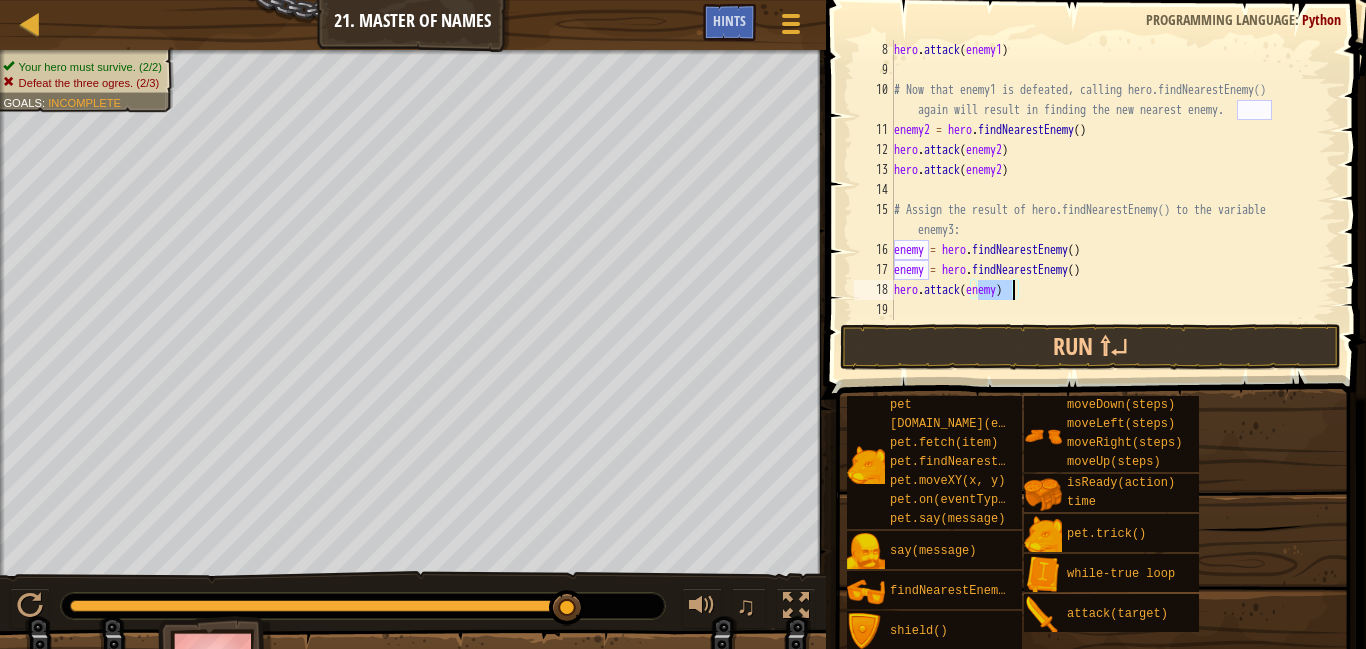 click on "hero . attack ( enemy1 ) # Now that enemy1 is defeated, calling hero.findNearestEnemy()       again will result in finding the new nearest enemy. enemy2   =   hero . findNearestEnemy ( ) hero . attack ( enemy2 ) hero . attack ( enemy2 ) # Assign the result of hero.findNearestEnemy() to the variable       enemy3: enemy   =   hero . findNearestEnemy ( ) enemy   =   hero . findNearestEnemy ( ) hero . attack ( enemy )" at bounding box center (1113, 200) 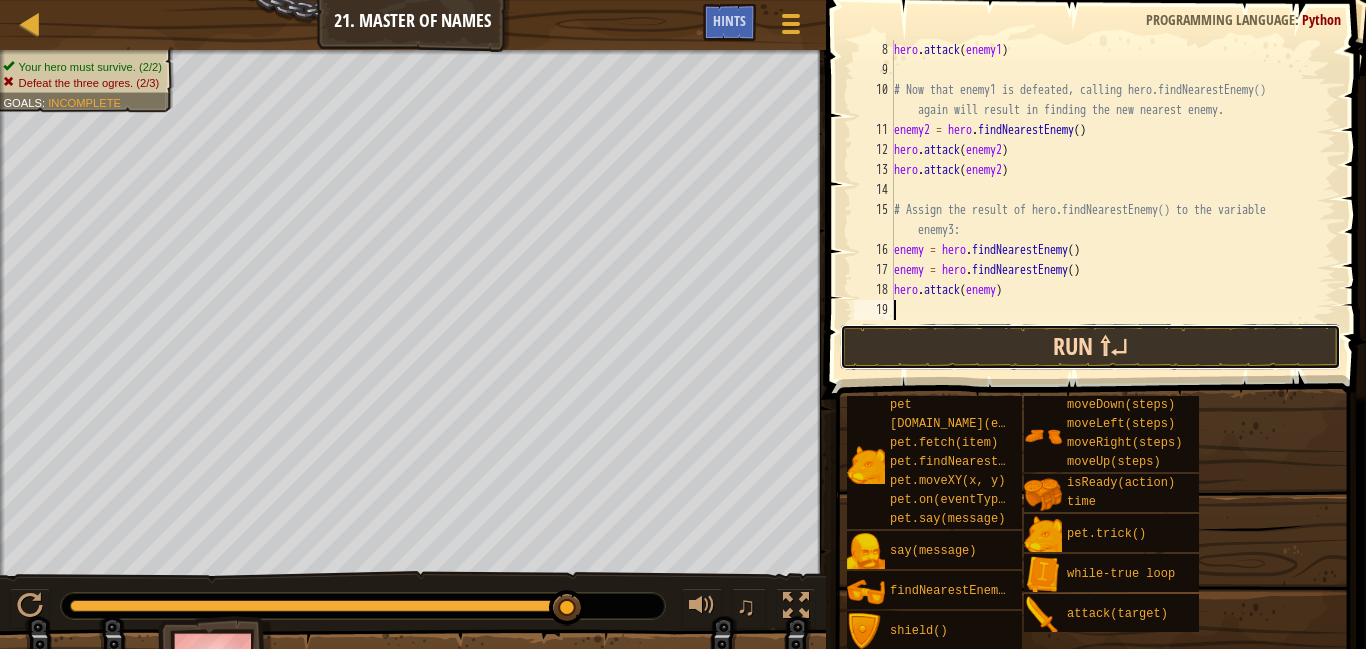 click on "Run ⇧↵" at bounding box center (1090, 347) 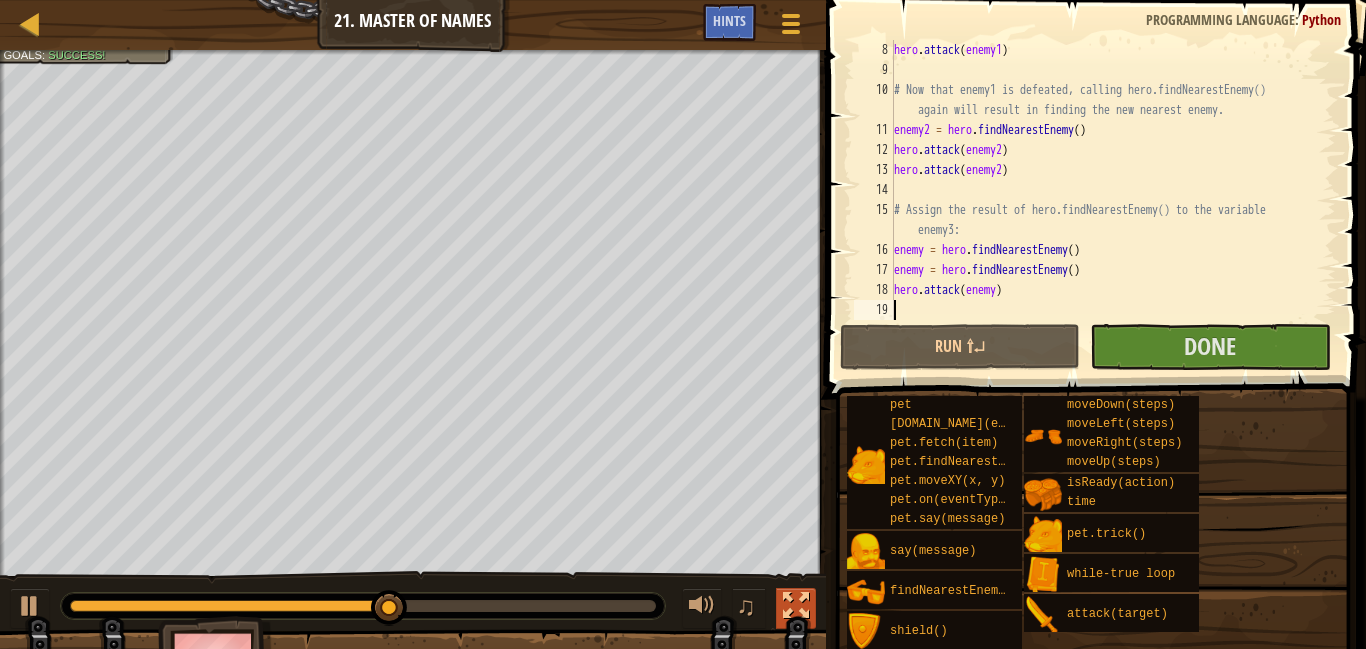 click at bounding box center [796, 606] 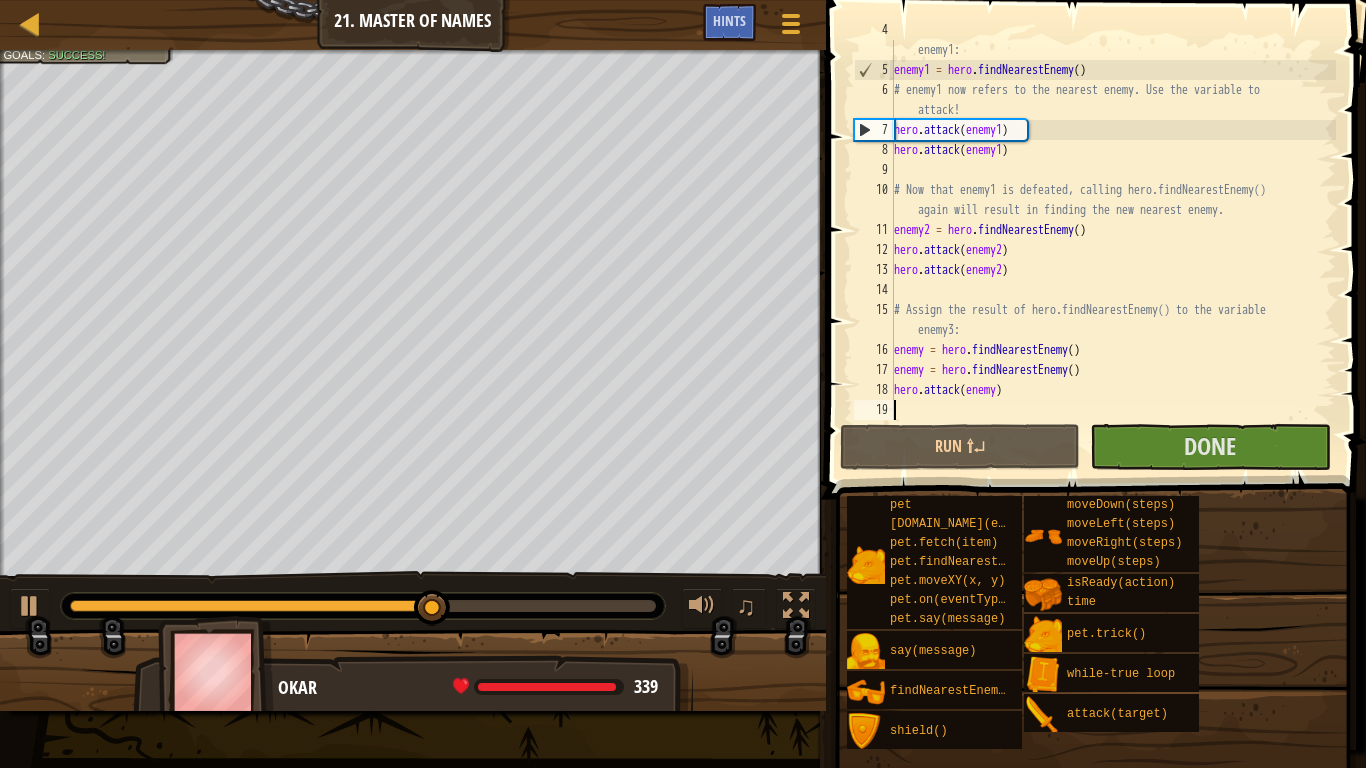 scroll, scrollTop: 80, scrollLeft: 0, axis: vertical 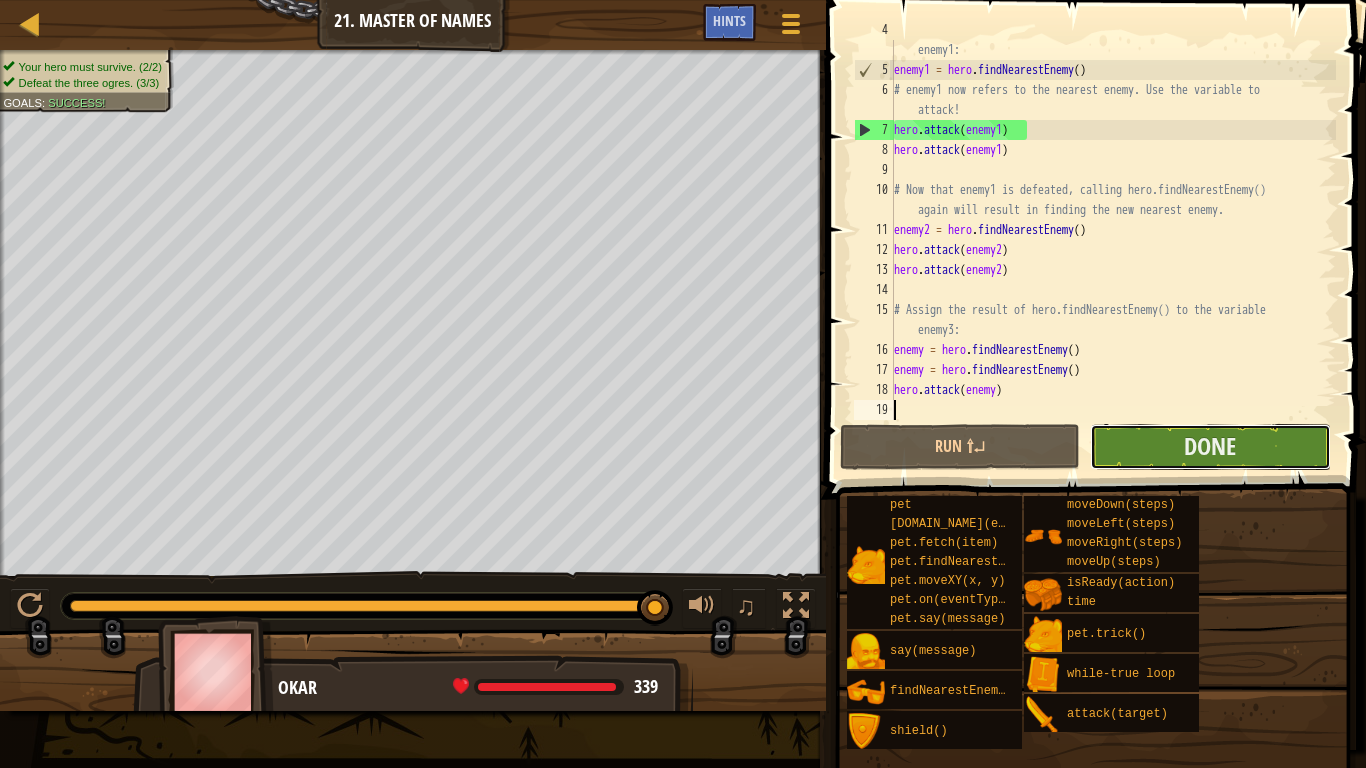 click on "Done" at bounding box center [1210, 447] 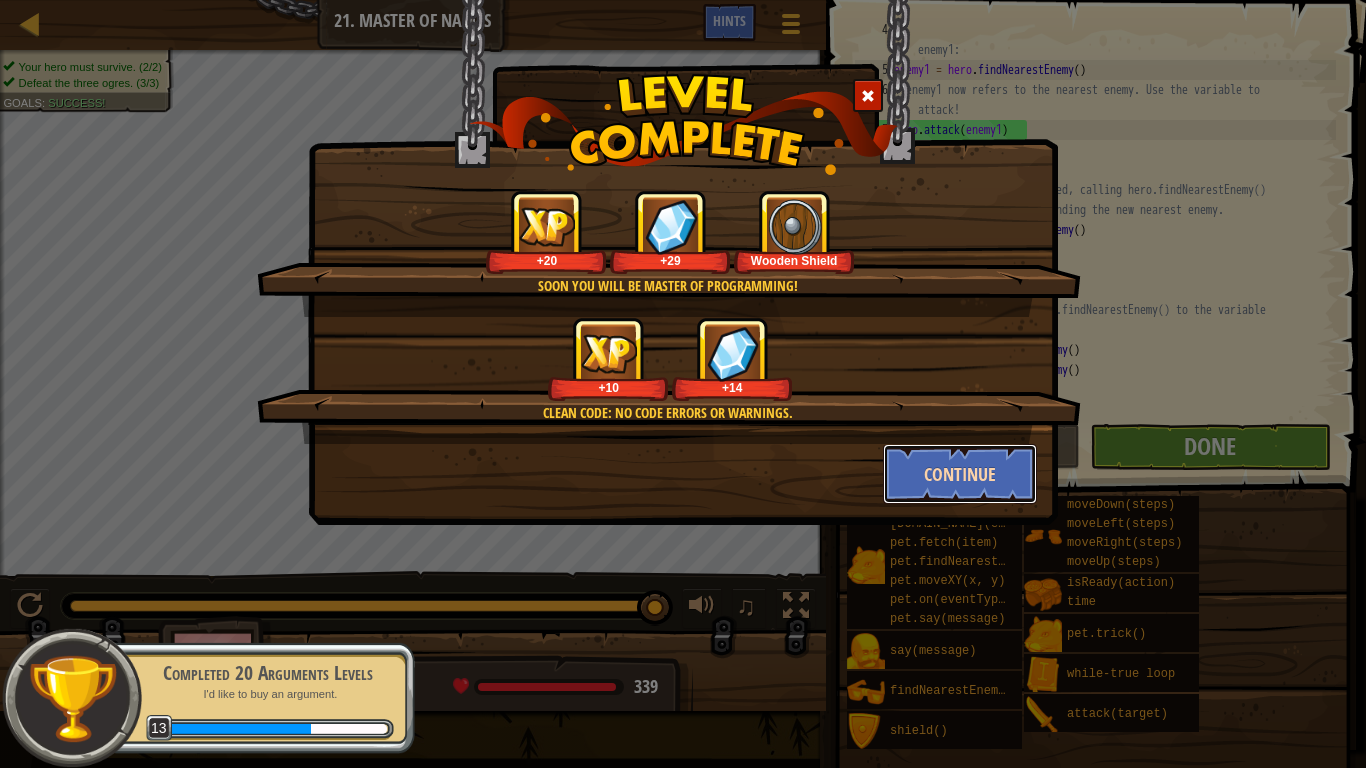 click on "Continue" at bounding box center (960, 474) 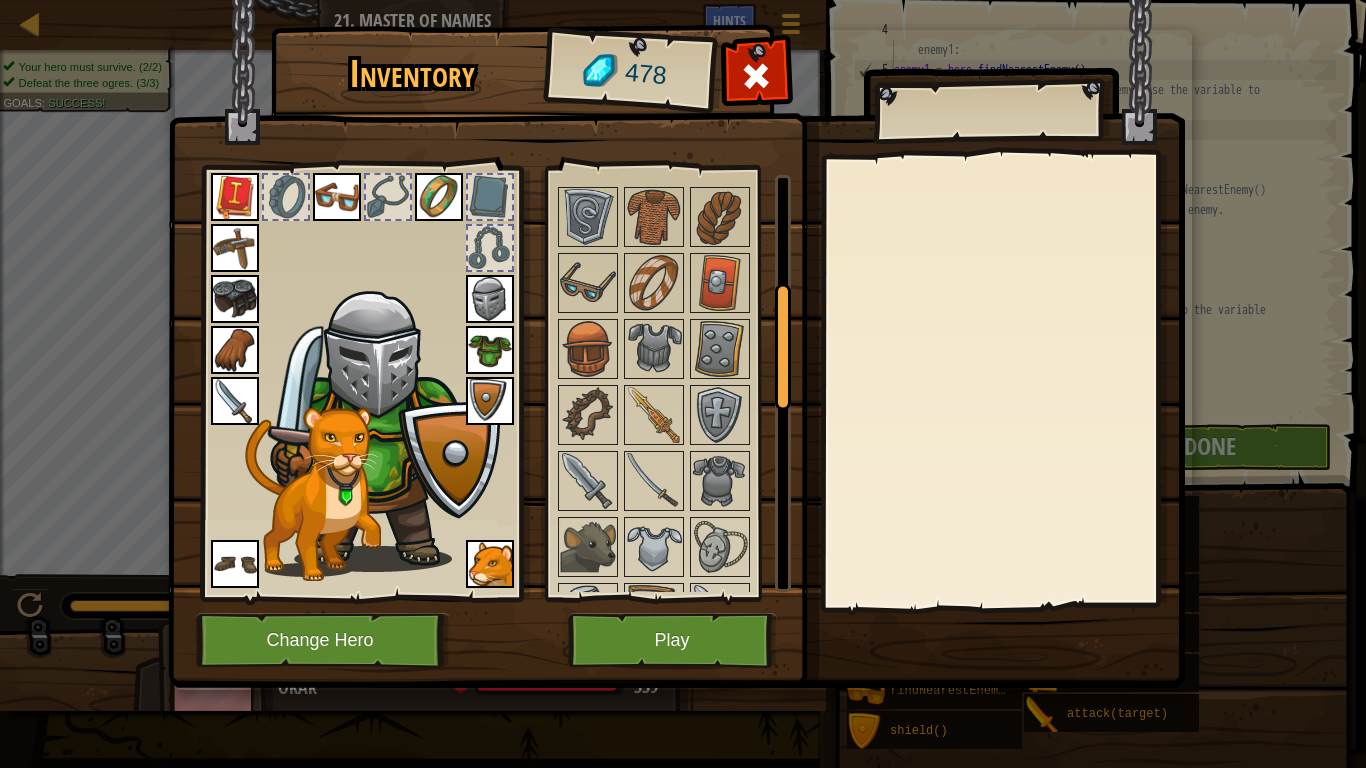 scroll, scrollTop: 387, scrollLeft: 0, axis: vertical 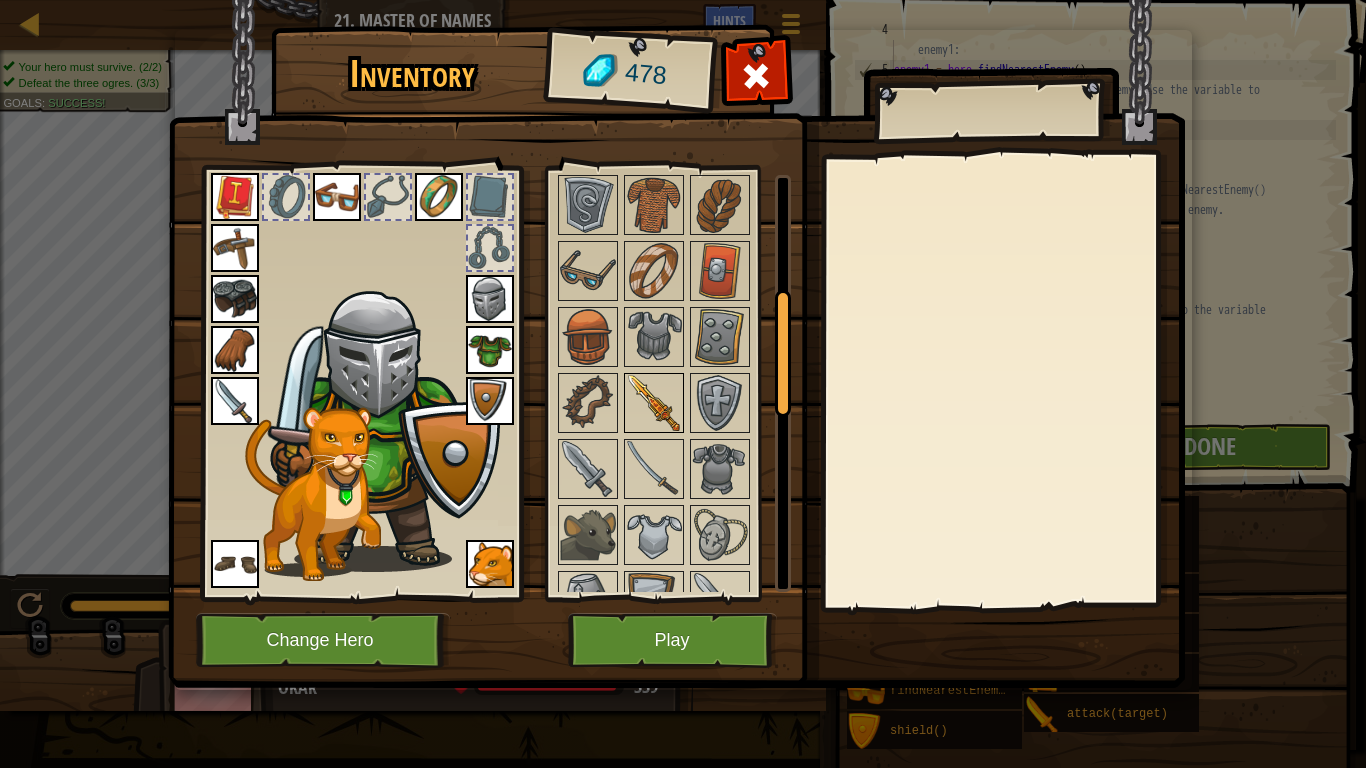click at bounding box center (654, 403) 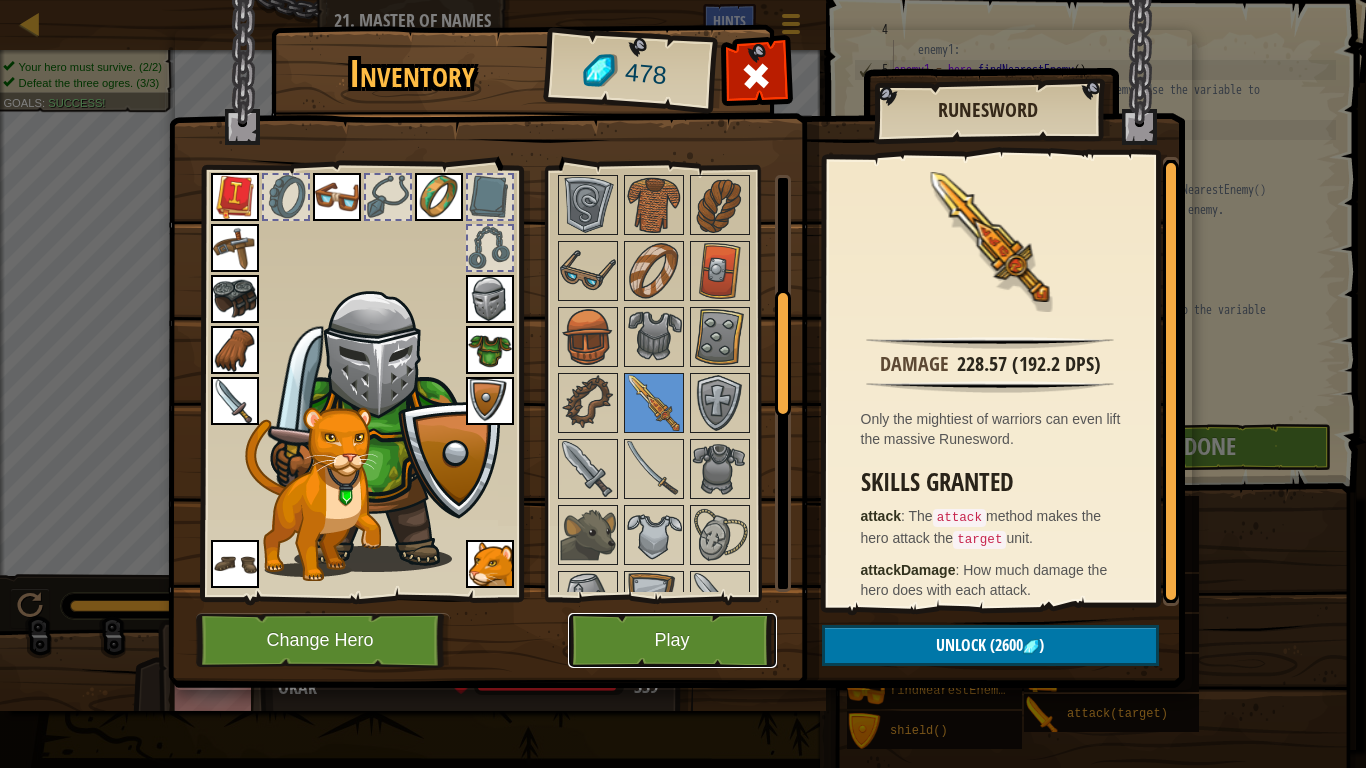 click on "Play" at bounding box center (672, 640) 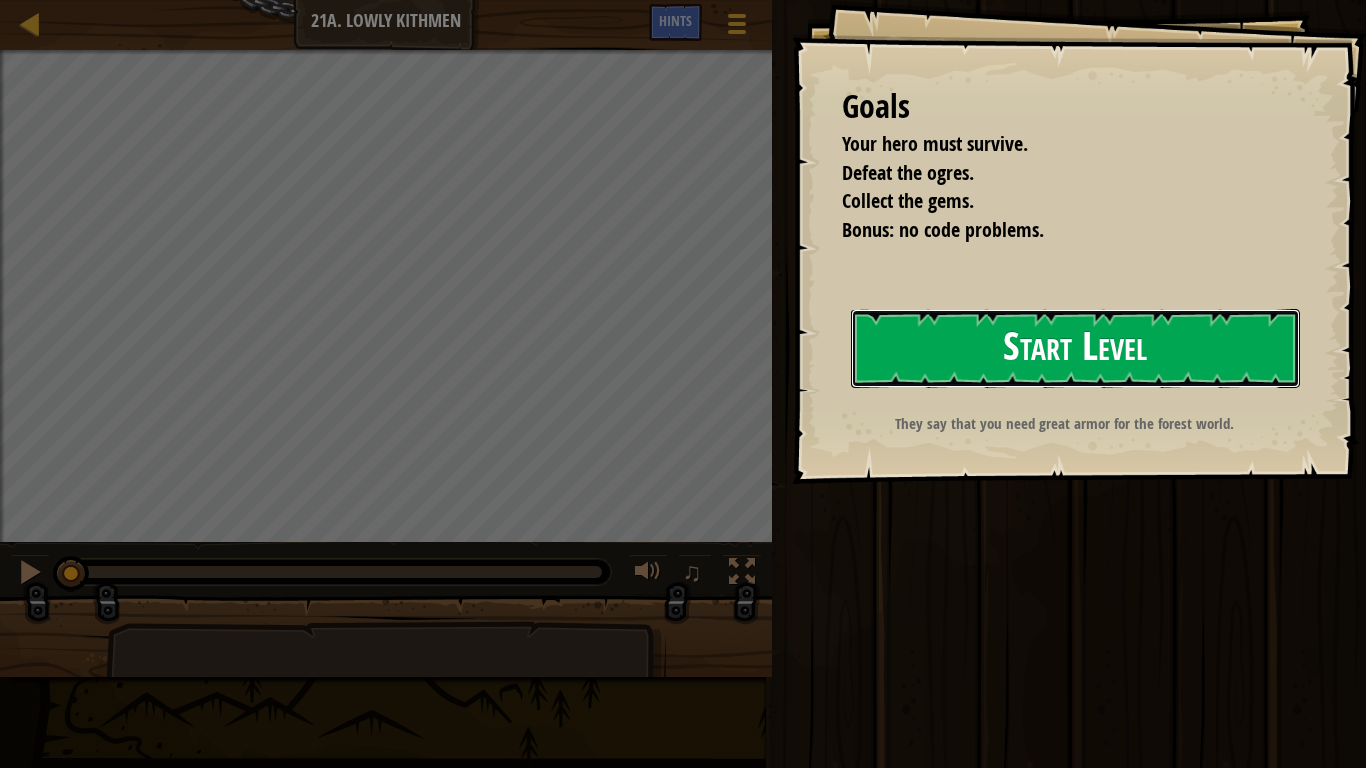 click on "Start Level" at bounding box center [1075, 348] 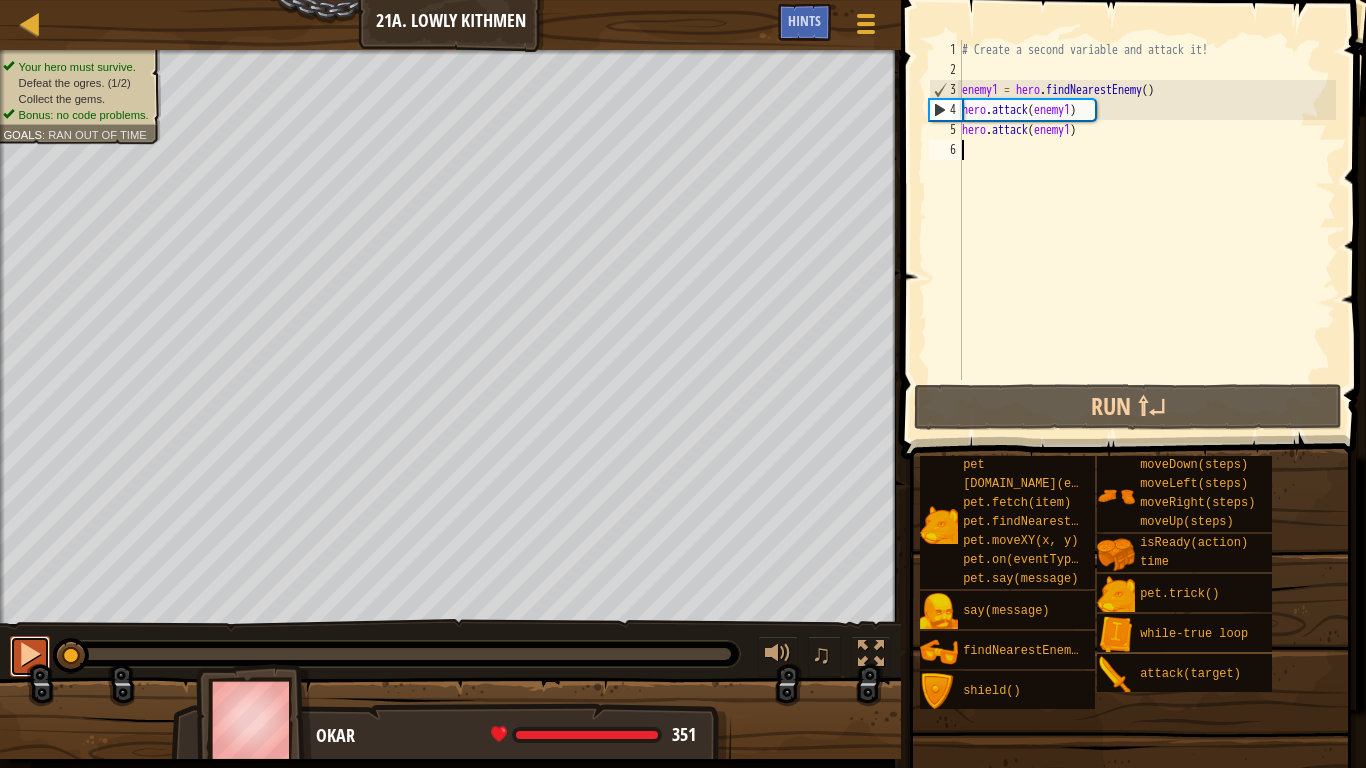 click at bounding box center [30, 654] 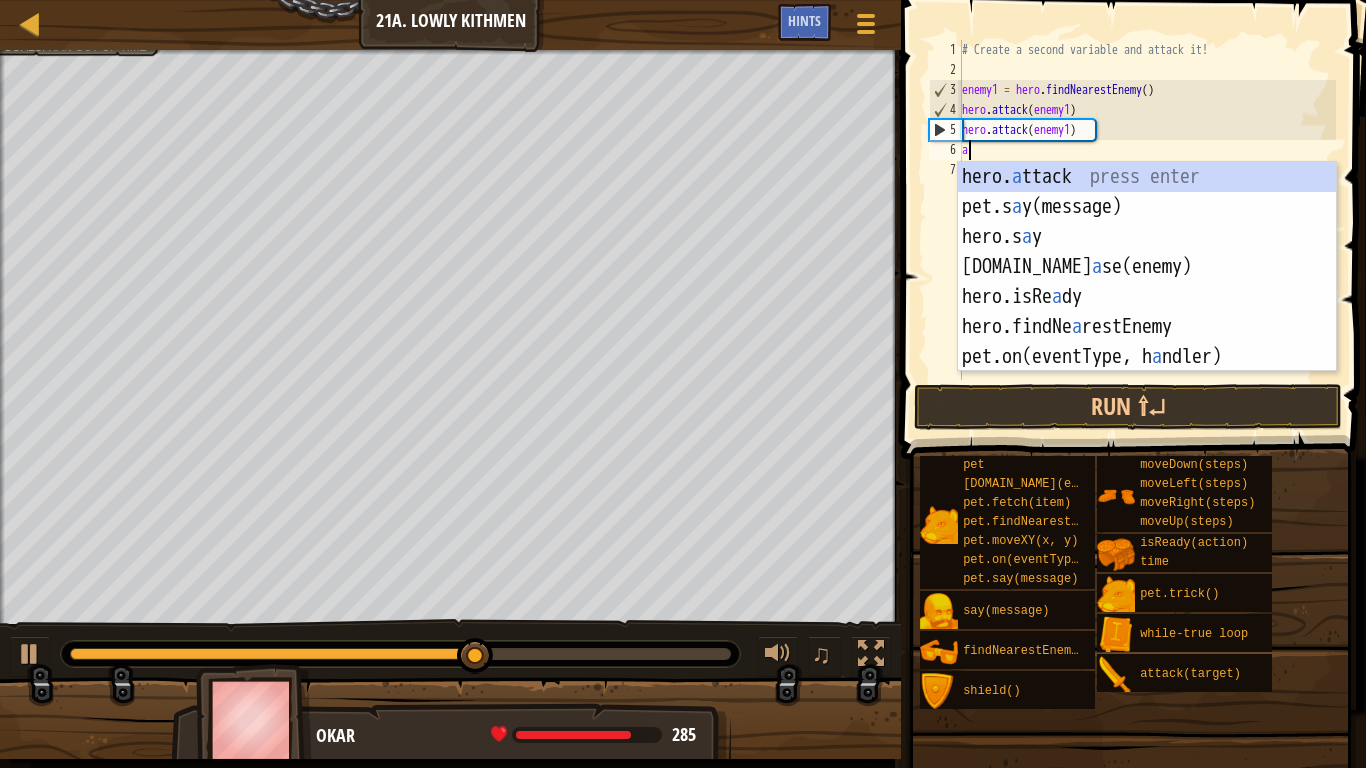 scroll, scrollTop: 9, scrollLeft: 0, axis: vertical 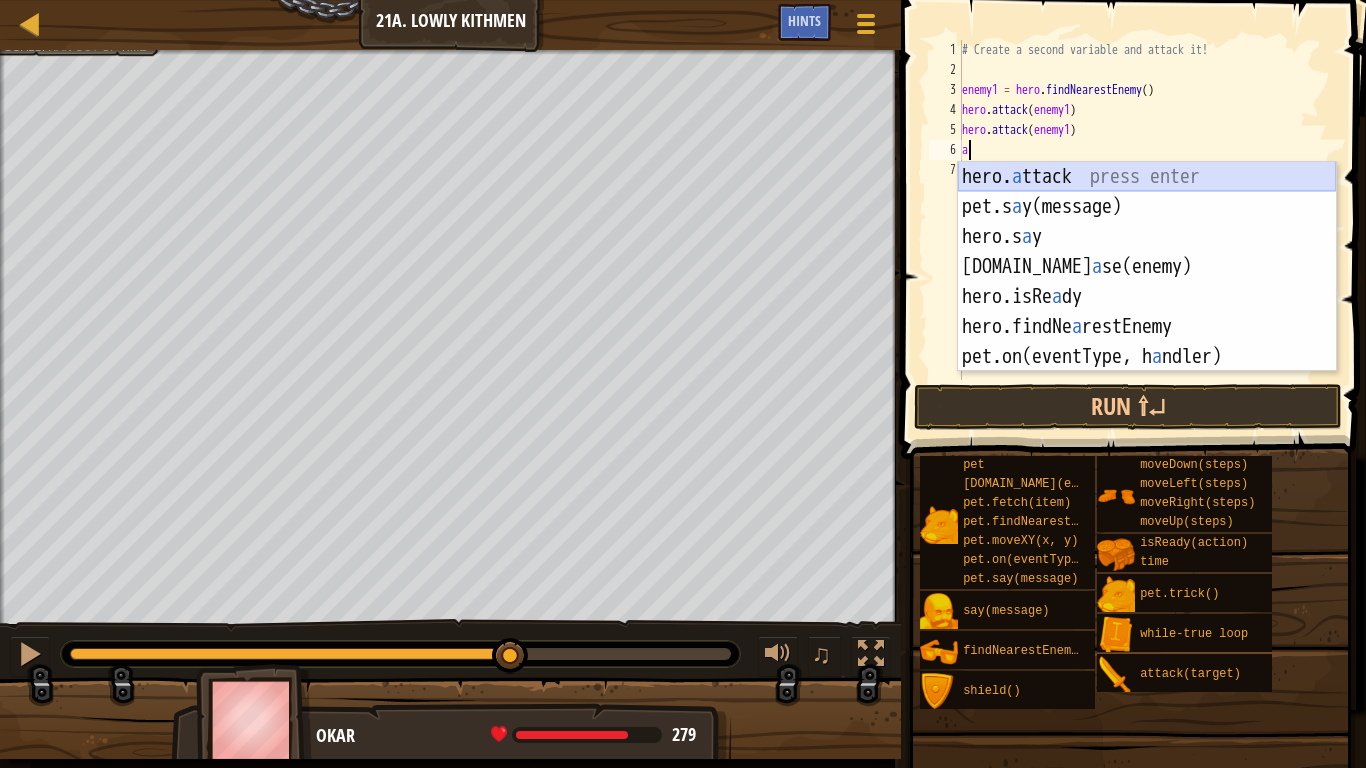 click on "hero. a ttack press enter pet.s a y(message) press enter hero.s a y press enter [DOMAIN_NAME] a se(enemy) press enter hero.isRe a dy press enter hero.findNe a restEnemy press enter pet.on(eventType, h a ndler) press enter" at bounding box center [1147, 297] 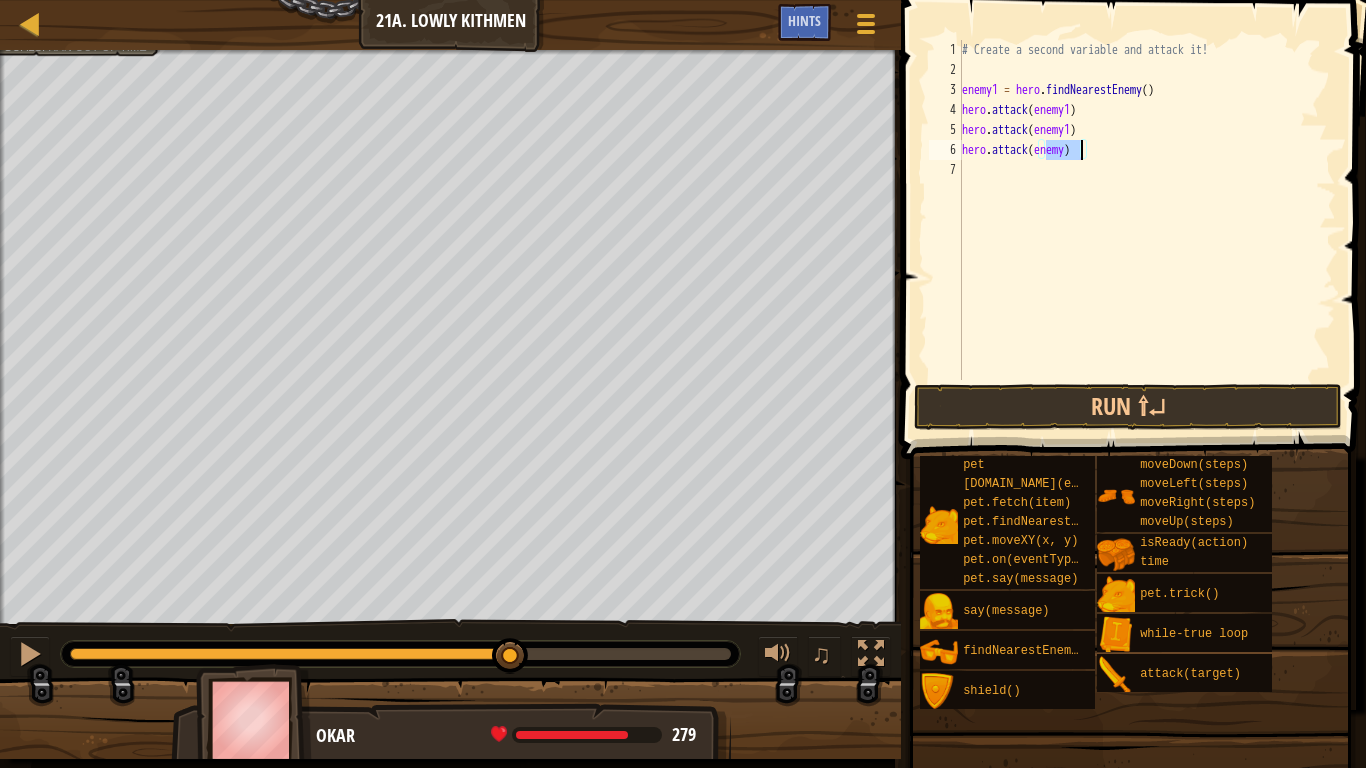 click on "# Create a second variable and attack it! enemy1   =   hero . findNearestEnemy ( ) hero . attack ( enemy1 ) hero . attack ( enemy1 ) hero . attack ( enemy )" at bounding box center [1147, 230] 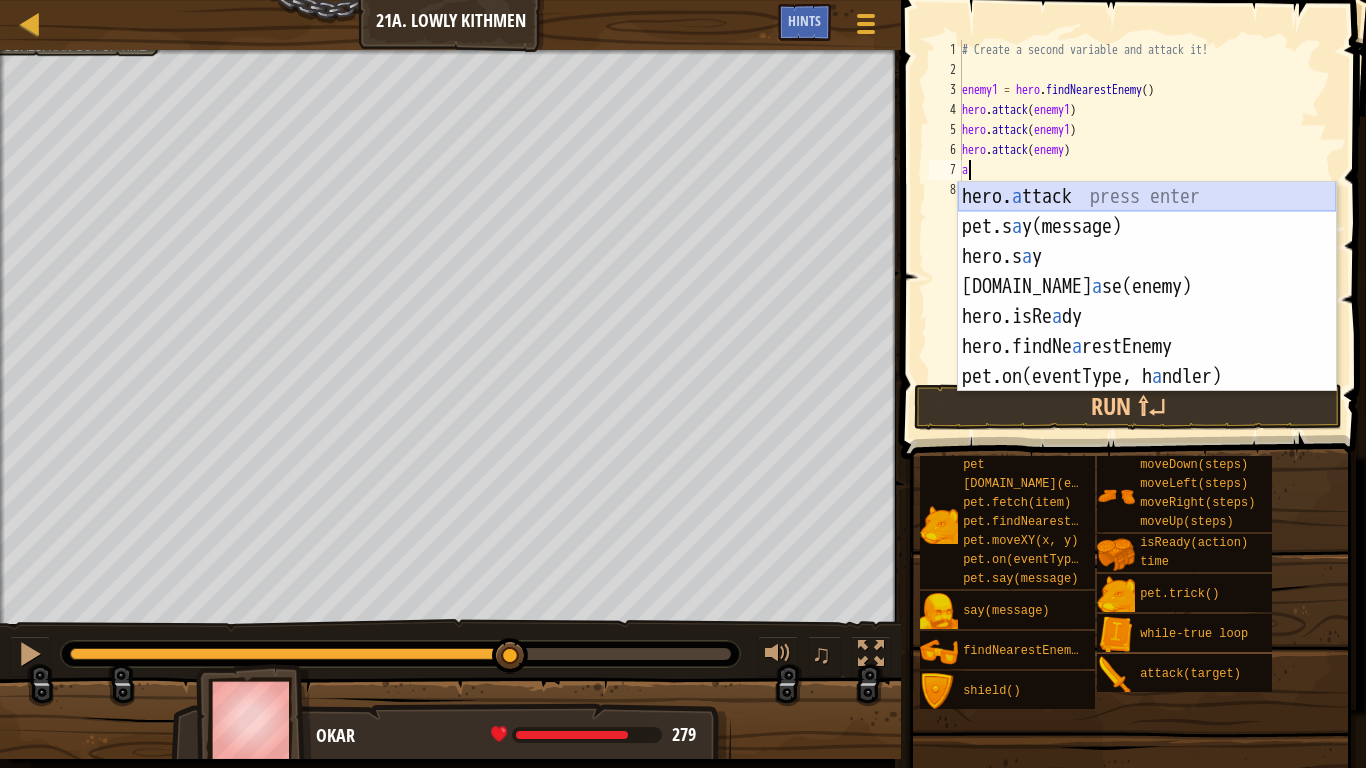 click on "hero. a ttack press enter pet.s a y(message) press enter hero.s a y press enter [DOMAIN_NAME] a se(enemy) press enter hero.isRe a dy press enter hero.findNe a restEnemy press enter pet.on(eventType, h a ndler) press enter" at bounding box center [1147, 317] 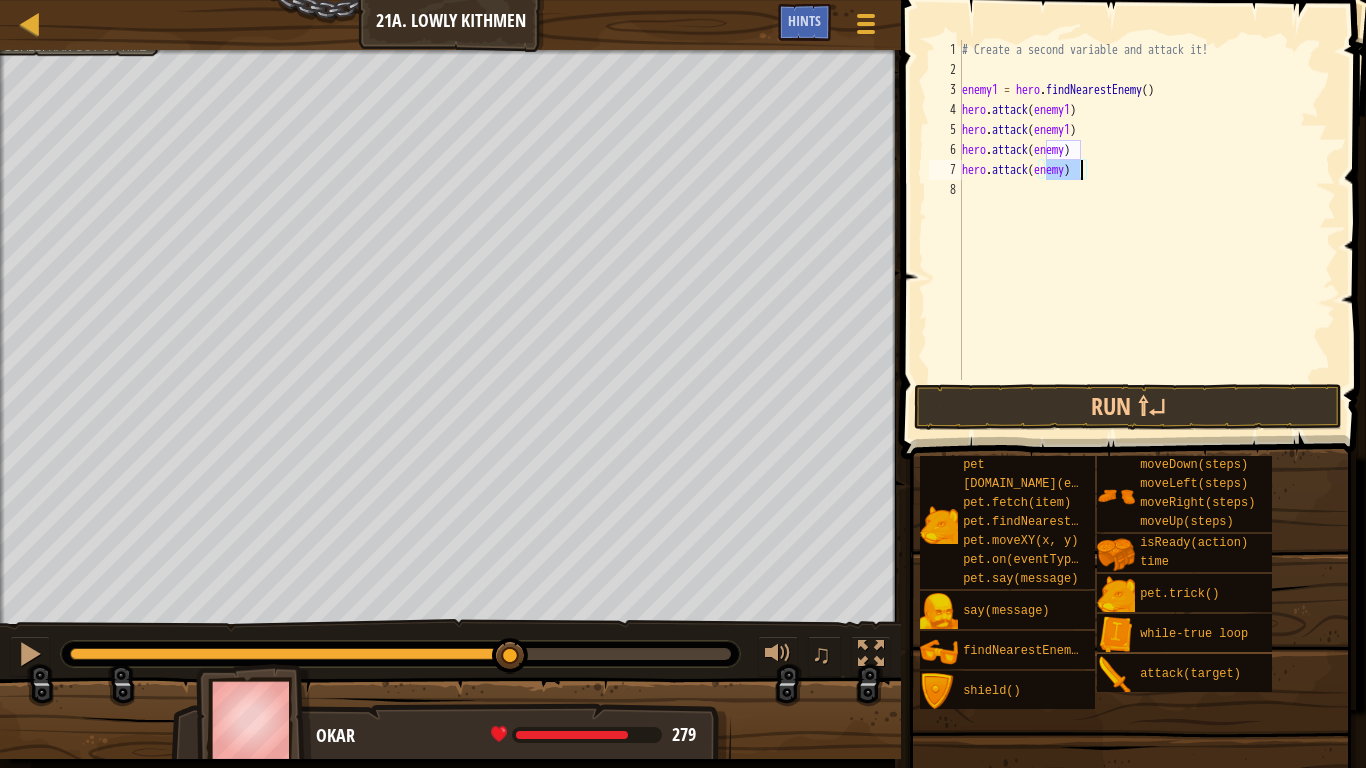 click on "# Create a second variable and attack it! enemy1   =   hero . findNearestEnemy ( ) hero . attack ( enemy1 ) hero . attack ( enemy1 ) hero . attack ( enemy ) hero . attack ( enemy )" at bounding box center [1147, 230] 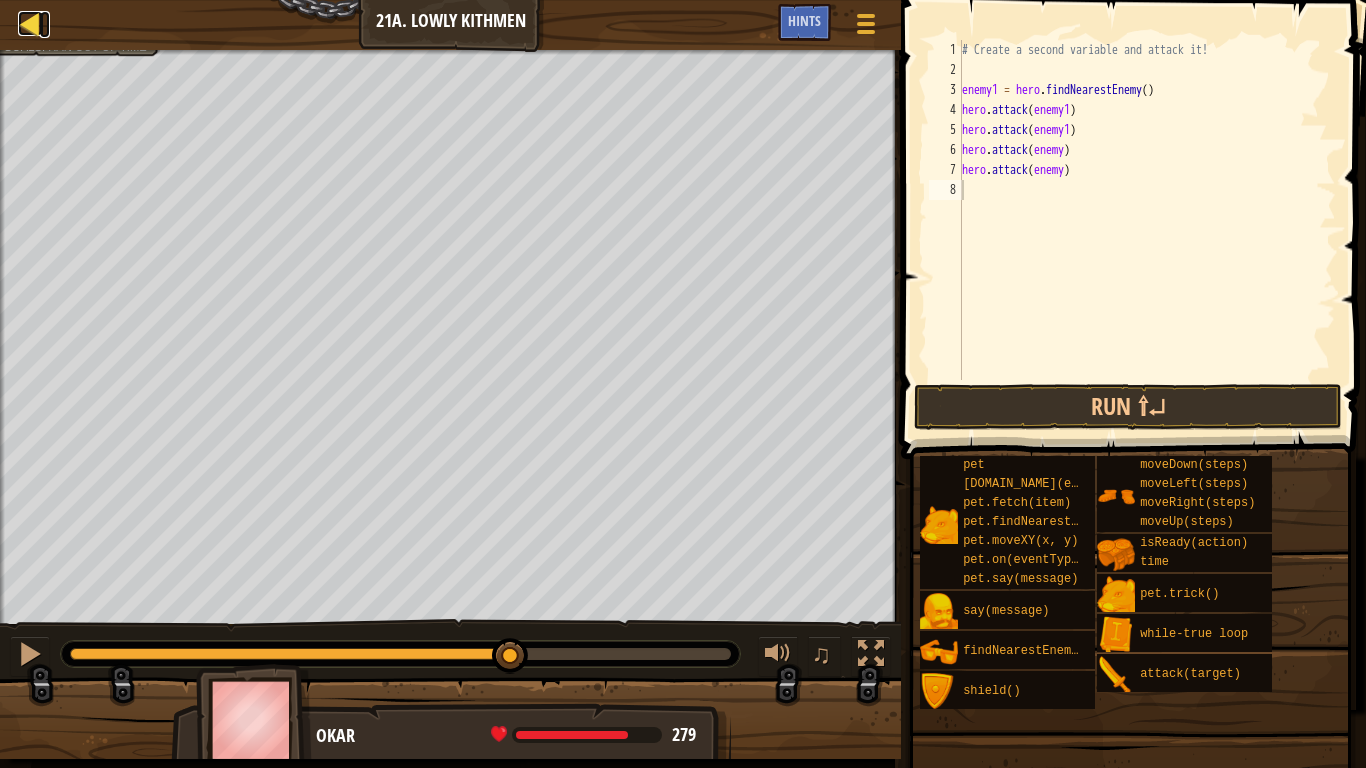 click at bounding box center [30, 23] 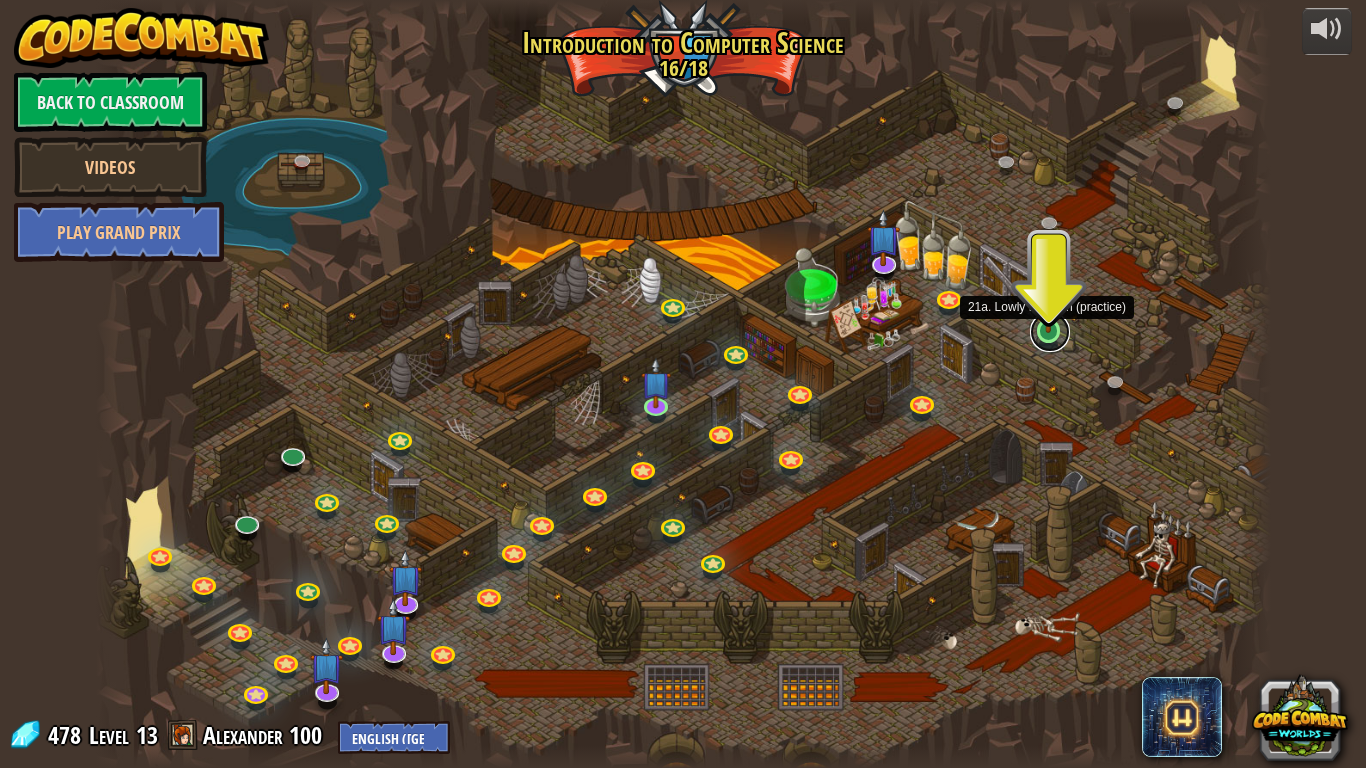 click at bounding box center [1050, 332] 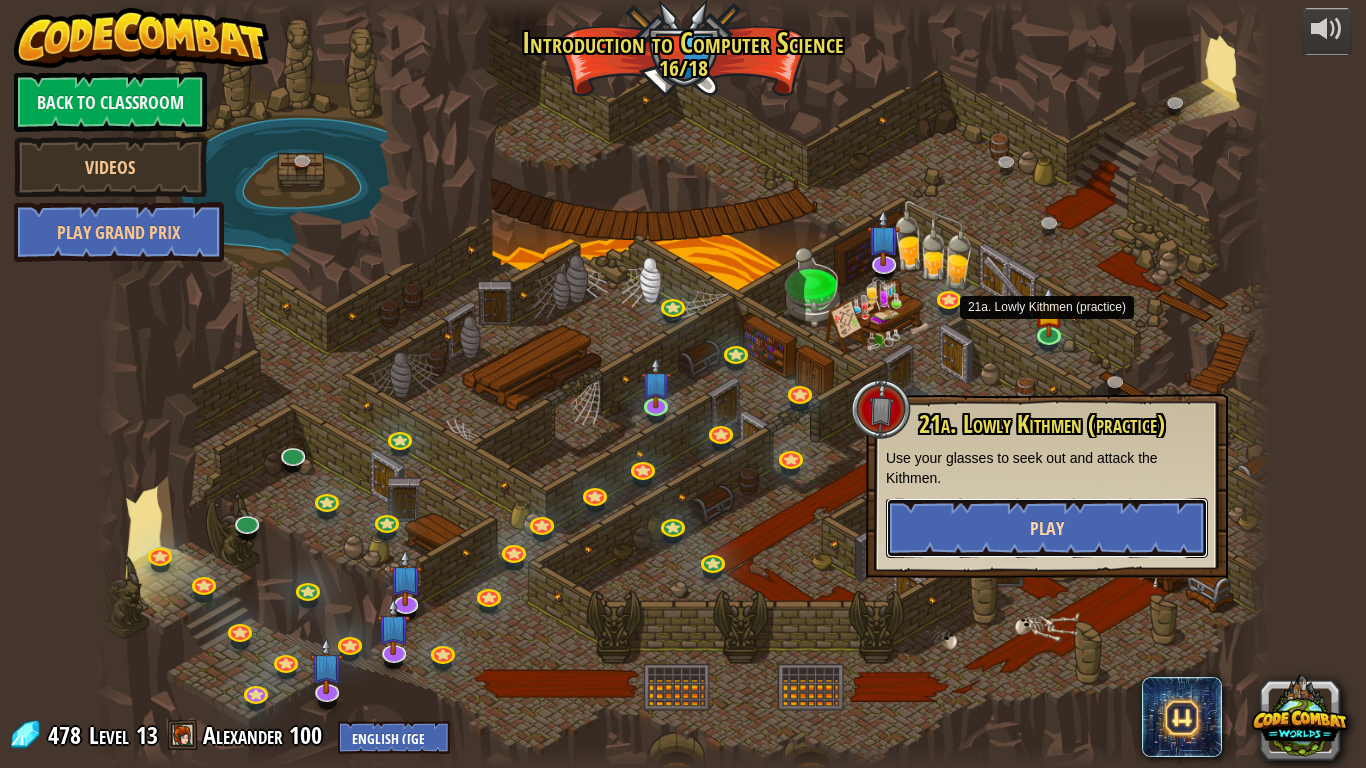click on "Play" at bounding box center [1047, 528] 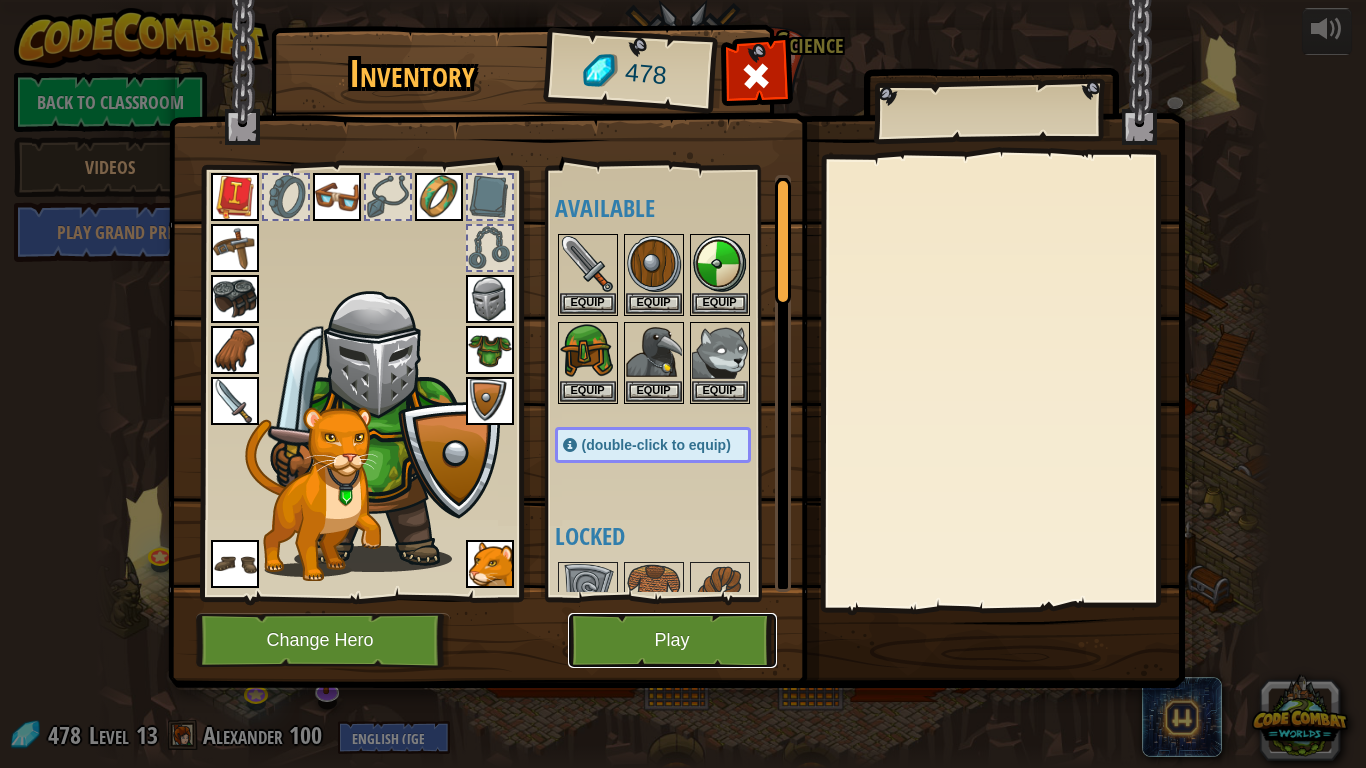 click on "Play" at bounding box center (672, 640) 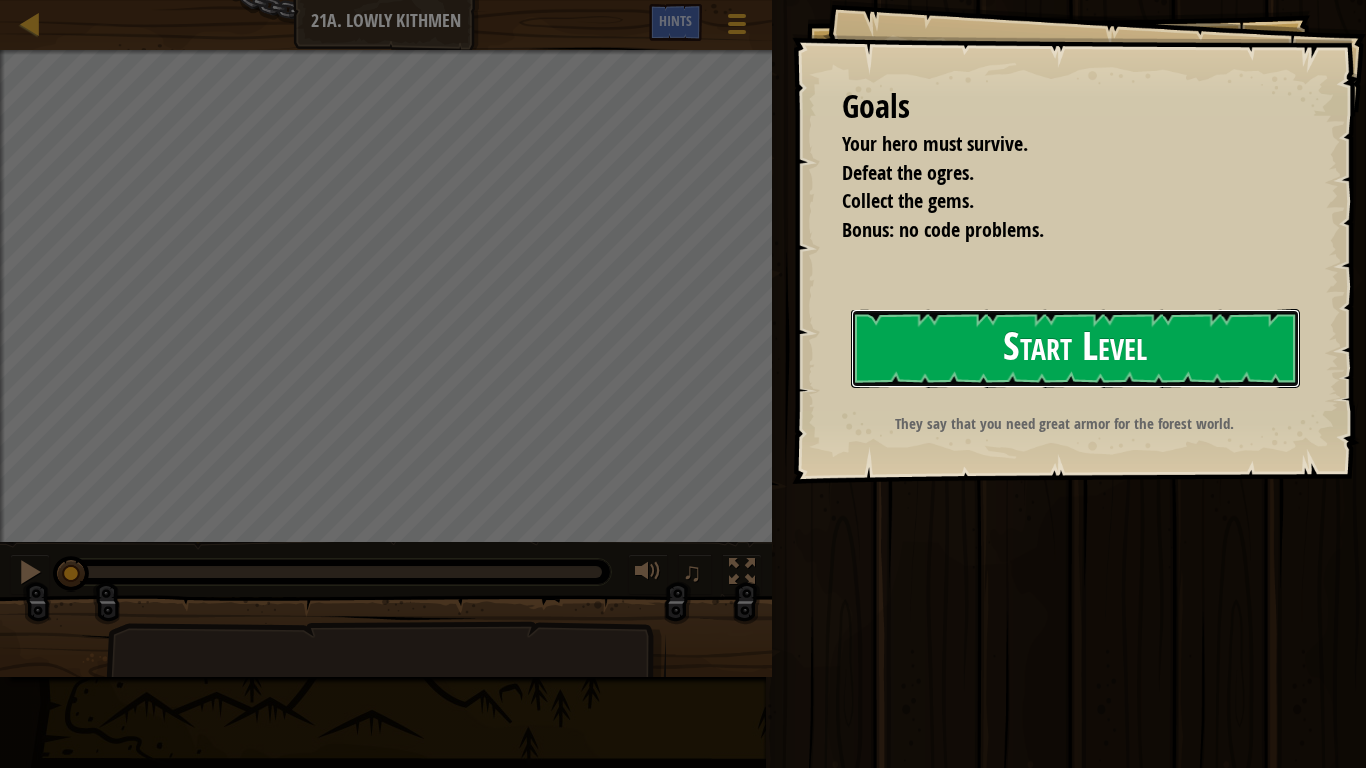 click on "Start Level" at bounding box center (1075, 348) 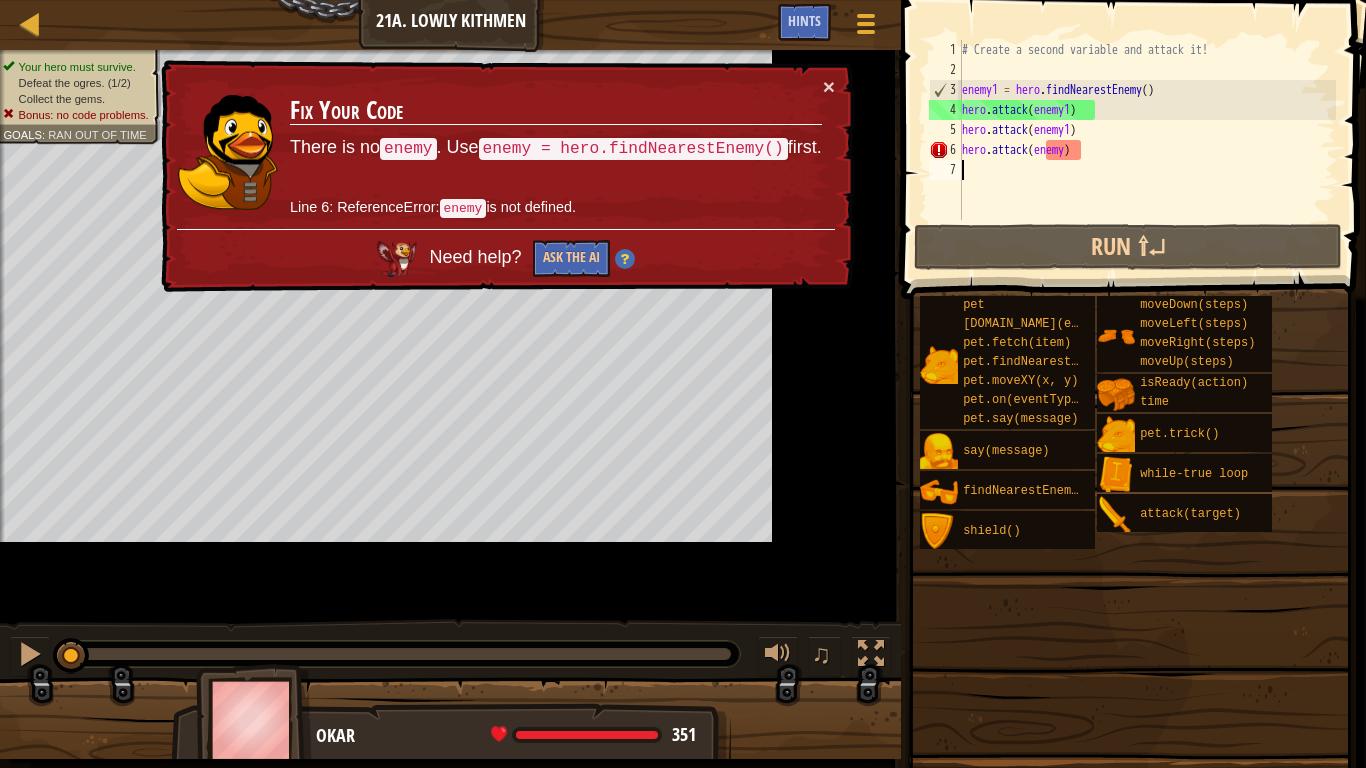 click on "Fix Your Code There is no  enemy . Use  enemy = hero.findNearestEnemy()  first.
Line 6: ReferenceError:  enemy  is not defined." at bounding box center [556, 152] 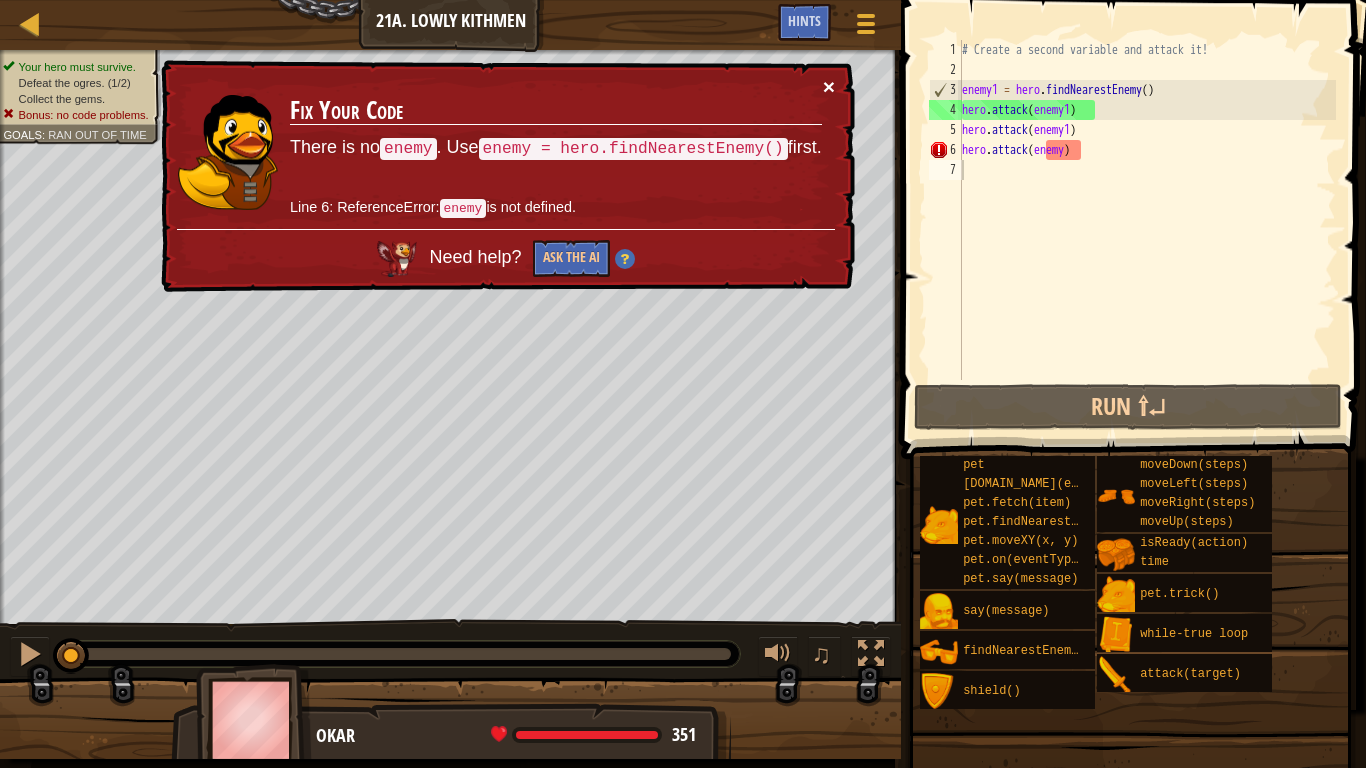 click on "×" at bounding box center [829, 88] 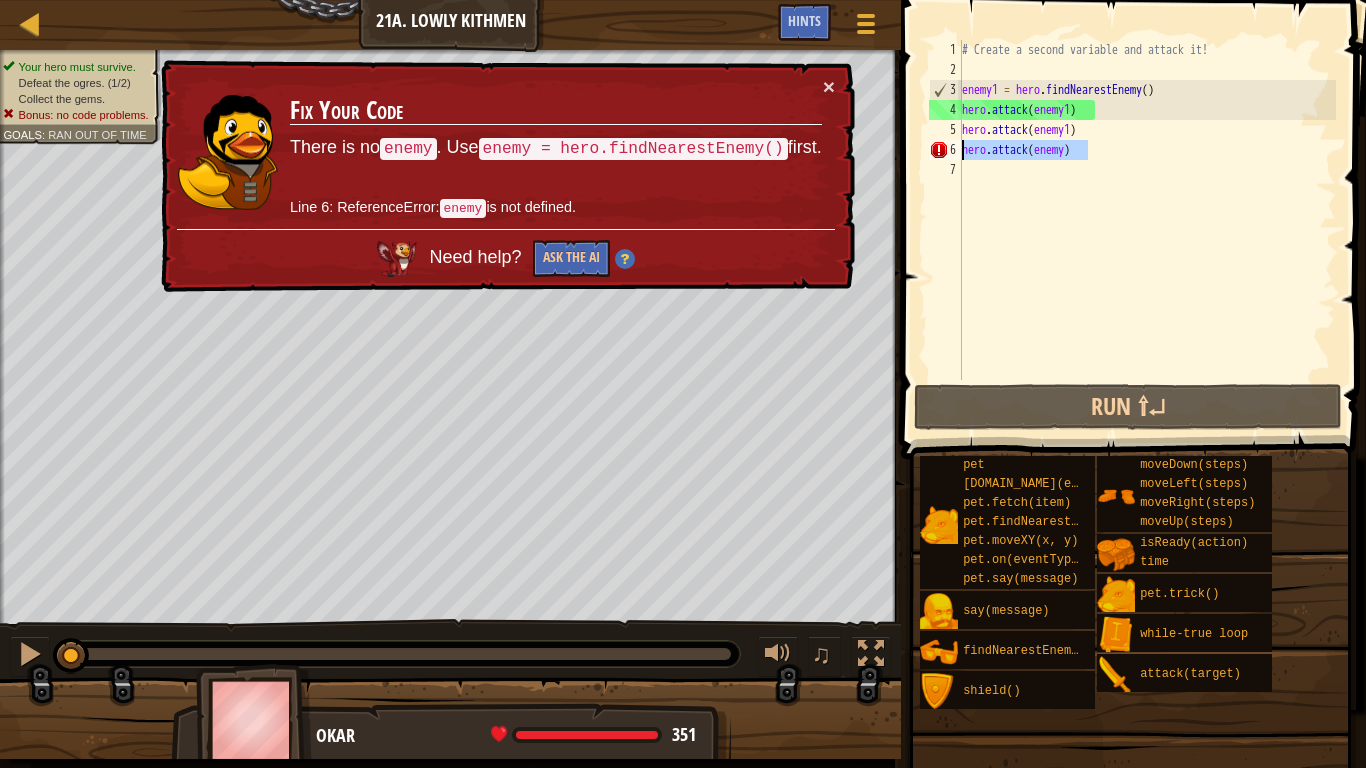 click on "Map Introduction to Computer Science 21a. Lowly Kithmen Game Menu Done Hints 1     הההההההההההההההההההההההההההההההההההההההההההההההההההההההההההההההההההההההההההההההההההההההההההההההההההההההההההההההההההההההההההההההההההההההההההההההההההההההההההההההההההההההההההההההההההההההההההההההההההההההההההההההההההההההההההההההההההההההההההההההההההההההההההההההה XXXXXXXXXXXXXXXXXXXXXXXXXXXXXXXXXXXXXXXXXXXXXXXXXXXXXXXXXXXXXXXXXXXXXXXXXXXXXXXXXXXXXXXXXXXXXXXXXXXXXXXXXXXXXXXXXXXXXXXXXXXXXXXXXXXXXXXXXXXXXXXXXXXXXXXXXXXXXXXXXXXXXXXXXXXXXXXXXXXXXXXXXXXXXXXXXXXXXXXXXXXXXXXXXXXXXXXXXXXXXXXXXXXXXXXXXXXXXXXXXXXXXXXXXXXXXXXX Solution × Hints Videos 1 2 3 4 5 6 7 # Create a second variable and attack it! enemy1   =   hero . findNearestEnemy ( ) hero . attack ( enemy1 ) hero . attack ( enemy1" at bounding box center (683, 384) 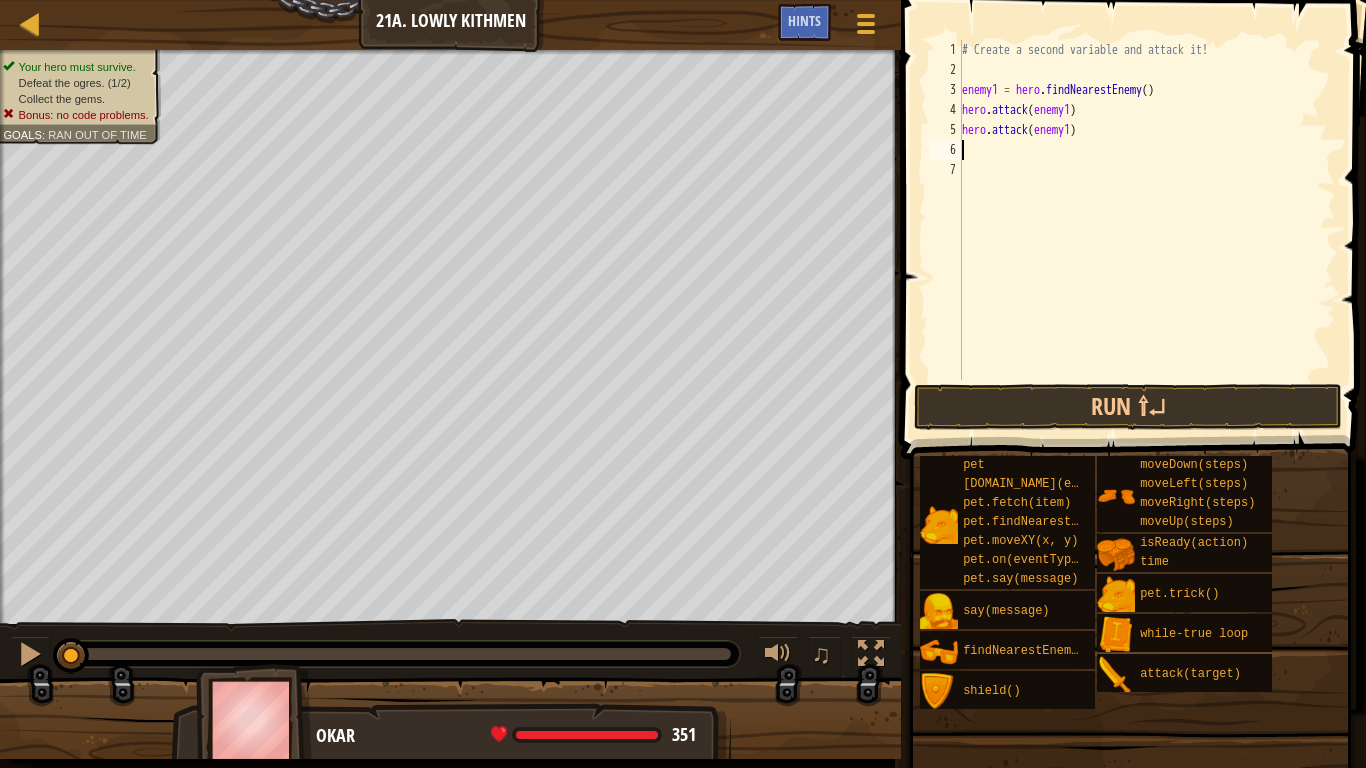 click on "1 2 3 4 5 6 7" at bounding box center [945, 500040] 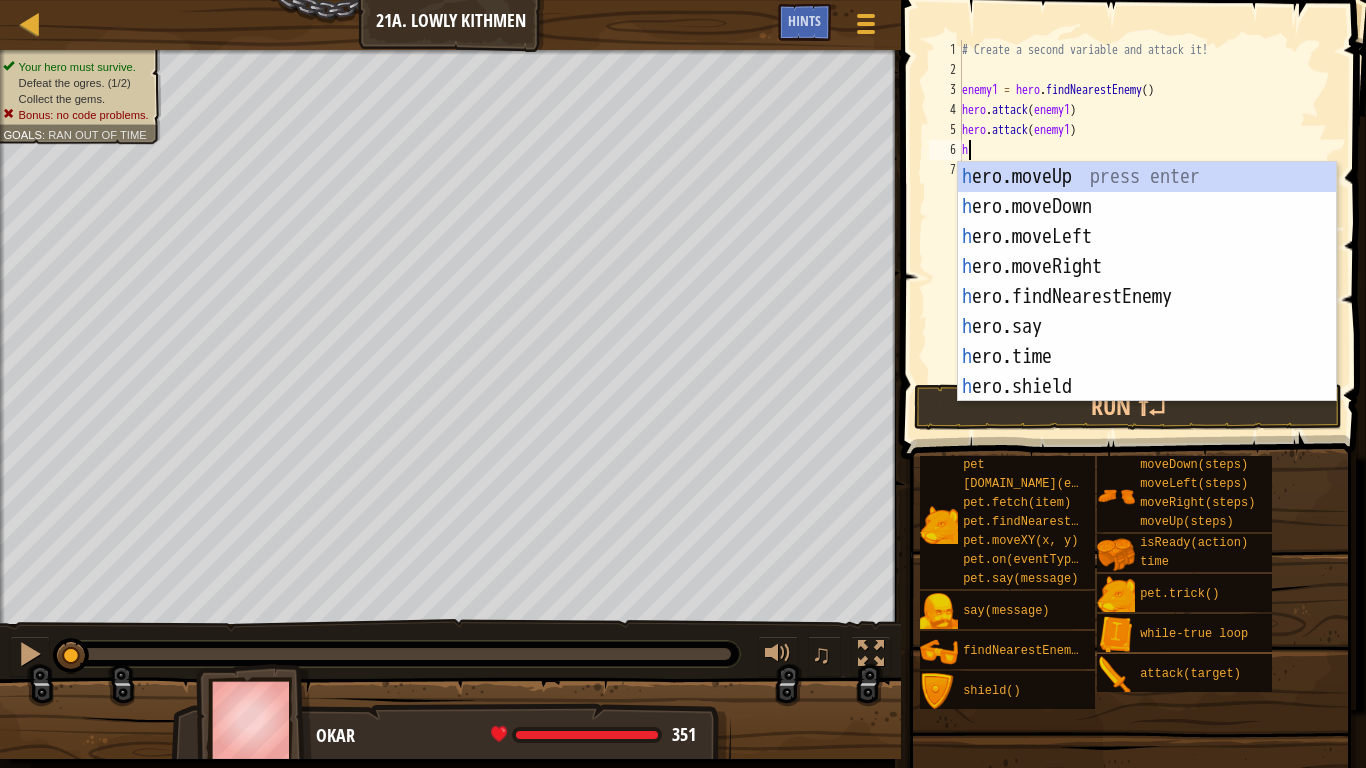 scroll, scrollTop: 9, scrollLeft: 0, axis: vertical 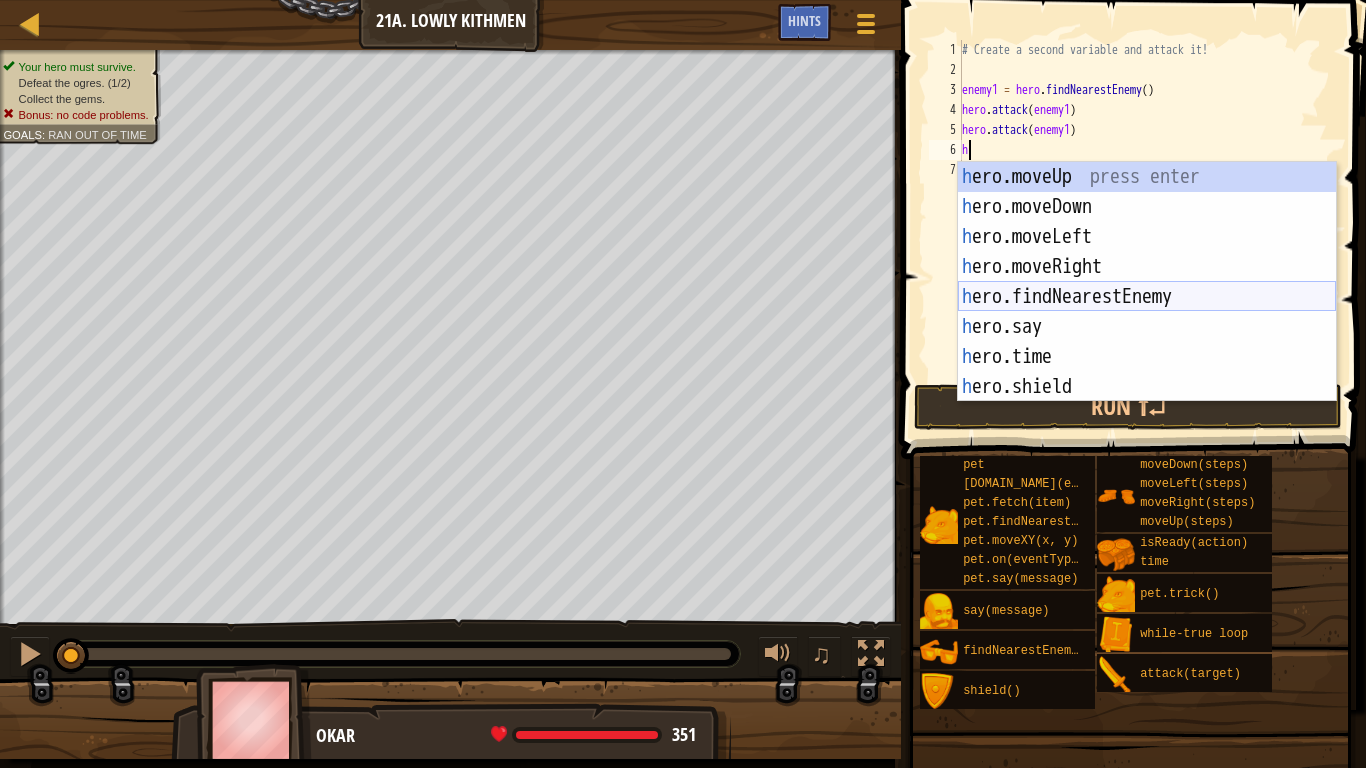 click on "h ero.moveUp press enter h ero.moveDown press enter h ero.moveLeft press enter h ero.moveRight press enter h ero.findNearestEnemy press enter h ero.say press enter h ero.time press enter h ero.shield press enter h ero.attack press enter" at bounding box center [1147, 312] 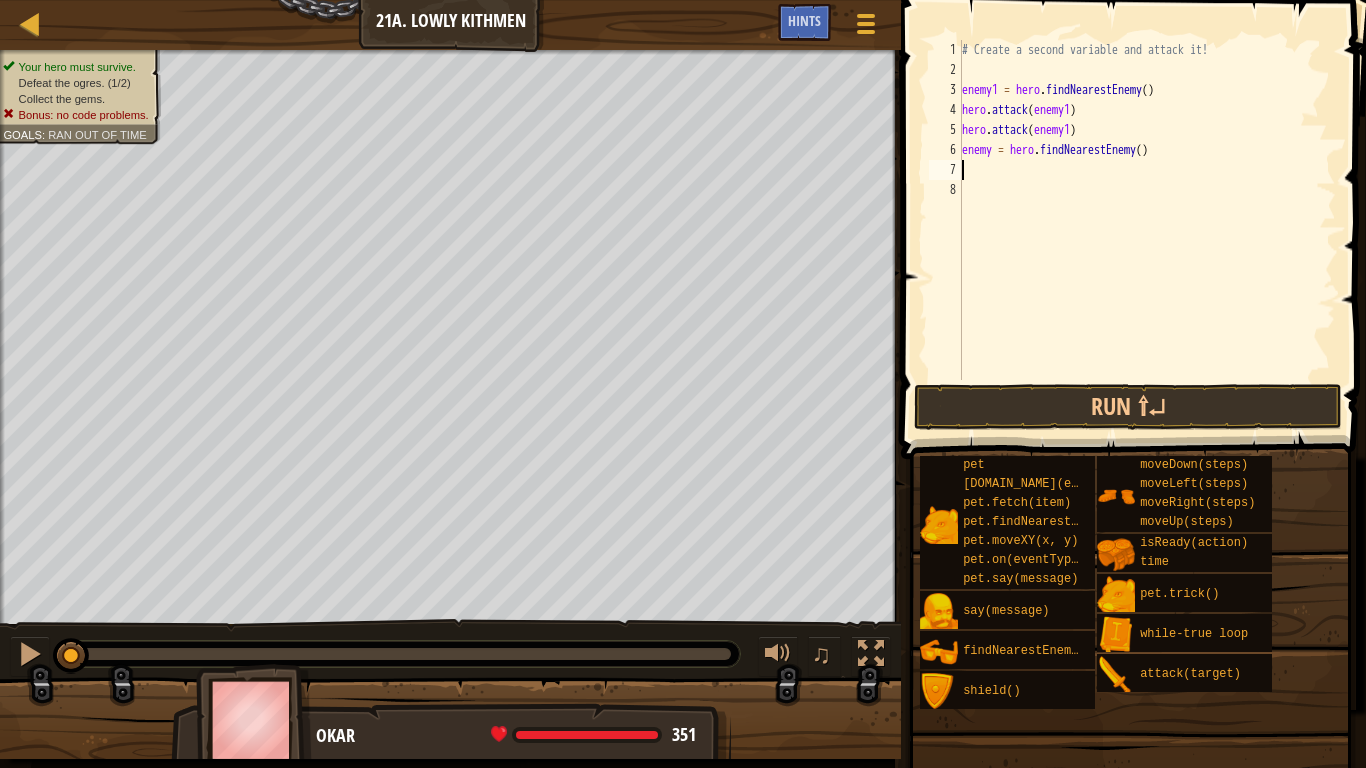 type on "h" 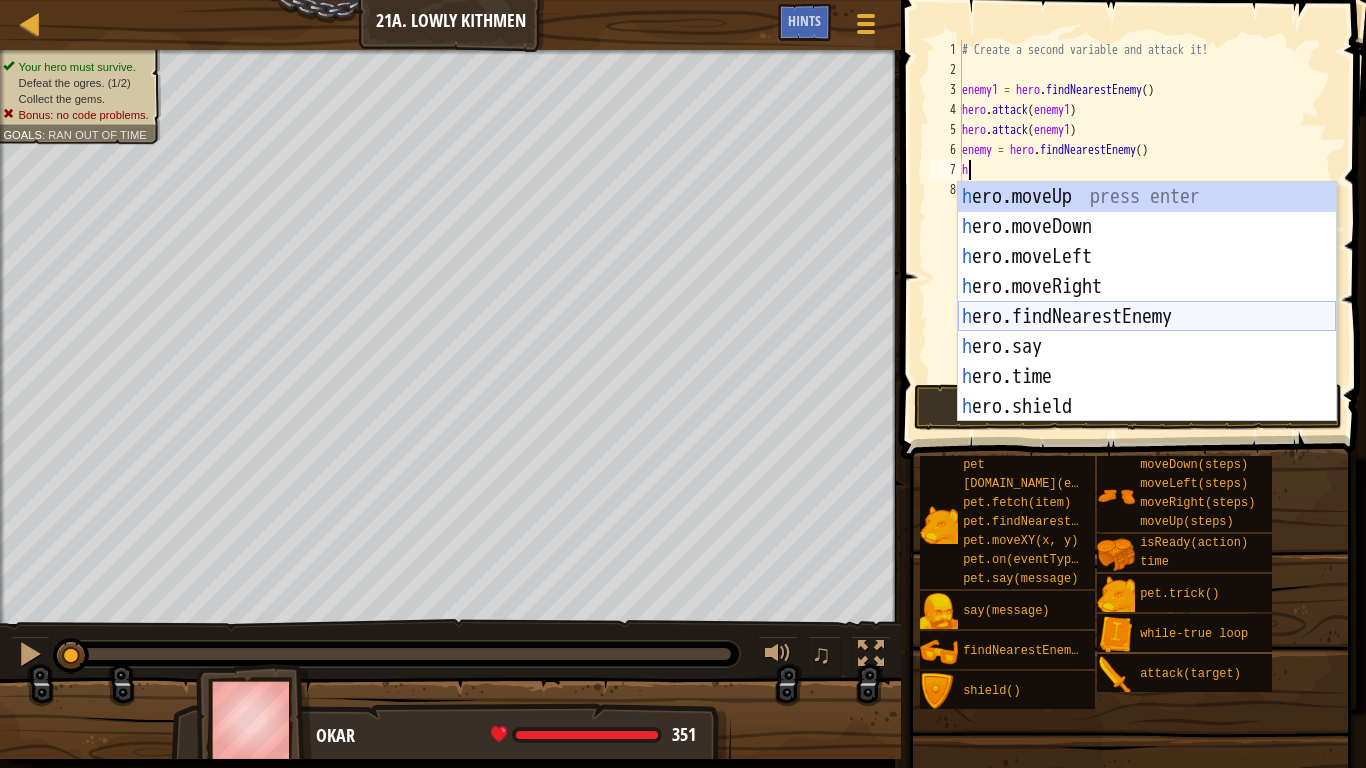click on "h ero.moveUp press enter h ero.moveDown press enter h ero.moveLeft press enter h ero.moveRight press enter h ero.findNearestEnemy press enter h ero.say press enter h ero.time press enter h ero.shield press enter h ero.attack press enter" at bounding box center (1147, 332) 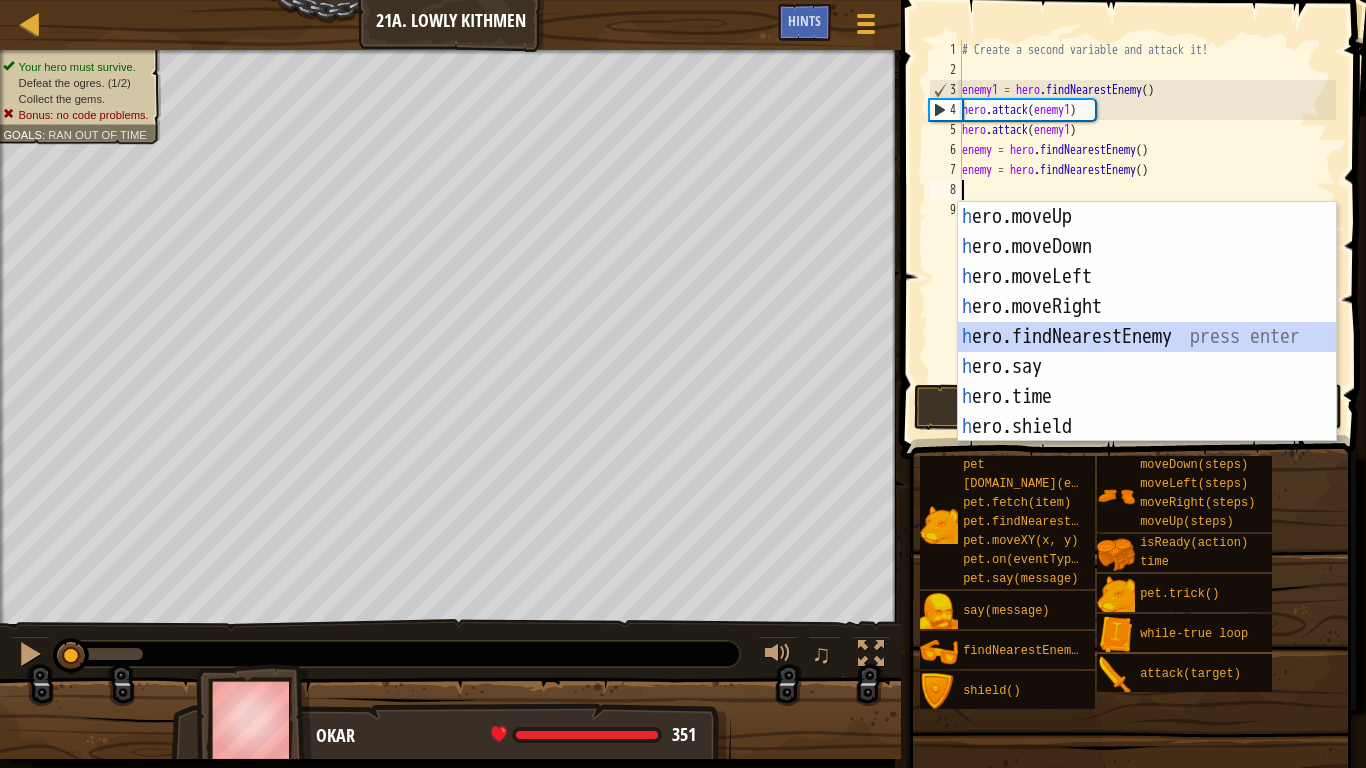 type on "m" 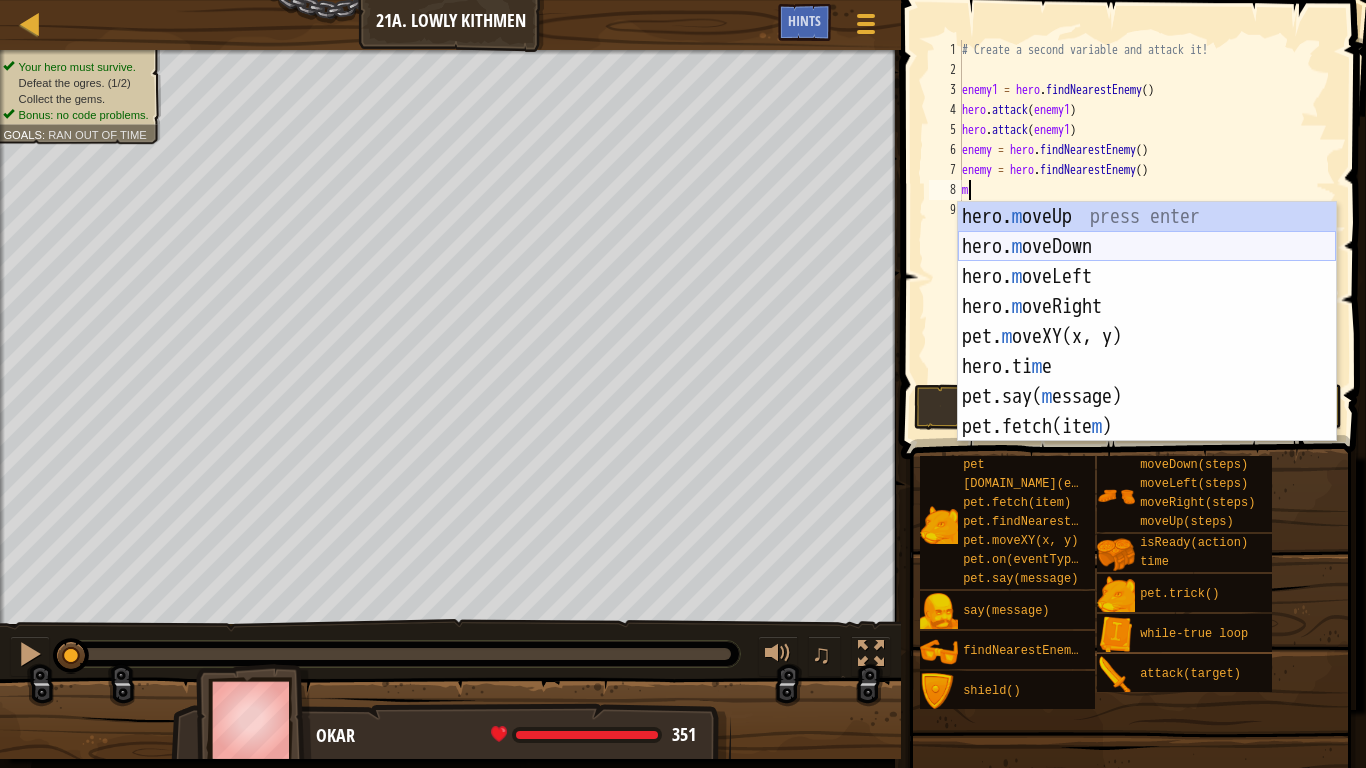 click on "hero. m oveUp press enter hero. m oveDown press enter hero. m oveLeft press enter hero. m oveRight press enter pet. m oveXY(x, y) press enter hero.ti m e press enter pet.say( m essage) press enter pet.fetch(ite m ) press enter [DOMAIN_NAME][PERSON_NAME](ene m y) press enter" at bounding box center [1147, 352] 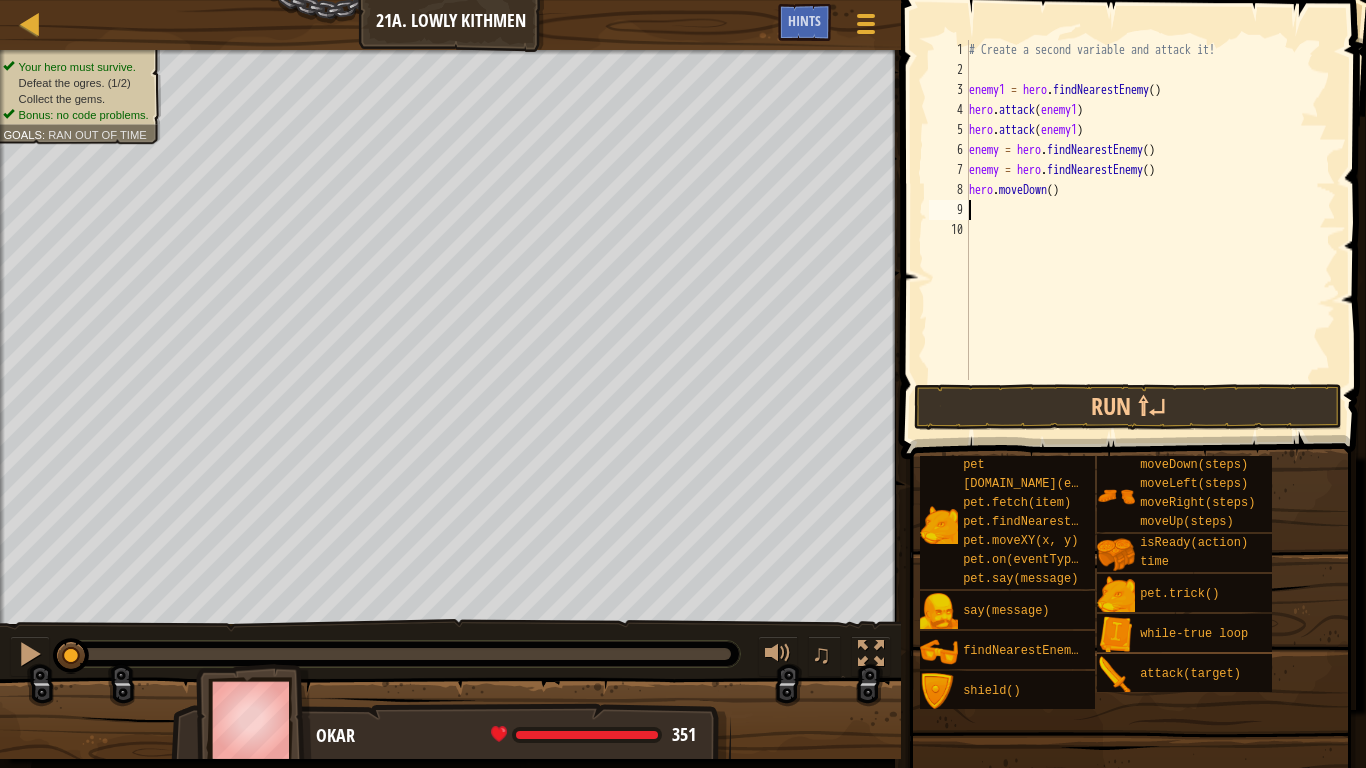 type on "m" 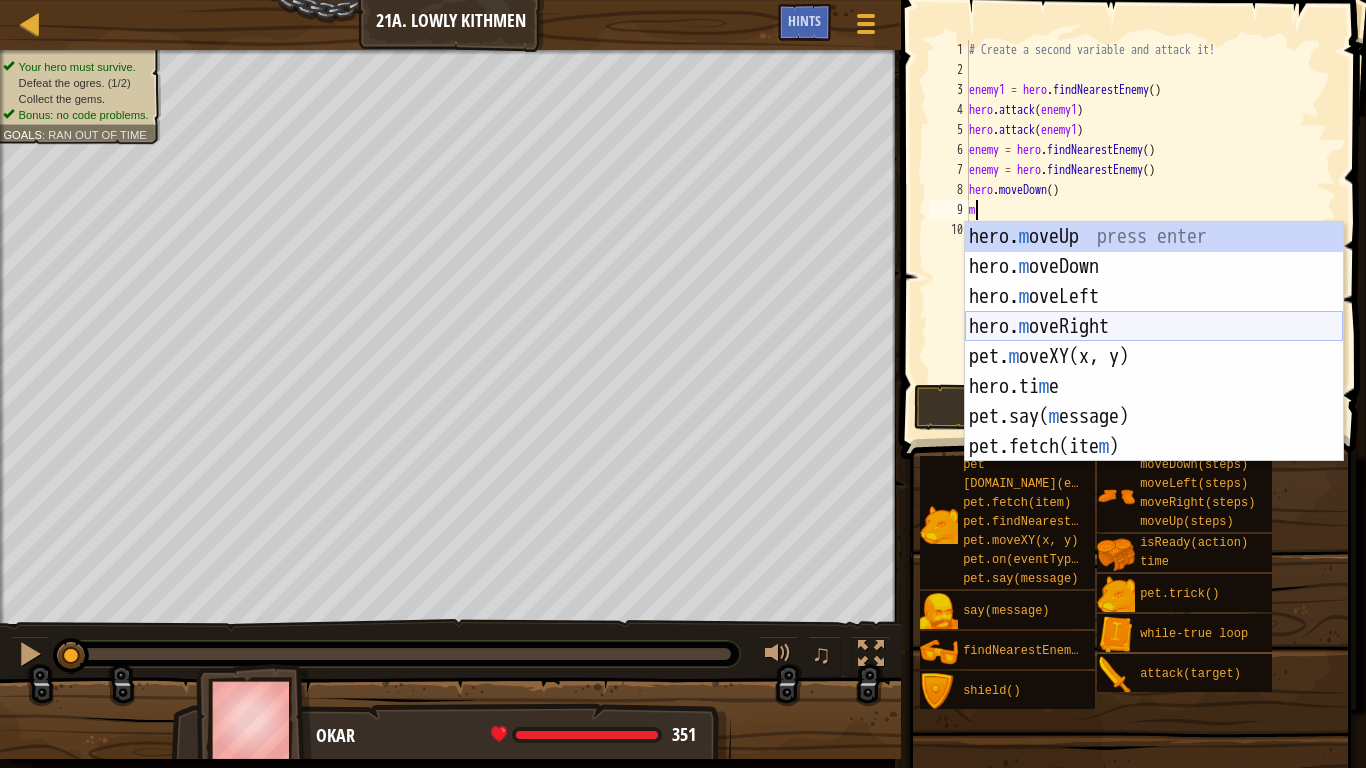 click on "hero. m oveUp press enter hero. m oveDown press enter hero. m oveLeft press enter hero. m oveRight press enter pet. m oveXY(x, y) press enter hero.ti m e press enter pet.say( m essage) press enter pet.fetch(ite m ) press enter [DOMAIN_NAME][PERSON_NAME](ene m y) press enter" at bounding box center [1154, 372] 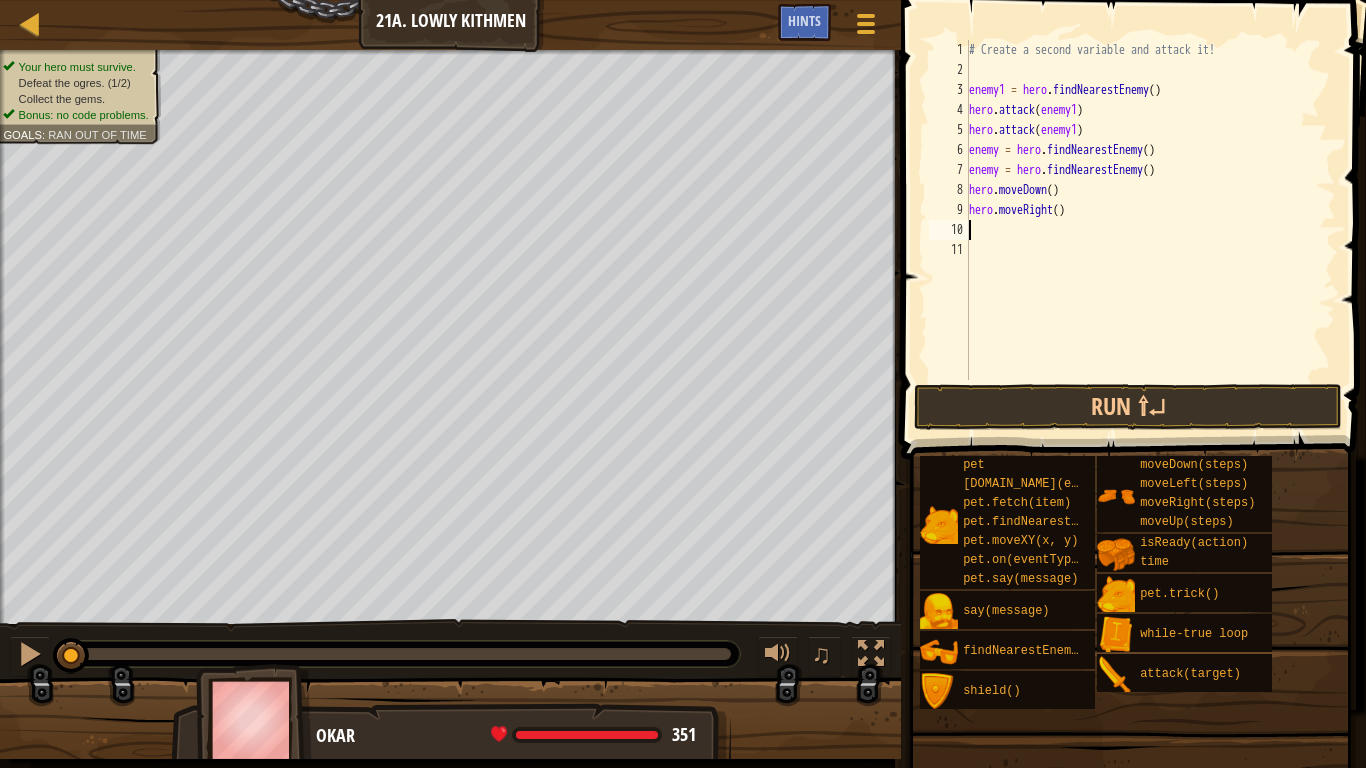click on "# Create a second variable and attack it! enemy1   =   hero . findNearestEnemy ( ) hero . attack ( enemy1 ) hero . attack ( enemy1 ) enemy   =   hero . findNearestEnemy ( ) enemy   =   hero . findNearestEnemy ( ) hero . moveDown ( ) hero . moveRight ( )" at bounding box center [1150, 230] 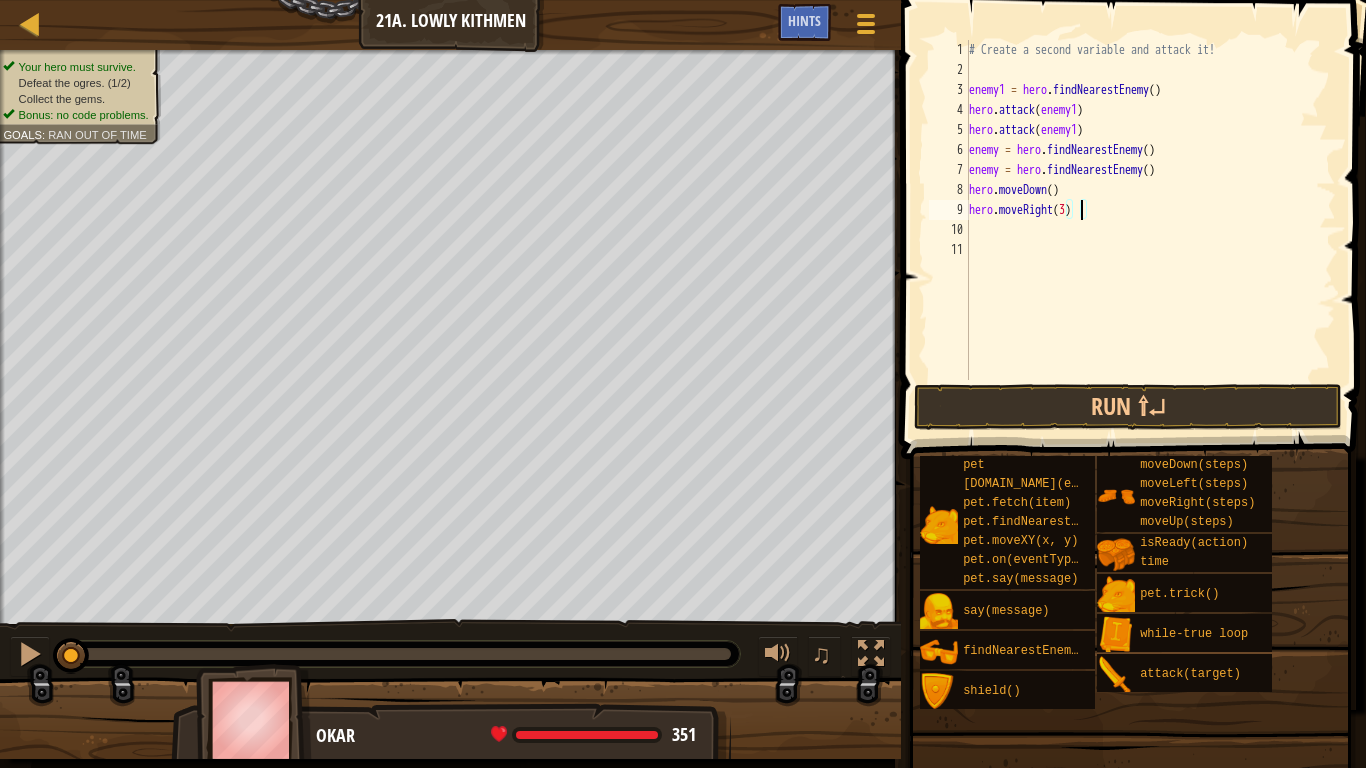 scroll, scrollTop: 9, scrollLeft: 16, axis: both 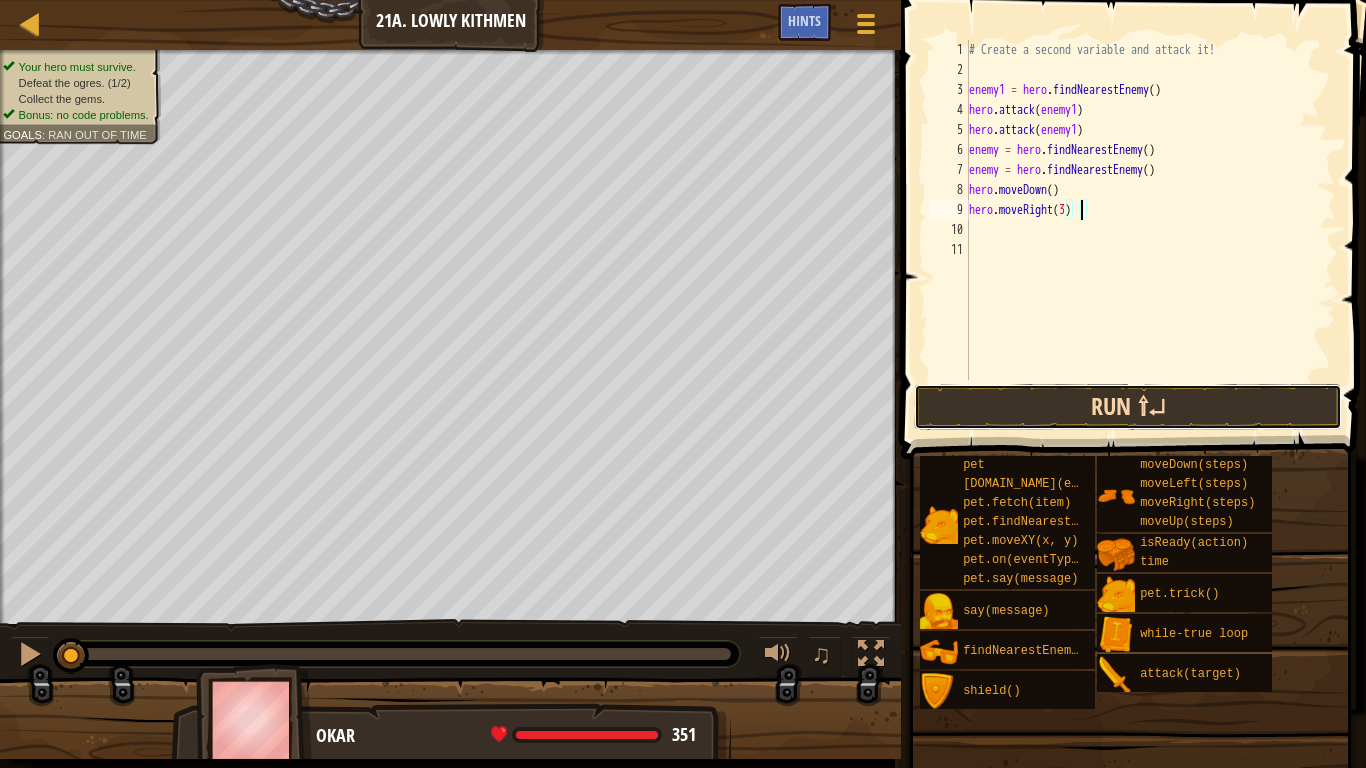 click on "Run ⇧↵" at bounding box center [1128, 407] 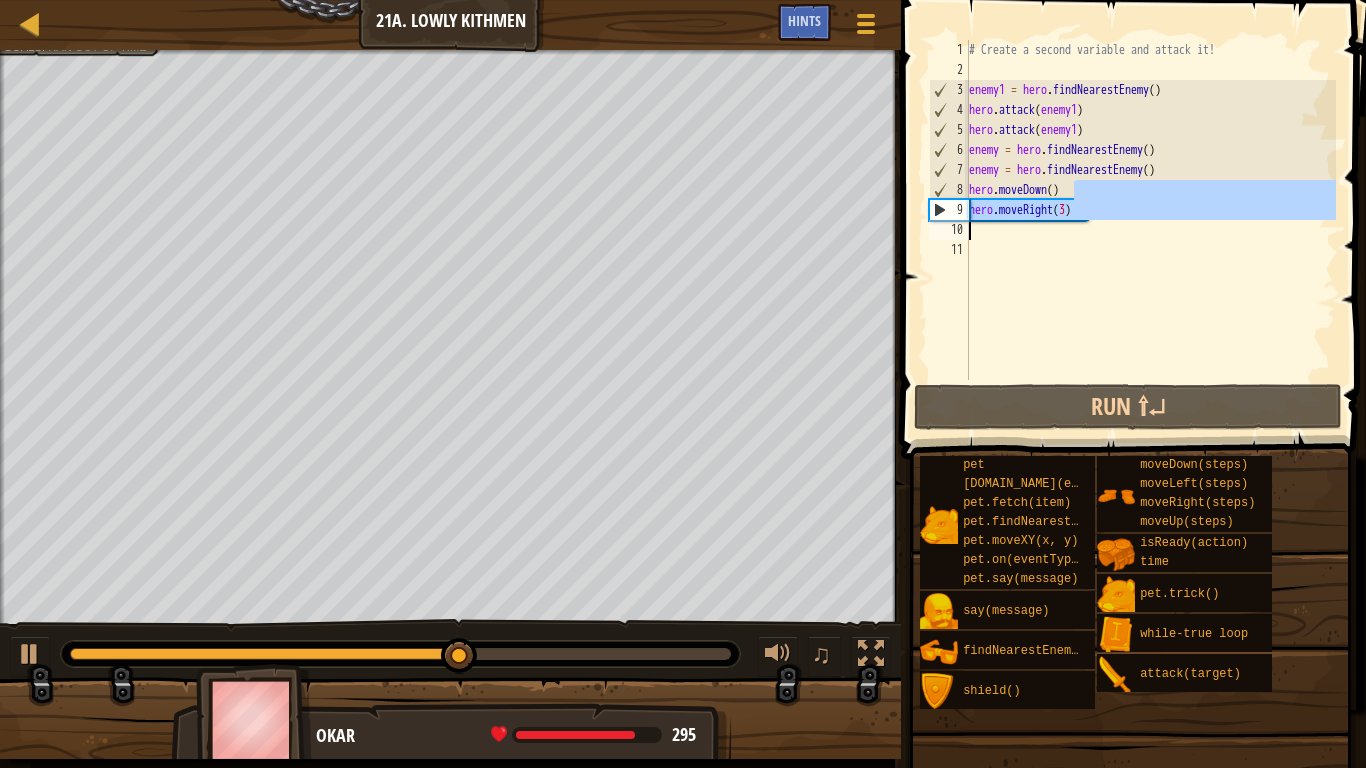 drag, startPoint x: 1091, startPoint y: 189, endPoint x: 916, endPoint y: 229, distance: 179.51323 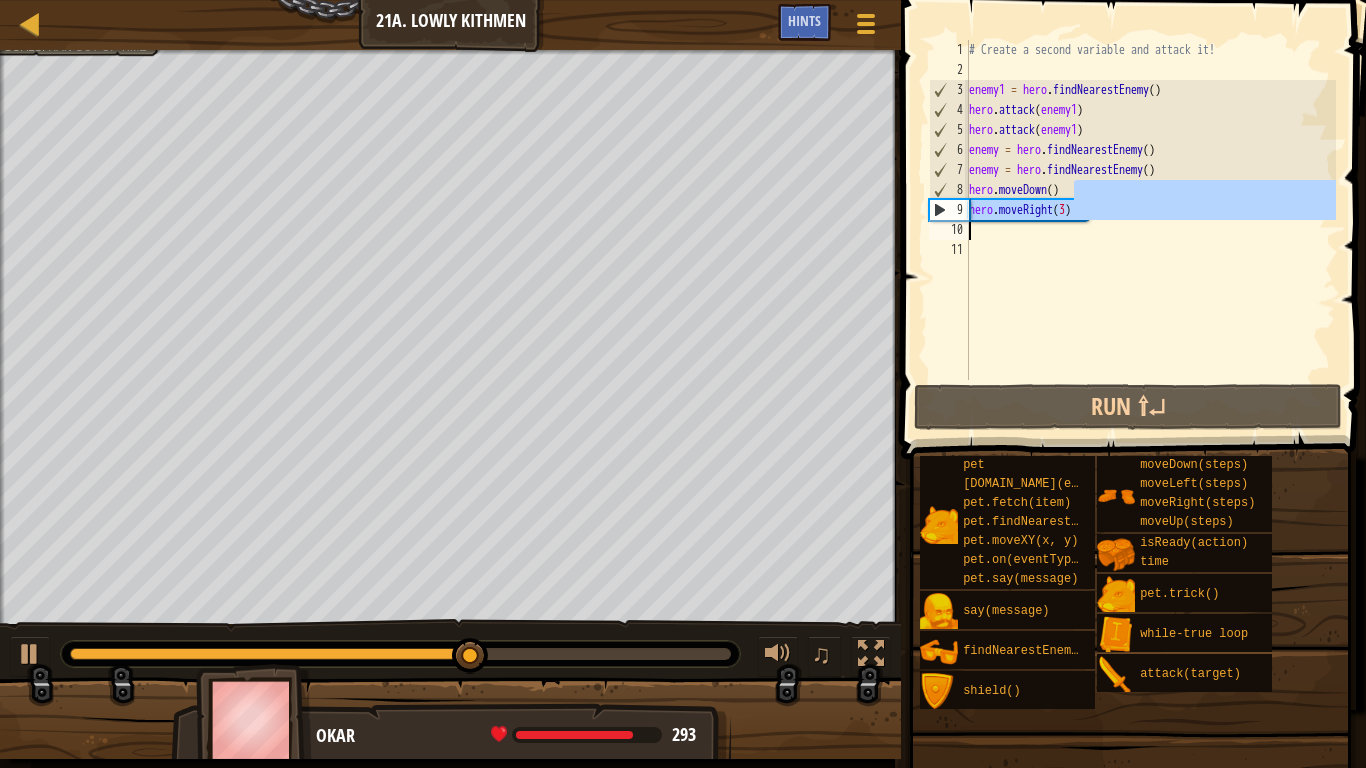 type on "hero.moveDown()" 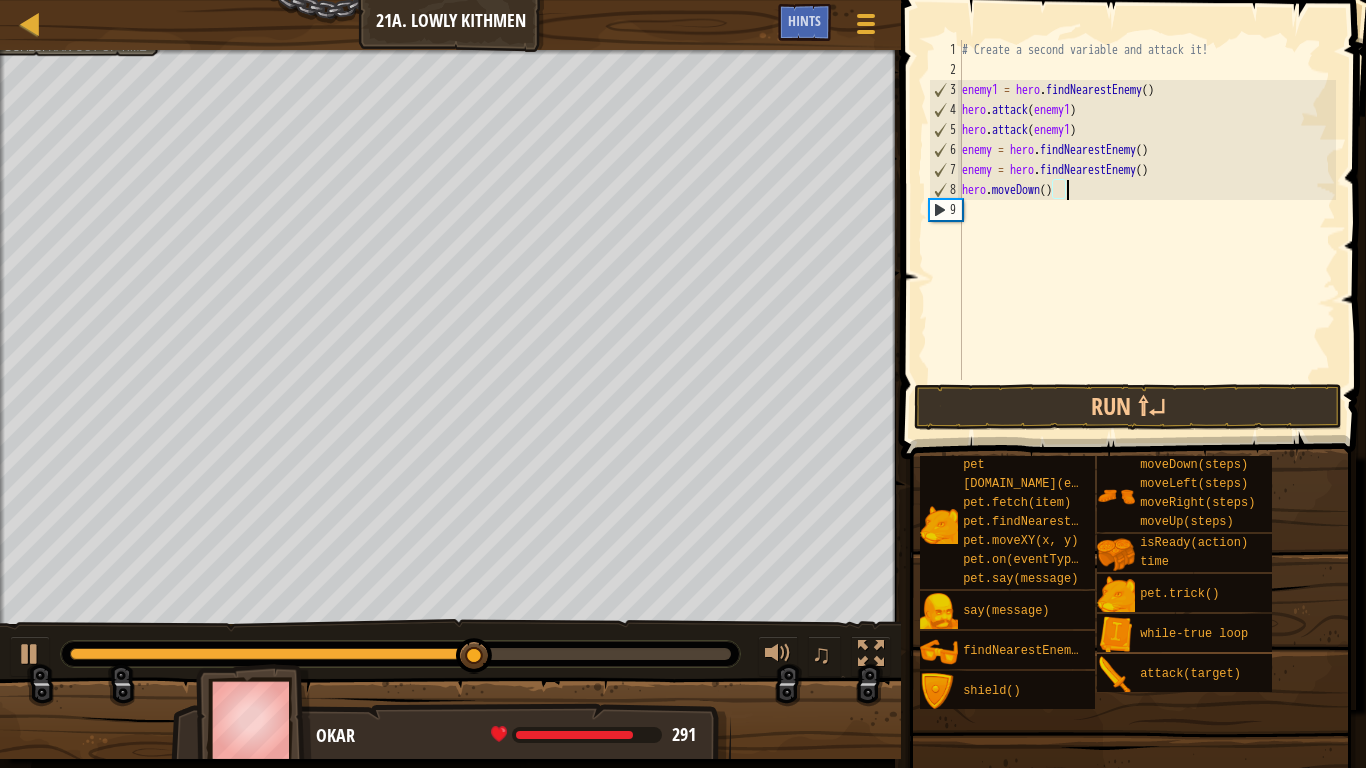 scroll, scrollTop: 9, scrollLeft: 14, axis: both 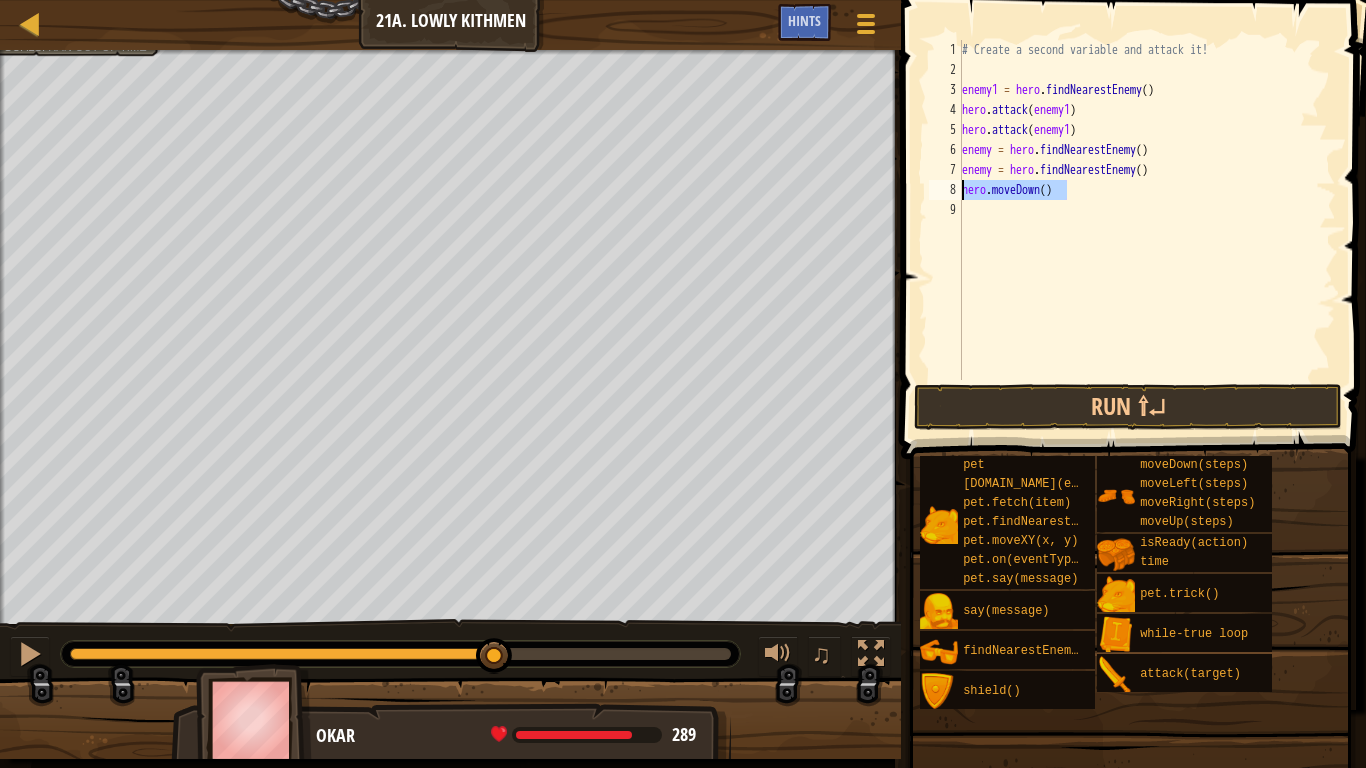 drag, startPoint x: 1072, startPoint y: 191, endPoint x: 926, endPoint y: 182, distance: 146.27713 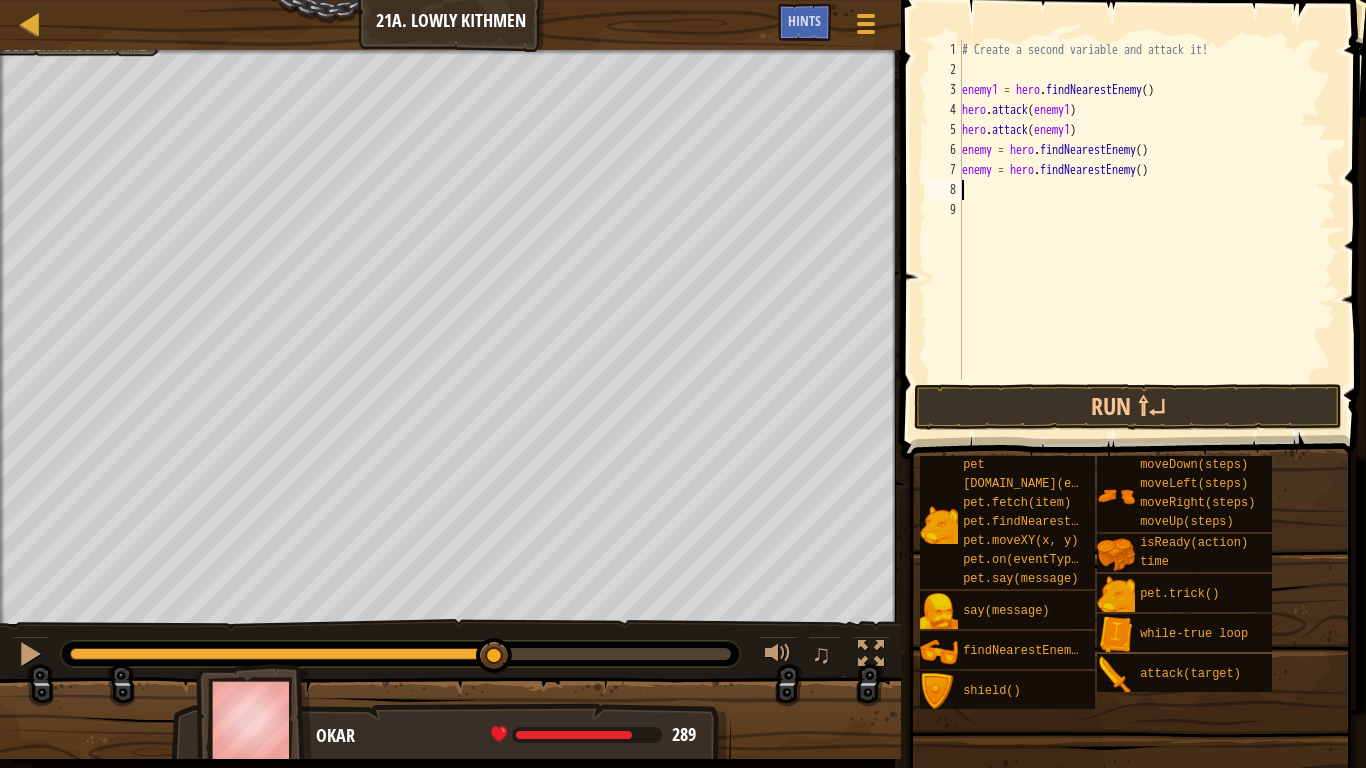 scroll, scrollTop: 9, scrollLeft: 0, axis: vertical 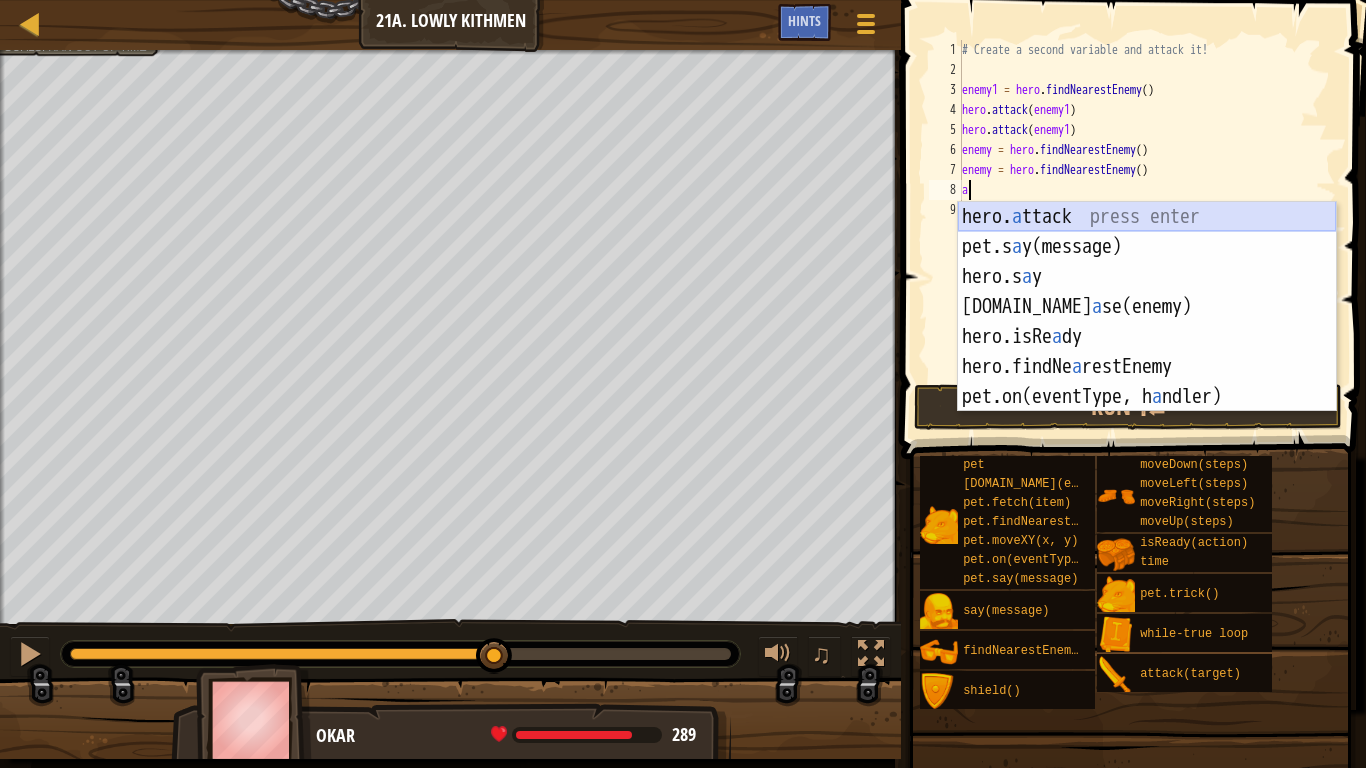 click on "hero. a ttack press enter pet.s a y(message) press enter hero.s a y press enter [DOMAIN_NAME] a se(enemy) press enter hero.isRe a dy press enter hero.findNe a restEnemy press enter pet.on(eventType, h a ndler) press enter" at bounding box center (1147, 337) 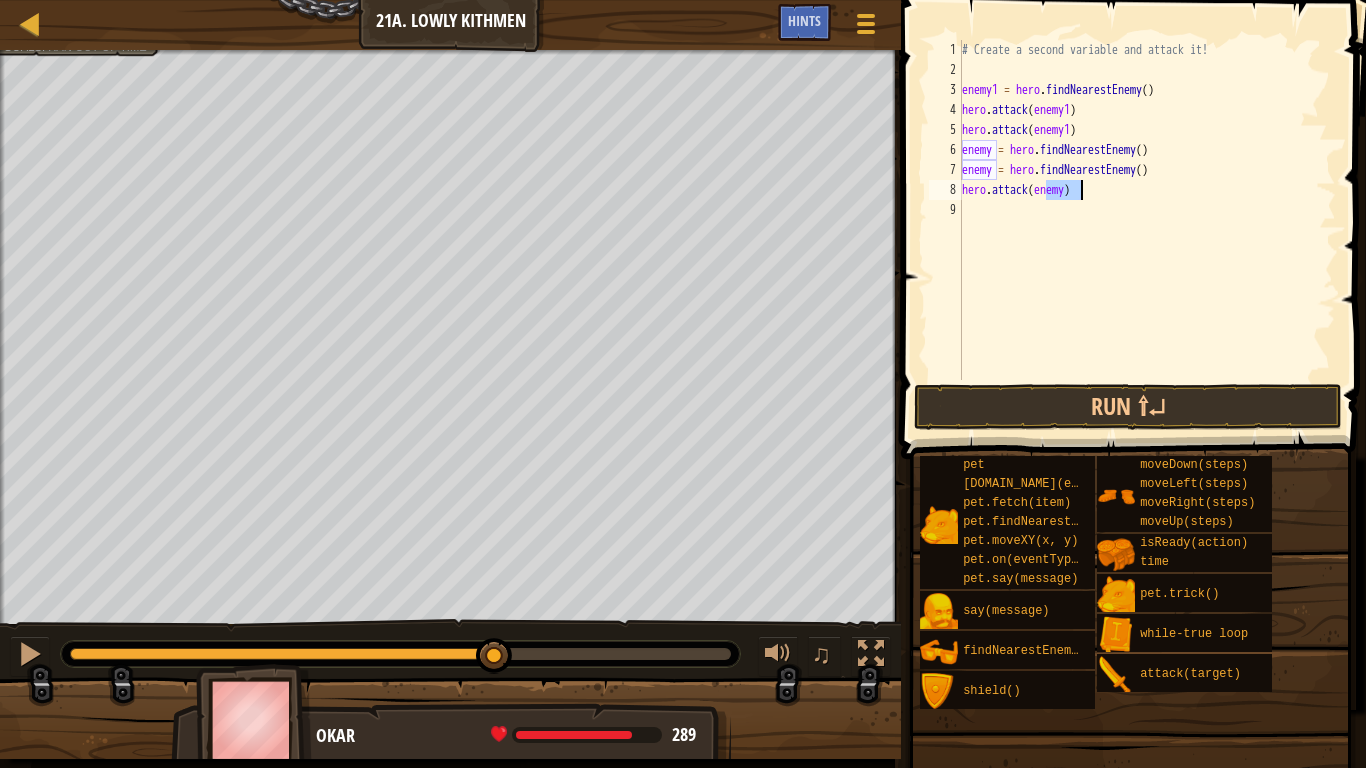 type on "hero.attack(enemy)" 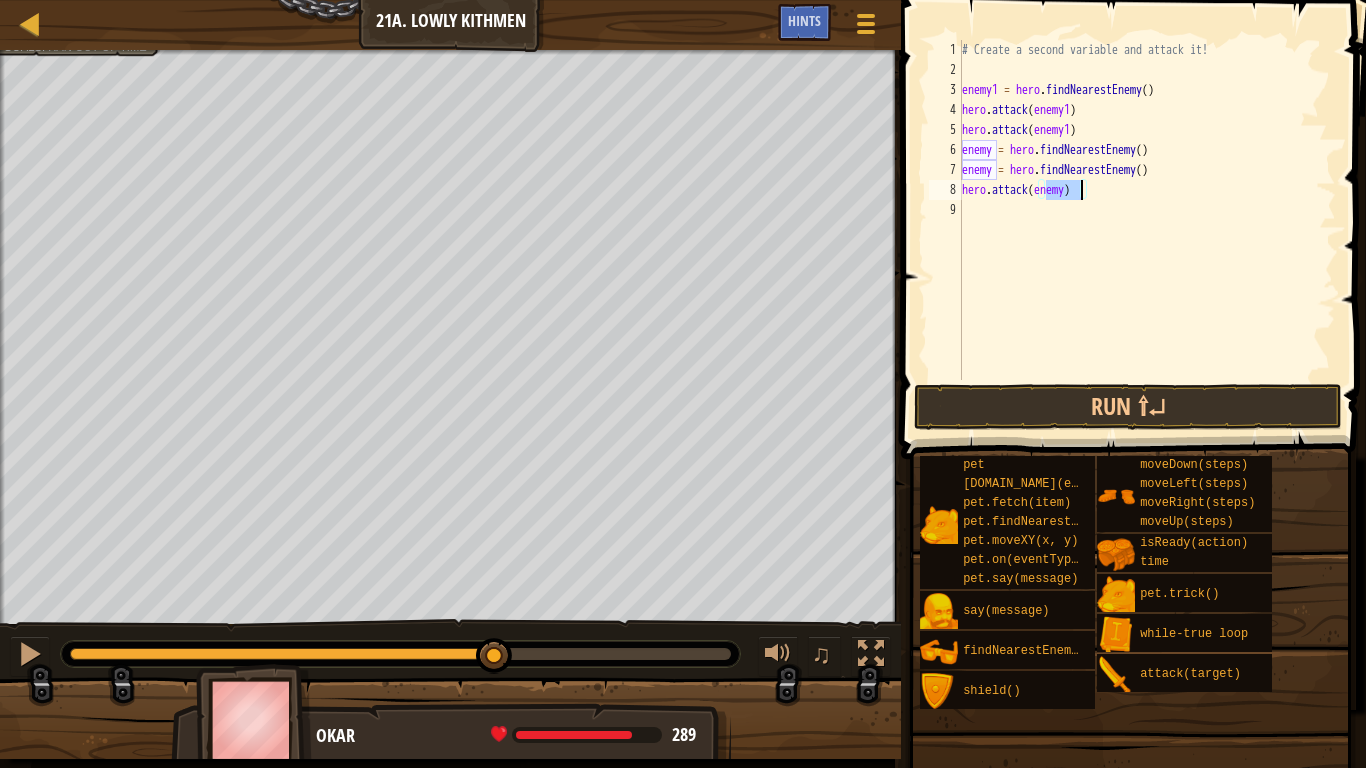 click on "# Create a second variable and attack it! enemy1   =   hero . findNearestEnemy ( ) hero . attack ( enemy1 ) hero . attack ( enemy1 ) enemy   =   hero . findNearestEnemy ( ) enemy   =   hero . findNearestEnemy ( ) hero . attack ( enemy )" at bounding box center [1147, 230] 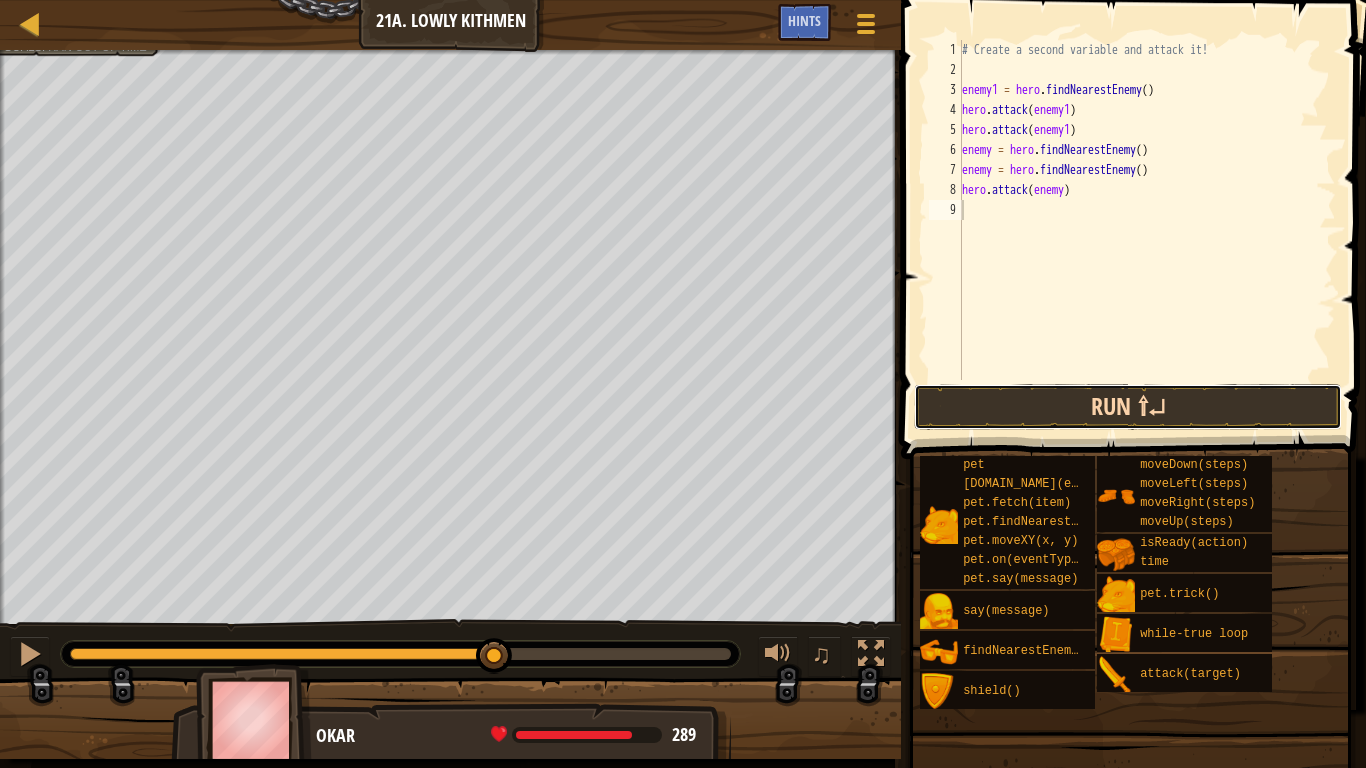 click on "Run ⇧↵" at bounding box center [1128, 407] 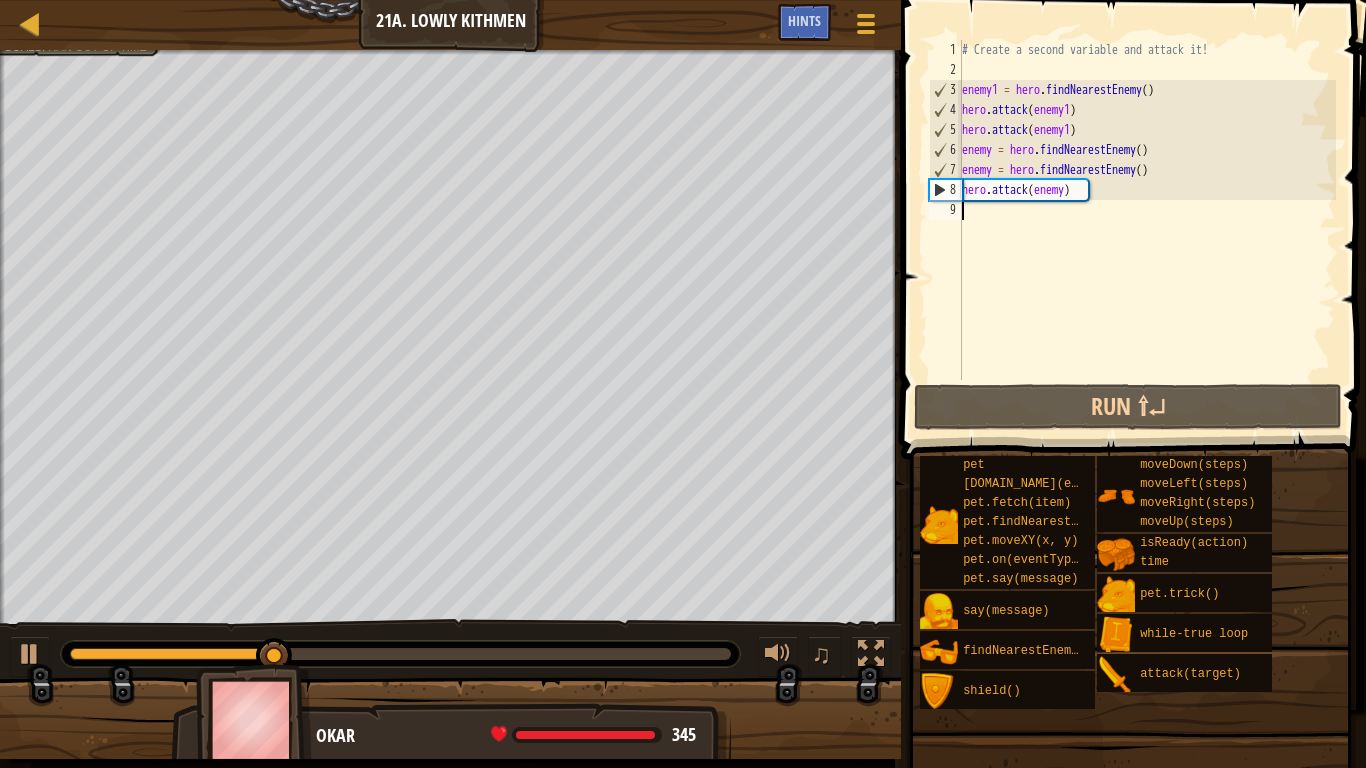 type on "m" 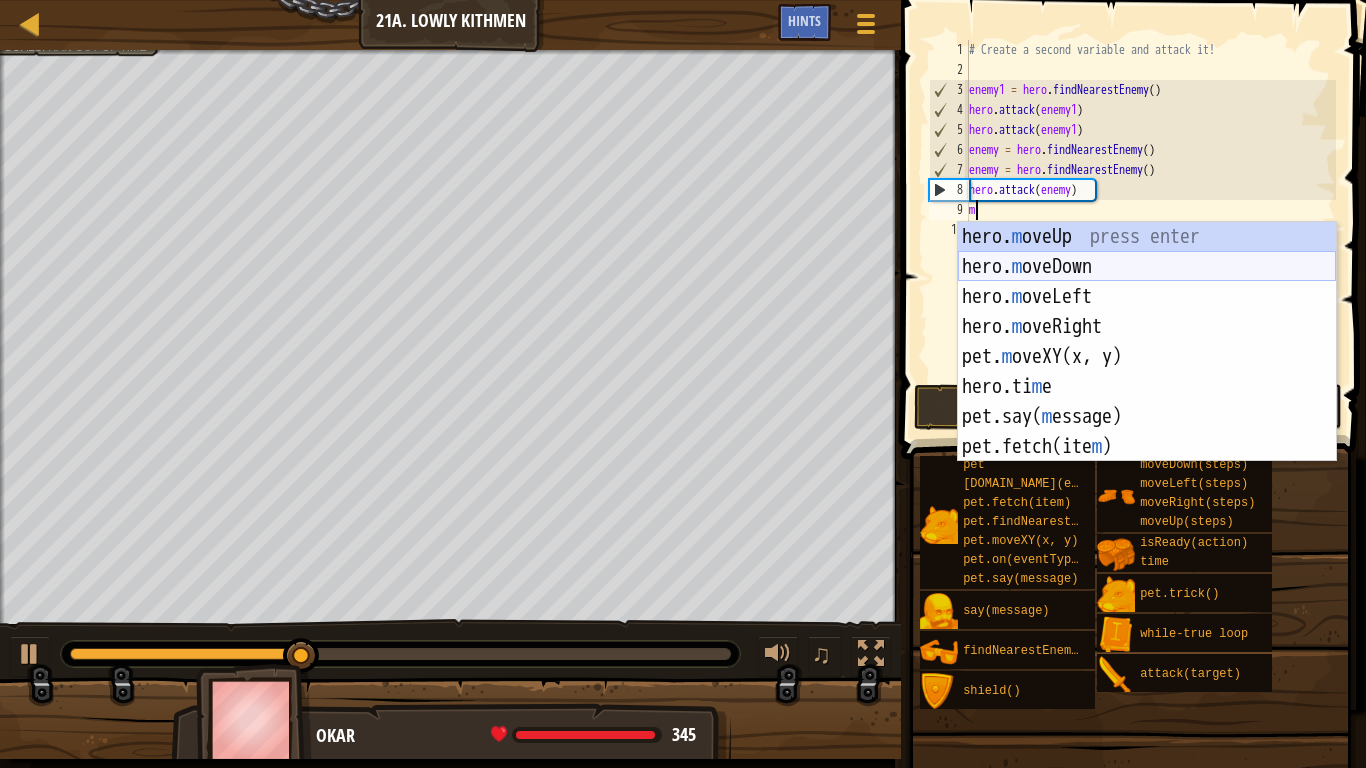 click on "hero. m oveUp press enter hero. m oveDown press enter hero. m oveLeft press enter hero. m oveRight press enter pet. m oveXY(x, y) press enter hero.ti m e press enter pet.say( m essage) press enter pet.fetch(ite m ) press enter [DOMAIN_NAME][PERSON_NAME](ene m y) press enter" at bounding box center (1147, 372) 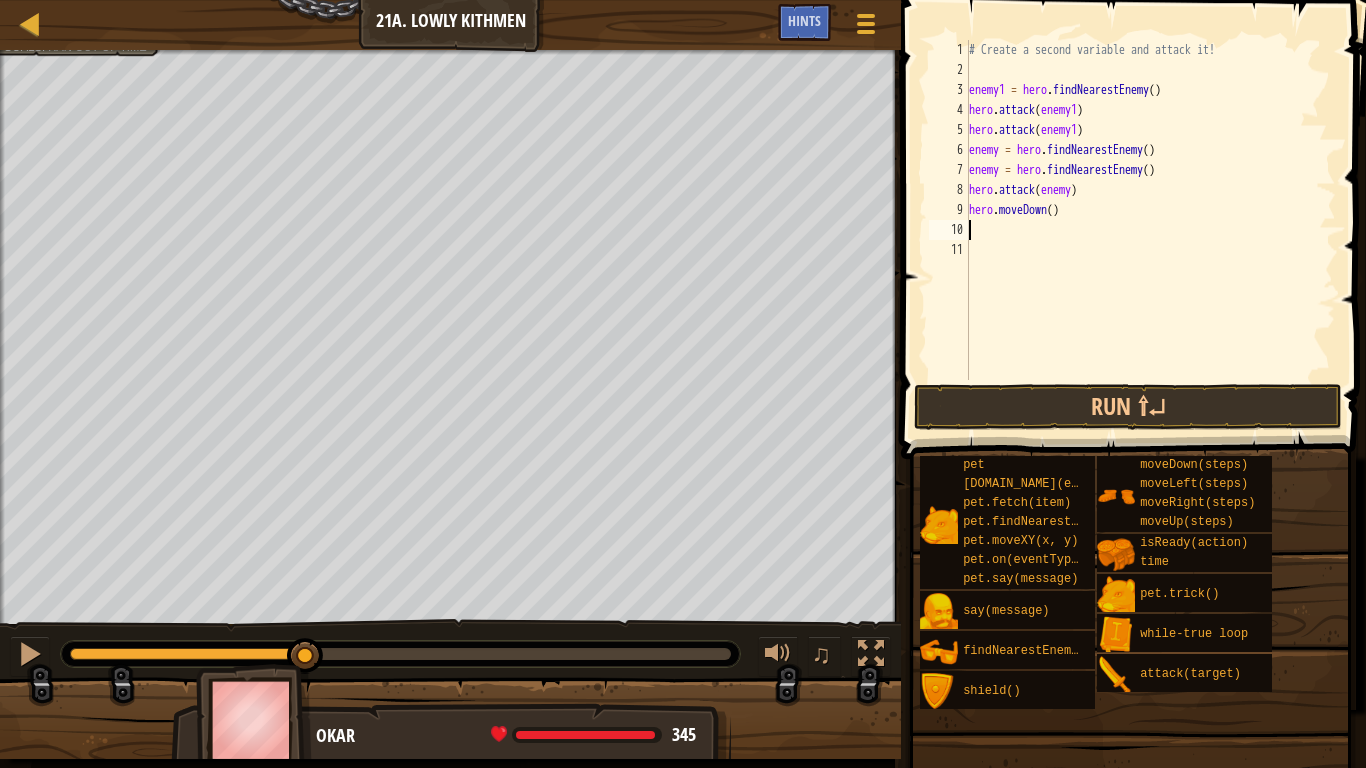 type on "m" 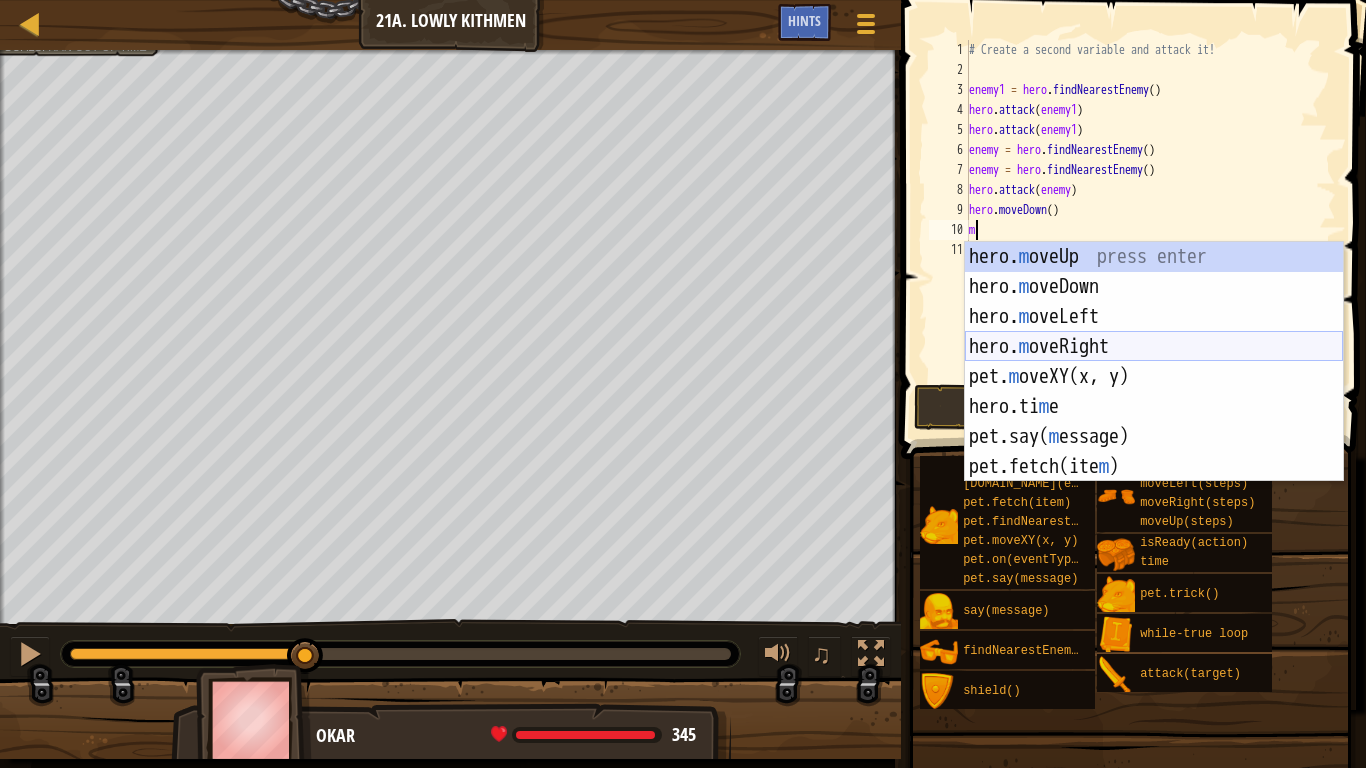 click on "hero. m oveUp press enter hero. m oveDown press enter hero. m oveLeft press enter hero. m oveRight press enter pet. m oveXY(x, y) press enter hero.ti m e press enter pet.say( m essage) press enter pet.fetch(ite m ) press enter [DOMAIN_NAME][PERSON_NAME](ene m y) press enter" at bounding box center (1154, 392) 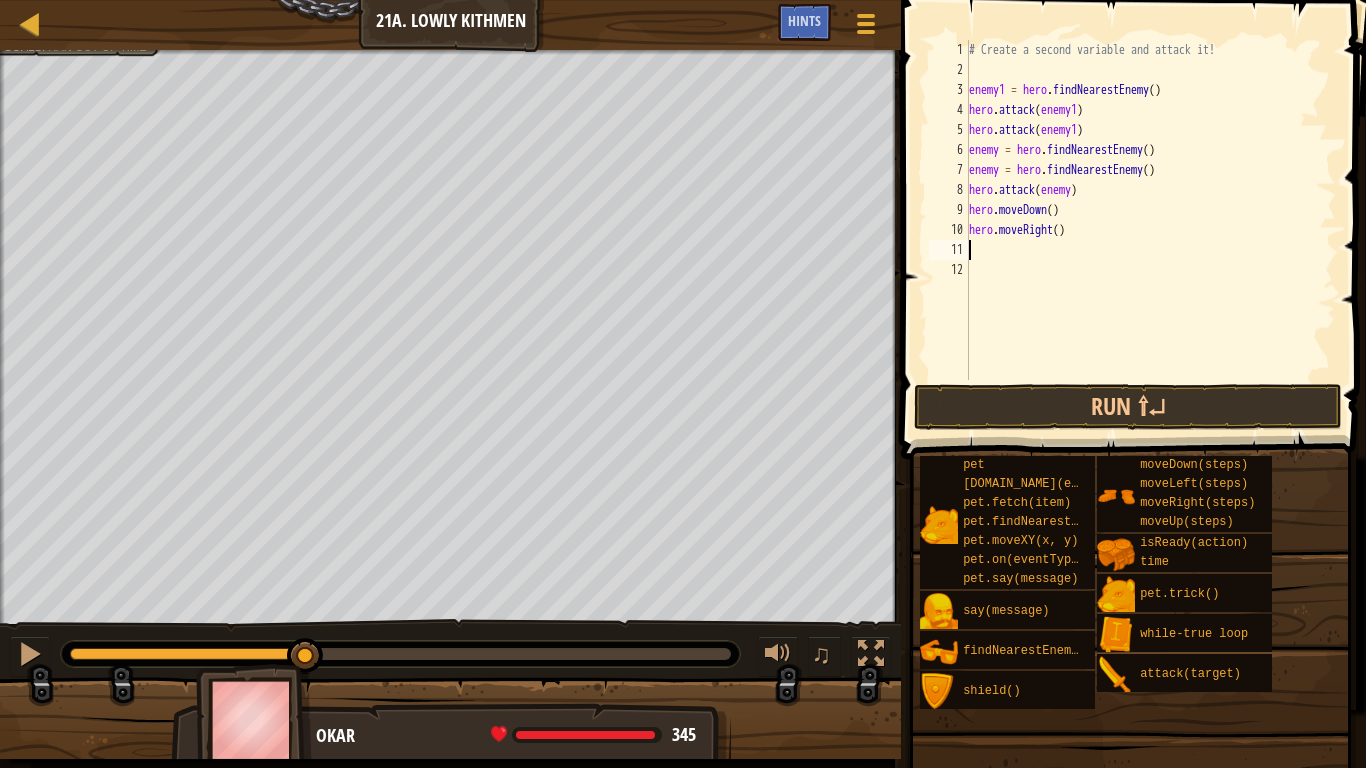 click on "# Create a second variable and attack it! enemy1   =   hero . findNearestEnemy ( ) hero . attack ( enemy1 ) hero . attack ( enemy1 ) enemy   =   hero . findNearestEnemy ( ) enemy   =   hero . findNearestEnemy ( ) hero . attack ( enemy ) hero . moveDown ( ) hero . moveRight ( )" at bounding box center [1150, 230] 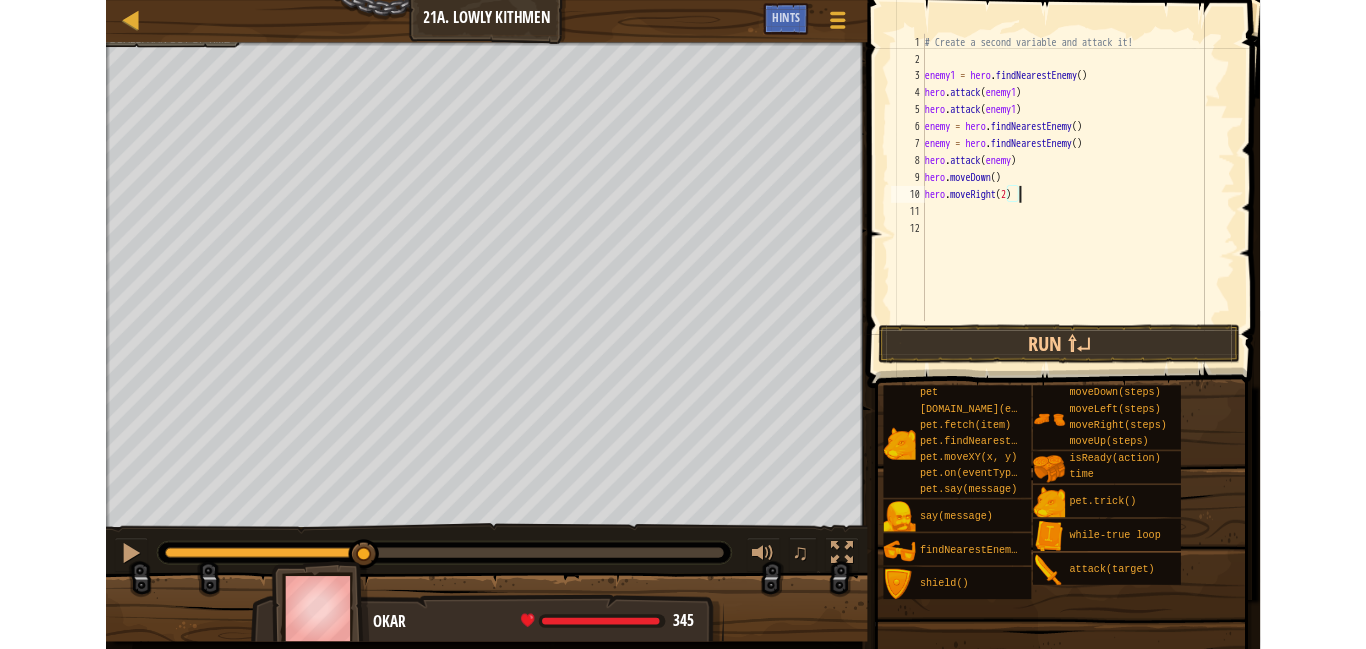 scroll, scrollTop: 9, scrollLeft: 16, axis: both 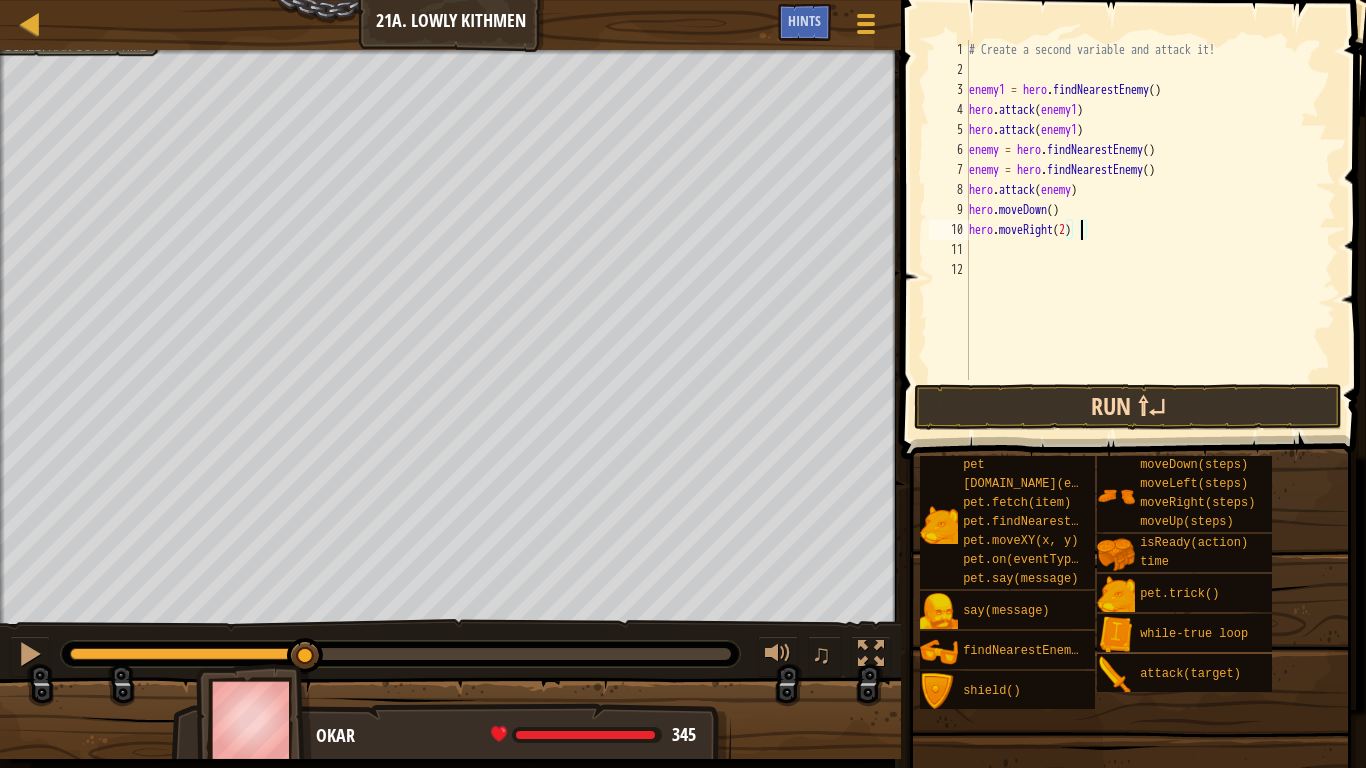 type on "hero.moveRight(2)" 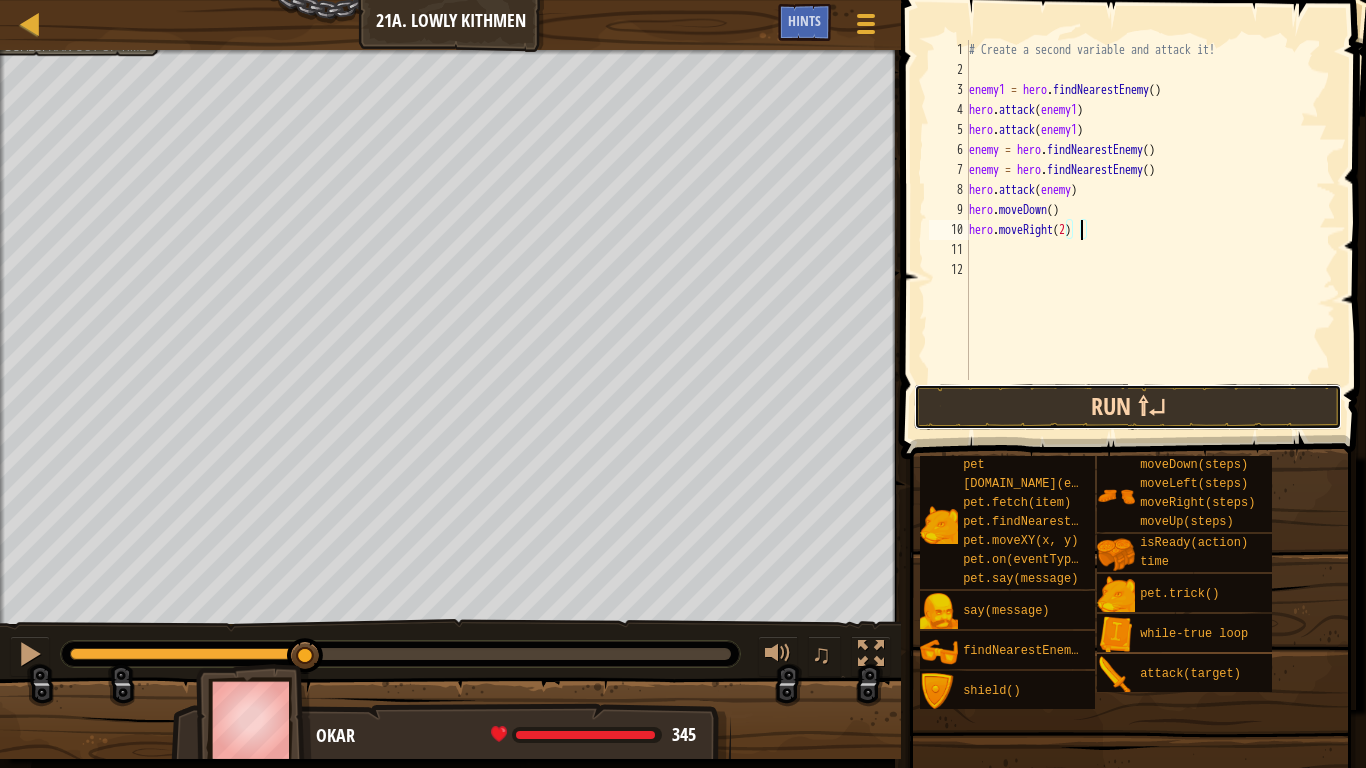 click on "Run ⇧↵" at bounding box center [1128, 407] 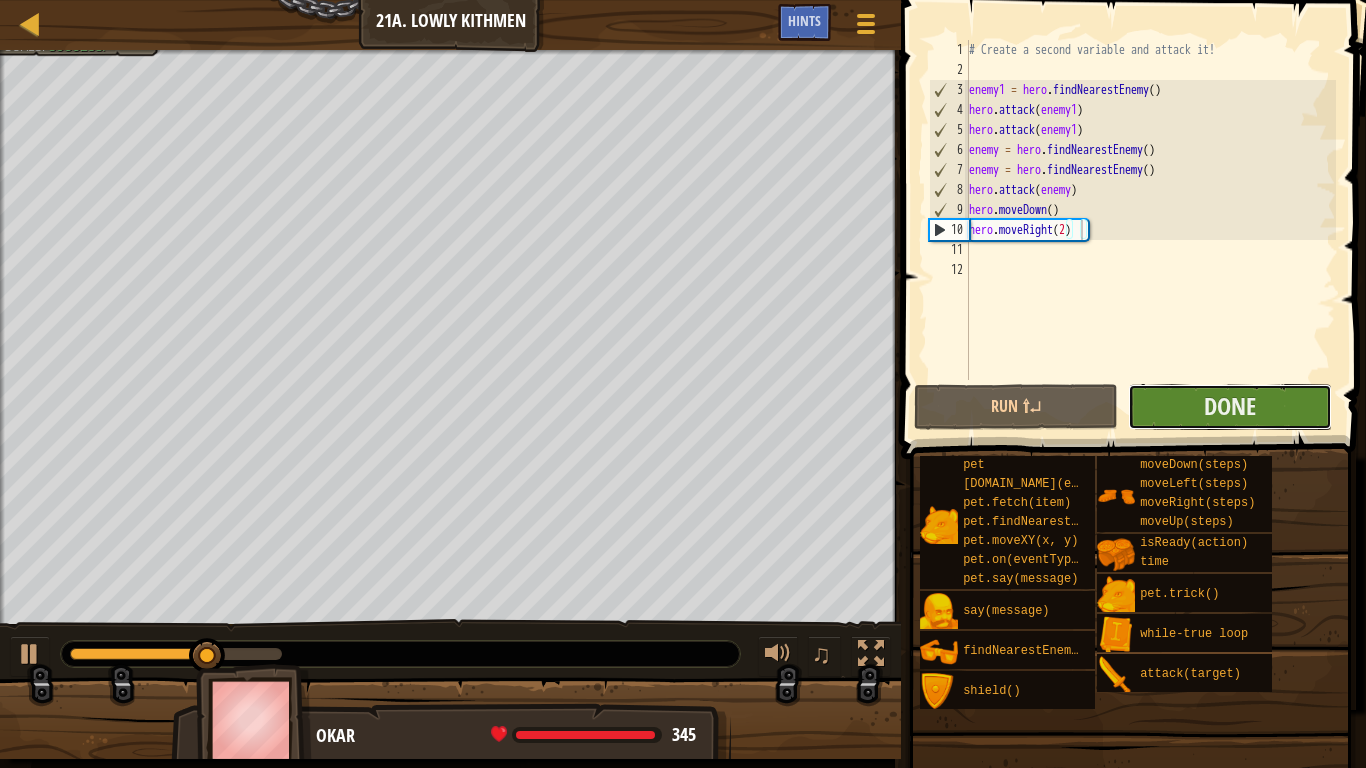 click on "Done" at bounding box center [1230, 407] 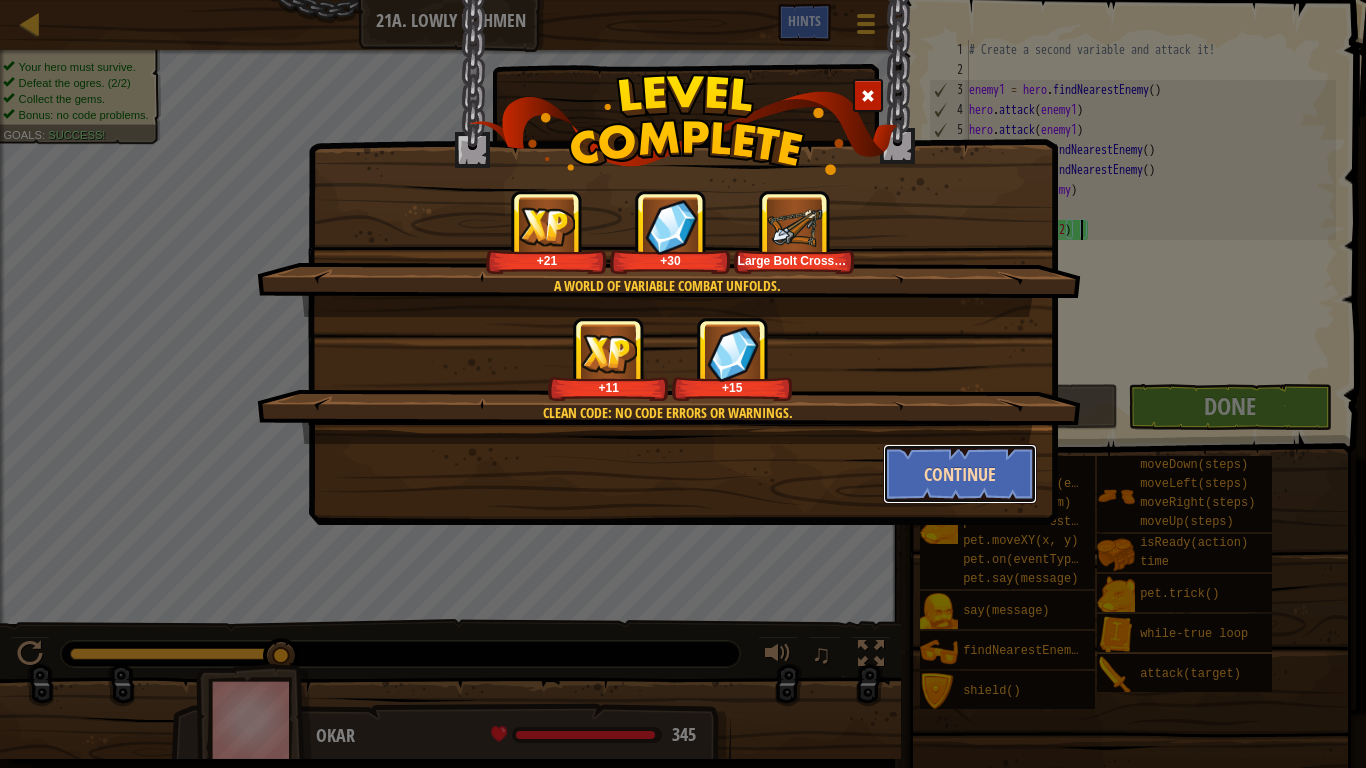 click on "Continue" at bounding box center [960, 474] 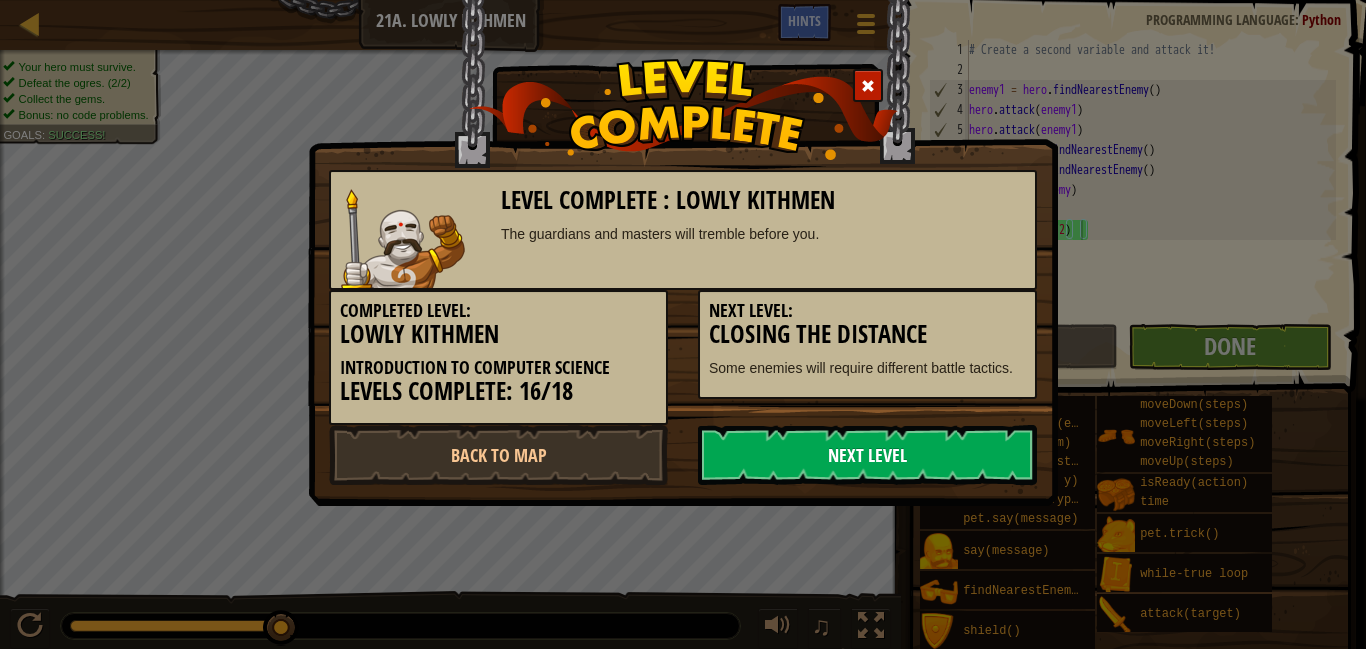 click on "Next Level" at bounding box center (867, 455) 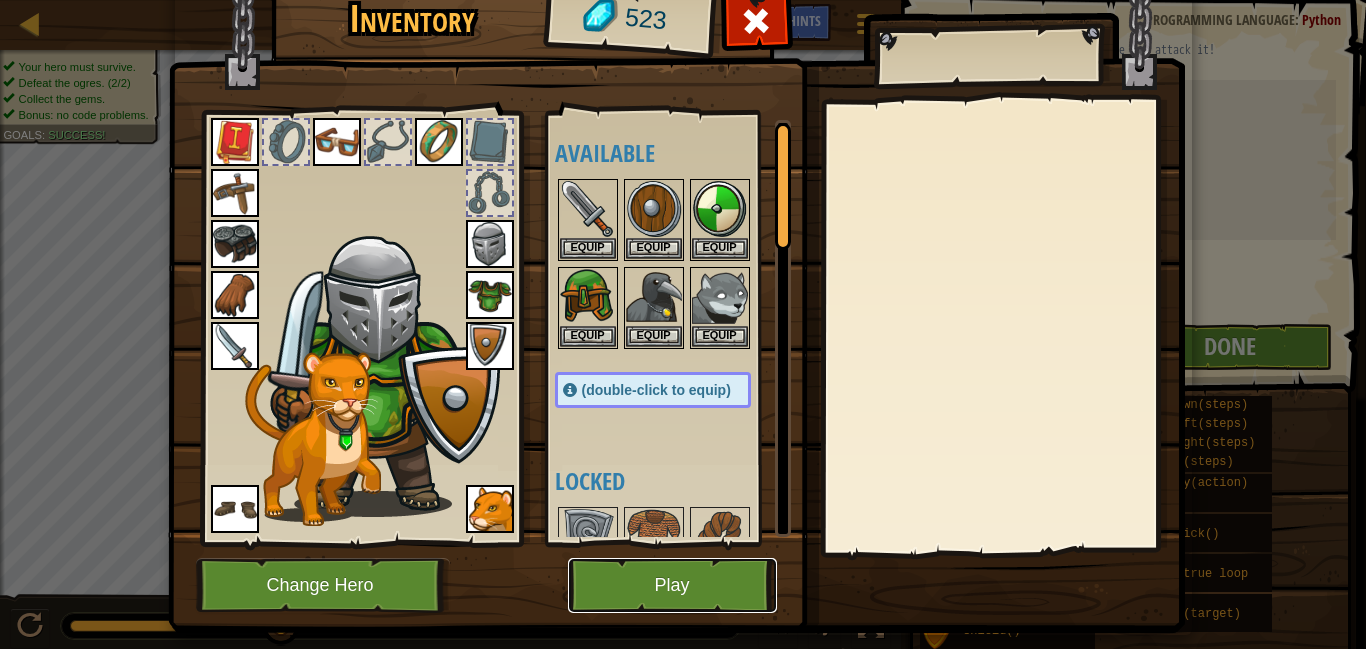 click on "Play" at bounding box center (672, 585) 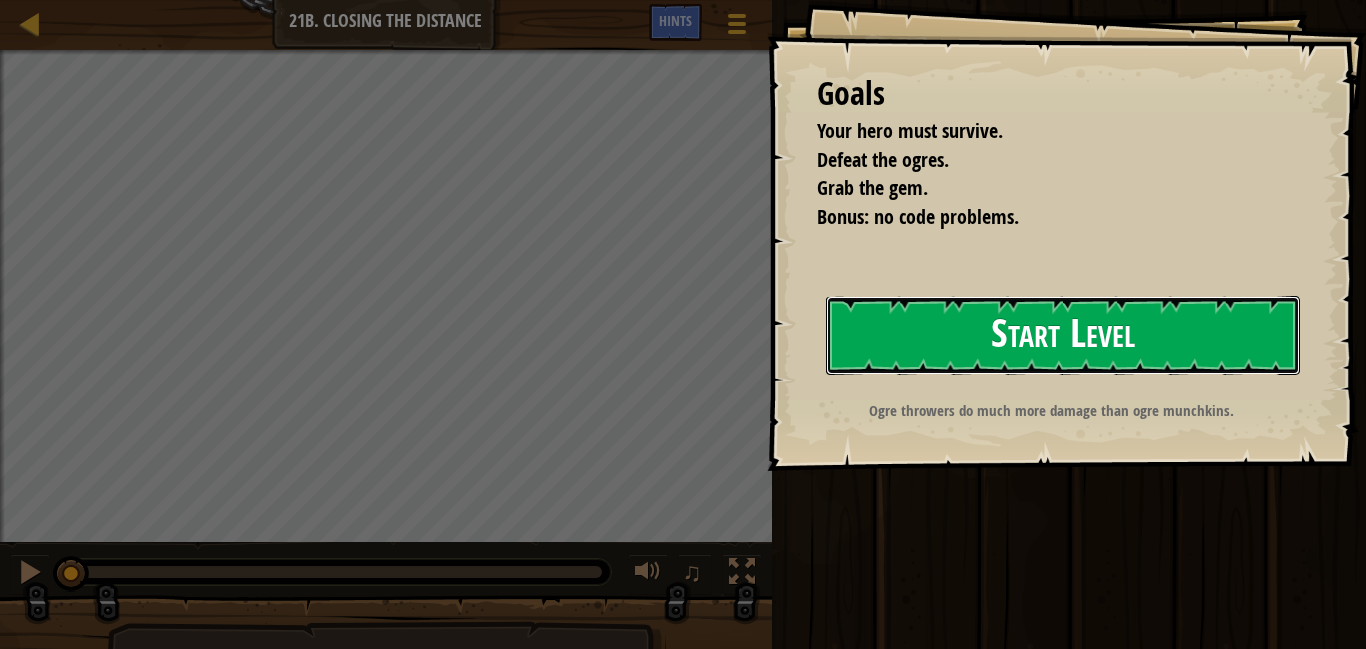 click on "Start Level" at bounding box center (1063, 335) 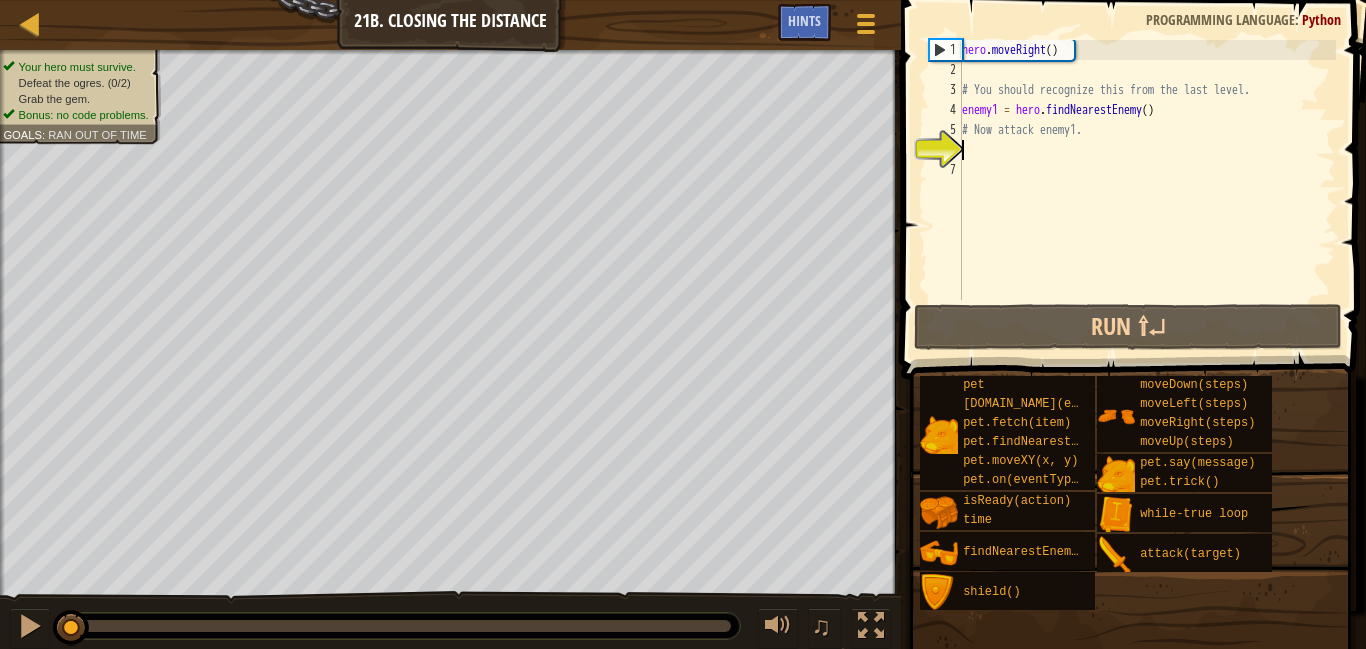 scroll, scrollTop: 9, scrollLeft: 0, axis: vertical 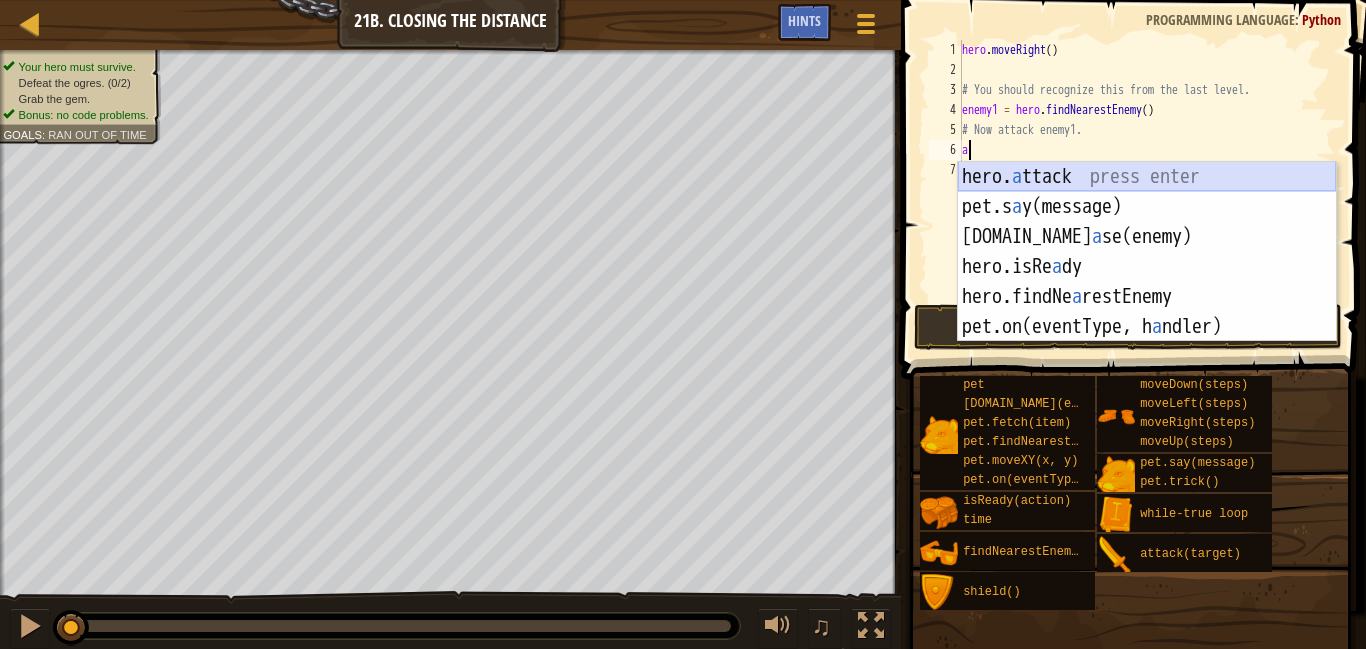 click on "hero. a ttack press enter pet.s a y(message) press enter [DOMAIN_NAME] a se(enemy) press enter hero.isRe a dy press enter hero.findNe a restEnemy press enter pet.on(eventType, h a ndler) press enter" at bounding box center [1147, 282] 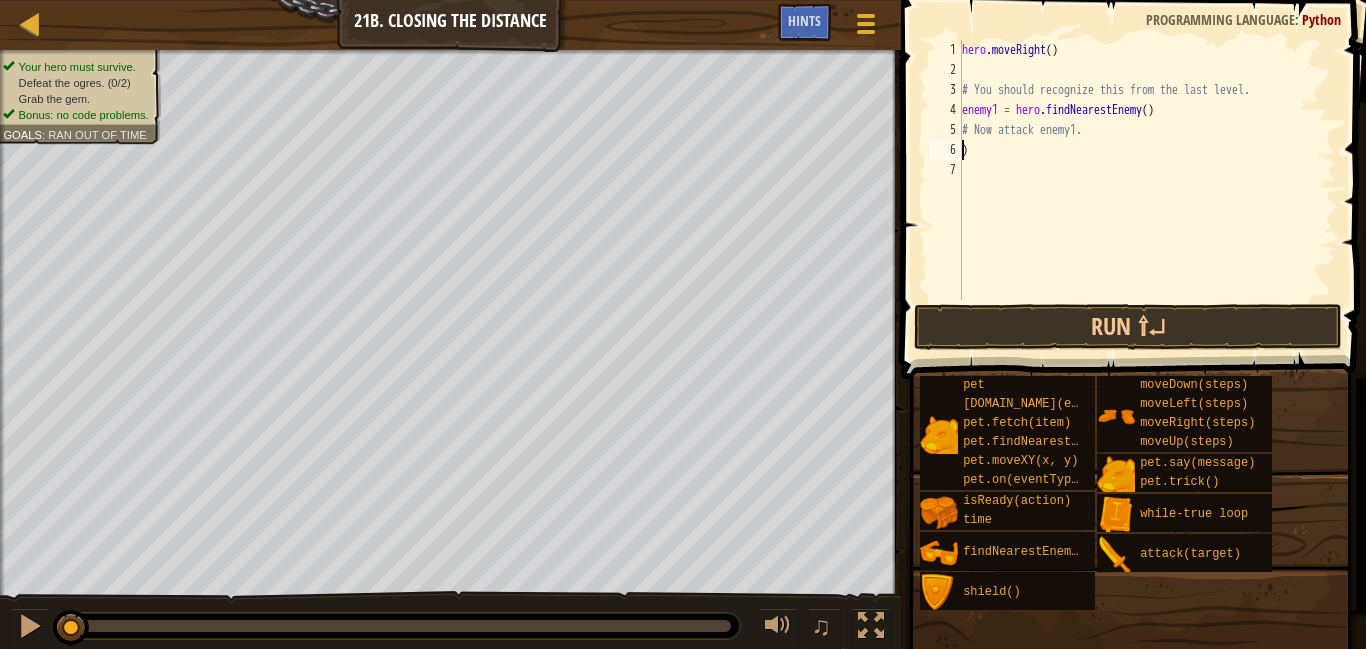 scroll, scrollTop: 9, scrollLeft: 0, axis: vertical 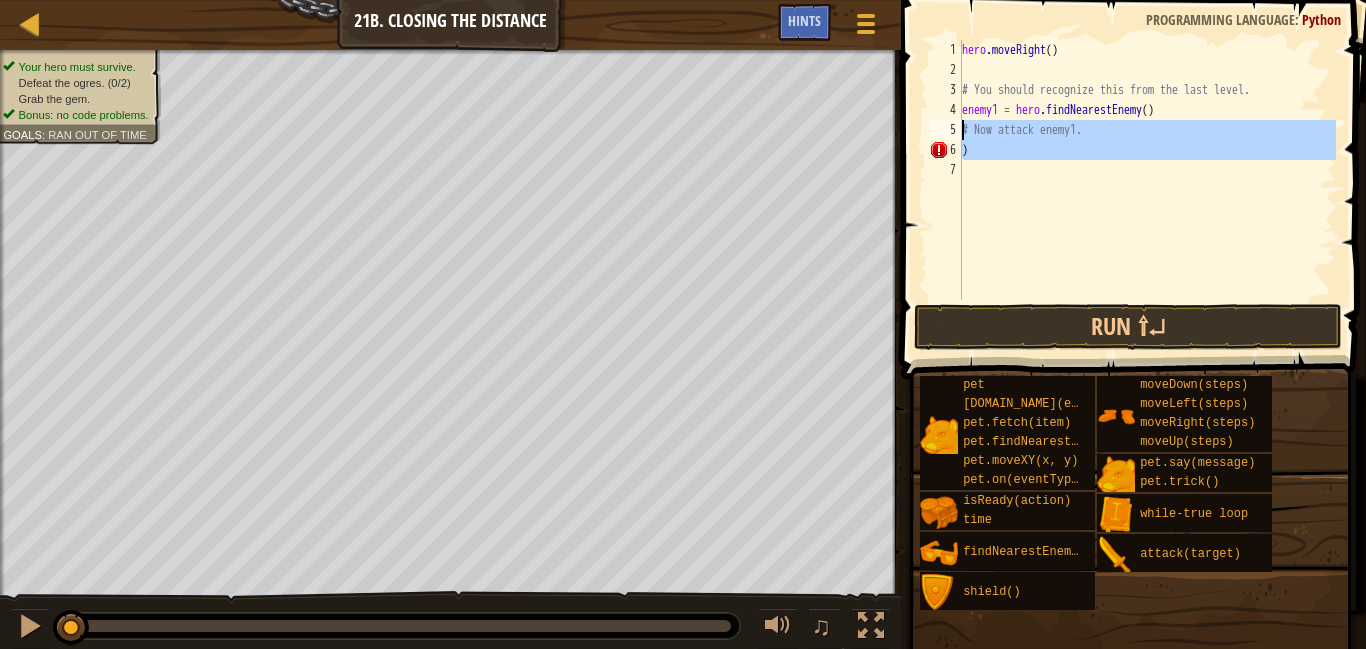 click on "Map Introduction to Computer Science 21b. Closing the Distance Game Menu Done Hints 1     הההההההההההההההההההההההההההההההההההההההההההההההההההההההההההההההההההההההההההההההההההההההההההההההההההההההההההההההההההההההההההההההההההההההההההההההההההההההההההההההההההההההההההההההההההההההההההההההההההההההההההההההההההההההההההההההההההההההההההההההההההההההההההההההה XXXXXXXXXXXXXXXXXXXXXXXXXXXXXXXXXXXXXXXXXXXXXXXXXXXXXXXXXXXXXXXXXXXXXXXXXXXXXXXXXXXXXXXXXXXXXXXXXXXXXXXXXXXXXXXXXXXXXXXXXXXXXXXXXXXXXXXXXXXXXXXXXXXXXXXXXXXXXXXXXXXXXXXXXXXXXXXXXXXXXXXXXXXXXXXXXXXXXXXXXXXXXXXXXXXXXXXXXXXXXXXXXXXXXXXXXXXXXXXXXXXXXXXXXXXXXXXX Solution × Hints Videos ) 1 2 3 4 5 6 7 hero . moveRight ( ) # You should recognize this from the last level. enemy1   =   hero . findNearestEnemy ( ) )     :" at bounding box center (683, 324) 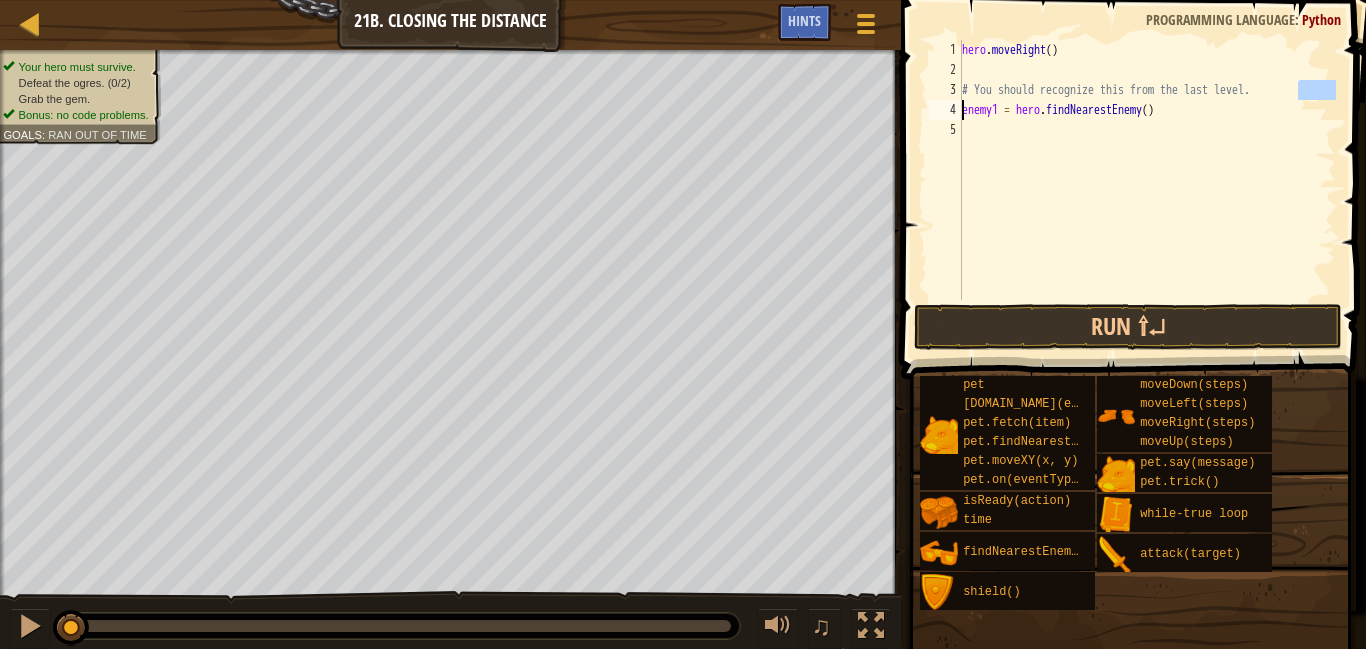 click on "Map Introduction to Computer Science 21b. Closing the Distance Game Menu Done Hints 1     הההההההההההההההההההההההההההההההההההההההההההההההההההההההההההההההההההההההההההההההההההההההההההההההההההההההההההההההההההההההההההההההההההההההההההההההההההההההההההההההההההההההההההההההההההההההההההההההההההההההההההההההההההההההההההההההההההההההההההההההההההההההההההההההה XXXXXXXXXXXXXXXXXXXXXXXXXXXXXXXXXXXXXXXXXXXXXXXXXXXXXXXXXXXXXXXXXXXXXXXXXXXXXXXXXXXXXXXXXXXXXXXXXXXXXXXXXXXXXXXXXXXXXXXXXXXXXXXXXXXXXXXXXXXXXXXXXXXXXXXXXXXXXXXXXXXXXXXXXXXXXXXXXXXXXXXXXXXXXXXXXXXXXXXXXXXXXXXXXXXXXXXXXXXXXXXXXXXXXXXXXXXXXXXXXXXXXXXXXXXXXXXX Solution × Hints Videos 1 2 3 4 5 hero . moveRight ( ) # You should recognize this from the last level. enemy1   =   hero . findNearestEnemy ( )     Code Saved" at bounding box center (683, 324) 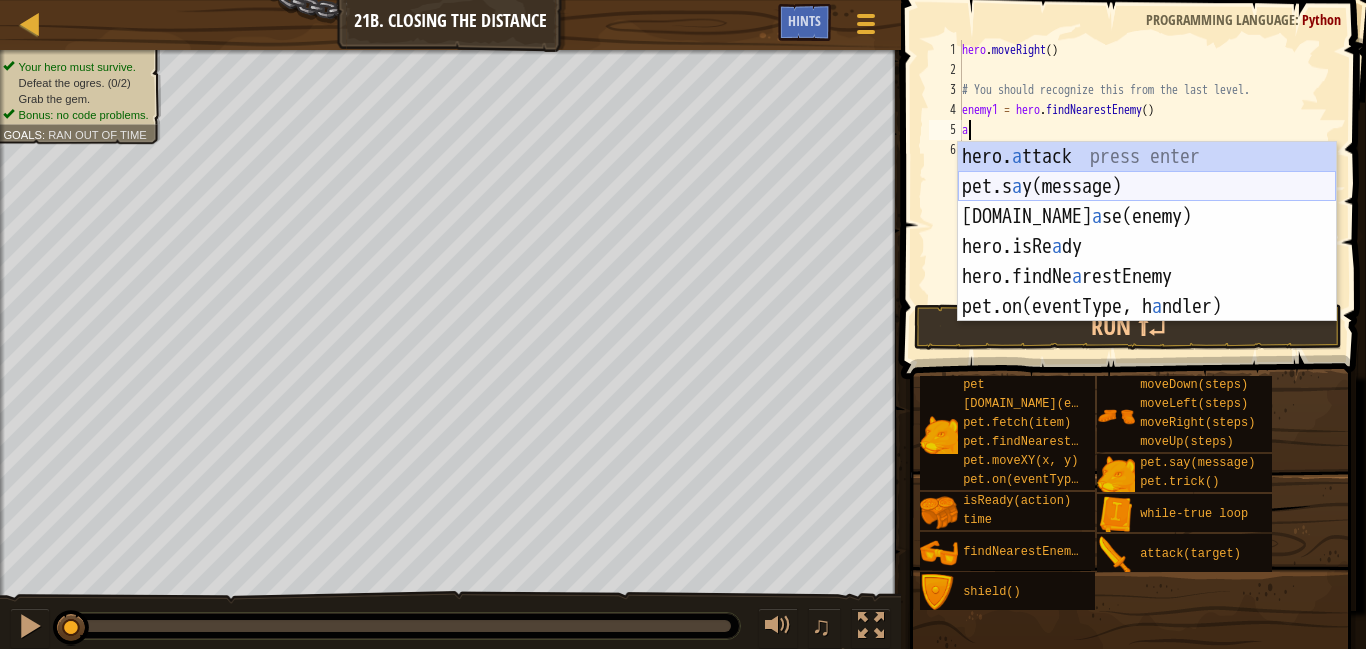 click on "hero. a ttack press enter pet.s a y(message) press enter [DOMAIN_NAME] a se(enemy) press enter hero.isRe a dy press enter hero.findNe a restEnemy press enter pet.on(eventType, h a ndler) press enter" at bounding box center [1147, 262] 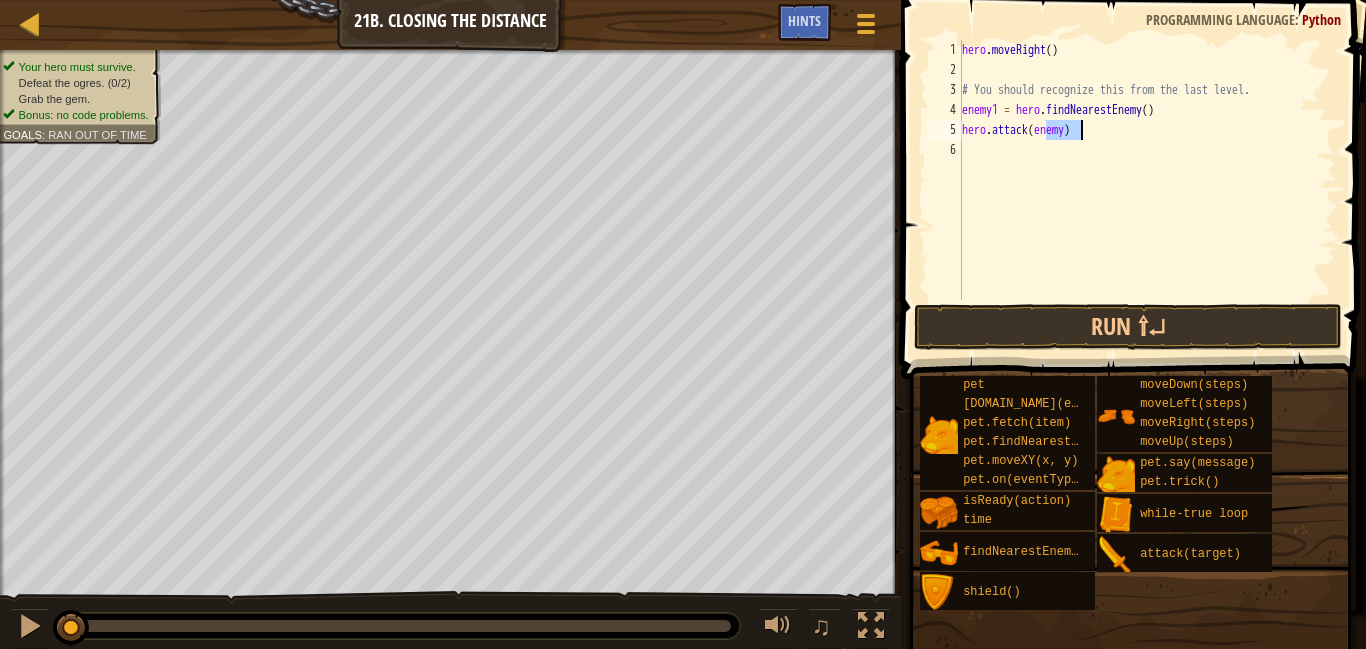 type on "hero.attack(enemy)" 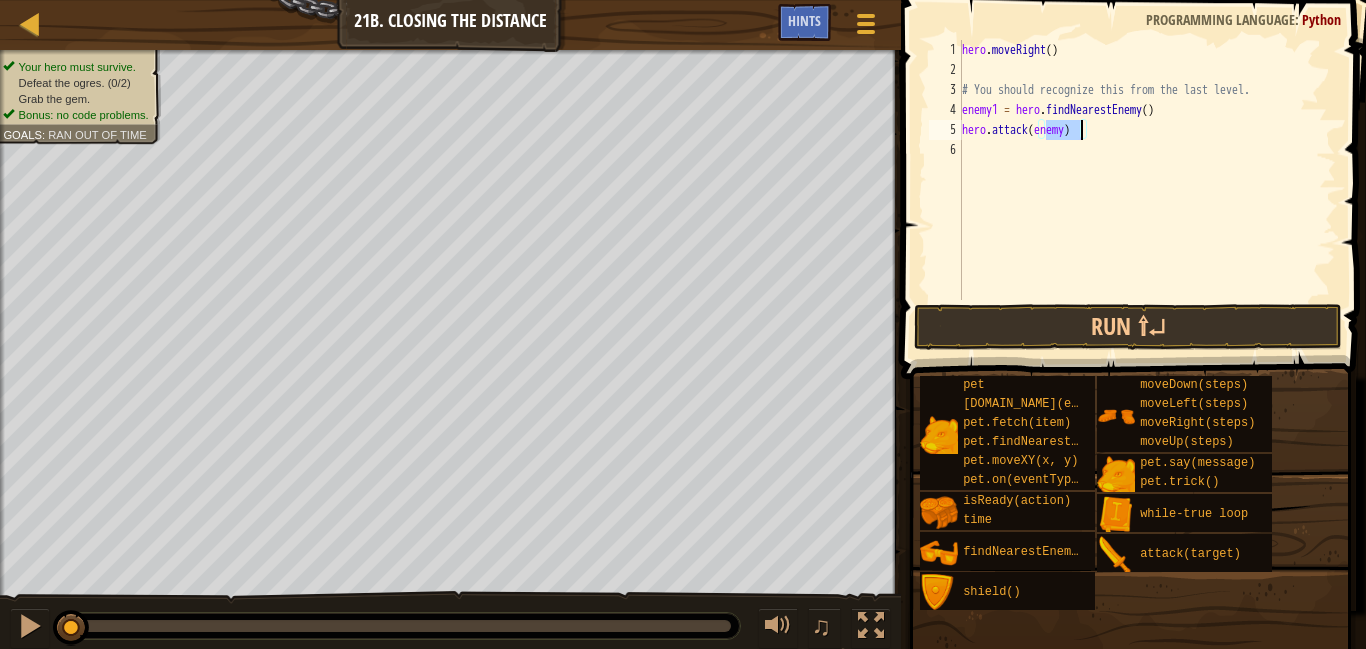 click on "hero . moveRight ( ) # You should recognize this from the last level. enemy1   =   hero . findNearestEnemy ( ) hero . attack ( enemy )" at bounding box center [1147, 190] 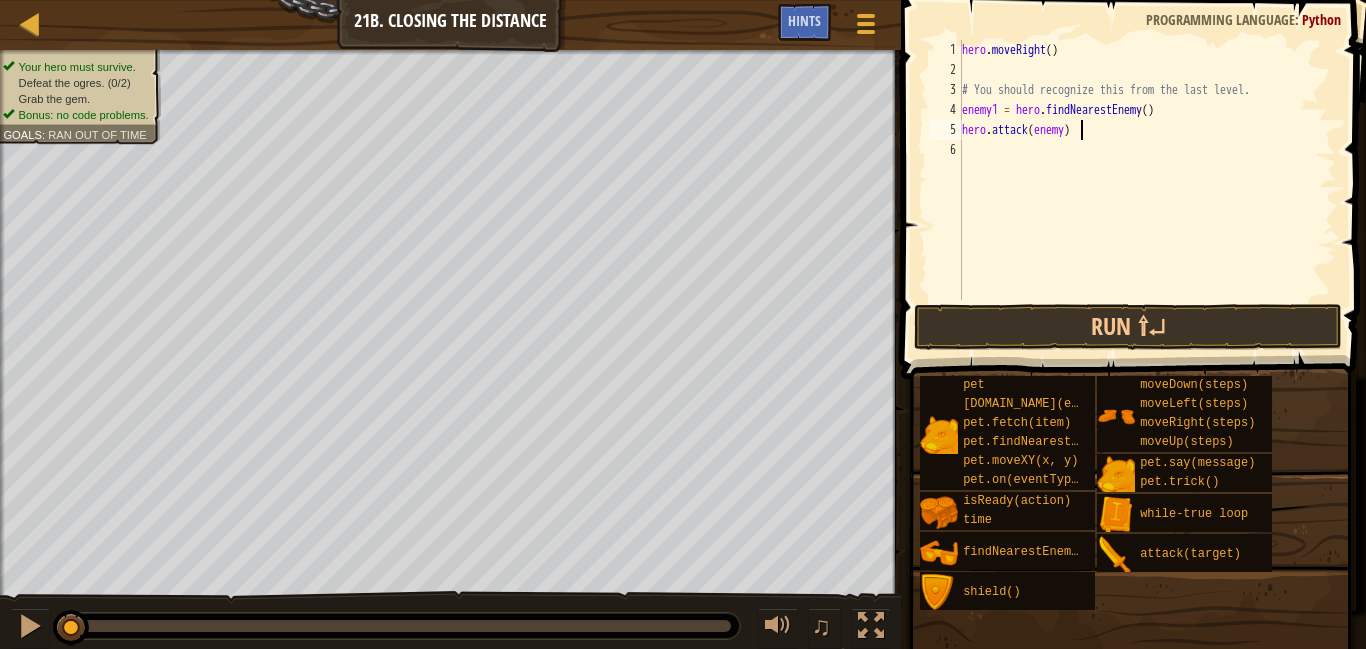 click on "hero . moveRight ( ) # You should recognize this from the last level. enemy1   =   hero . findNearestEnemy ( ) hero . attack ( enemy )" at bounding box center (1147, 190) 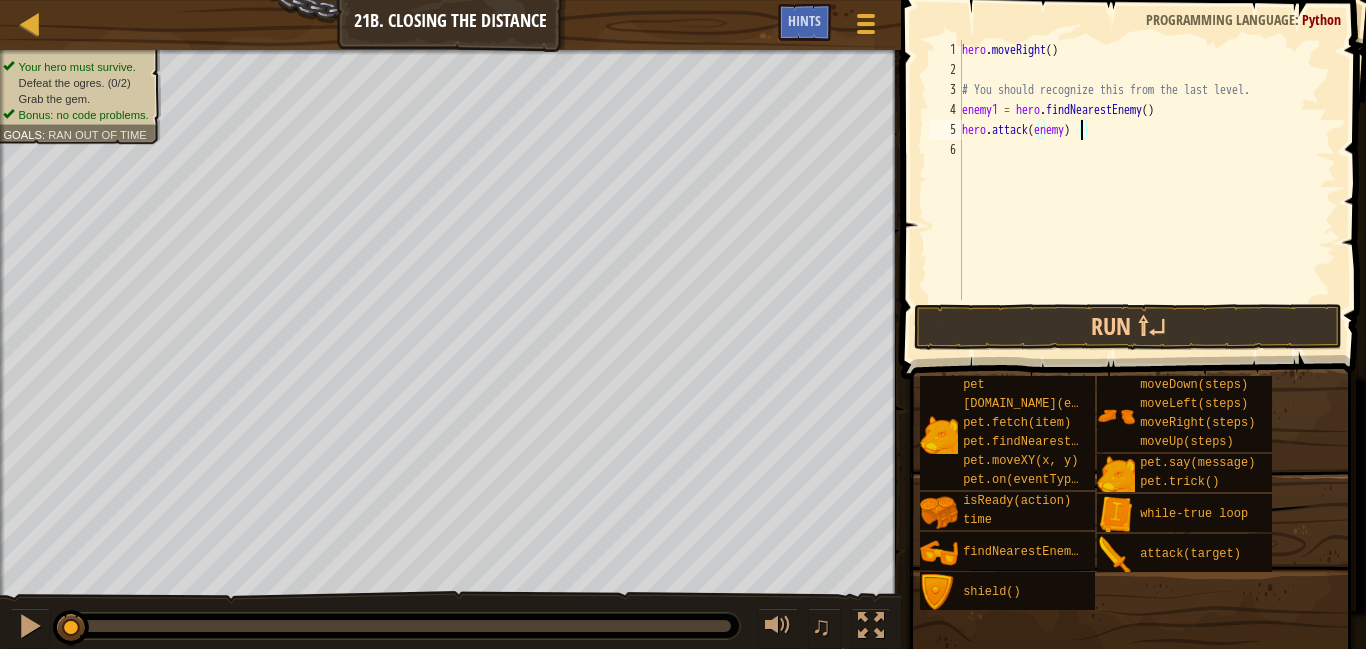 type on "hero.attack(enemy1)" 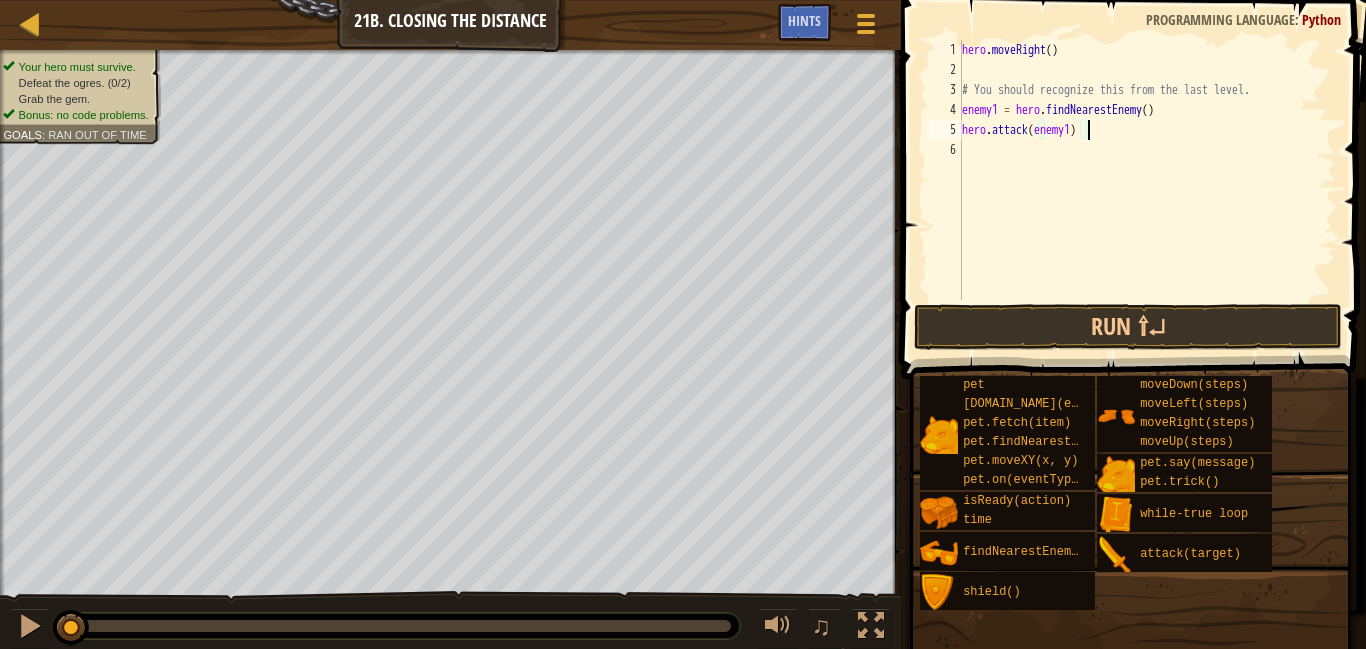 scroll, scrollTop: 9, scrollLeft: 18, axis: both 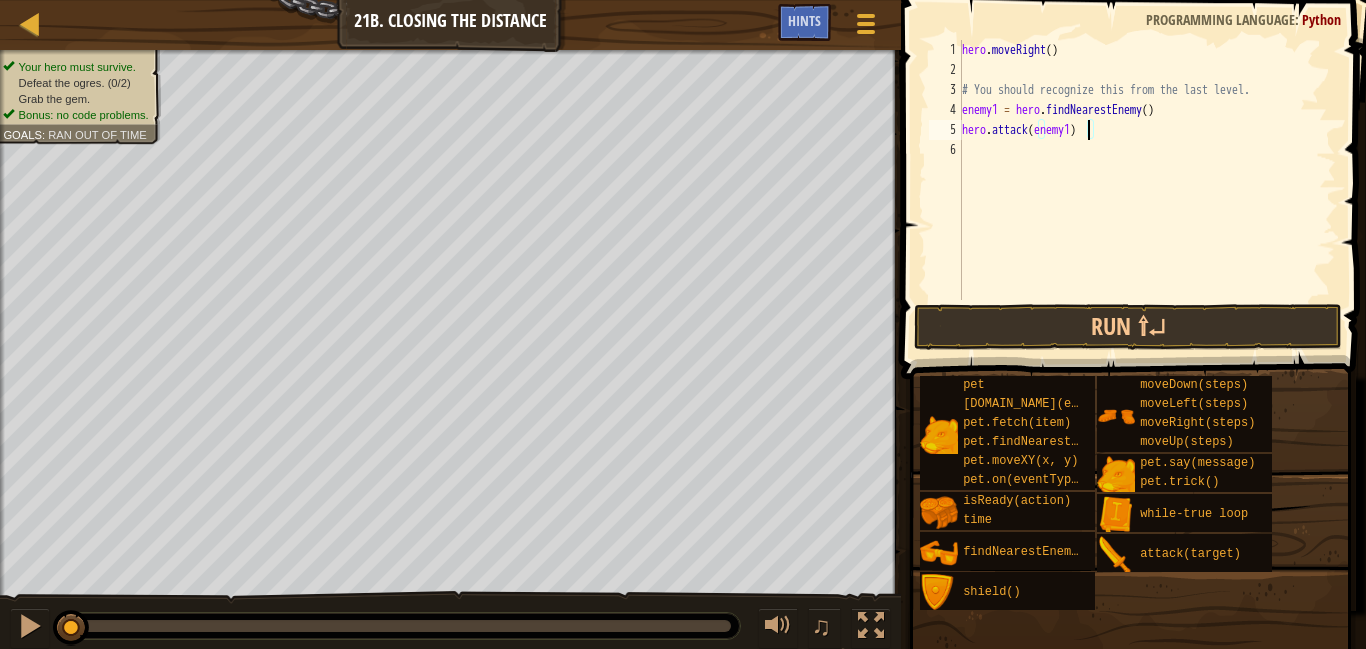 click on "hero . moveRight ( ) # You should recognize this from the last level. enemy1   =   hero . findNearestEnemy ( ) hero . attack ( enemy1 )" at bounding box center (1147, 190) 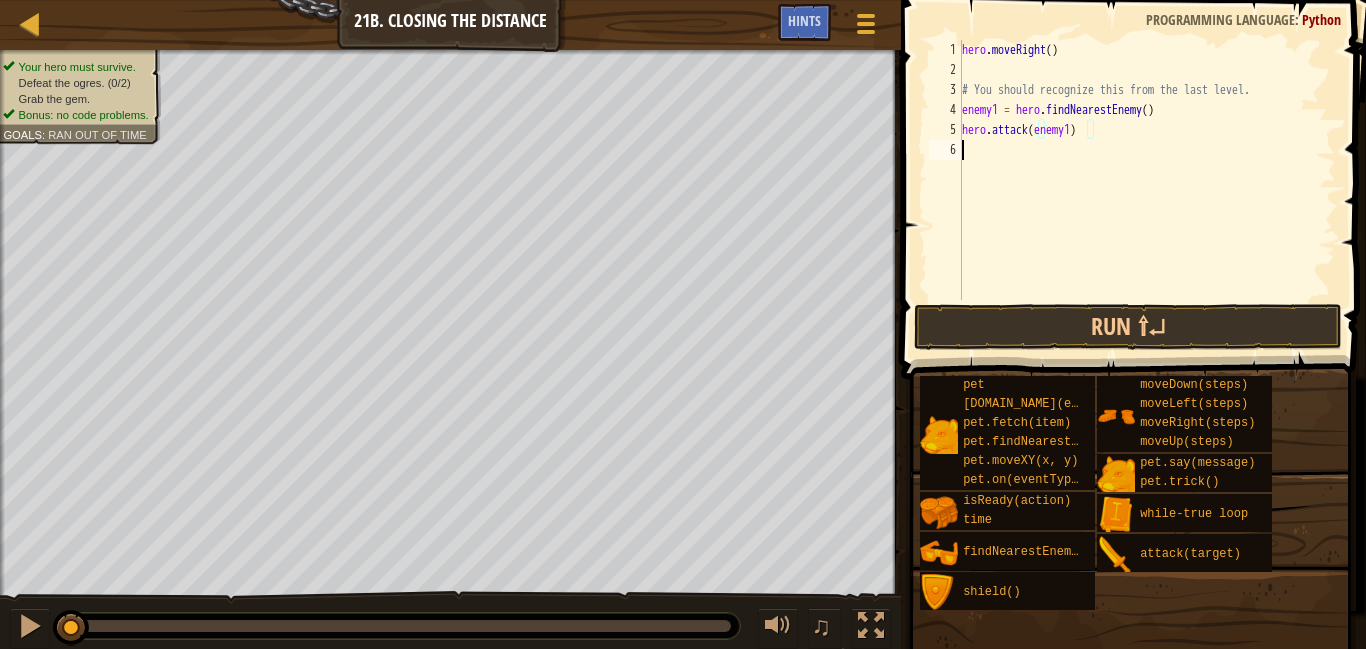 scroll, scrollTop: 9, scrollLeft: 0, axis: vertical 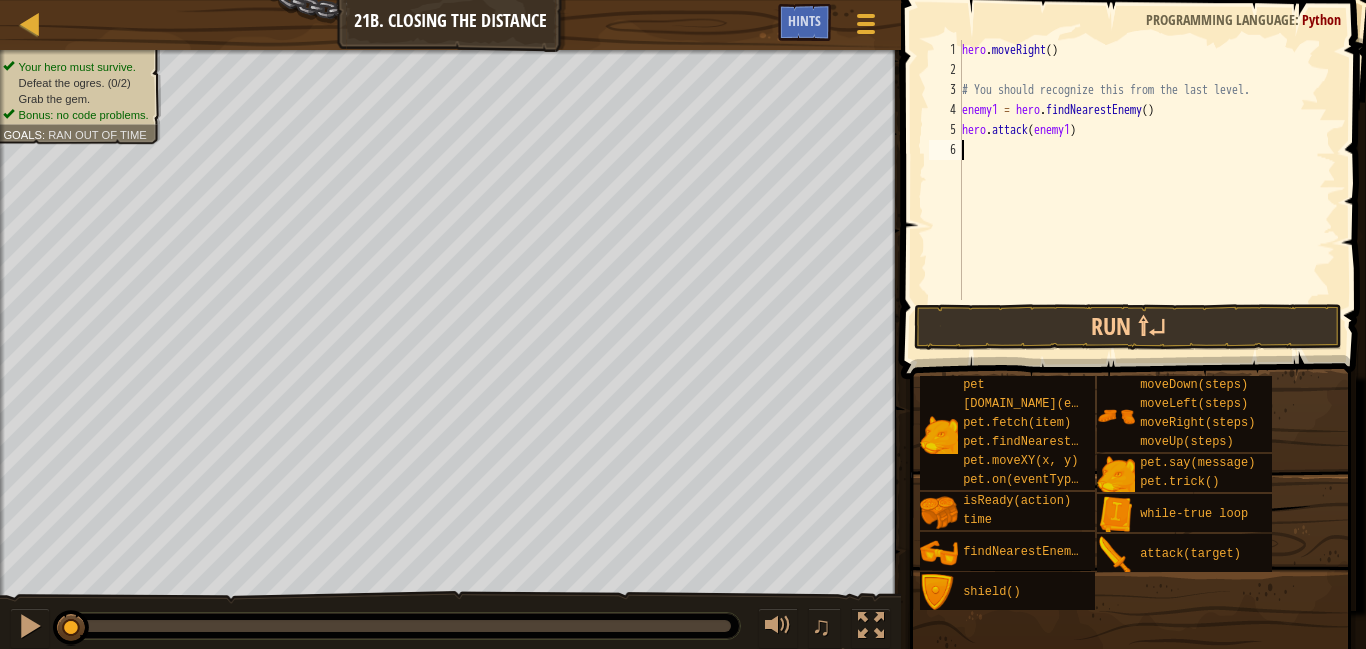 type on "m" 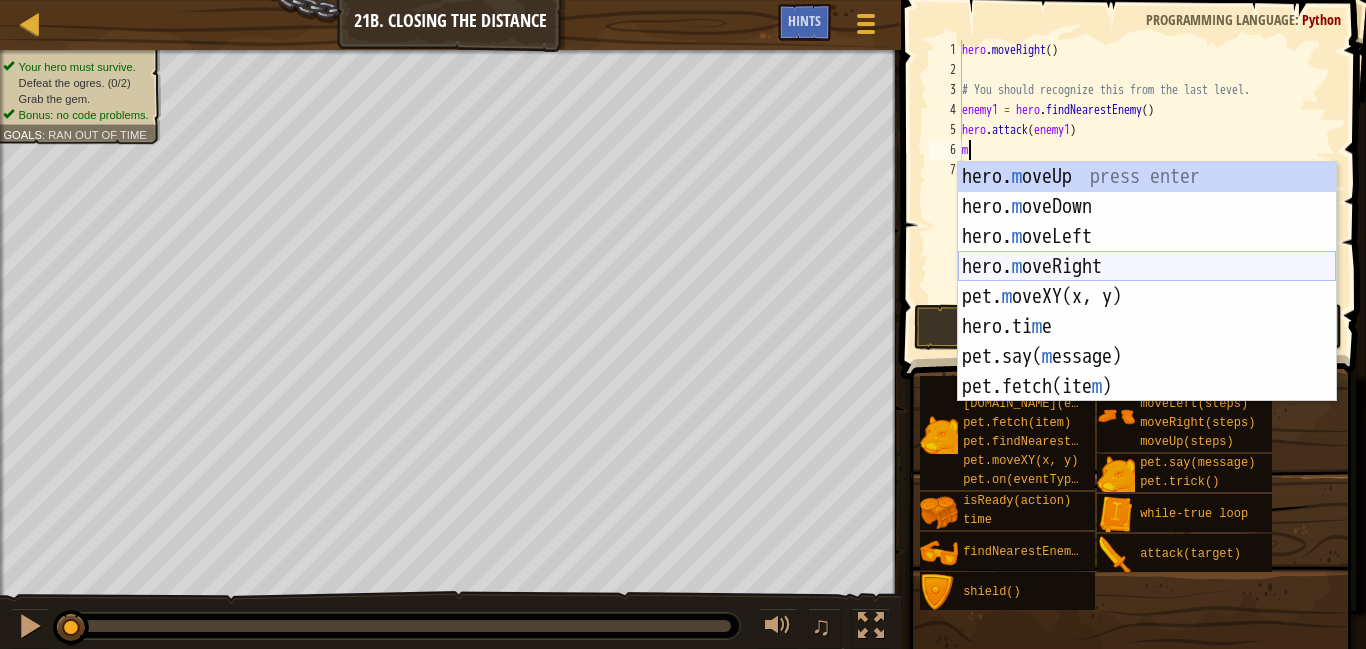 click on "hero. m oveUp press enter hero. m oveDown press enter hero. m oveLeft press enter hero. m oveRight press enter pet. m oveXY(x, y) press enter hero.ti m e press enter pet.say( m essage) press enter pet.fetch(ite m ) press enter [DOMAIN_NAME][PERSON_NAME](ene m y) press enter" at bounding box center (1147, 312) 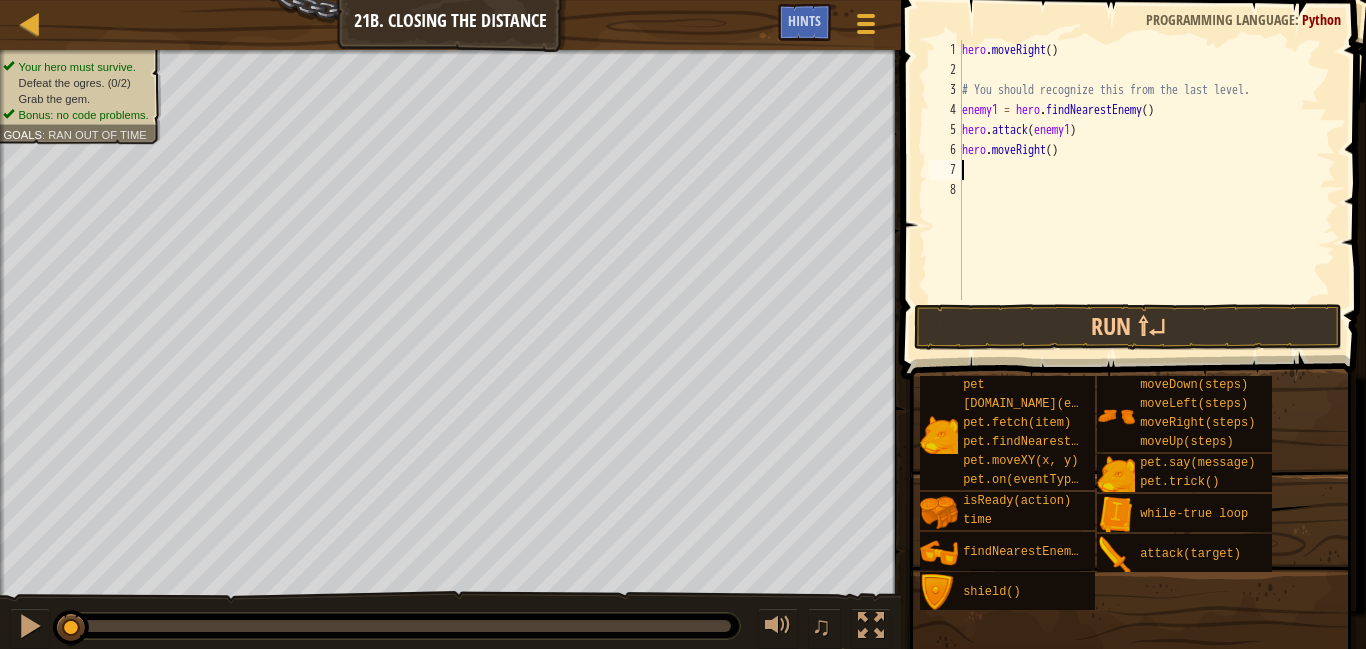 type on "m" 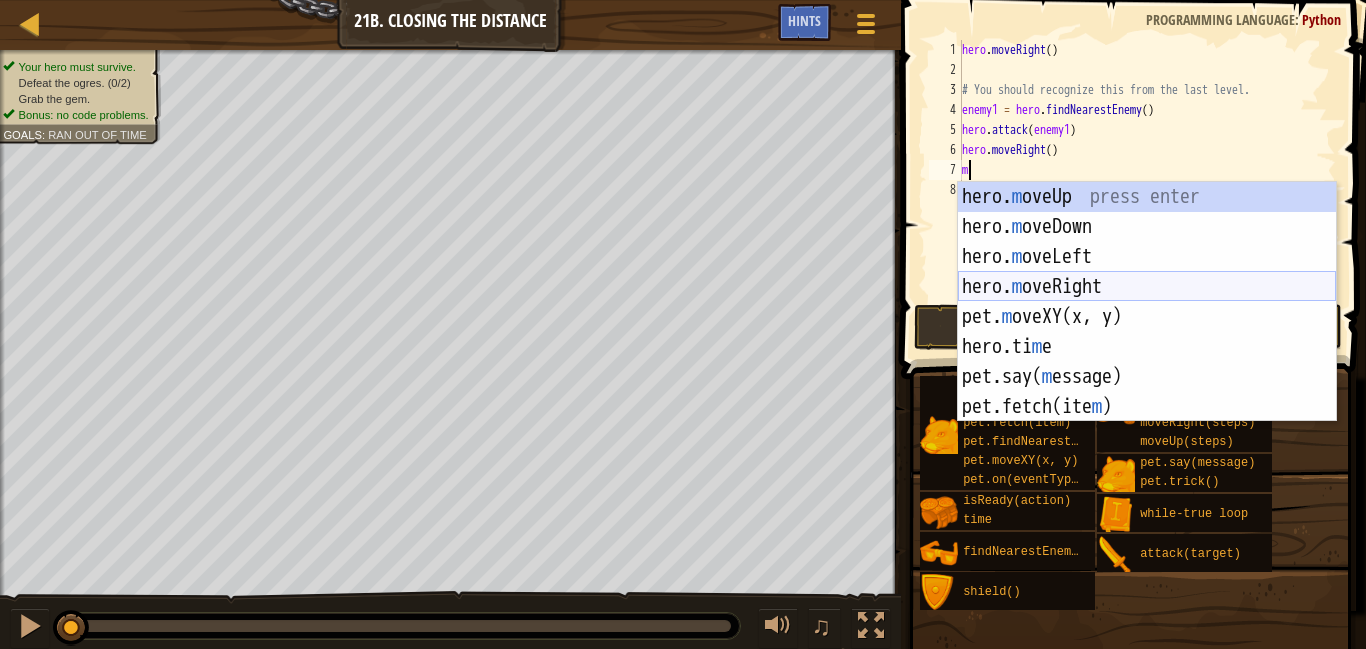 click on "hero. m oveUp press enter hero. m oveDown press enter hero. m oveLeft press enter hero. m oveRight press enter pet. m oveXY(x, y) press enter hero.ti m e press enter pet.say( m essage) press enter pet.fetch(ite m ) press enter [DOMAIN_NAME][PERSON_NAME](ene m y) press enter" at bounding box center (1147, 332) 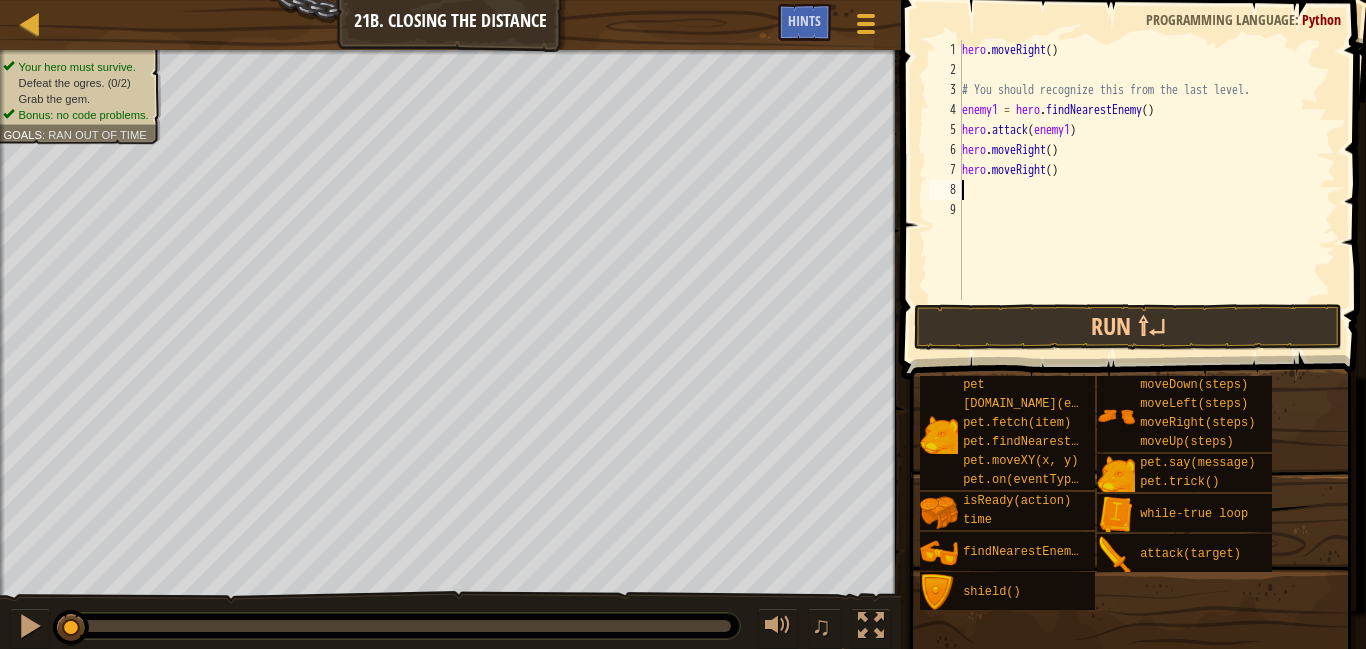 click on "hero . moveRight ( ) # You should recognize this from the last level. enemy1   =   hero . findNearestEnemy ( ) hero . attack ( enemy1 ) hero . moveRight ( ) hero . moveRight ( )" at bounding box center (1147, 190) 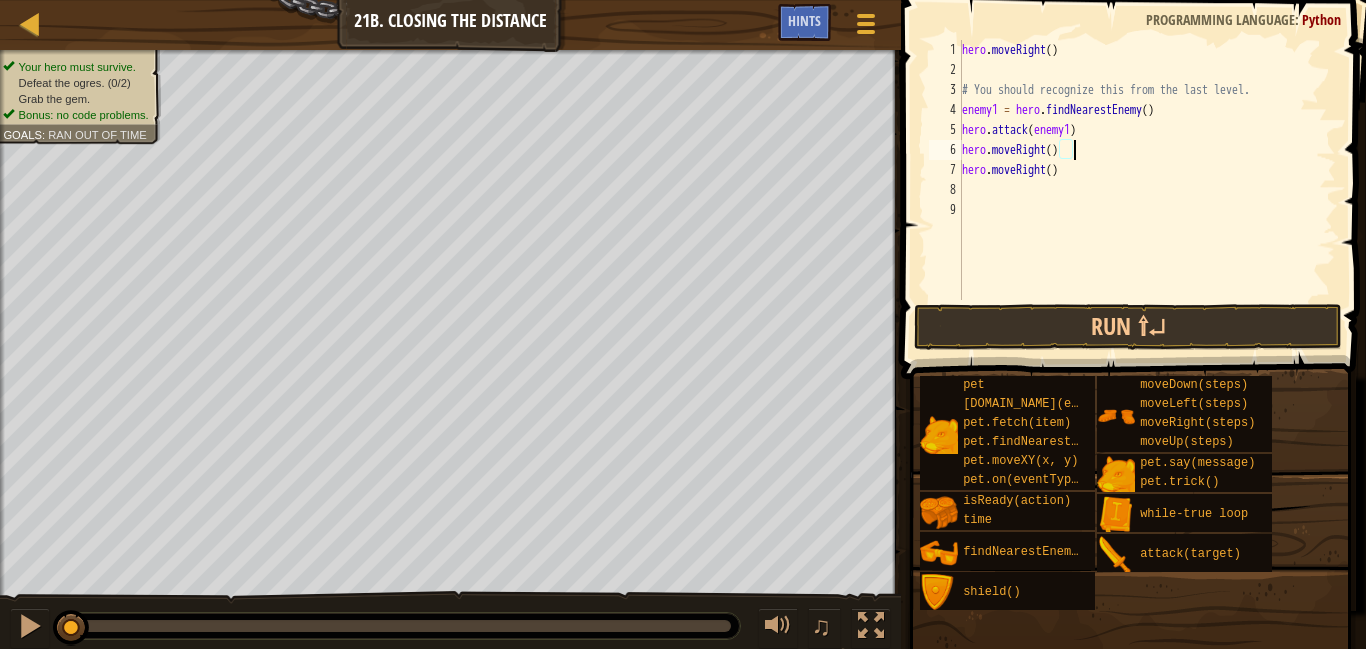 click on "hero . moveRight ( ) # You should recognize this from the last level. enemy1   =   hero . findNearestEnemy ( ) hero . attack ( enemy1 ) hero . moveRight ( ) hero . moveRight ( )" at bounding box center (1147, 190) 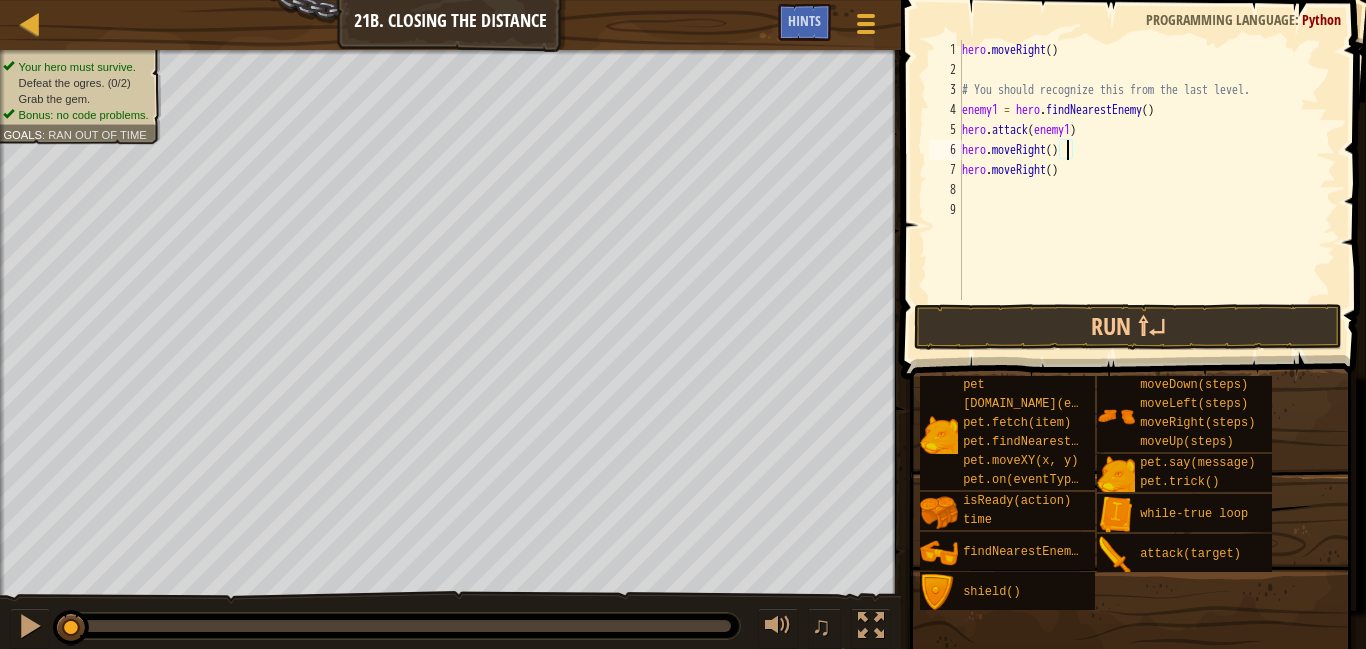 scroll, scrollTop: 9, scrollLeft: 16, axis: both 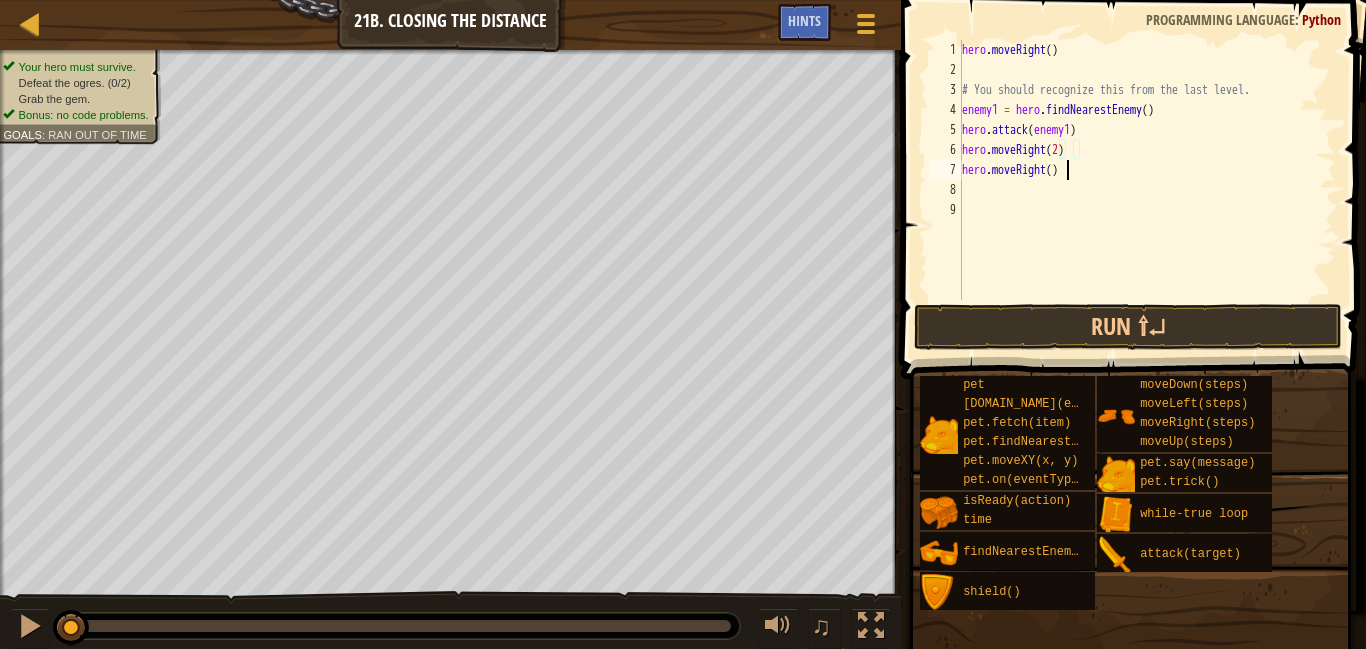 click on "hero . moveRight ( ) # You should recognize this from the last level. enemy1   =   hero . findNearestEnemy ( ) hero . attack ( enemy1 ) hero . moveRight ( 2 ) hero . moveRight ( )" at bounding box center [1147, 190] 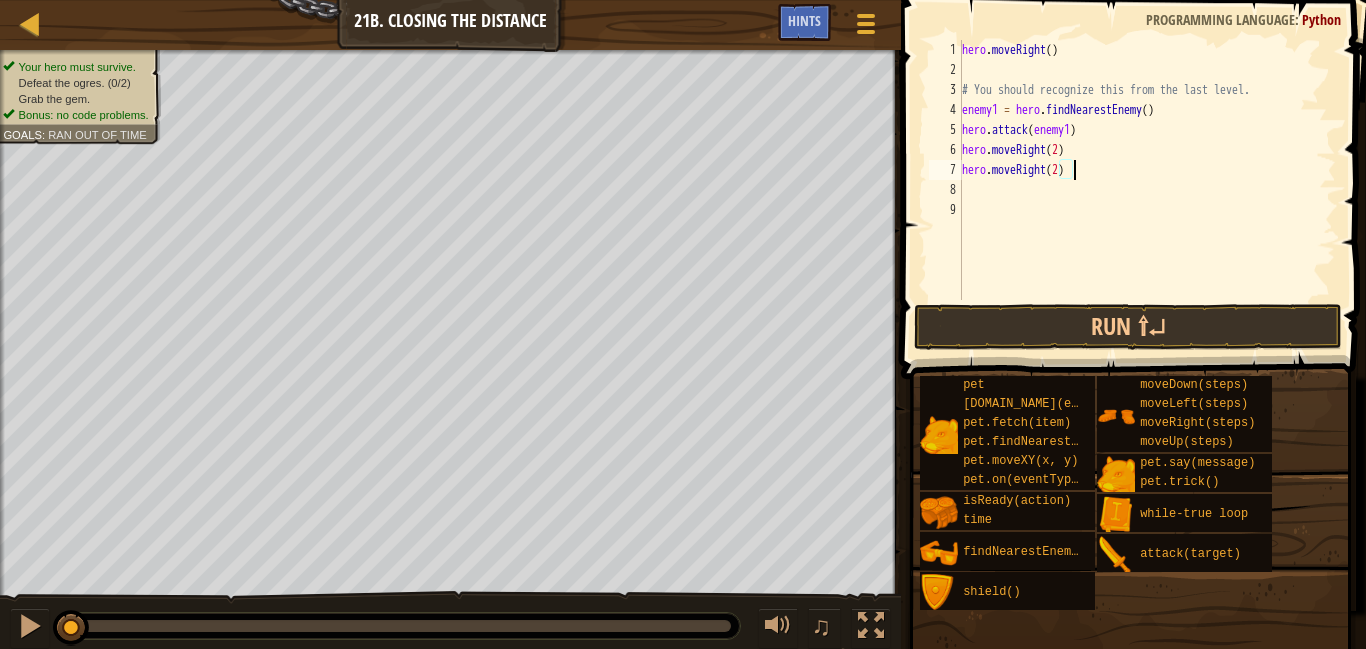 type on "hero.moveRight(2)" 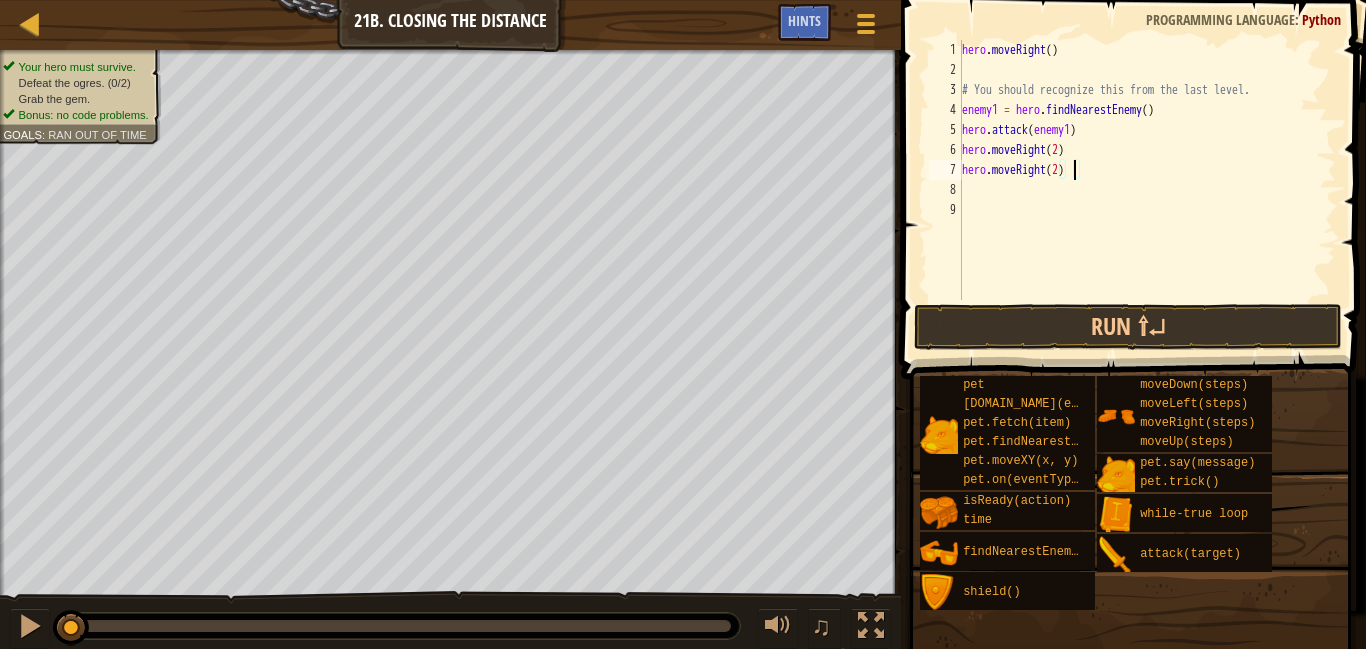 click on "hero . moveRight ( ) # You should recognize this from the last level. enemy1   =   hero . findNearestEnemy ( ) hero . attack ( enemy1 ) hero . moveRight ( 2 ) hero . moveRight ( 2 )" at bounding box center [1147, 190] 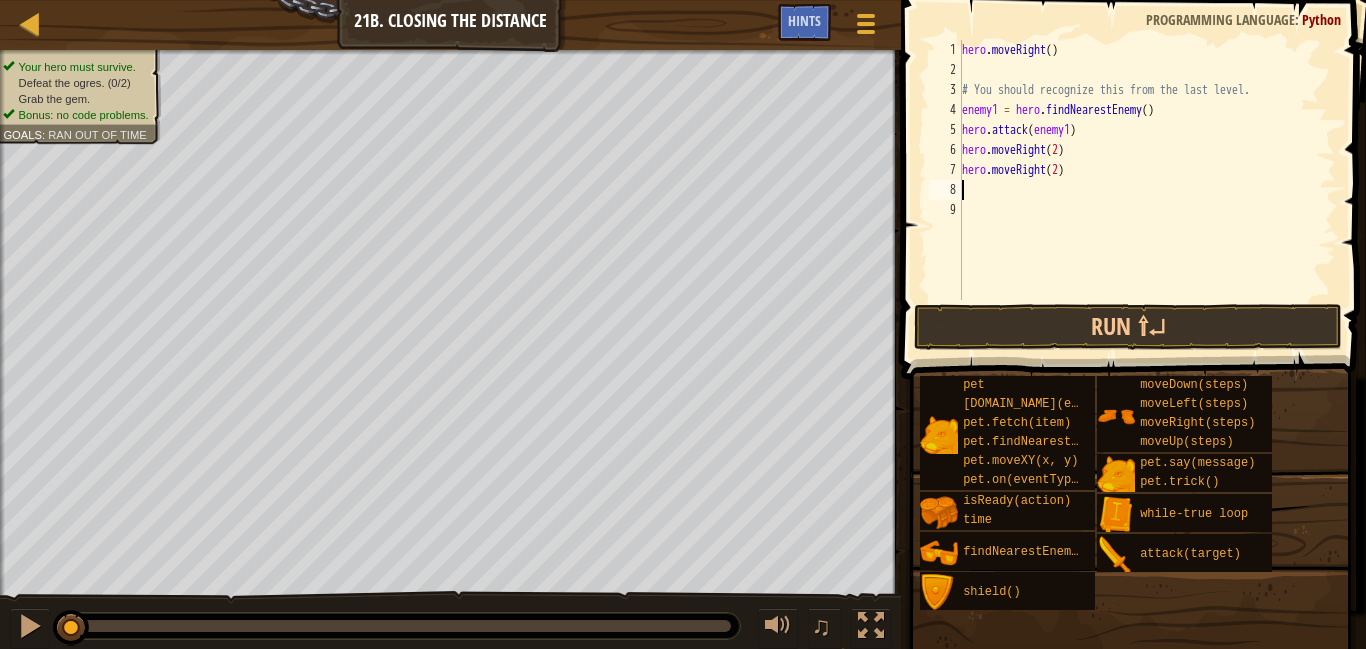 type on "h" 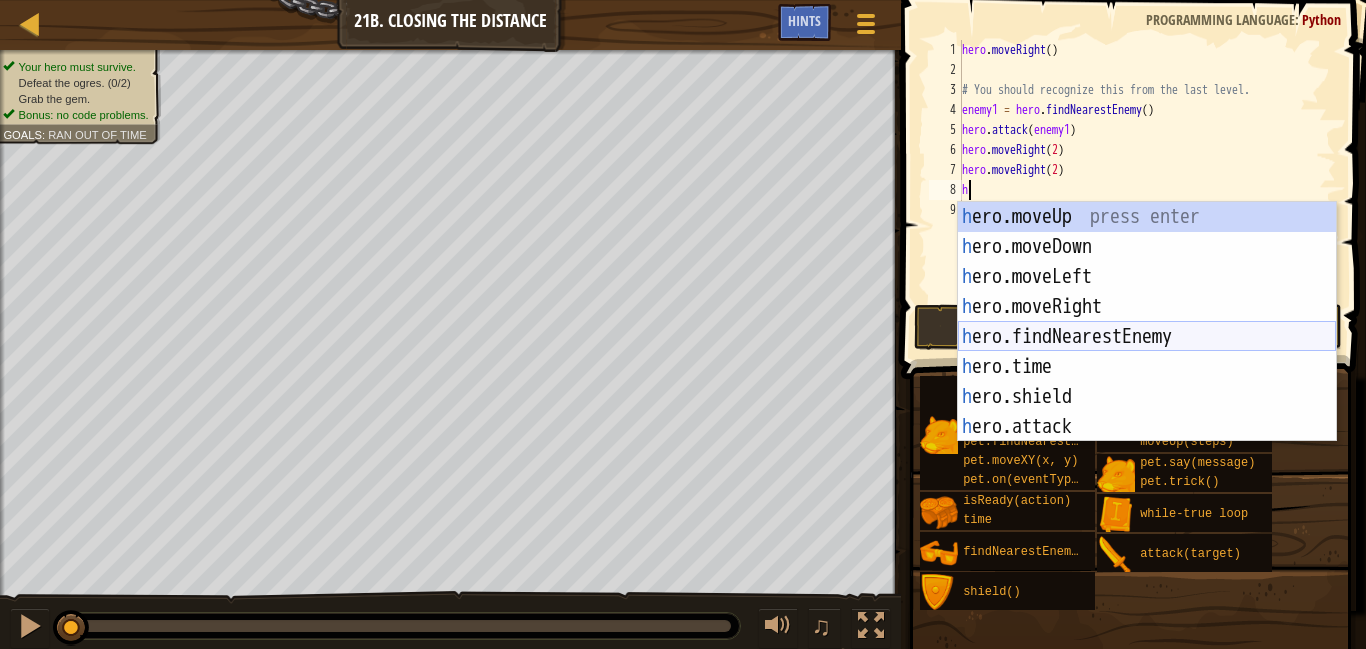 click on "h ero.moveUp press enter h ero.moveDown press enter h ero.moveLeft press enter h ero.moveRight press enter h ero.findNearestEnemy press enter h ero.time press enter h ero.shield press enter h ero.attack press enter h ero.isReady press enter" at bounding box center [1147, 352] 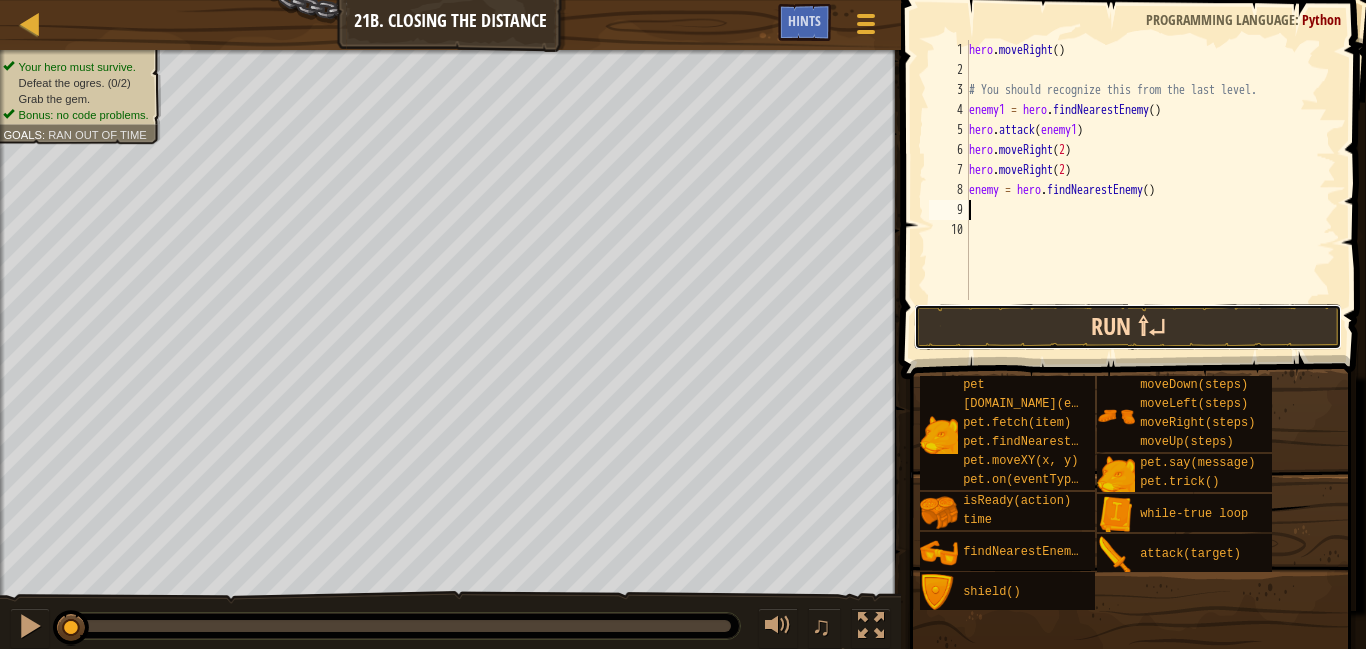 click on "Run ⇧↵" at bounding box center [1128, 327] 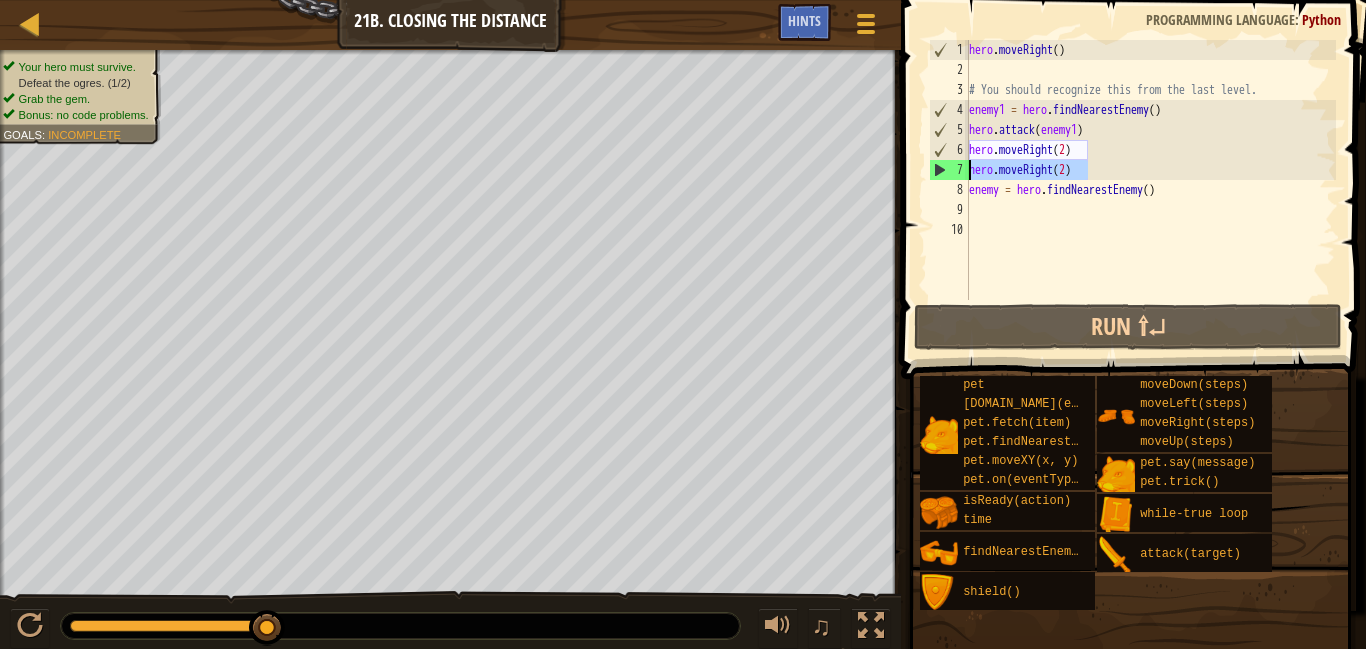 drag, startPoint x: 1099, startPoint y: 178, endPoint x: 955, endPoint y: 169, distance: 144.28098 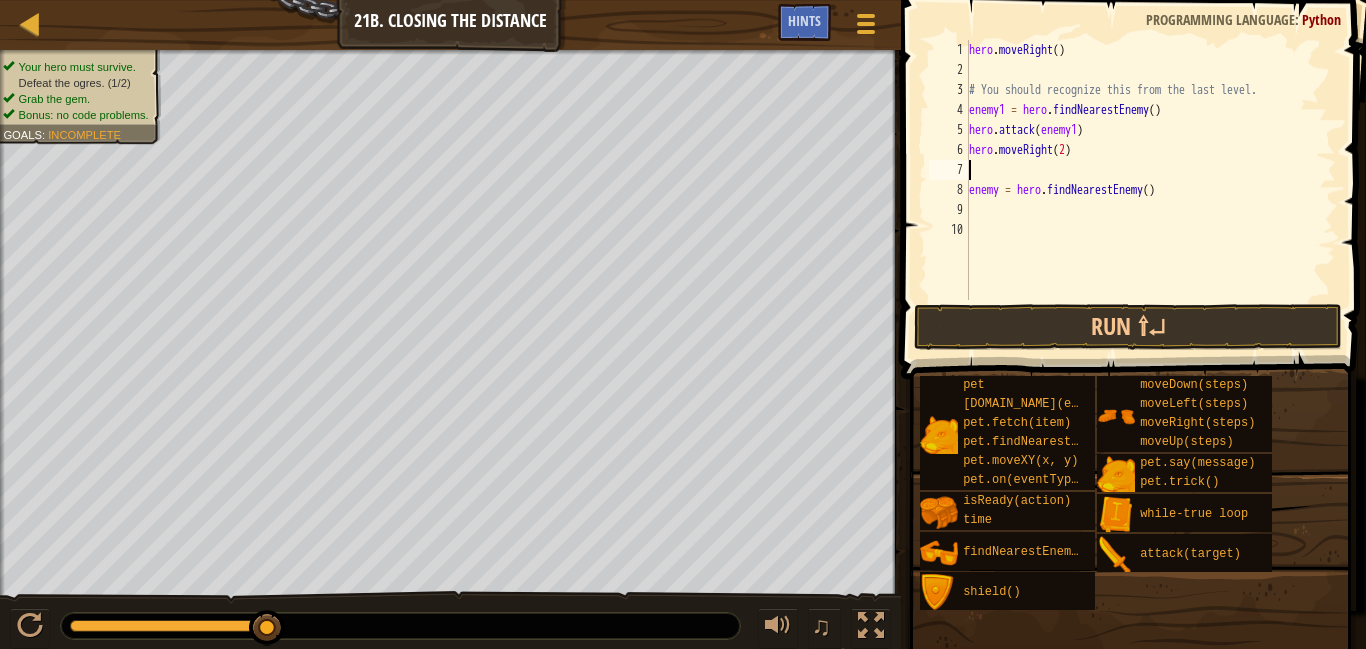 click at bounding box center (1135, 161) 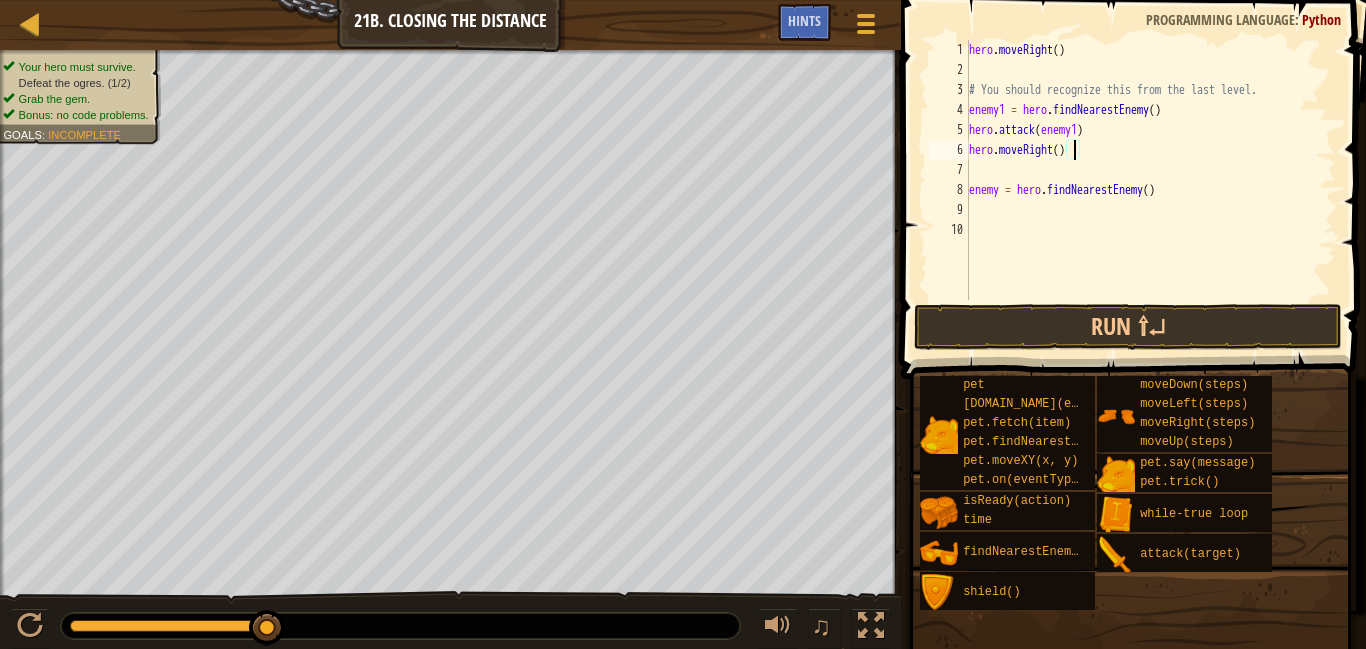 type on "hero.moveRight(3)" 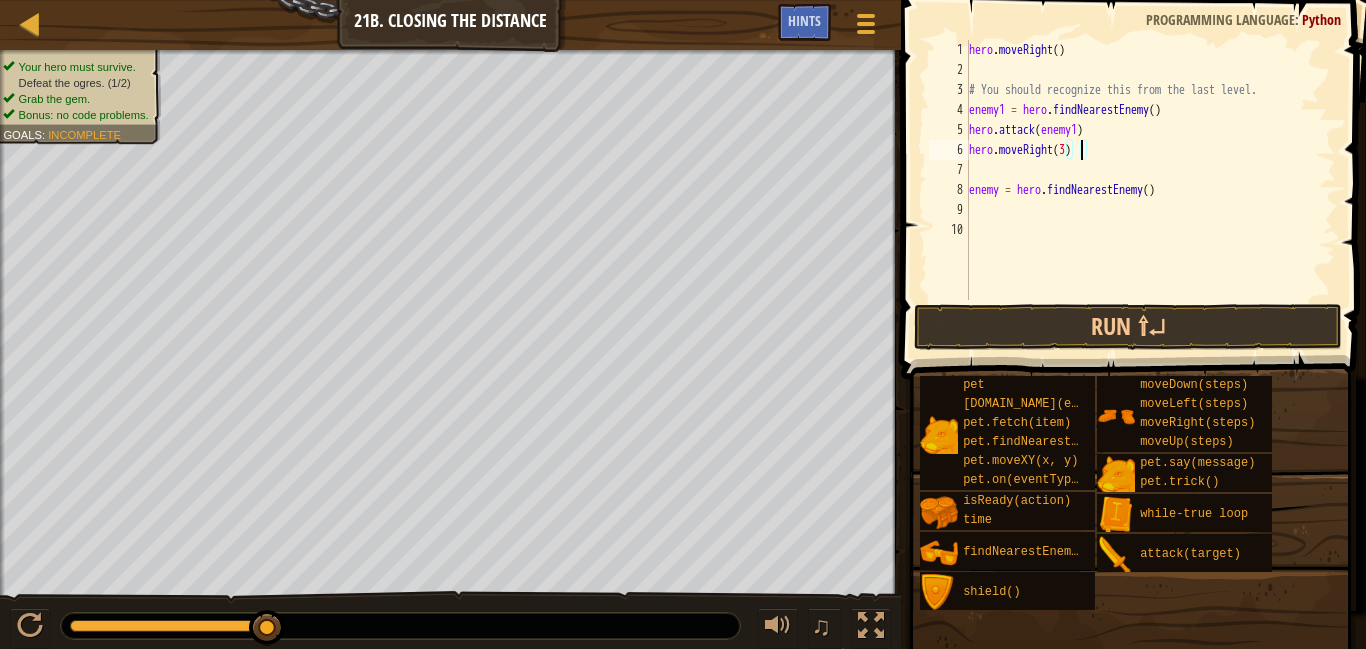 scroll, scrollTop: 9, scrollLeft: 16, axis: both 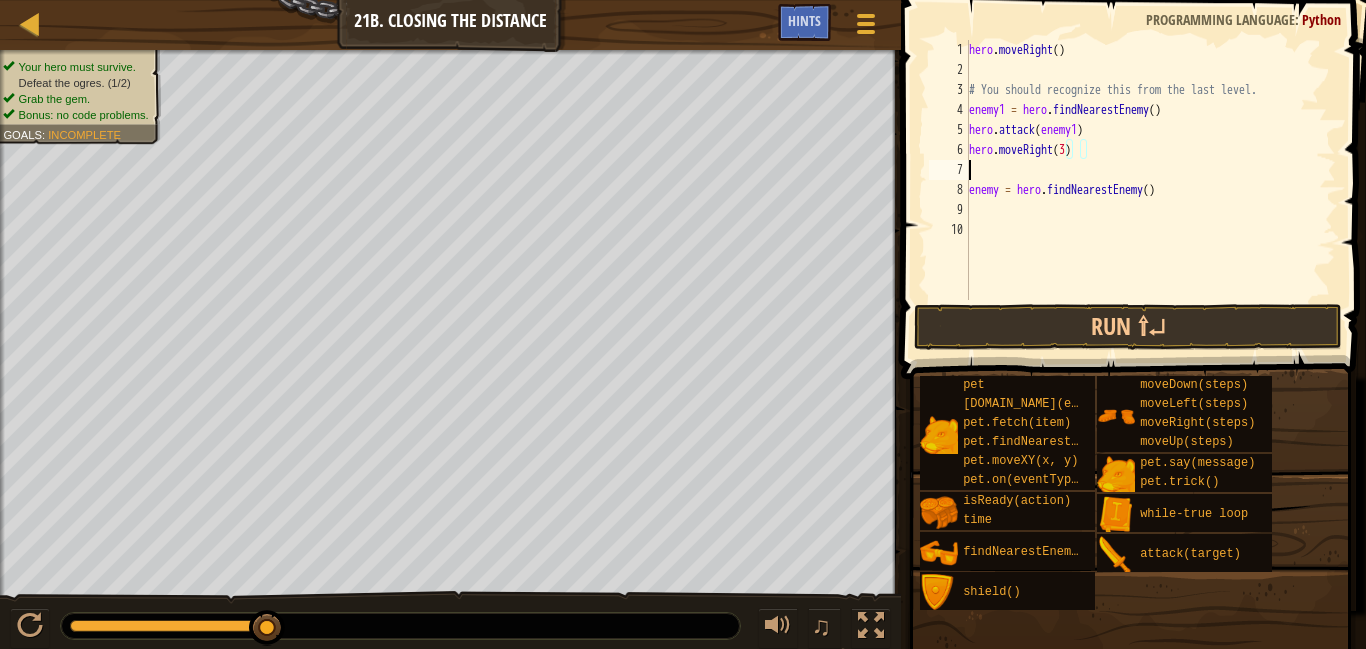 click on "hero . moveRight ( ) # You should recognize this from the last level. enemy1   =   hero . findNearestEnemy ( ) hero . attack ( enemy1 ) hero . moveRight ( 3 ) enemy   =   hero . findNearestEnemy ( )" at bounding box center [1150, 190] 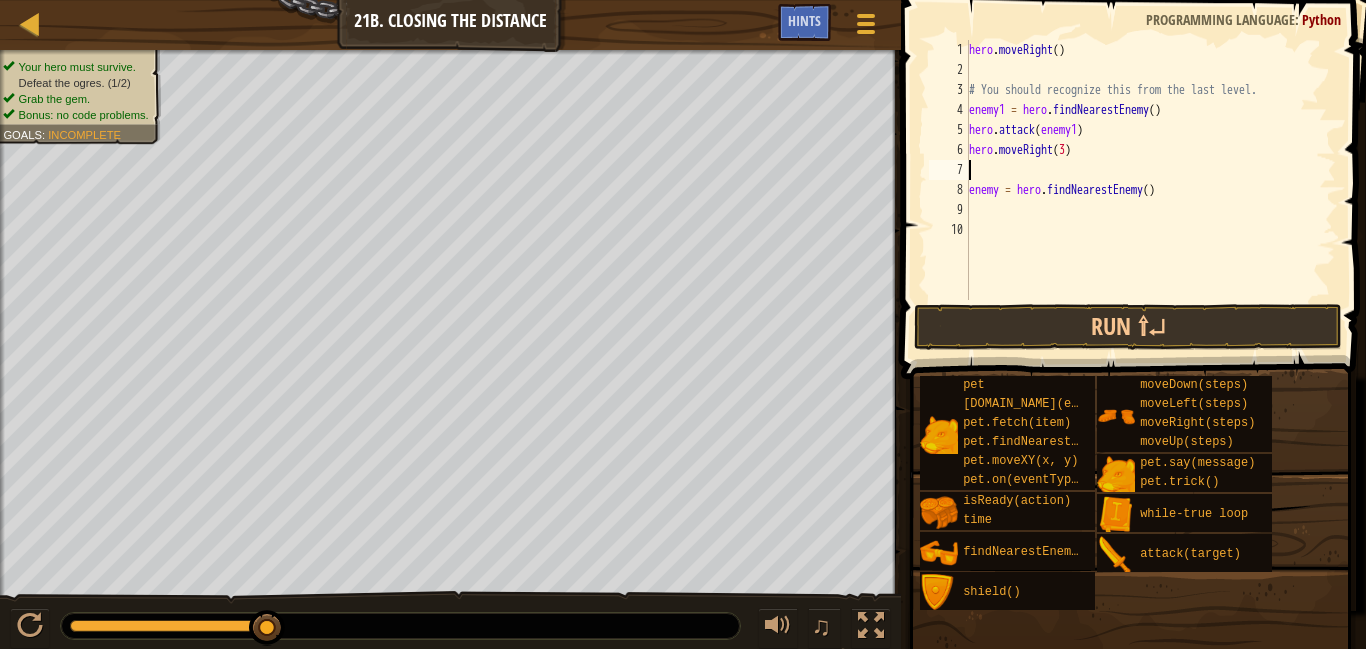 type on "m" 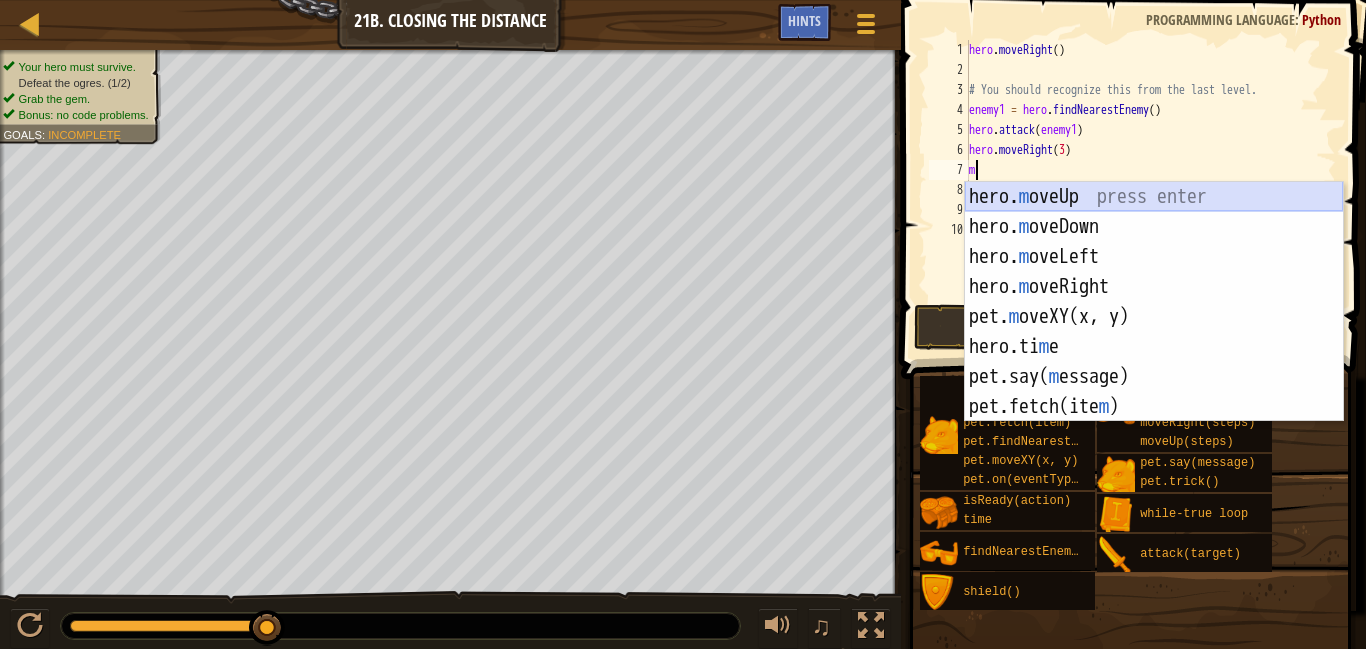click on "hero. m oveUp press enter hero. m oveDown press enter hero. m oveLeft press enter hero. m oveRight press enter pet. m oveXY(x, y) press enter hero.ti m e press enter pet.say( m essage) press enter pet.fetch(ite m ) press enter [DOMAIN_NAME][PERSON_NAME](ene m y) press enter" at bounding box center (1154, 332) 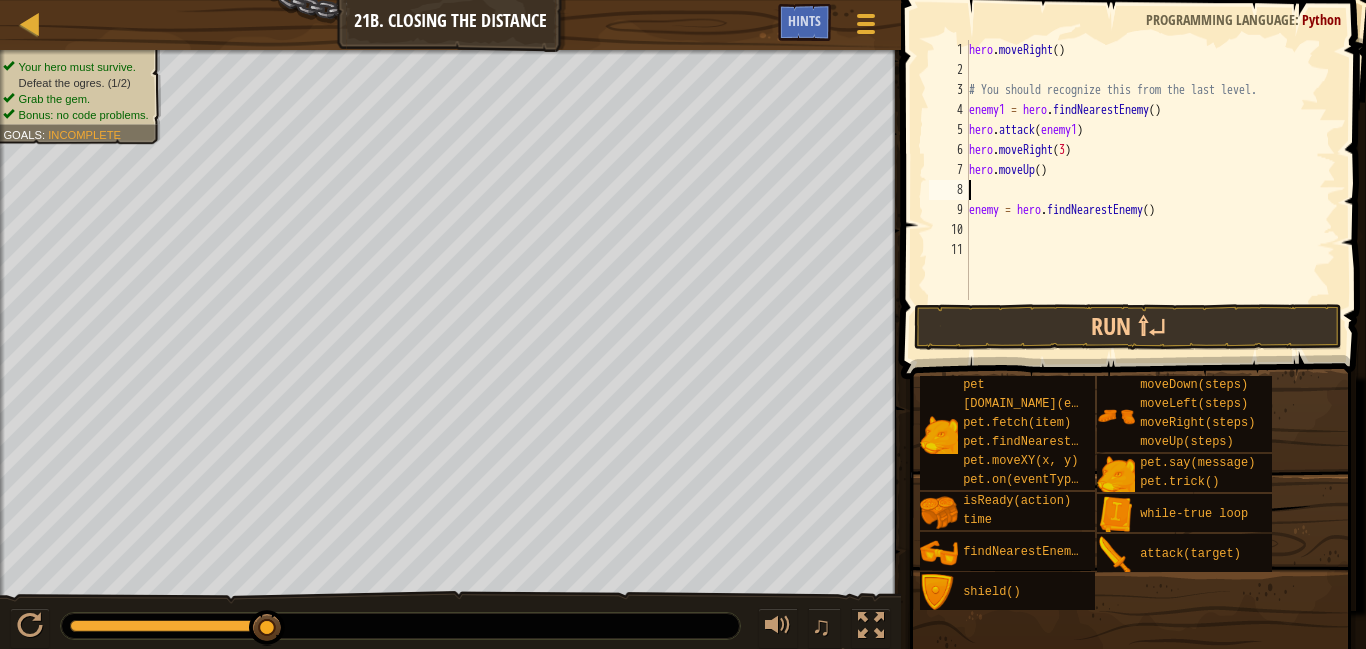 type on "m" 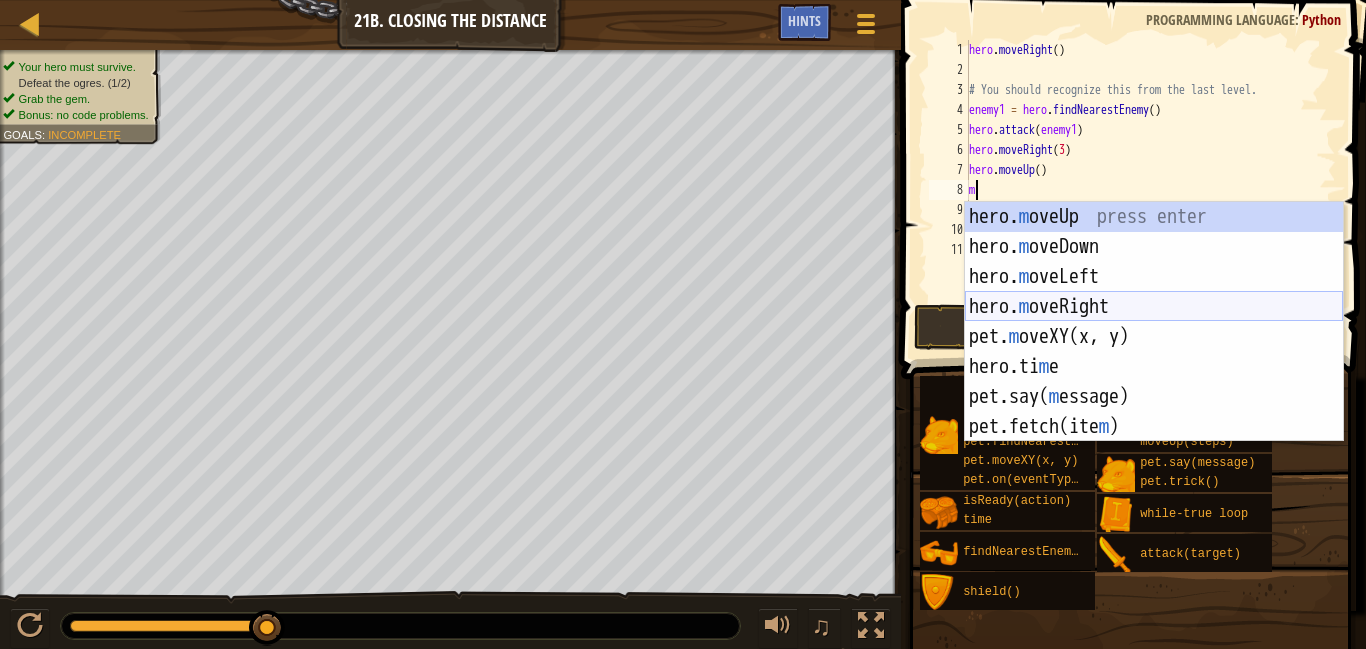 click on "hero. m oveUp press enter hero. m oveDown press enter hero. m oveLeft press enter hero. m oveRight press enter pet. m oveXY(x, y) press enter hero.ti m e press enter pet.say( m essage) press enter pet.fetch(ite m ) press enter [DOMAIN_NAME][PERSON_NAME](ene m y) press enter" at bounding box center (1154, 352) 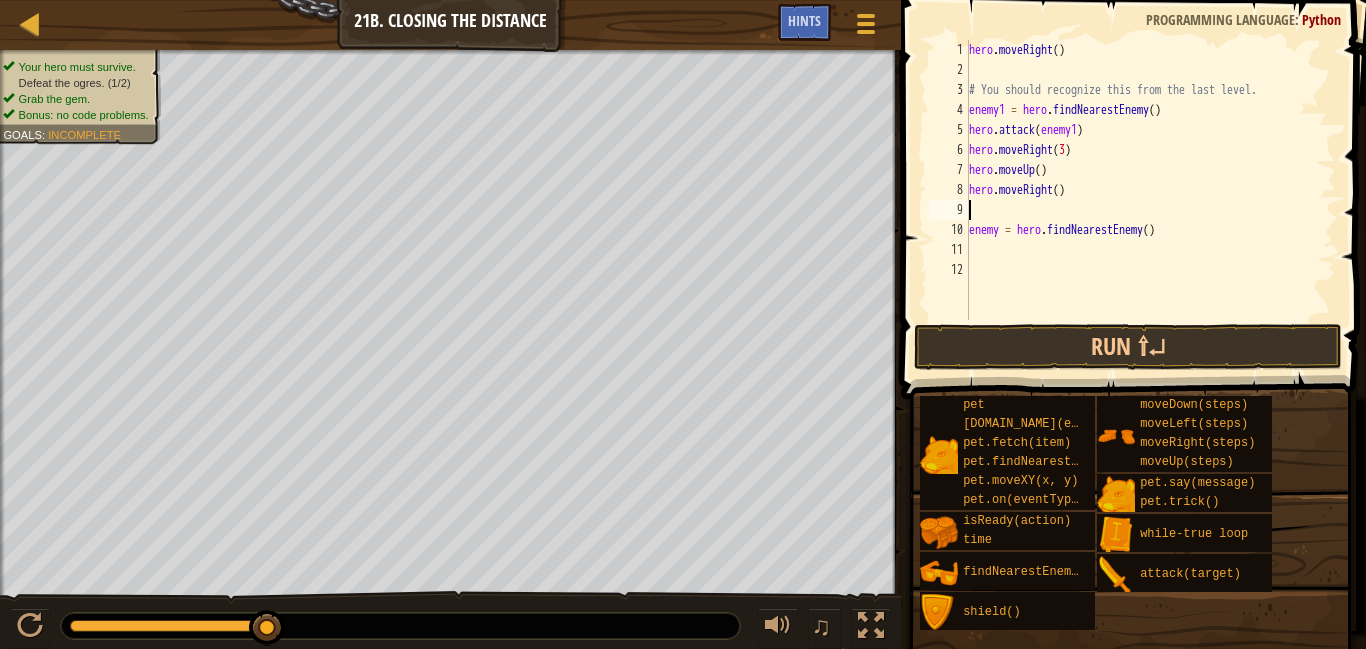 type on "a" 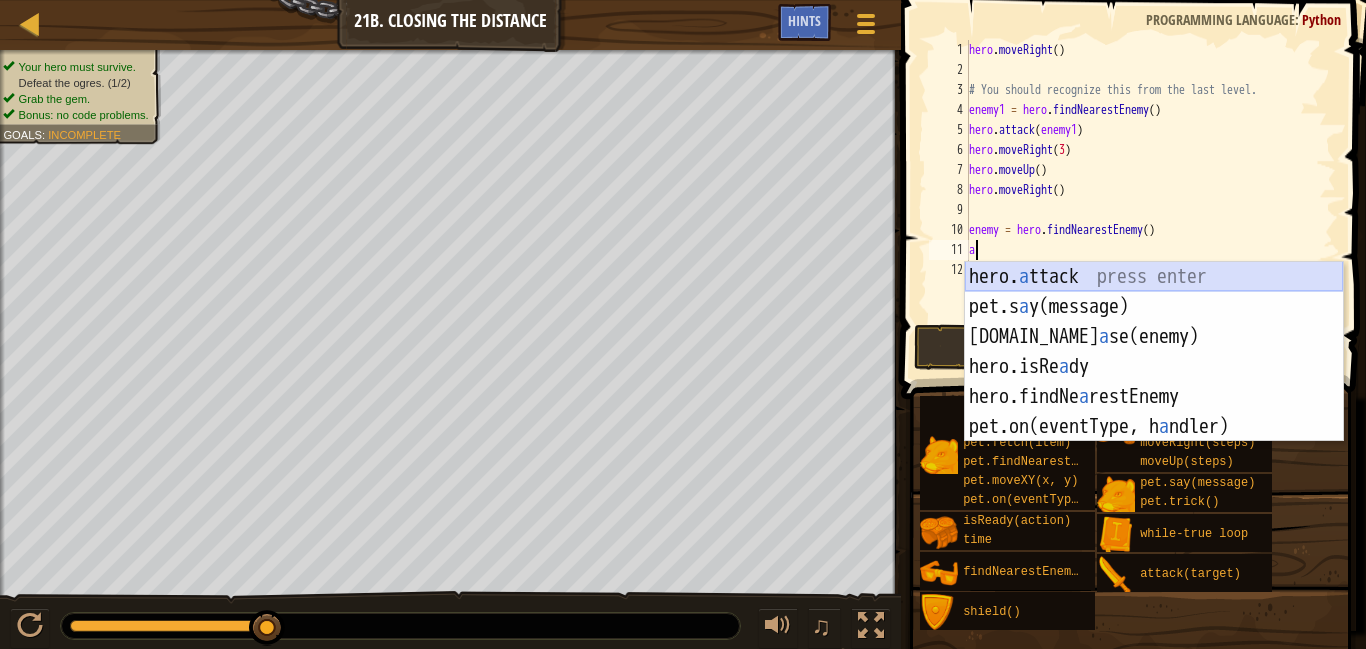 click on "hero. a ttack press enter pet.s a y(message) press enter [DOMAIN_NAME] a se(enemy) press enter hero.isRe a dy press enter hero.findNe a restEnemy press enter pet.on(eventType, h a ndler) press enter" at bounding box center (1154, 382) 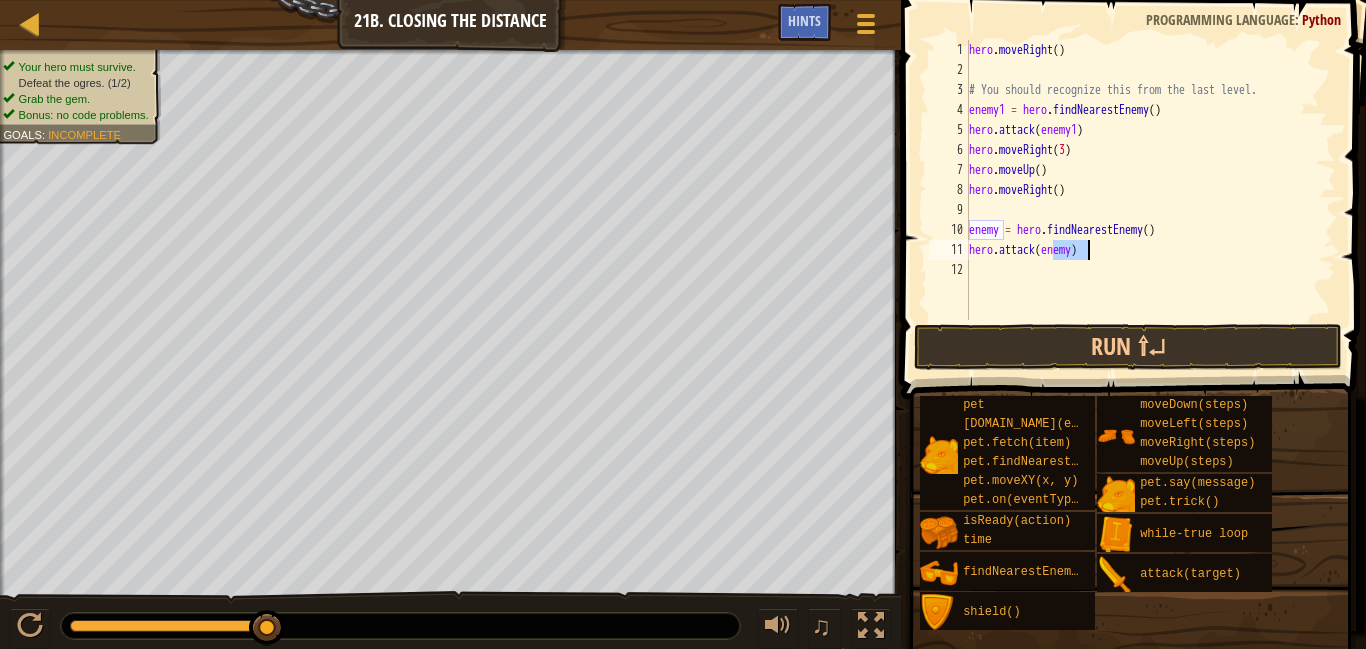 type on "hero.attack(enemy)" 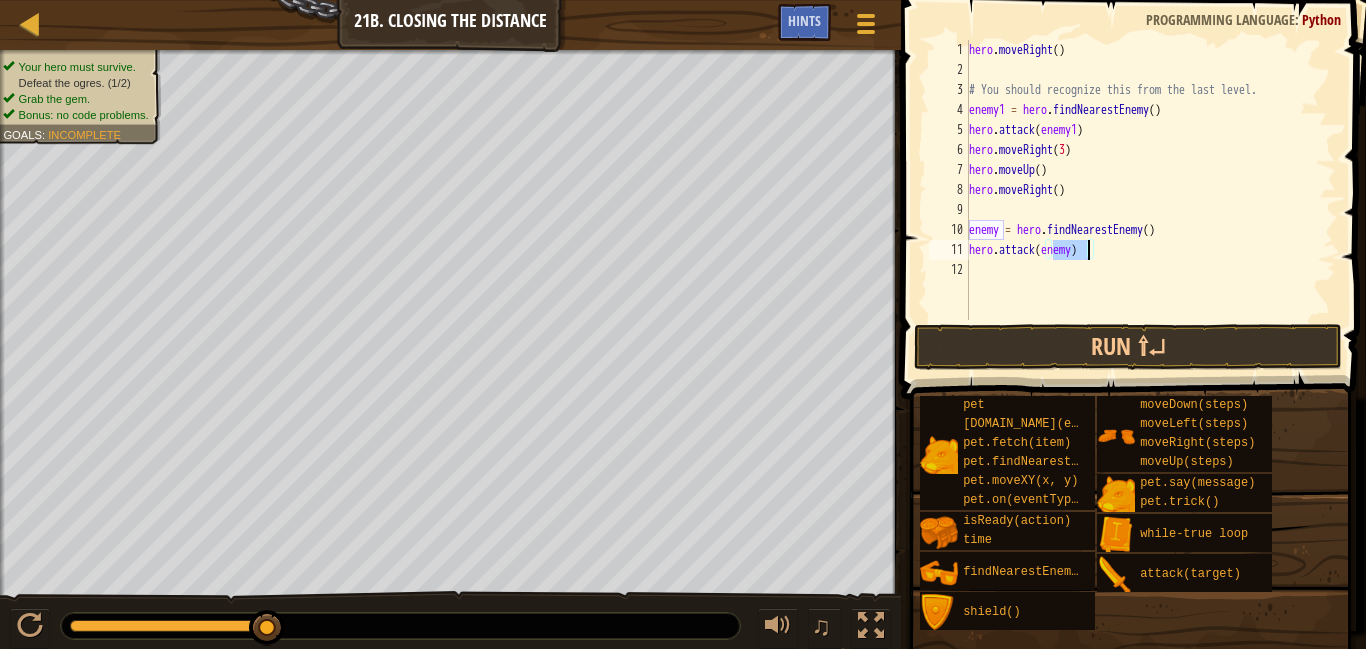 click on "hero . moveRight ( ) # You should recognize this from the last level. enemy1   =   hero . findNearestEnemy ( ) hero . attack ( enemy1 ) hero . moveRight ( 3 ) hero . moveUp ( ) hero . moveRight ( ) enemy   =   hero . findNearestEnemy ( ) hero . attack ( enemy )" at bounding box center (1150, 200) 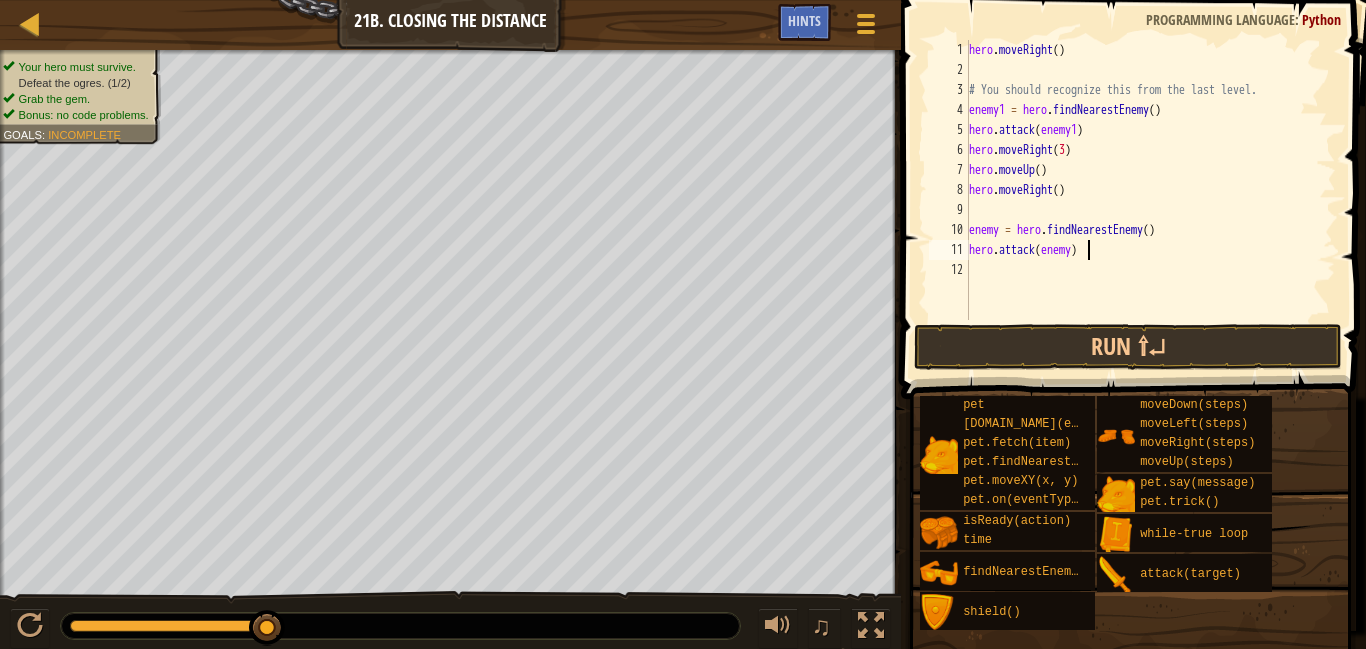 click on "hero . moveRight ( ) # You should recognize this from the last level. enemy1   =   hero . findNearestEnemy ( ) hero . attack ( enemy1 ) hero . moveRight ( 3 ) hero . moveUp ( ) hero . moveRight ( ) enemy   =   hero . findNearestEnemy ( ) hero . attack ( enemy )" at bounding box center [1150, 200] 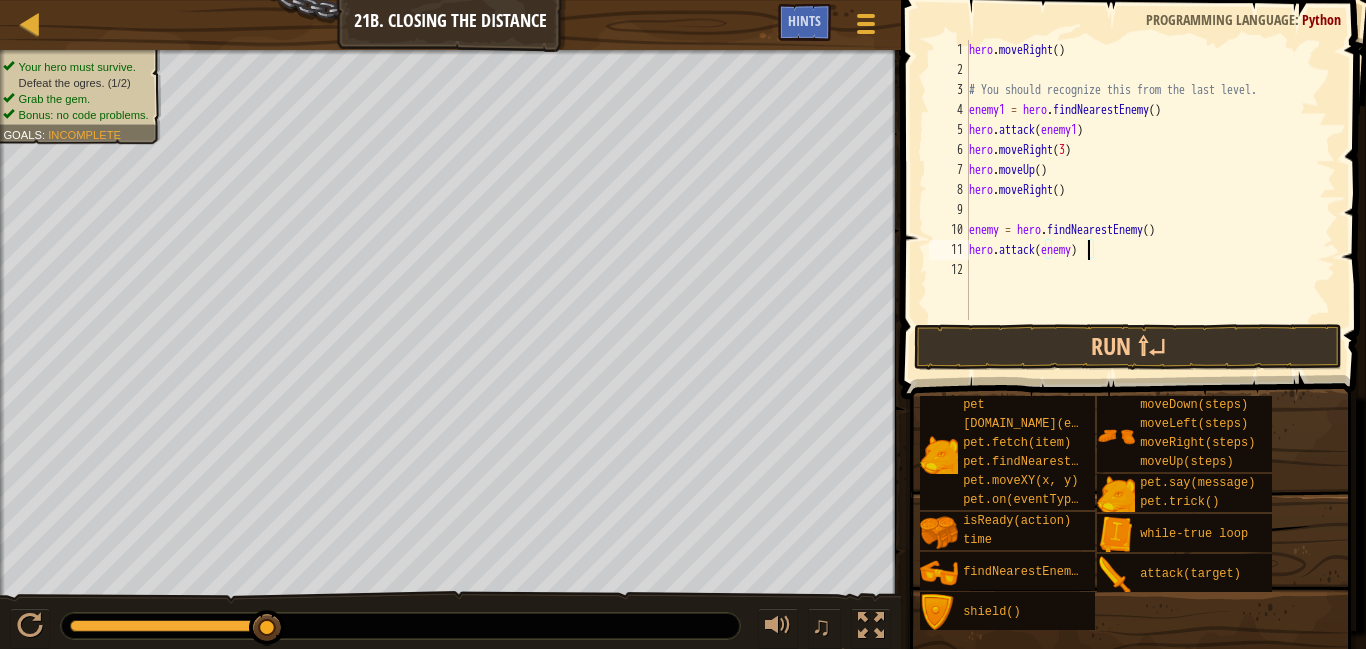 scroll, scrollTop: 9, scrollLeft: 18, axis: both 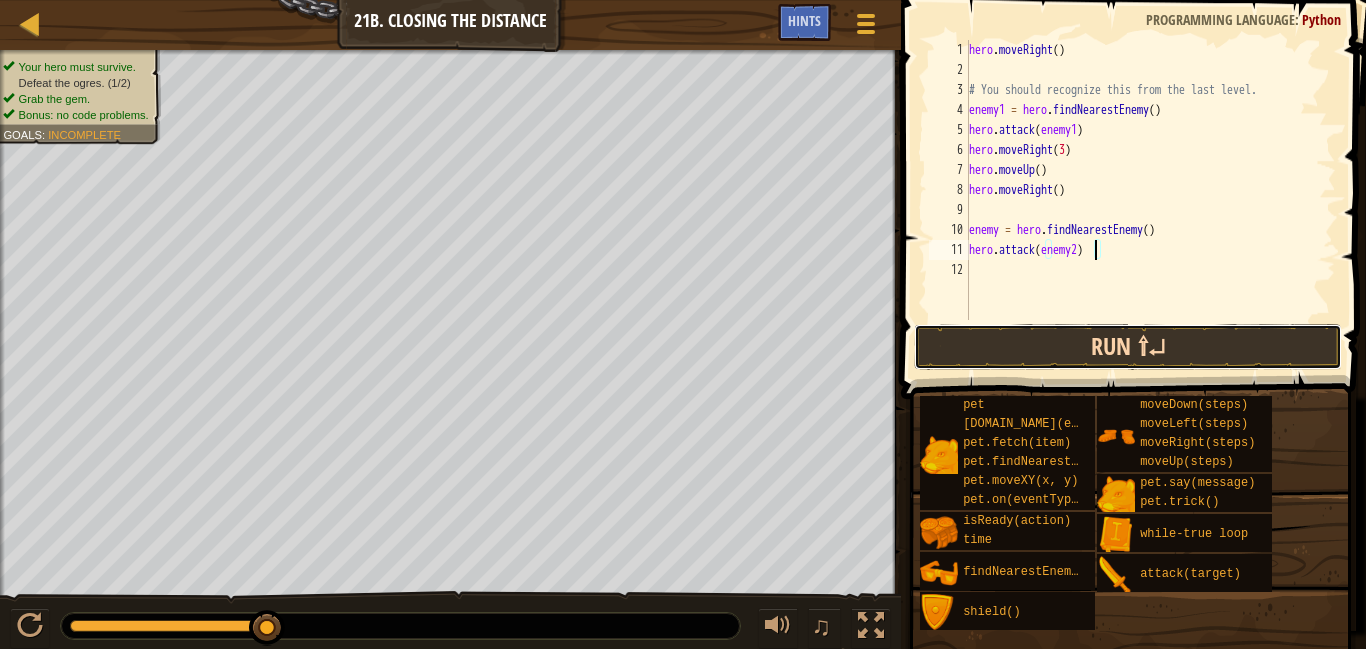 click on "Run ⇧↵" at bounding box center (1128, 347) 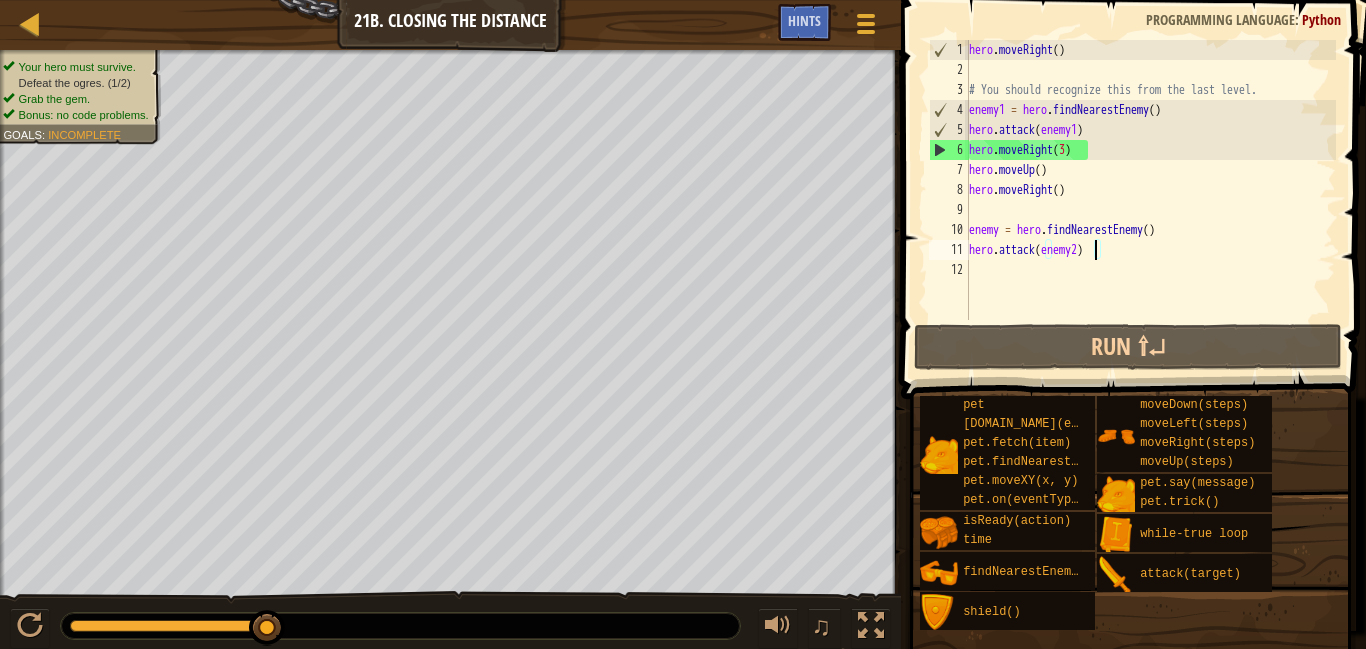 click on "hero . moveRight ( ) # You should recognize this from the last level. enemy1   =   hero . findNearestEnemy ( ) hero . attack ( enemy1 ) hero . moveRight ( 3 ) hero . moveUp ( ) hero . moveRight ( ) enemy   =   hero . findNearestEnemy ( ) hero . attack ( enemy2 )" at bounding box center (1150, 200) 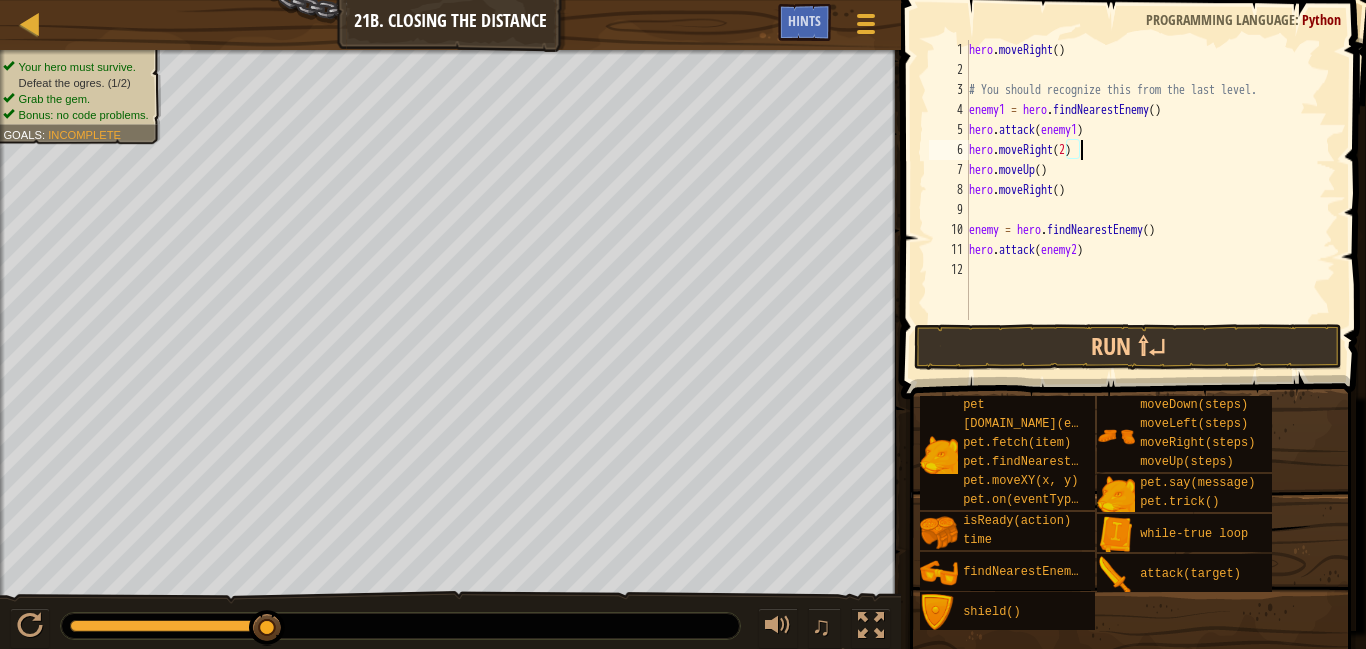 scroll, scrollTop: 9, scrollLeft: 16, axis: both 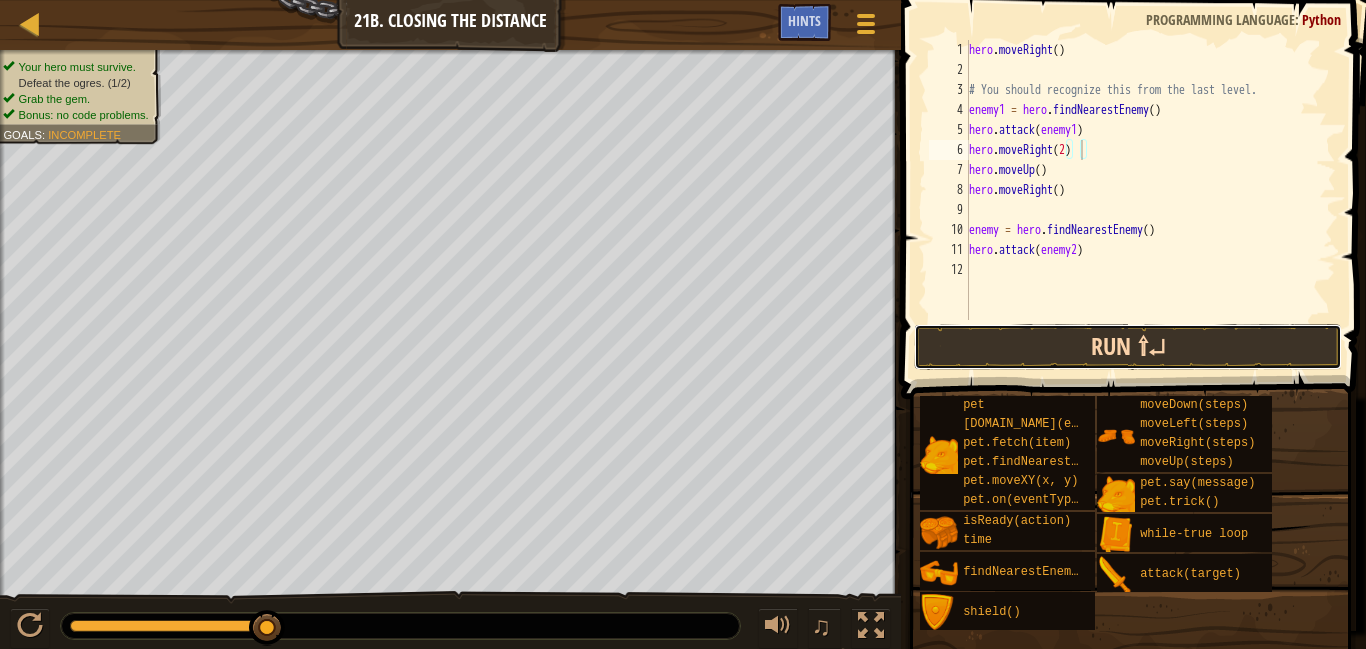 click on "Run ⇧↵" at bounding box center [1128, 347] 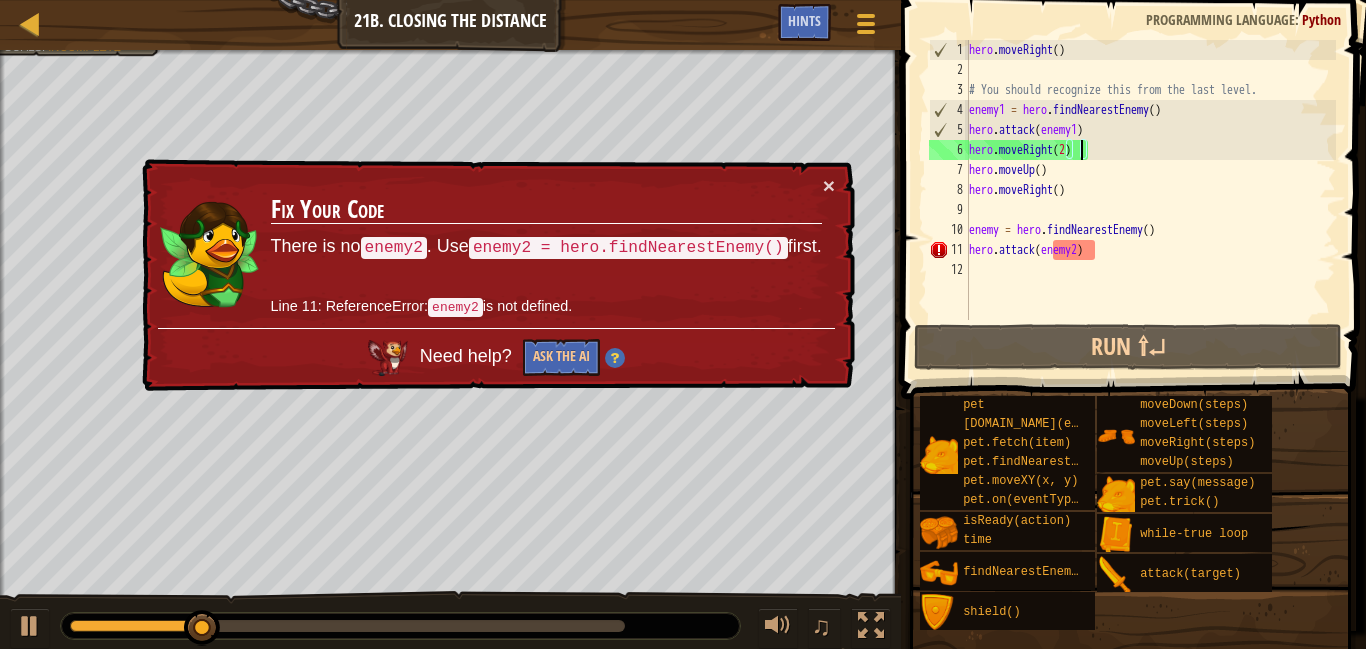 click on "× Fix Your Code There is no  enemy2 . Use  enemy2 = hero.findNearestEnemy()  first.
Line 11: ReferenceError:  enemy2  is not defined.
Need help? Ask the AI" at bounding box center (496, 275) 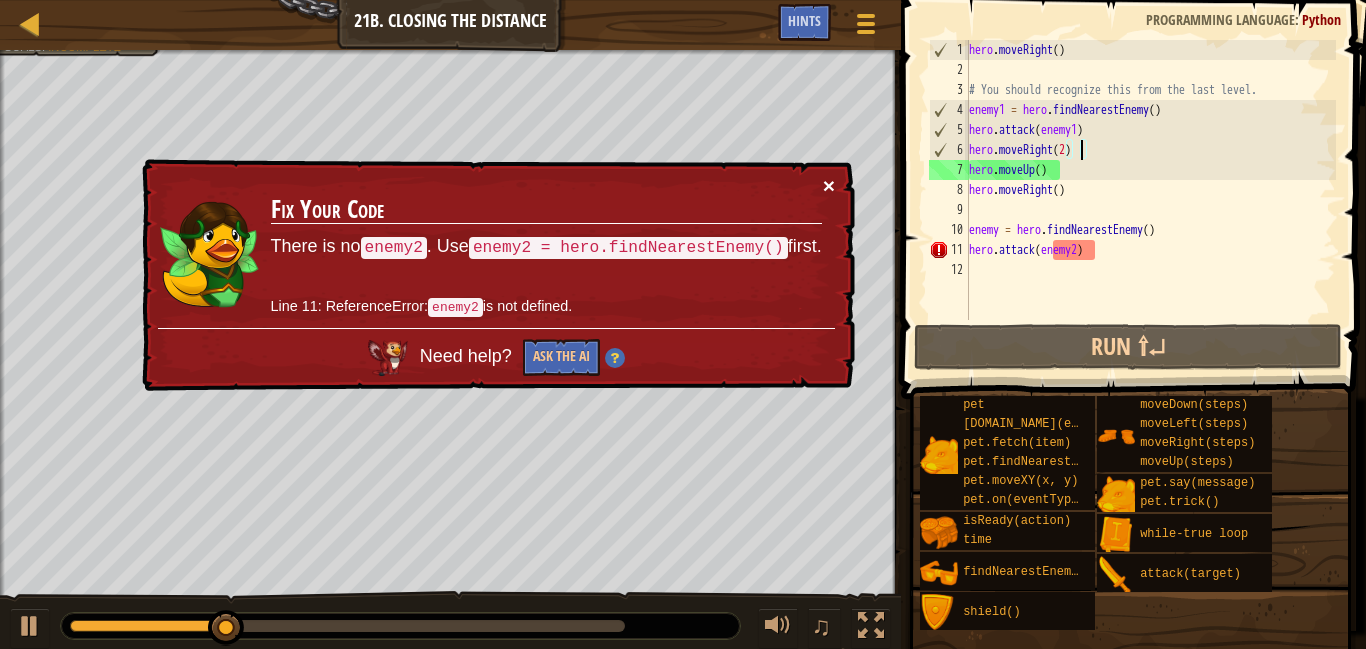 click on "×" at bounding box center [829, 185] 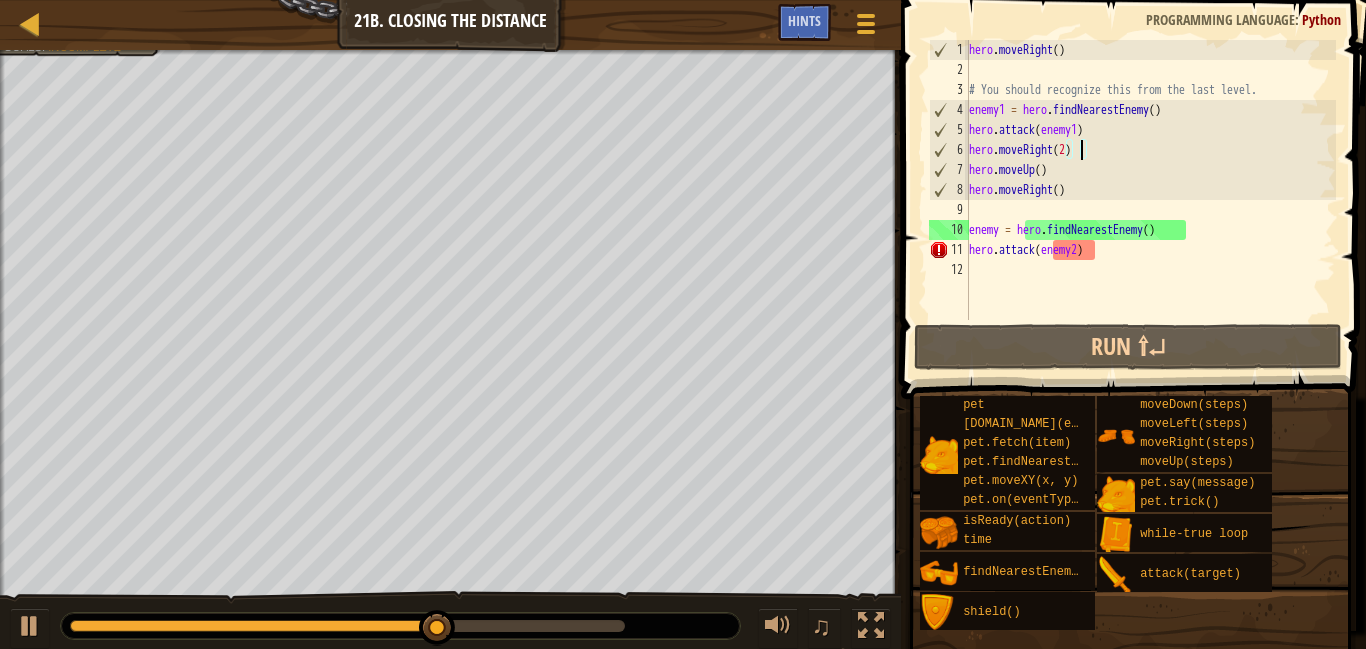 click on "hero . moveRight ( ) # You should recognize this from the last level. enemy1   =   hero . findNearestEnemy ( ) hero . attack ( enemy1 ) hero . moveRight ( 2 ) hero . moveUp ( ) hero . moveRight ( ) enemy   =   hero . findNearestEnemy ( ) hero . attack ( enemy2 )" at bounding box center (1150, 200) 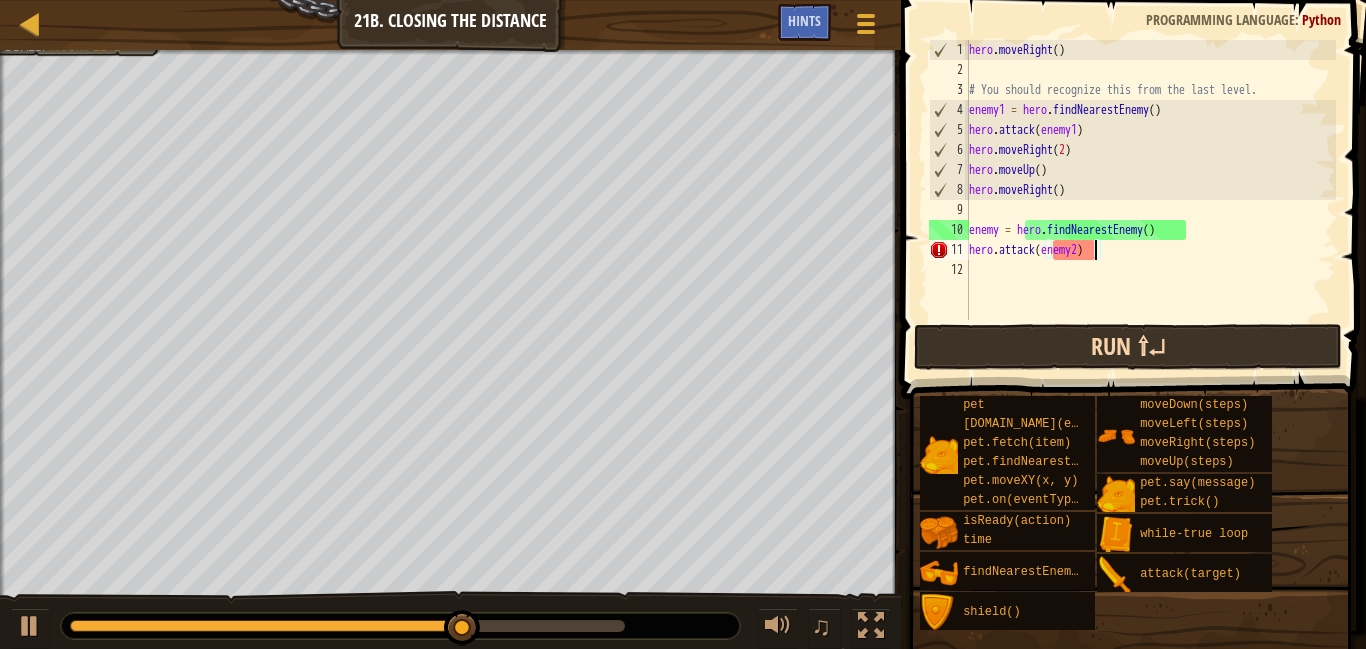 type on "hero.attack(enemy)" 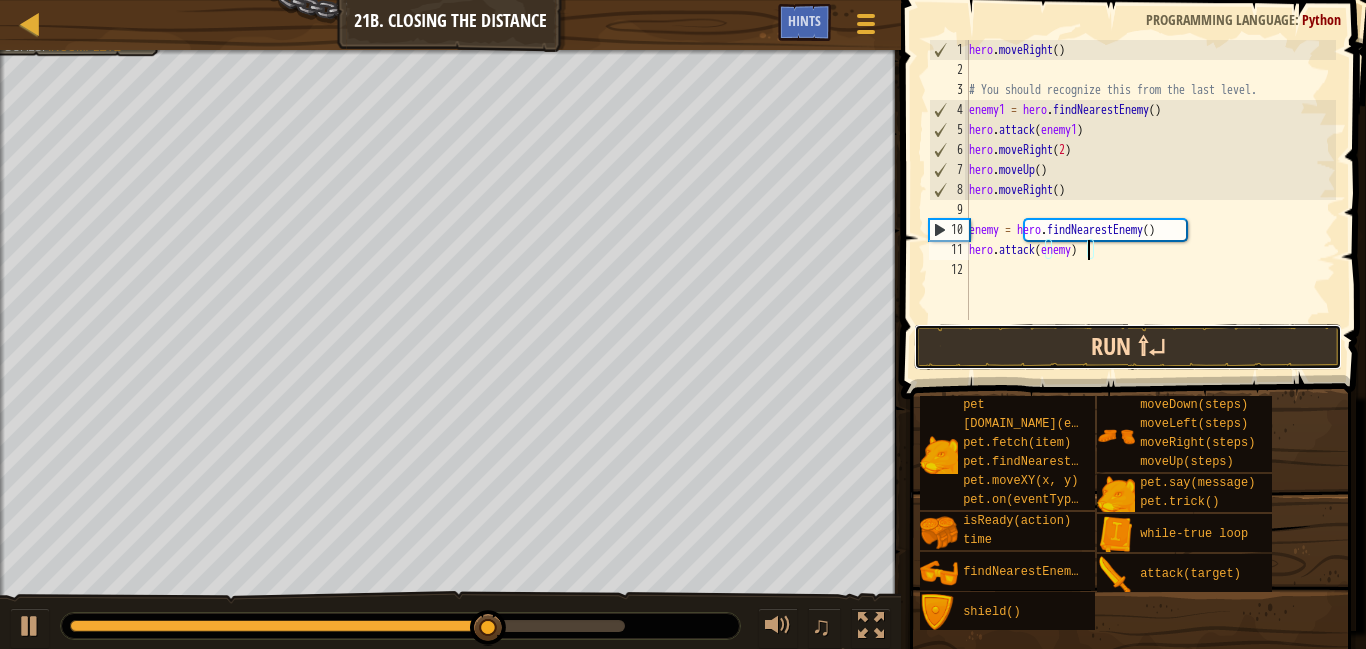 click on "Run ⇧↵" at bounding box center [1128, 347] 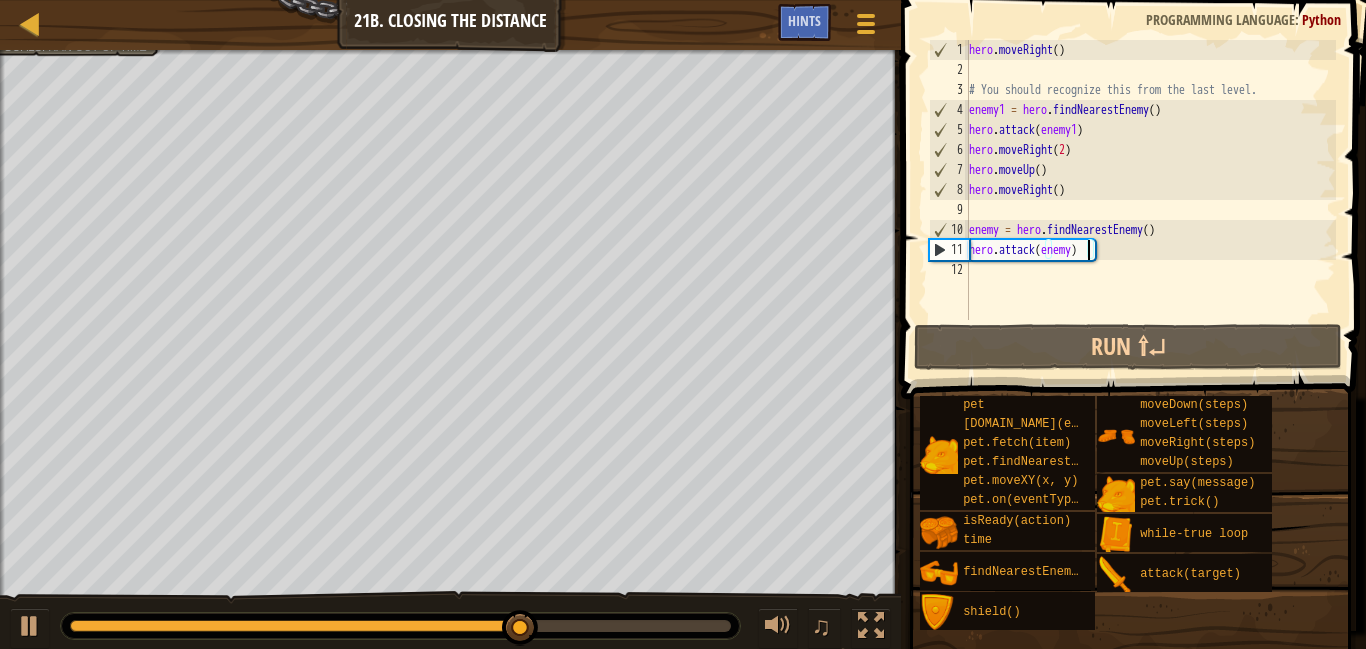 click on "hero . moveRight ( ) # You should recognize this from the last level. enemy1   =   hero . findNearestEnemy ( ) hero . attack ( enemy1 ) hero . moveRight ( 2 ) hero . moveUp ( ) hero . moveRight ( ) enemy   =   hero . findNearestEnemy ( ) hero . attack ( enemy )" at bounding box center (1150, 200) 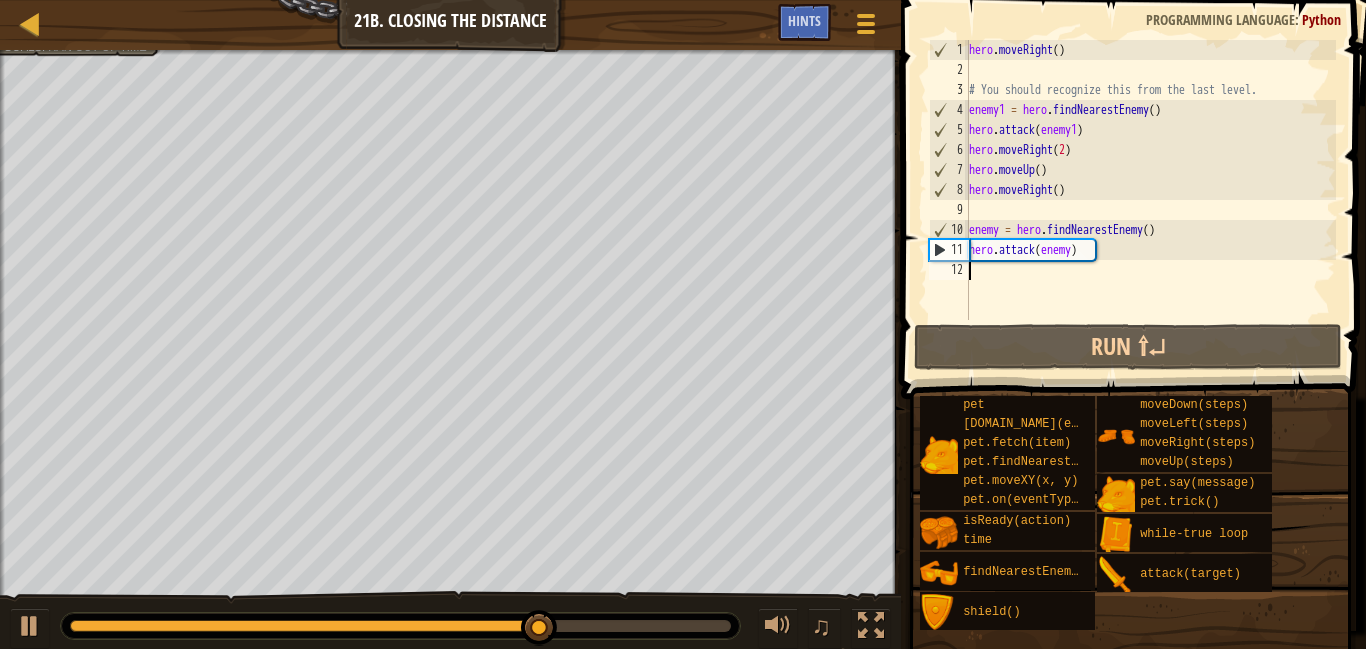 scroll, scrollTop: 9, scrollLeft: 0, axis: vertical 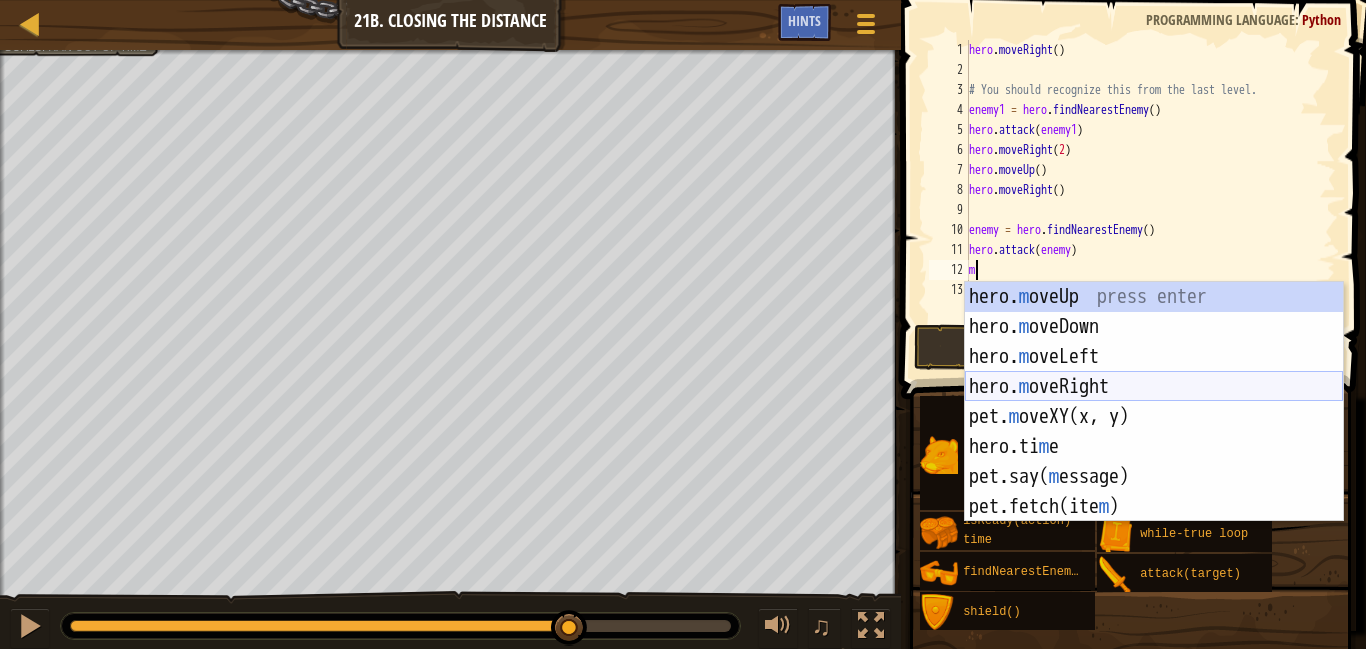 click on "hero. m oveUp press enter hero. m oveDown press enter hero. m oveLeft press enter hero. m oveRight press enter pet. m oveXY(x, y) press enter hero.ti m e press enter pet.say( m essage) press enter pet.fetch(ite m ) press enter [DOMAIN_NAME][PERSON_NAME](ene m y) press enter" at bounding box center [1154, 432] 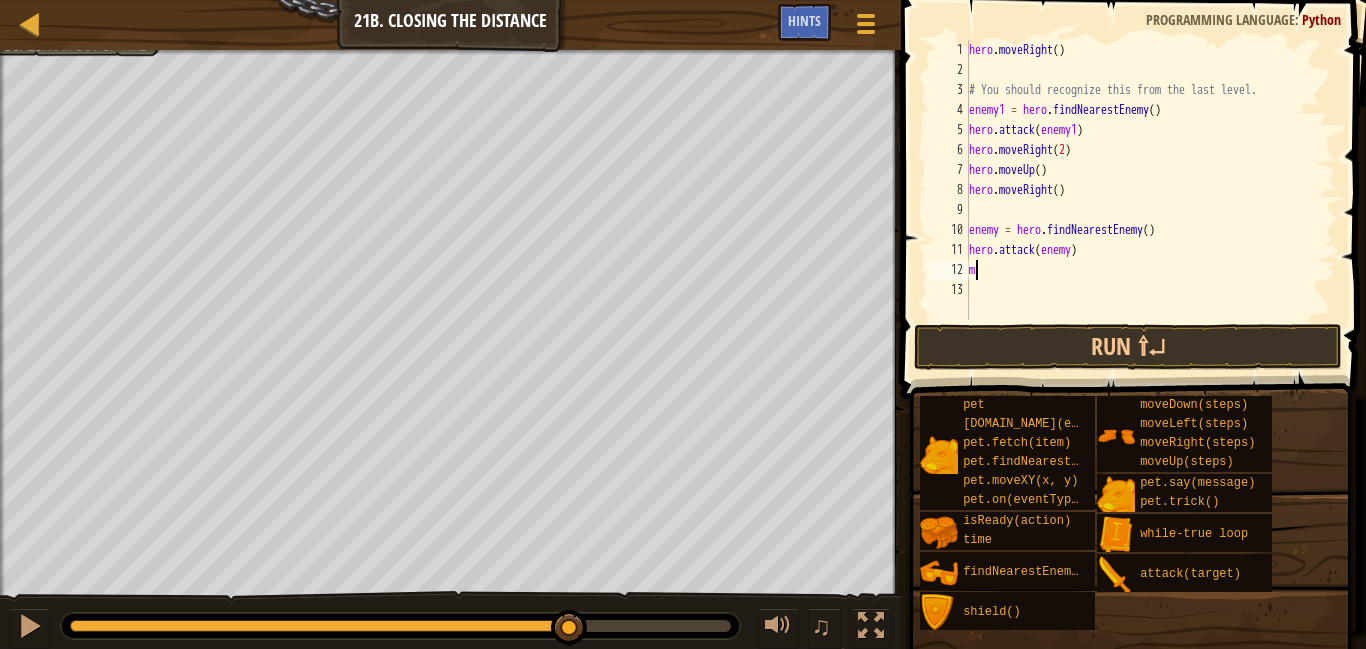 type 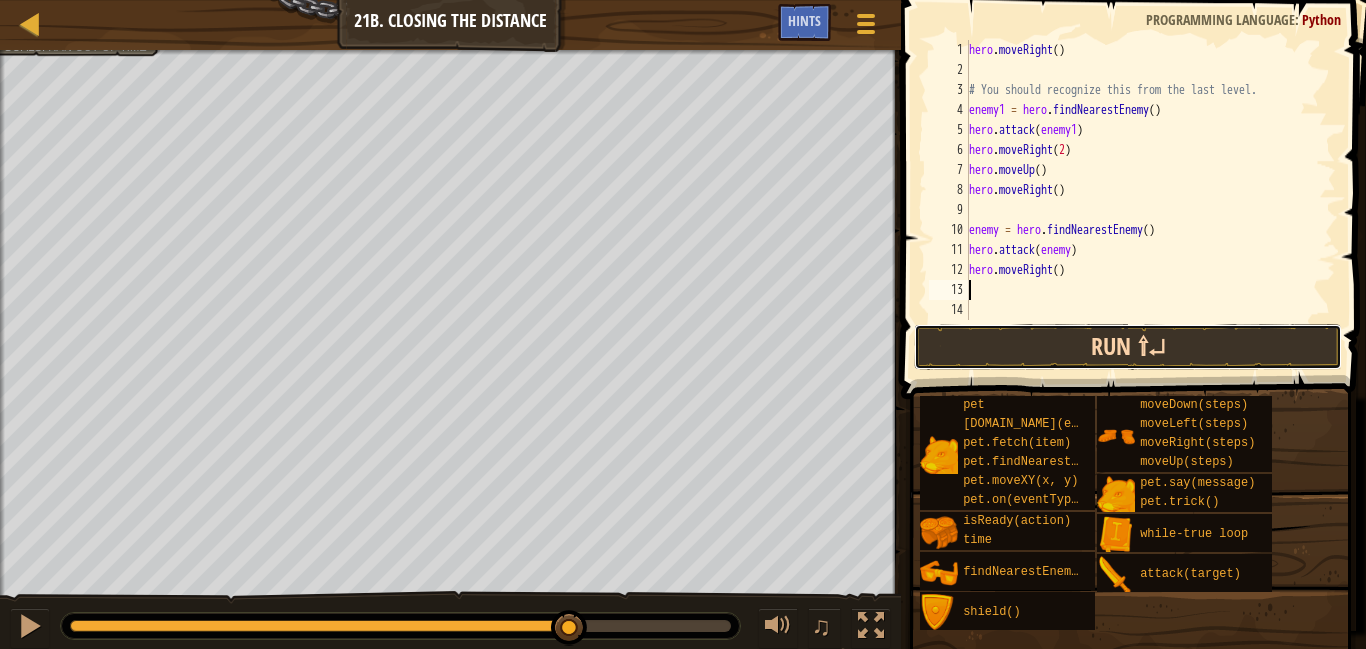 click on "Run ⇧↵" at bounding box center (1128, 347) 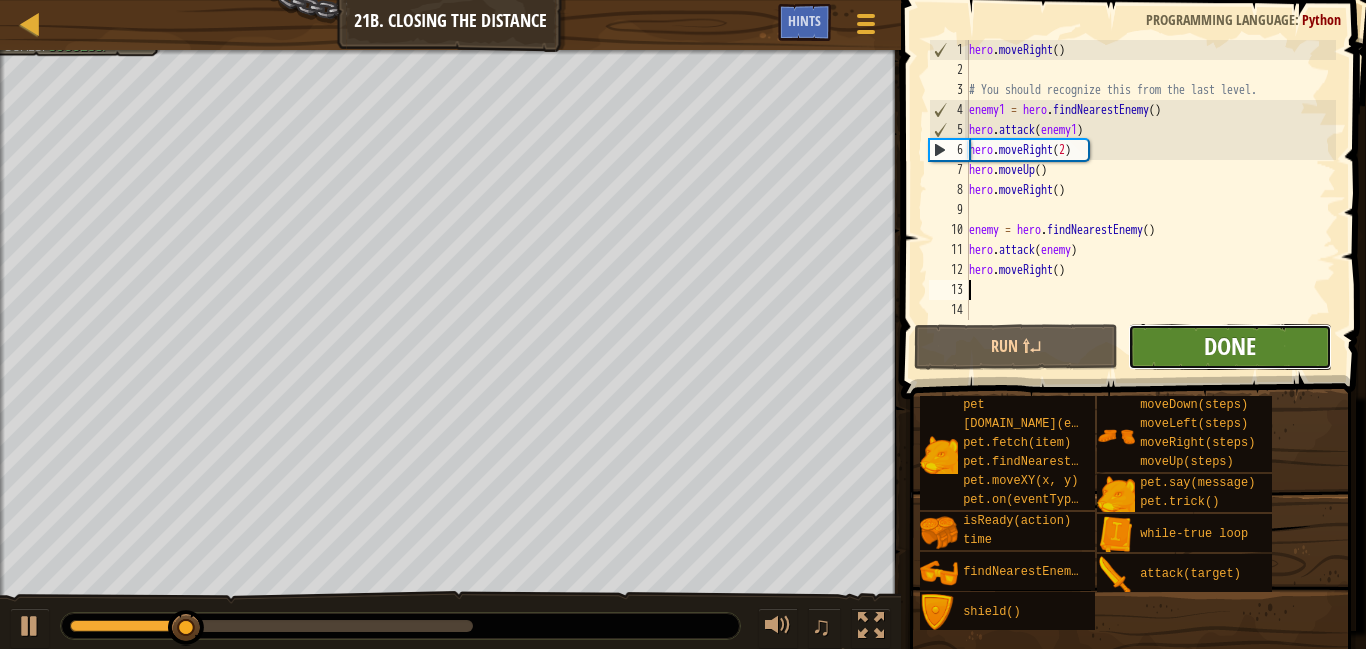 click on "Done" at bounding box center (1230, 346) 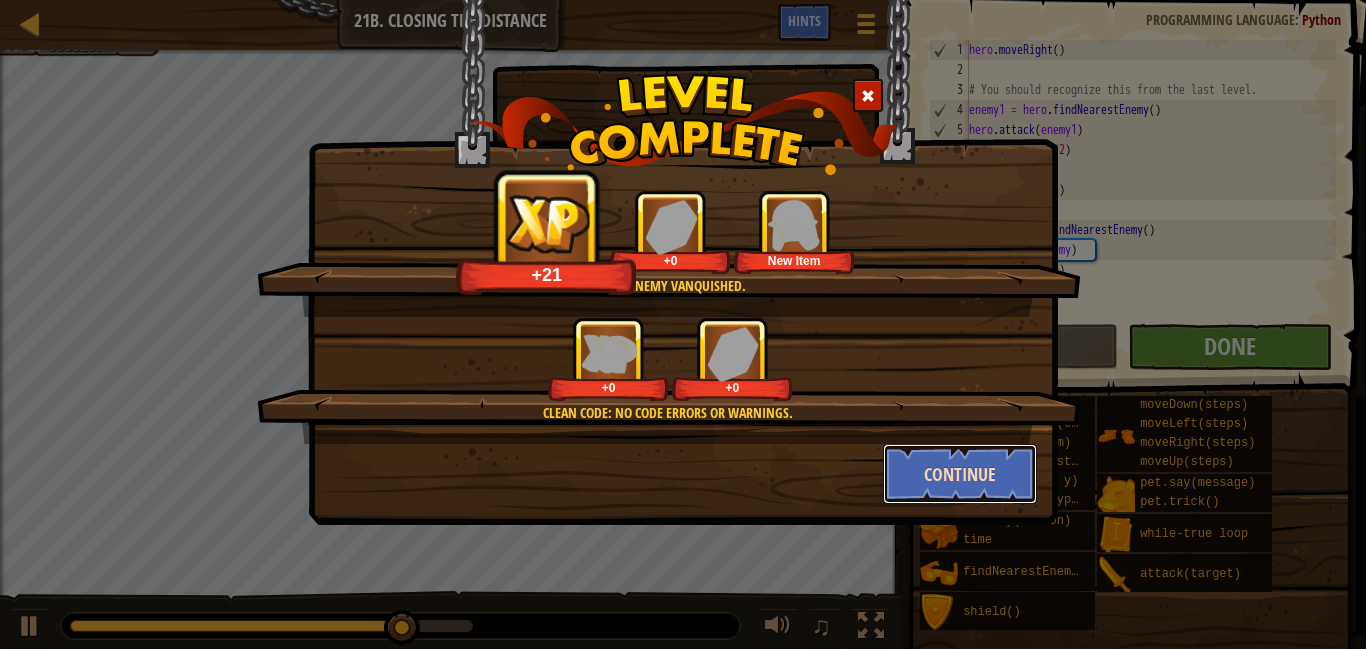click on "Continue" at bounding box center (960, 474) 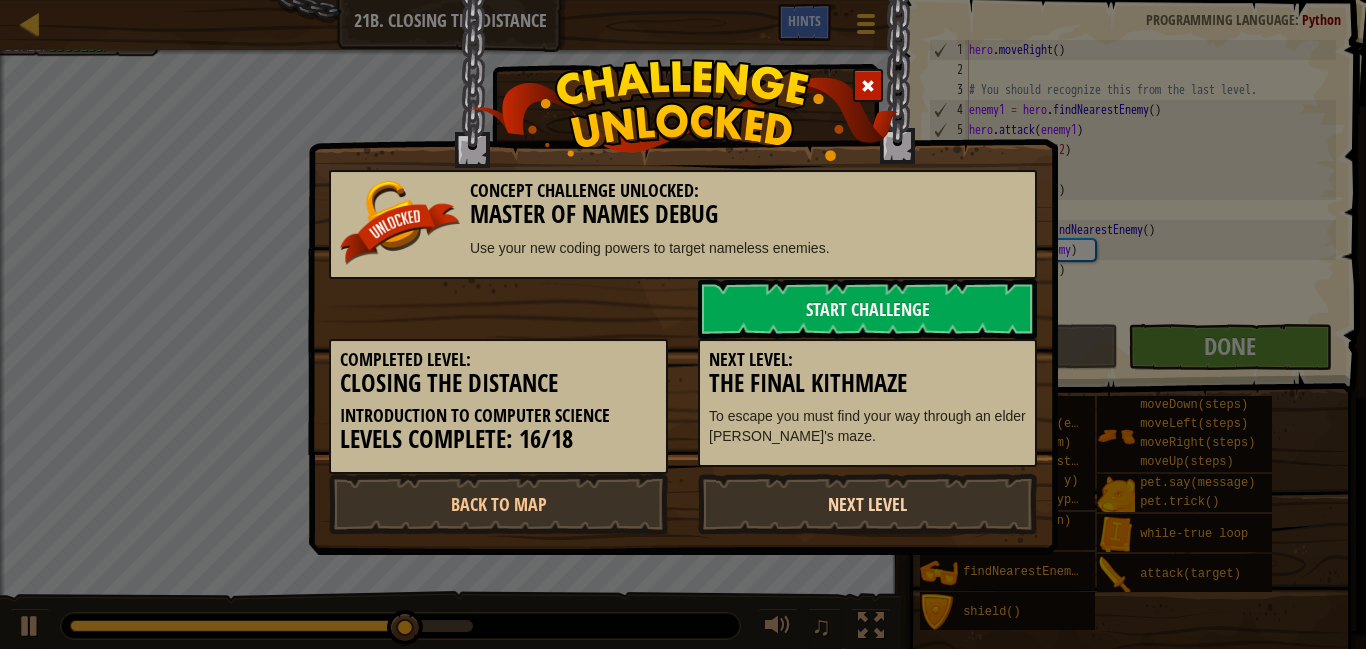 click on "Next Level" at bounding box center [867, 504] 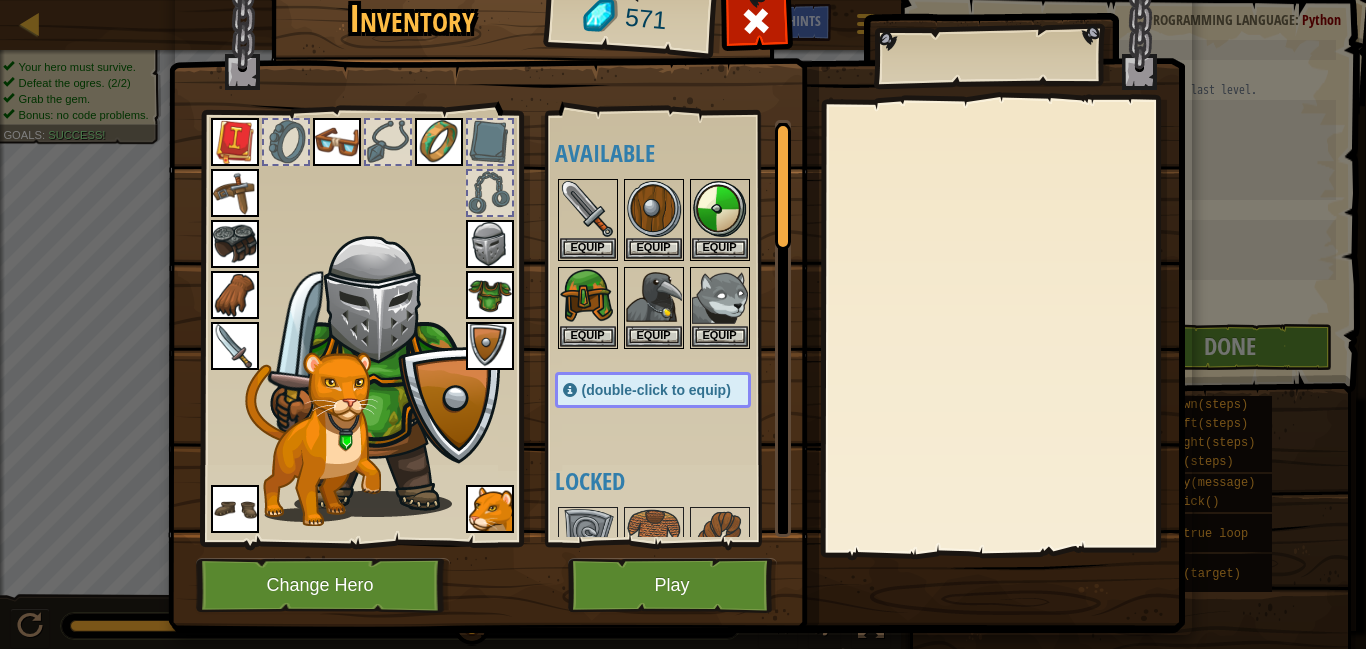 scroll, scrollTop: 41, scrollLeft: 0, axis: vertical 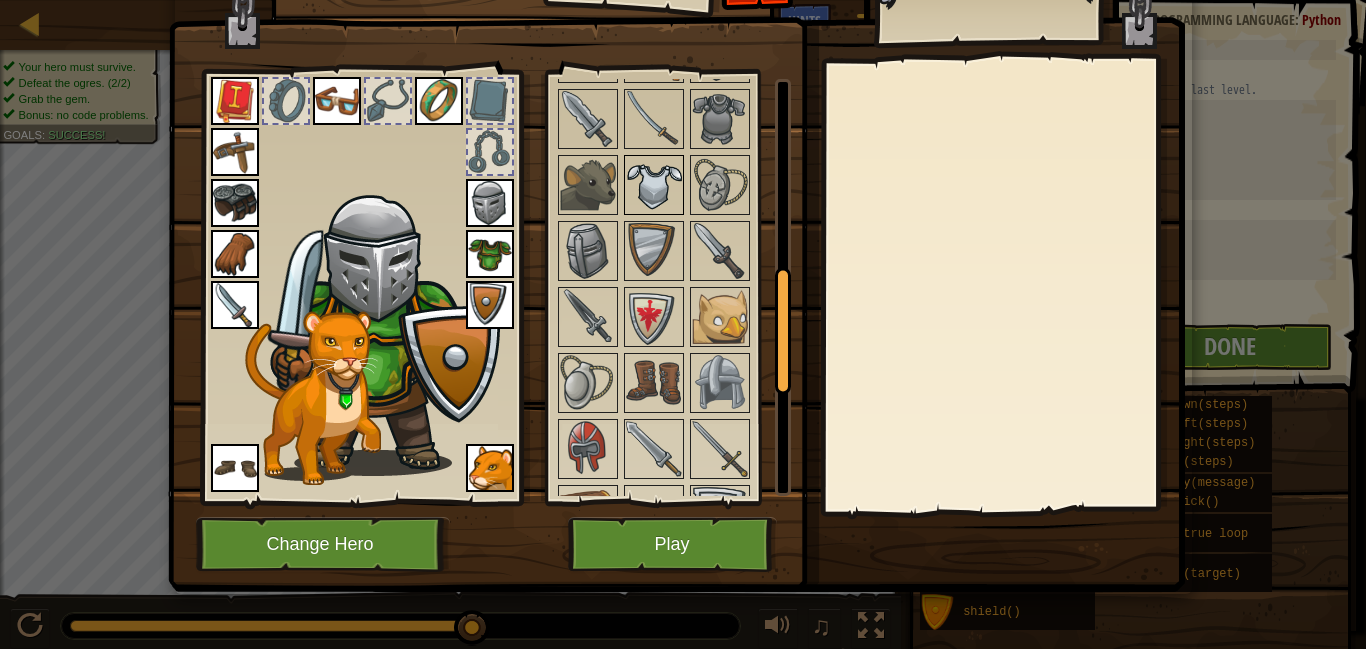 click at bounding box center [654, 185] 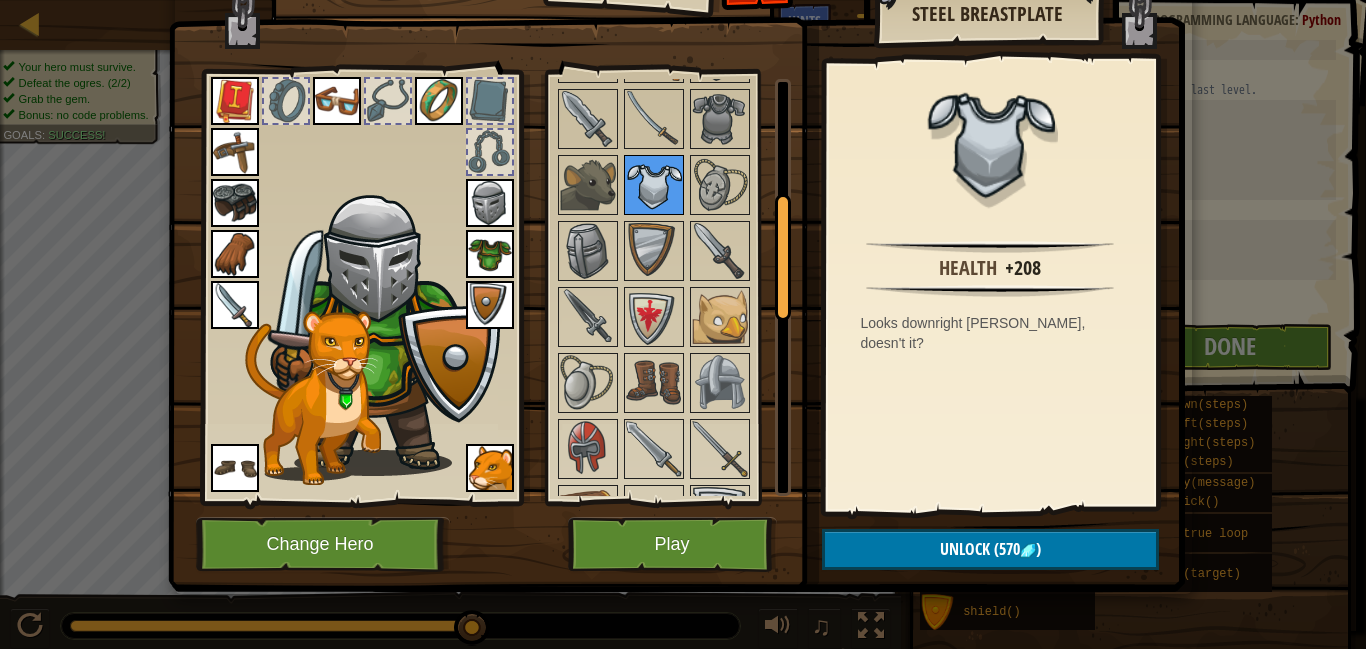 scroll, scrollTop: 0, scrollLeft: 0, axis: both 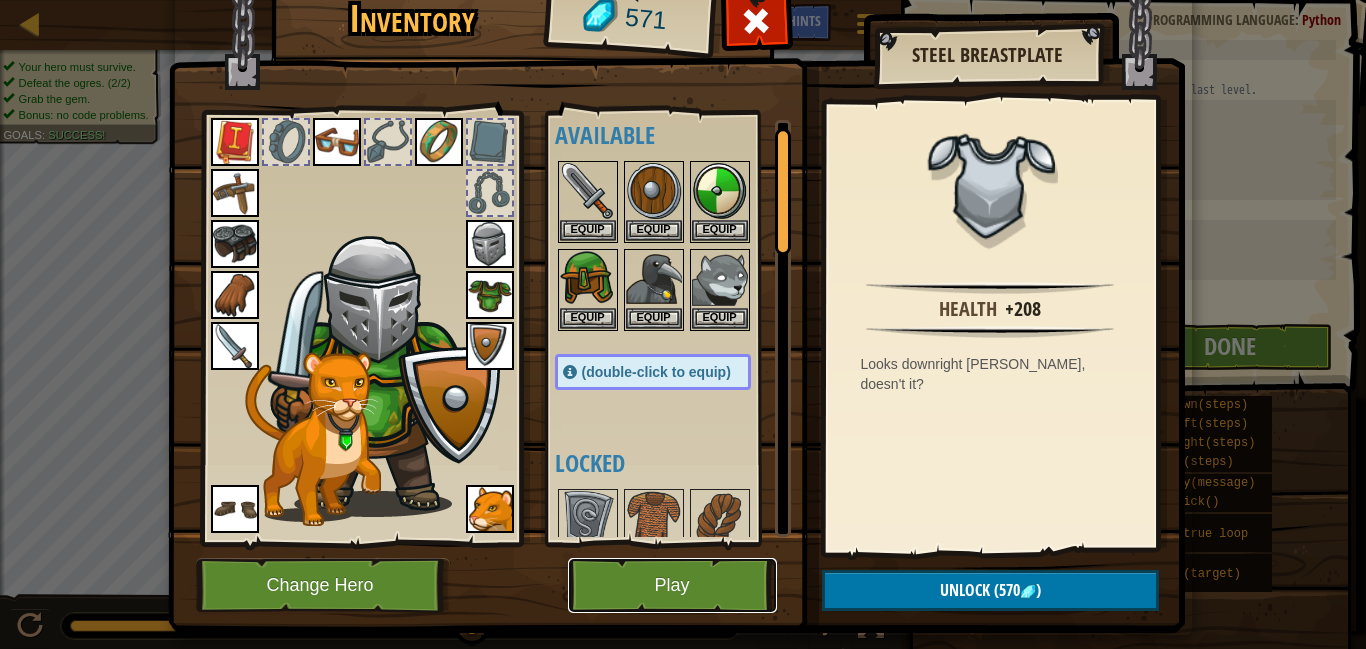 click on "Play" at bounding box center [672, 585] 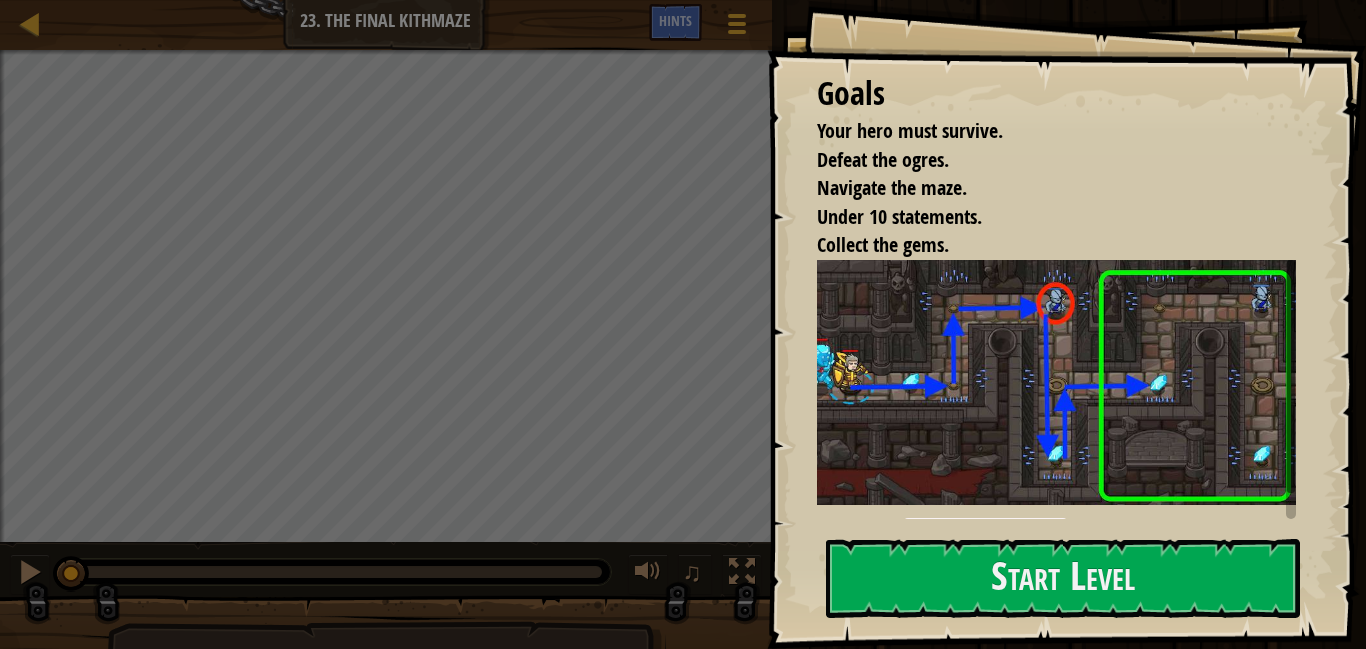 click on "Goals Your hero must survive. Defeat the ogres. Navigate the maze. Under 10 statements. Collect the gems.
Be sure to call  findNearestEnemy()  only when you can see an enemy.
Start Level Error loading from server. Try refreshing the page. You'll need a subscription to play this level. Subscribe You'll need to join a course to play this level. Back to my courses Ask your teacher to assign a license to you so you can continue to play CodeCombat! Back to my courses This level is locked. Back to my courses" at bounding box center (1066, 324) 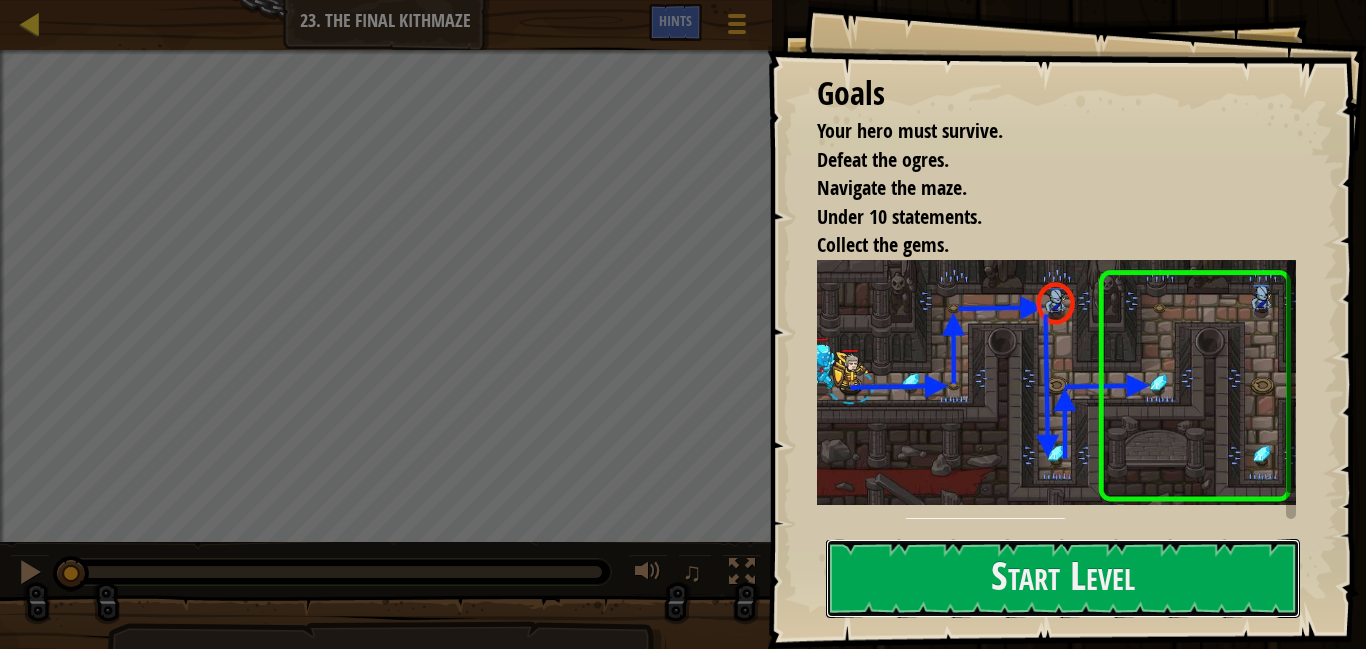 click on "Start Level" at bounding box center (1063, 578) 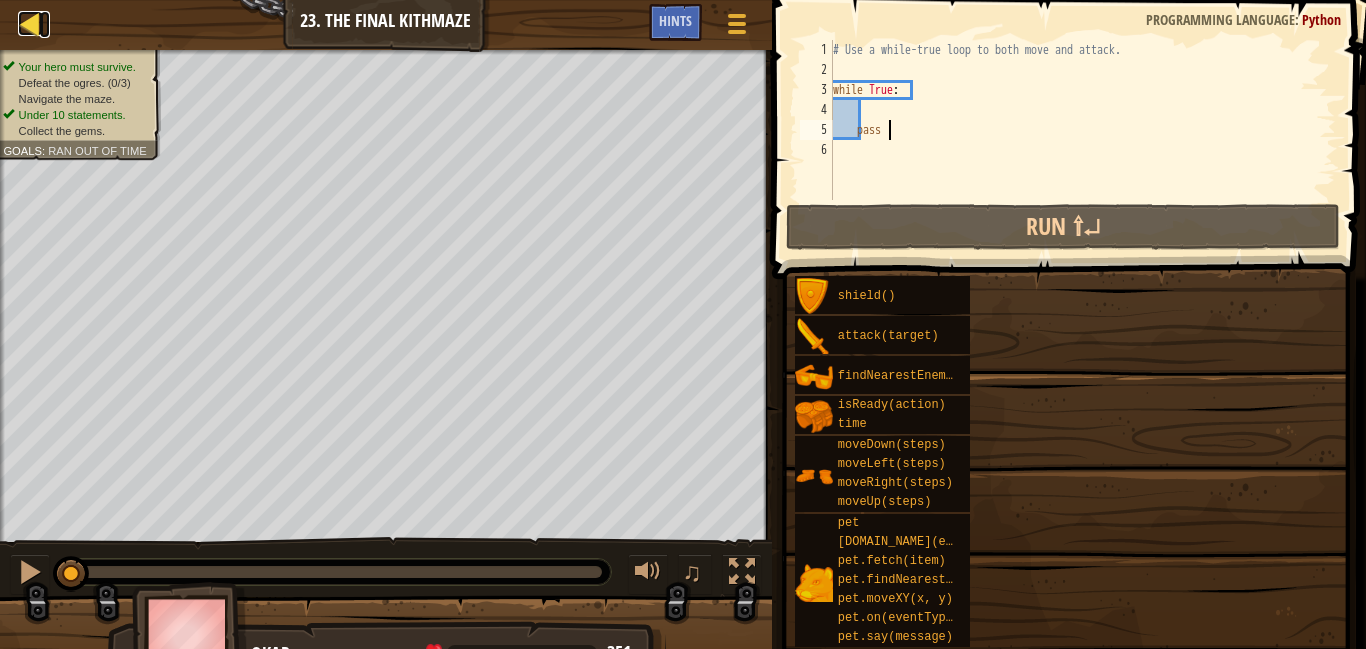 click at bounding box center (30, 23) 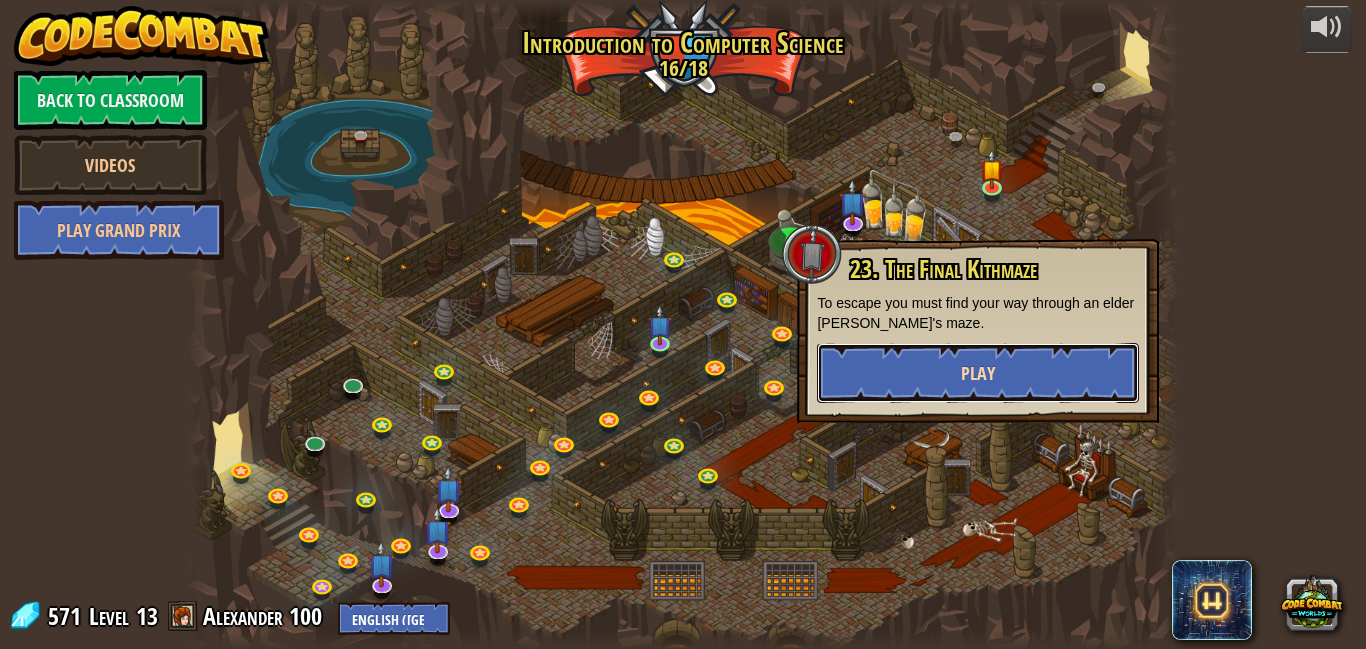 click on "Play" at bounding box center (978, 373) 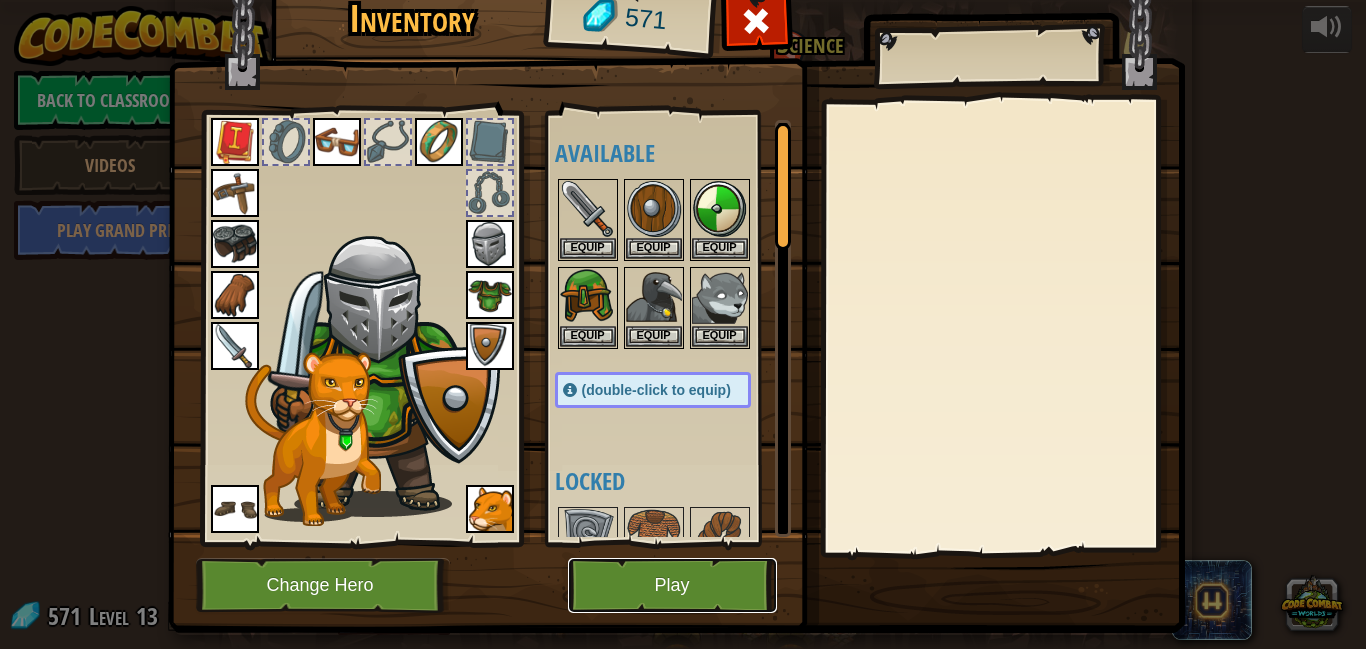 click on "Play" at bounding box center [672, 585] 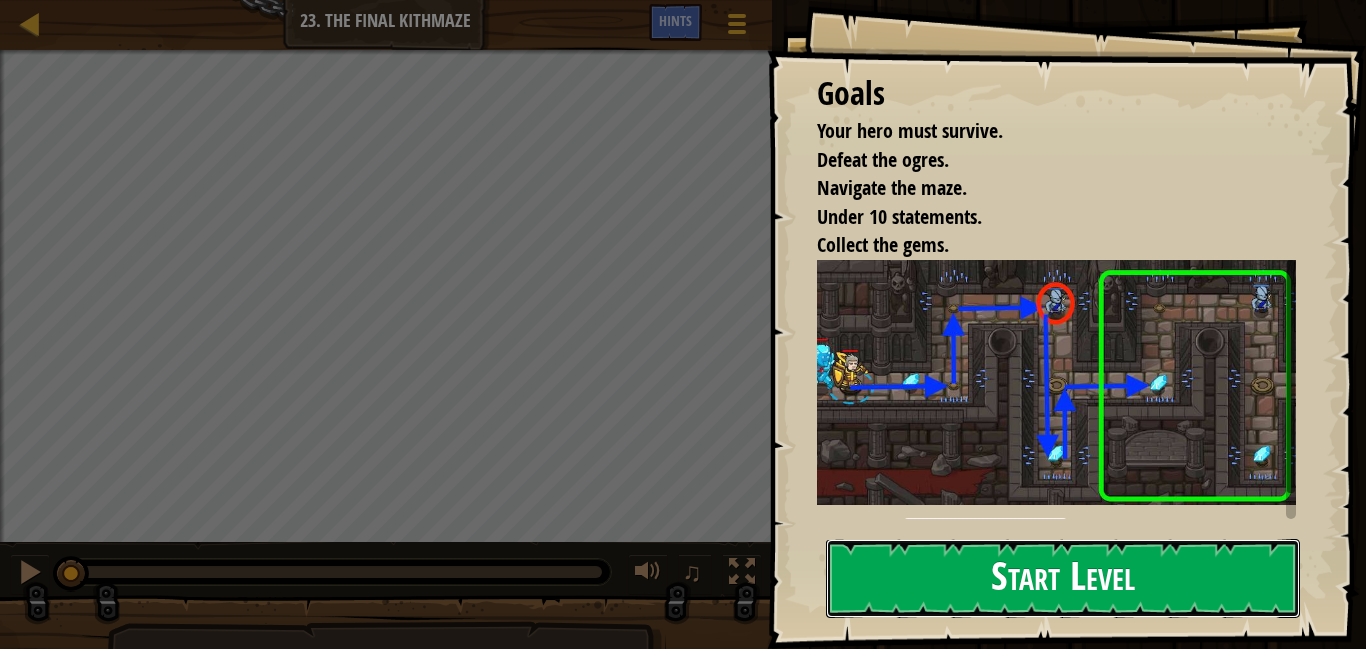click on "Start Level" at bounding box center (1063, 578) 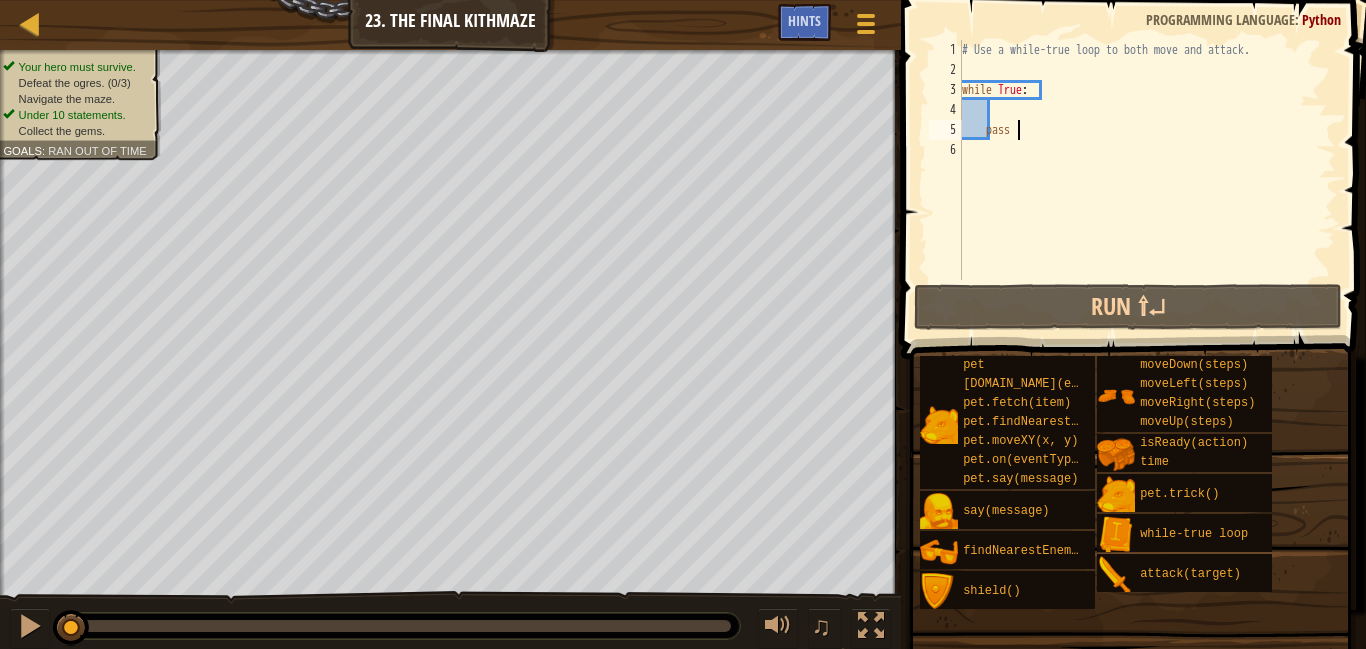 click on "# Use a while-true loop to both move and attack. while   True :           pass" at bounding box center (1147, 180) 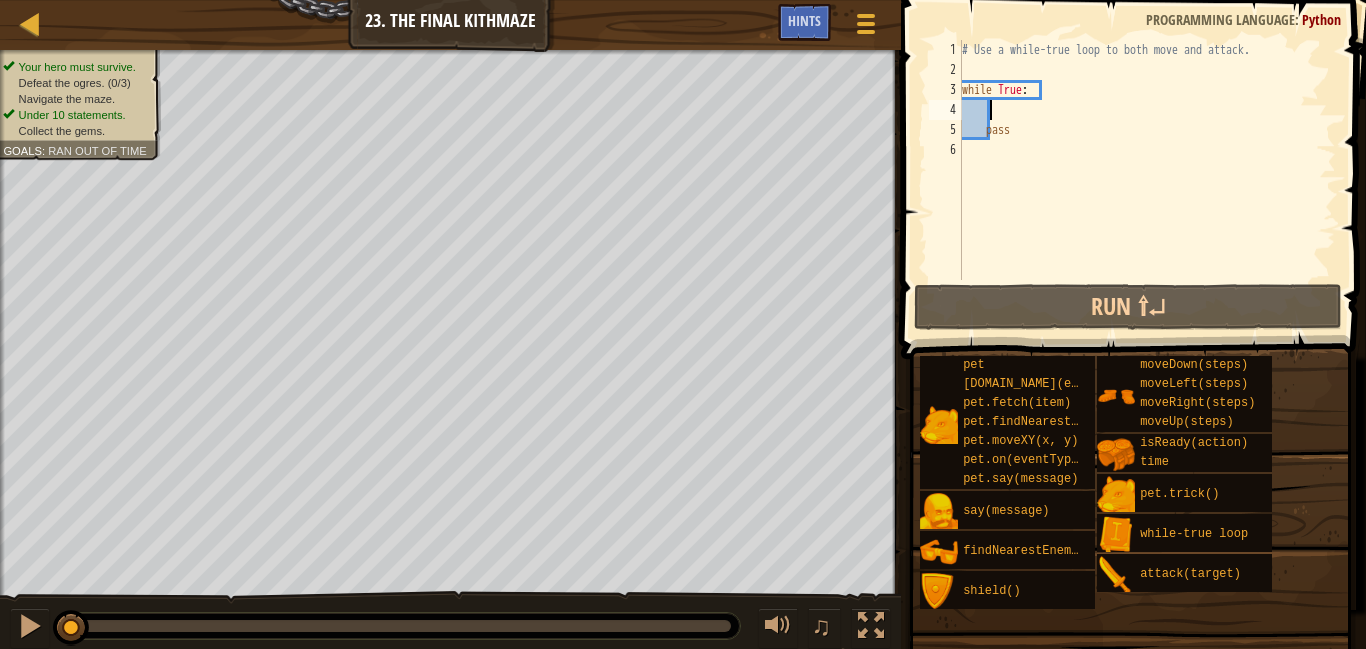 type on "m" 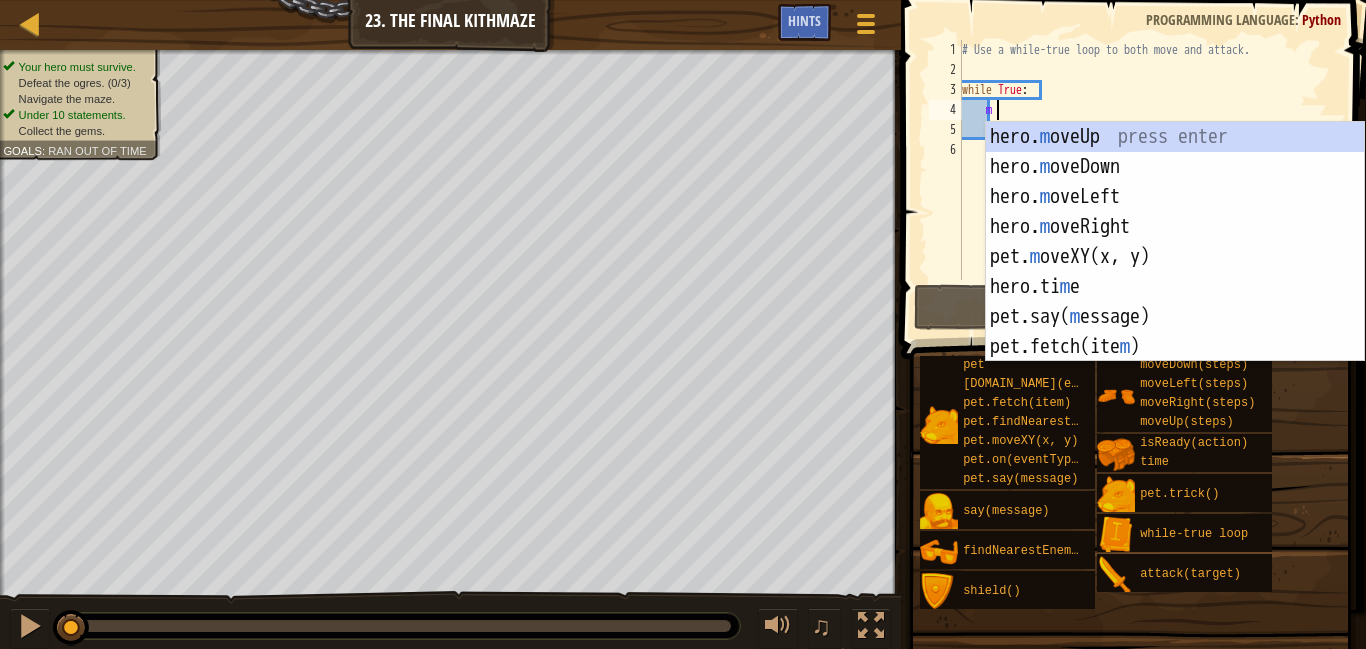 scroll, scrollTop: 9, scrollLeft: 4, axis: both 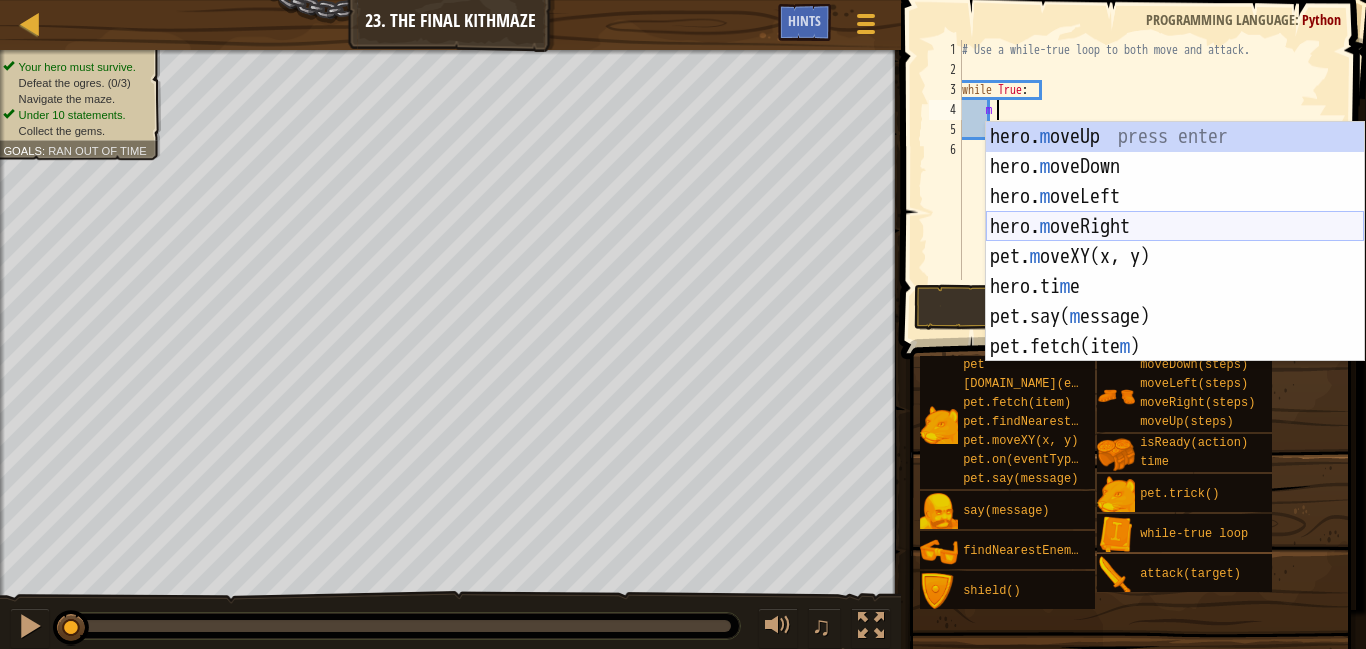 click on "hero. m oveUp press enter hero. m oveDown press enter hero. m oveLeft press enter hero. m oveRight press enter pet. m oveXY(x, y) press enter hero.ti m e press enter pet.say( m essage) press enter pet.fetch(ite m ) press enter [DOMAIN_NAME][PERSON_NAME](ene m y) press enter" at bounding box center (1175, 272) 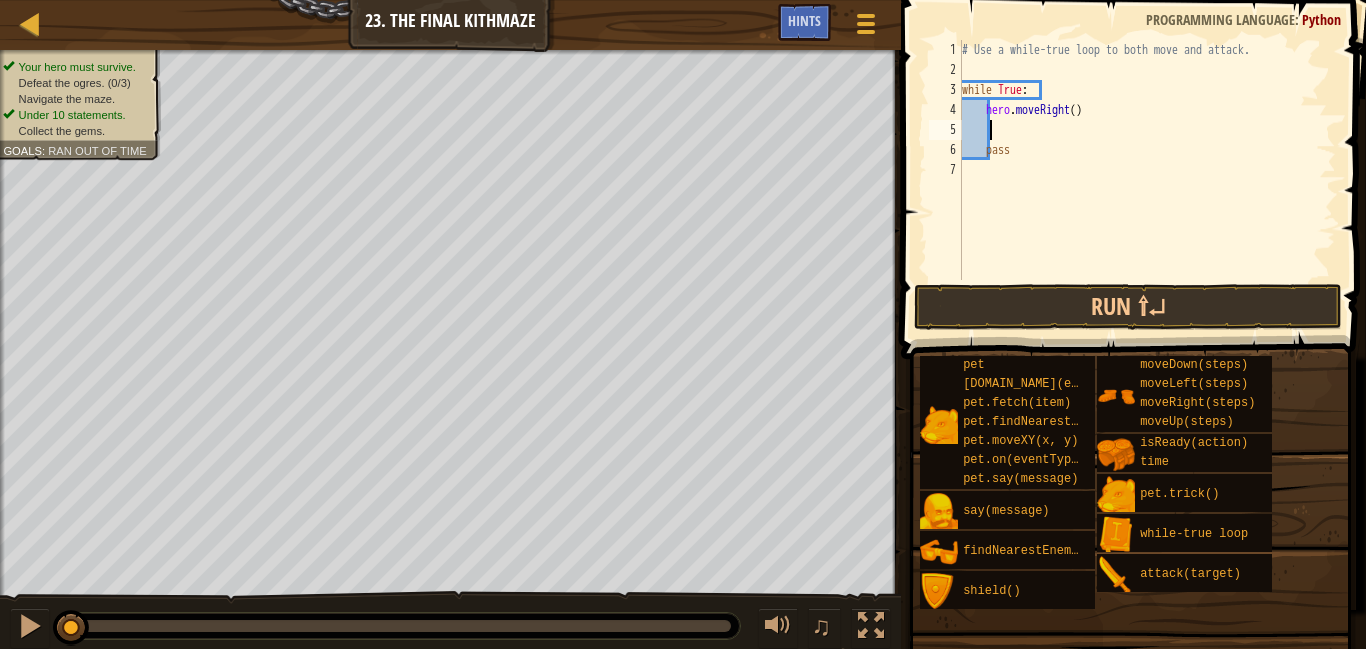 scroll, scrollTop: 9, scrollLeft: 3, axis: both 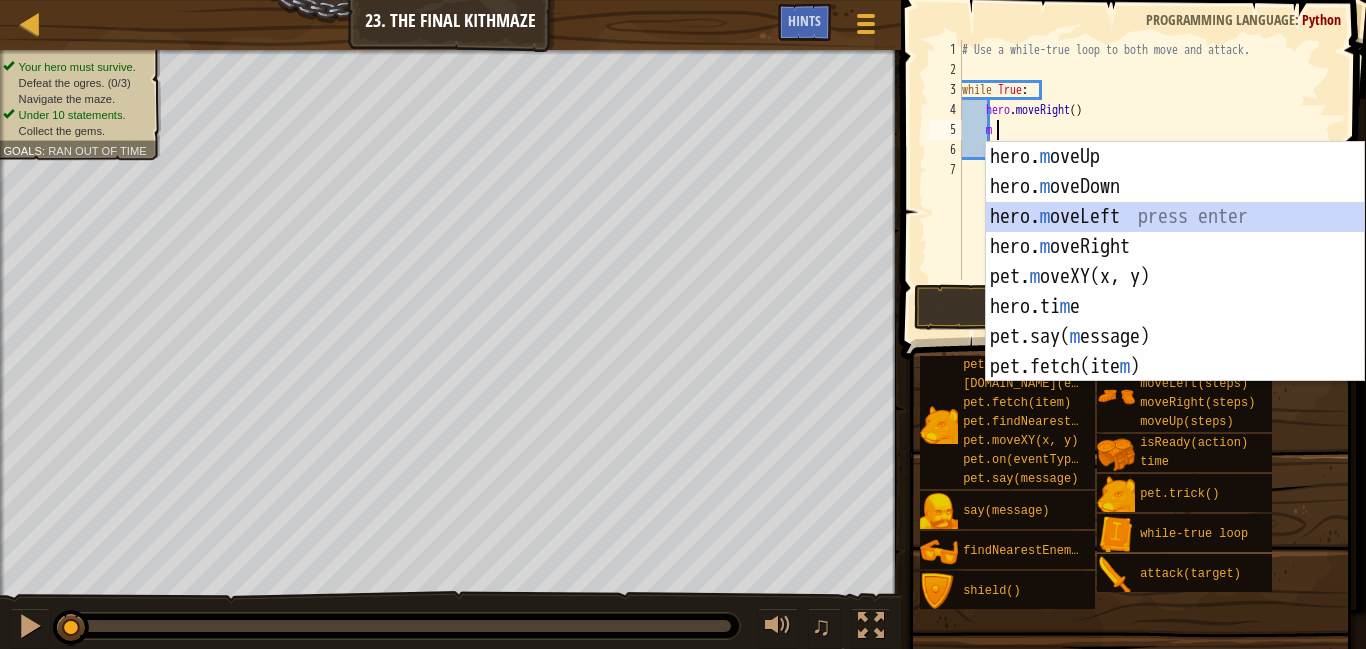 click on "hero. m oveUp press enter hero. m oveDown press enter hero. m oveLeft press enter hero. m oveRight press enter pet. m oveXY(x, y) press enter hero.ti m e press enter pet.say( m essage) press enter pet.fetch(ite m ) press enter [DOMAIN_NAME][PERSON_NAME](ene m y) press enter" at bounding box center (1175, 292) 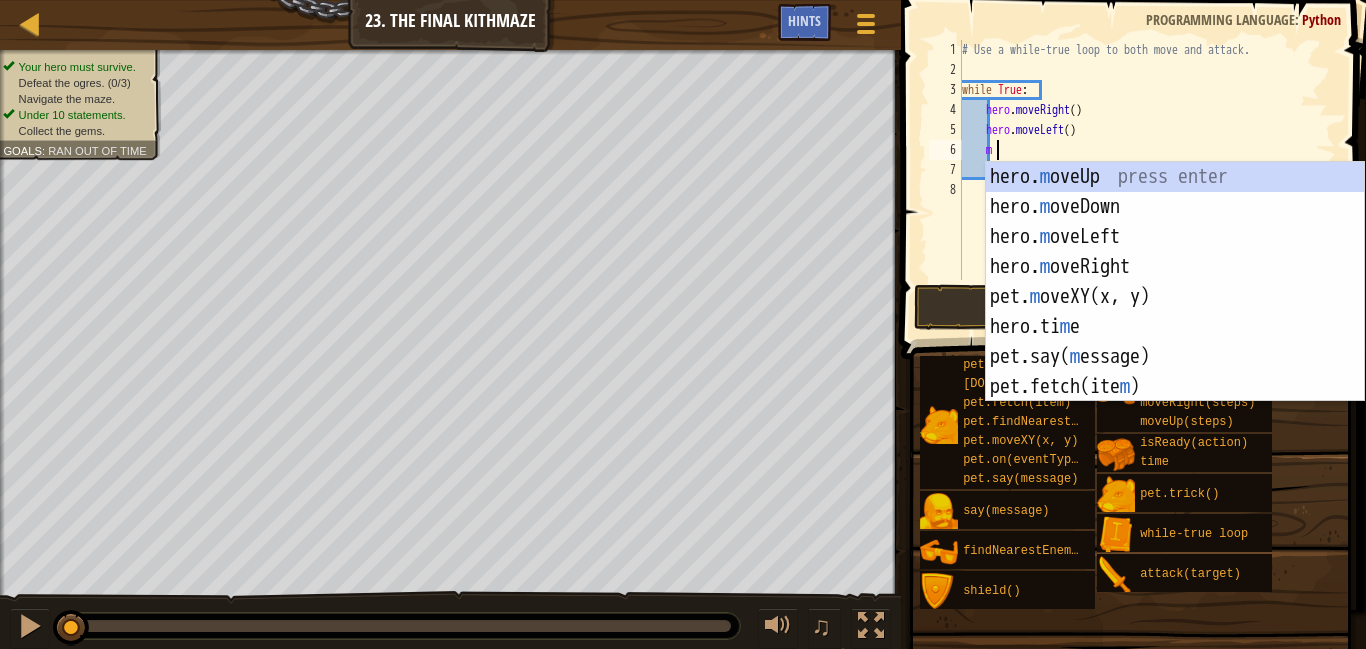 scroll, scrollTop: 9, scrollLeft: 4, axis: both 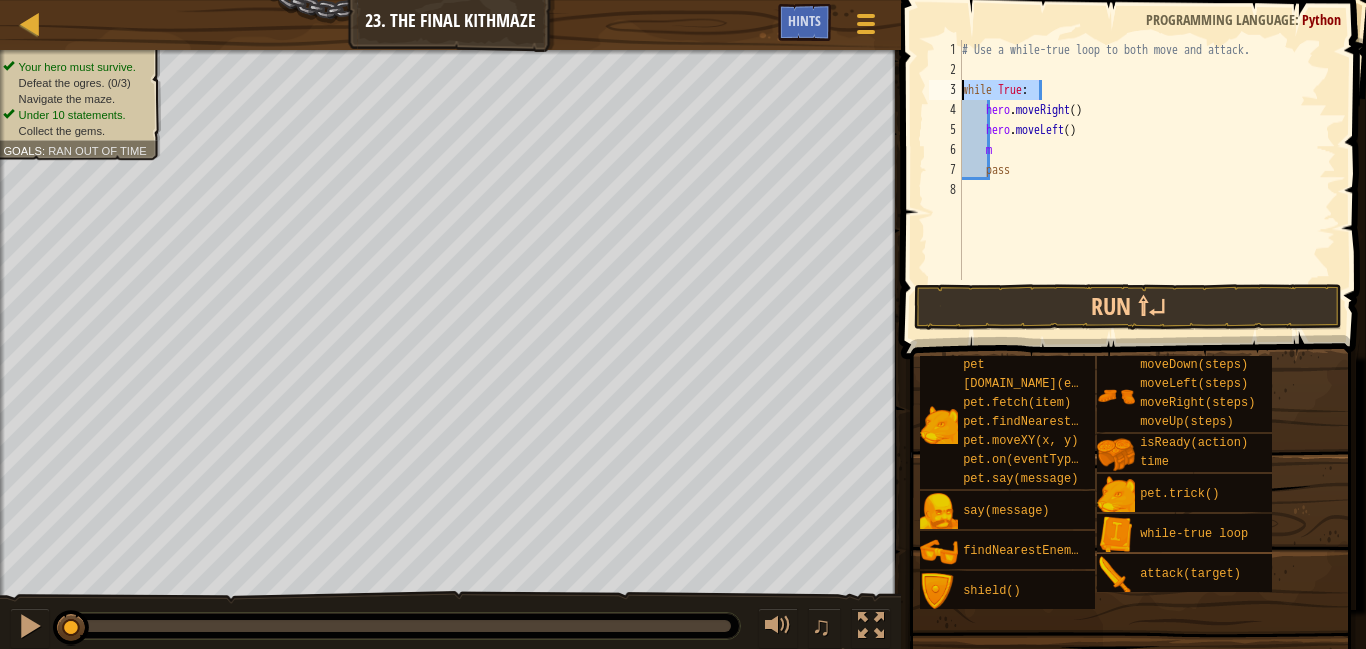 drag, startPoint x: 1073, startPoint y: 89, endPoint x: 937, endPoint y: 95, distance: 136.1323 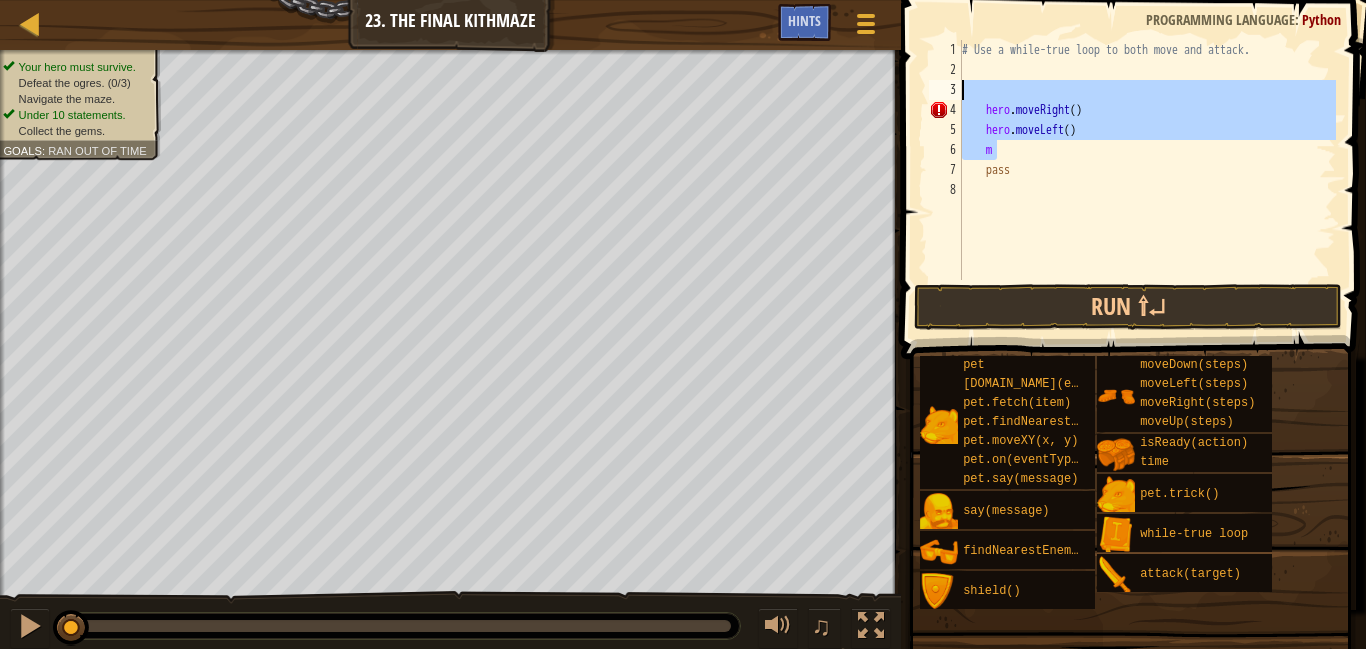 drag, startPoint x: 1193, startPoint y: 140, endPoint x: 945, endPoint y: 94, distance: 252.23006 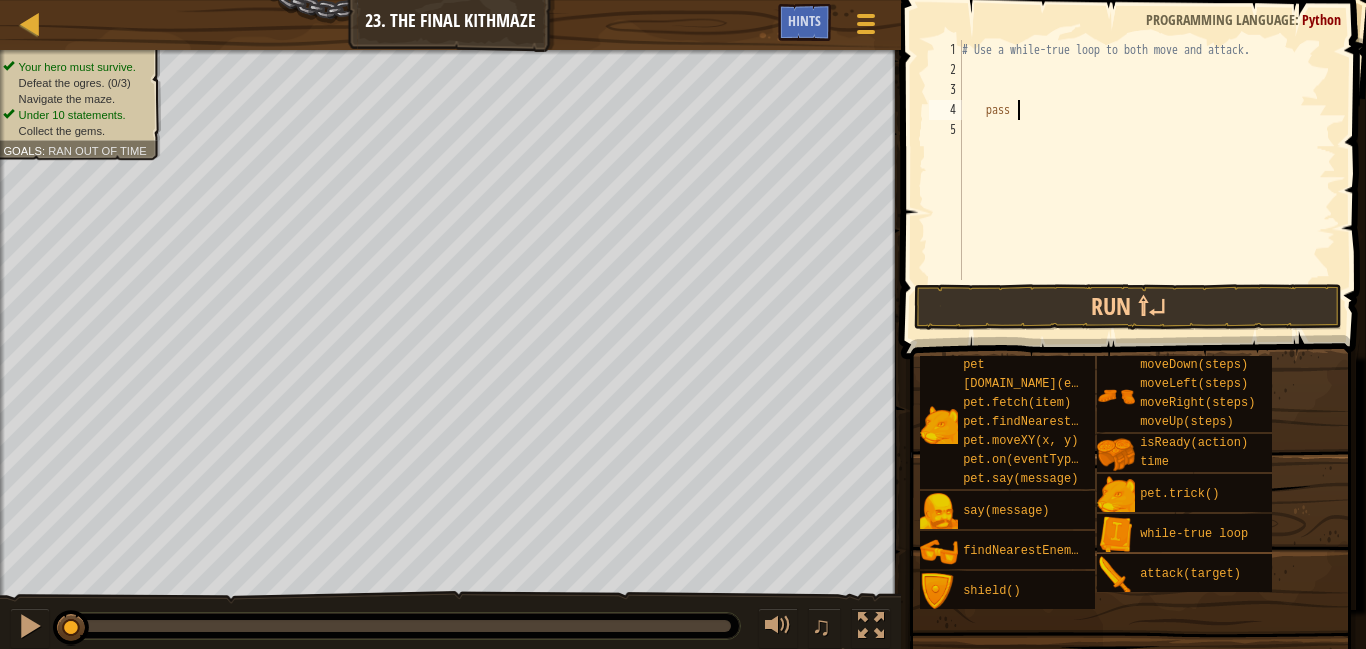 drag, startPoint x: 959, startPoint y: 96, endPoint x: 894, endPoint y: 72, distance: 69.289246 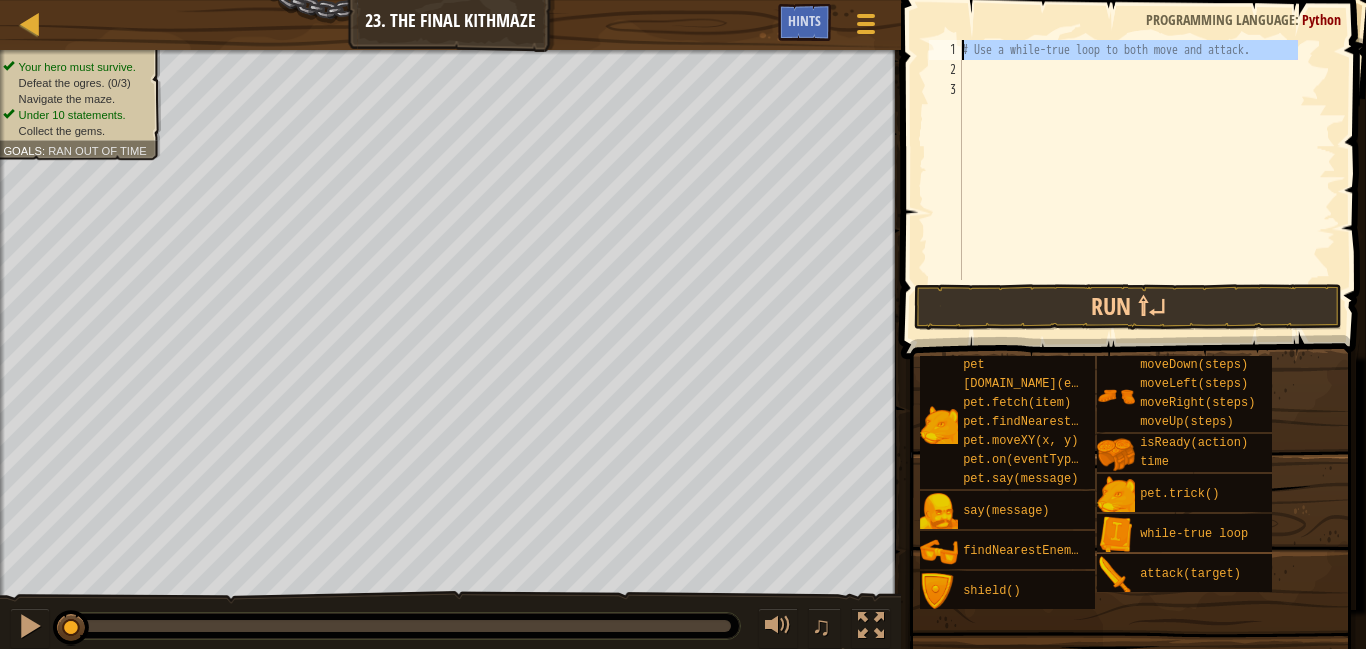 drag, startPoint x: 1297, startPoint y: 43, endPoint x: 608, endPoint y: -4, distance: 690.6012 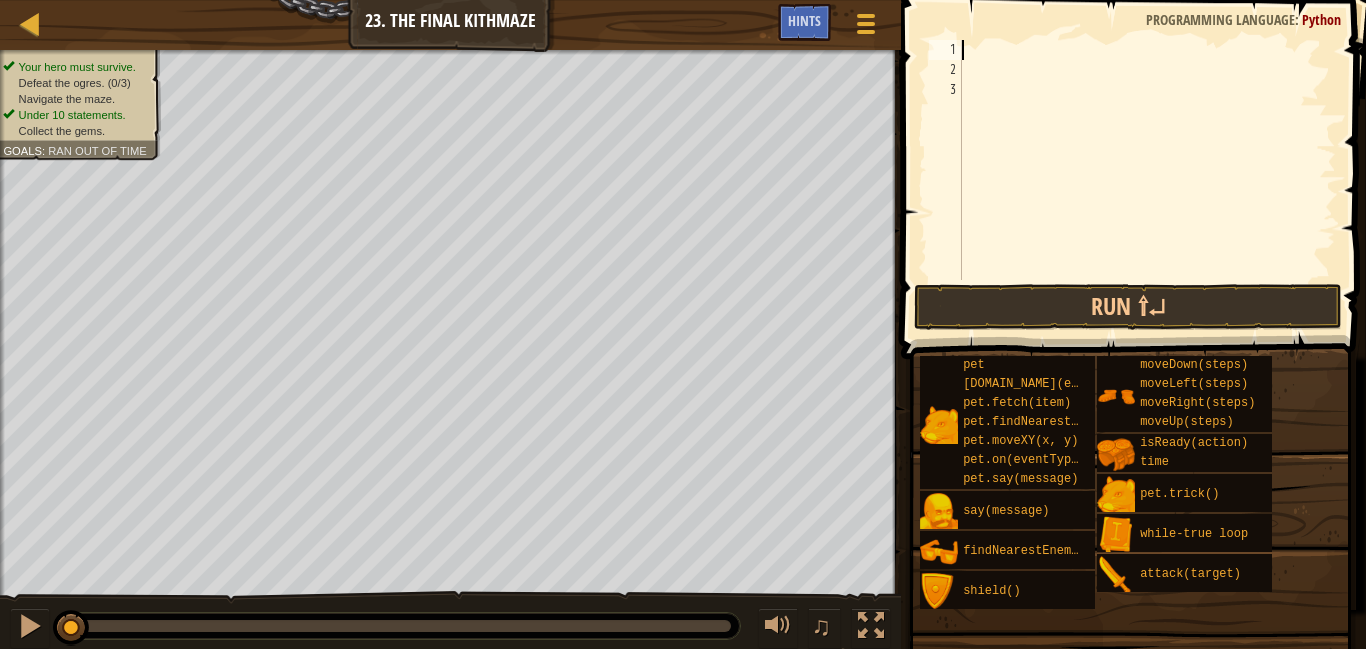 type on "m" 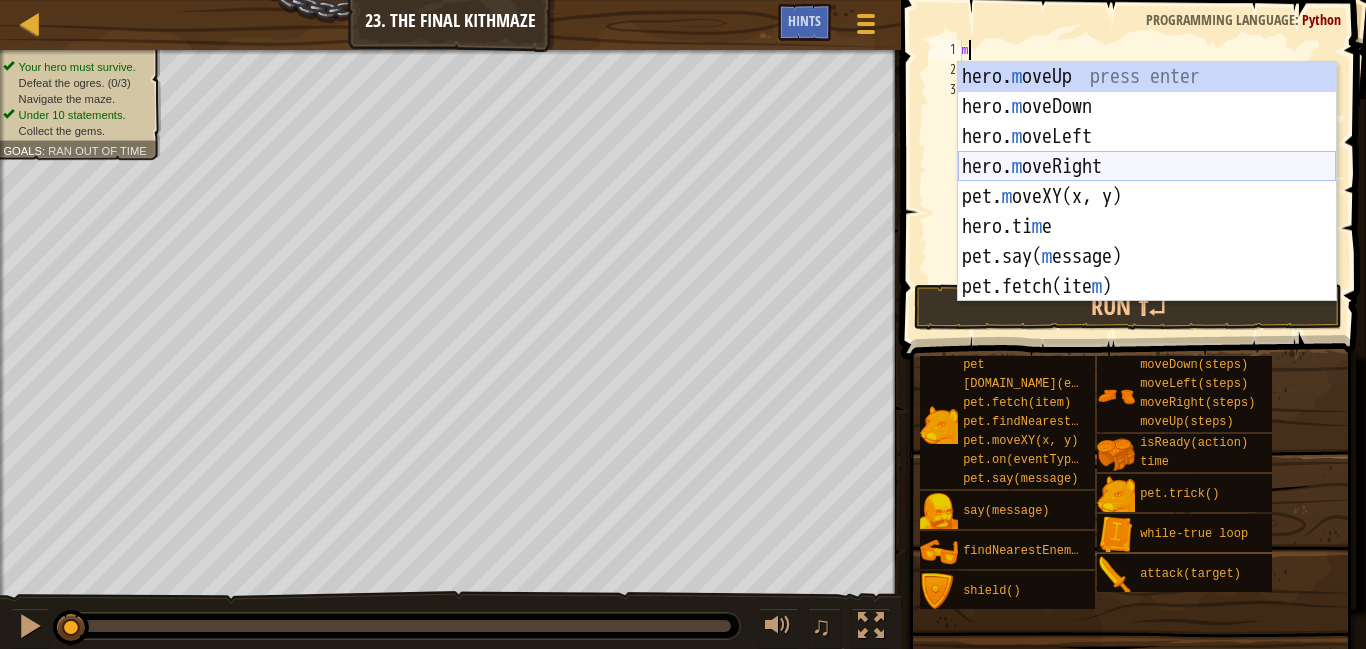 click on "hero. m oveUp press enter hero. m oveDown press enter hero. m oveLeft press enter hero. m oveRight press enter pet. m oveXY(x, y) press enter hero.ti m e press enter pet.say( m essage) press enter pet.fetch(ite m ) press enter [DOMAIN_NAME][PERSON_NAME](ene m y) press enter" at bounding box center [1147, 212] 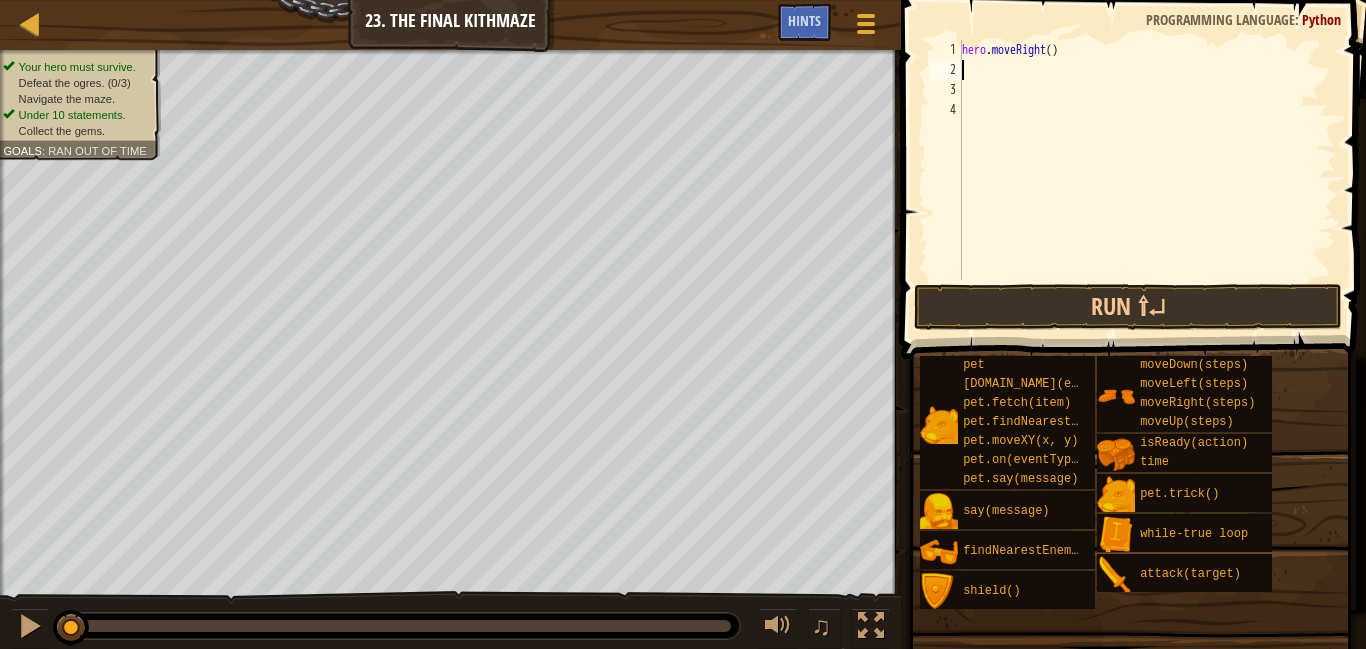 type on "m" 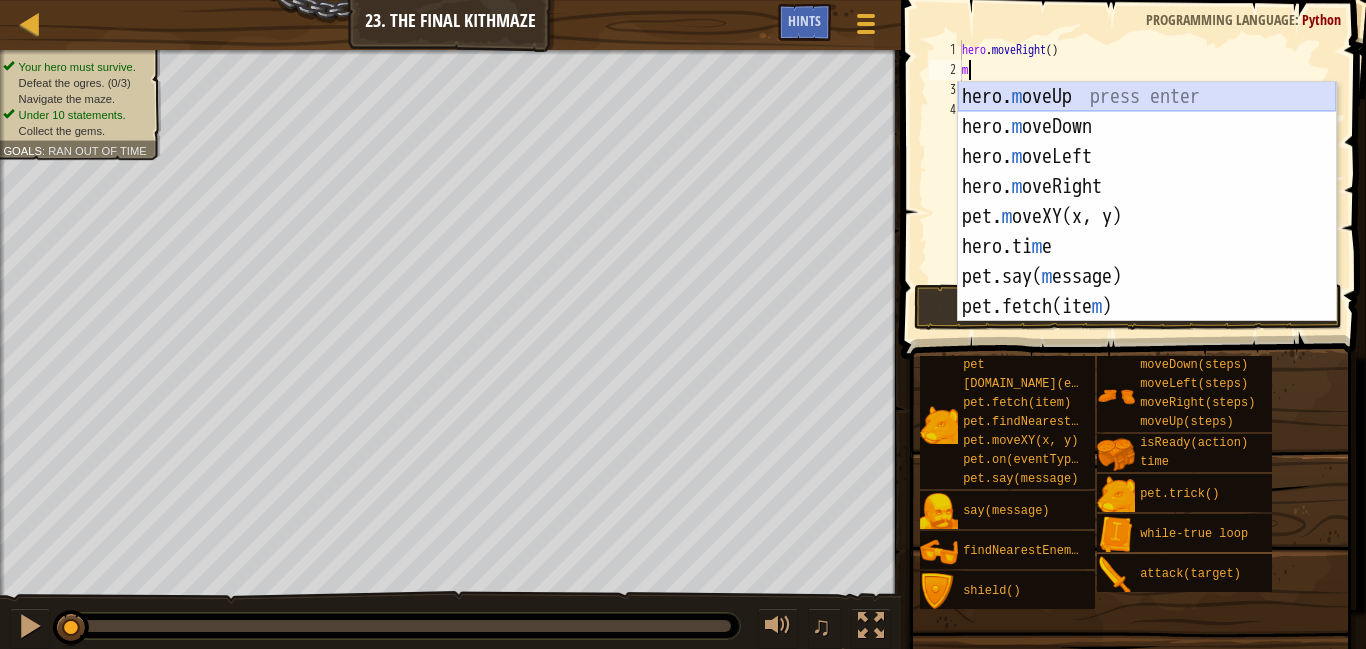 click on "hero. m oveUp press enter hero. m oveDown press enter hero. m oveLeft press enter hero. m oveRight press enter pet. m oveXY(x, y) press enter hero.ti m e press enter pet.say( m essage) press enter pet.fetch(ite m ) press enter [DOMAIN_NAME][PERSON_NAME](ene m y) press enter" at bounding box center (1147, 232) 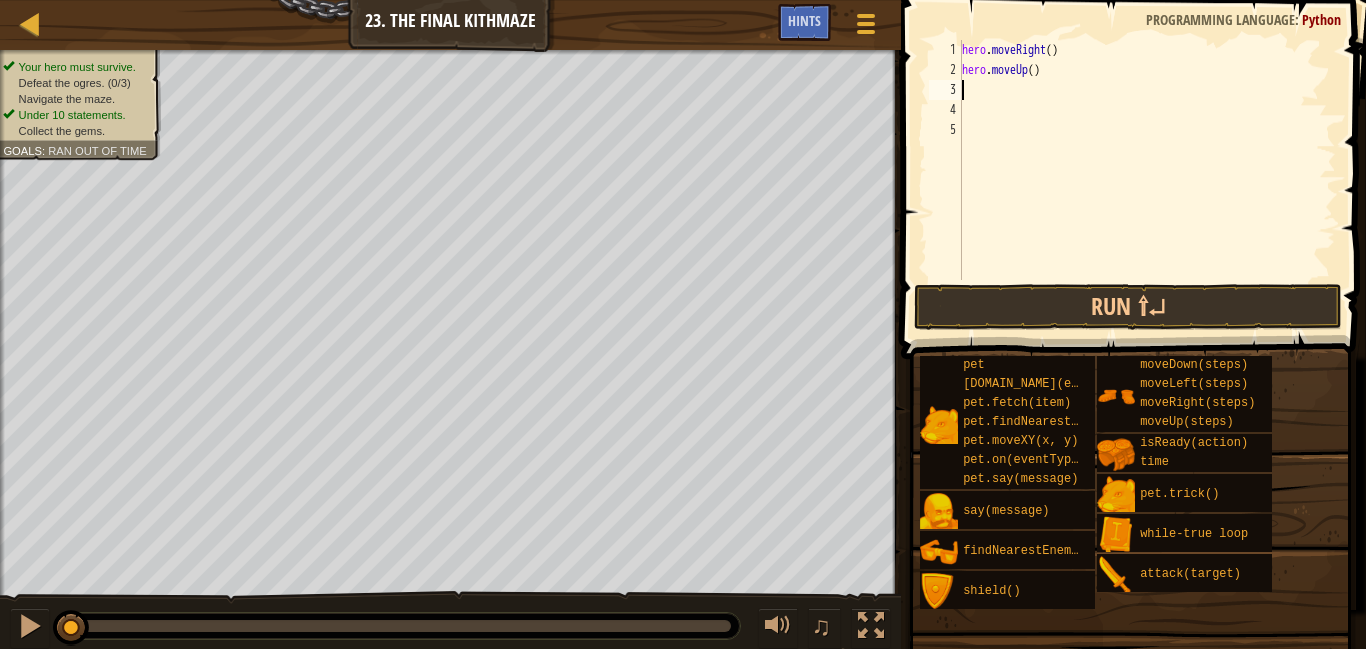 type on "m" 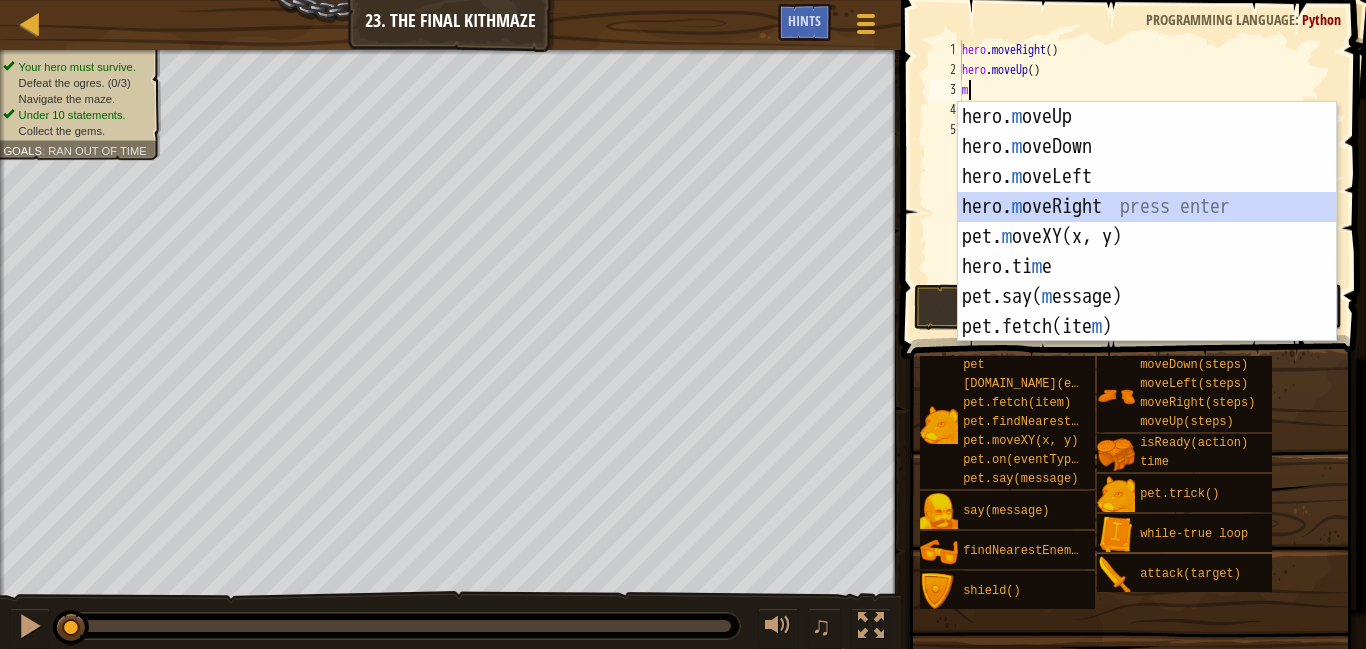 click on "hero. m oveUp press enter hero. m oveDown press enter hero. m oveLeft press enter hero. m oveRight press enter pet. m oveXY(x, y) press enter hero.ti m e press enter pet.say( m essage) press enter pet.fetch(ite m ) press enter [DOMAIN_NAME][PERSON_NAME](ene m y) press enter" at bounding box center [1147, 252] 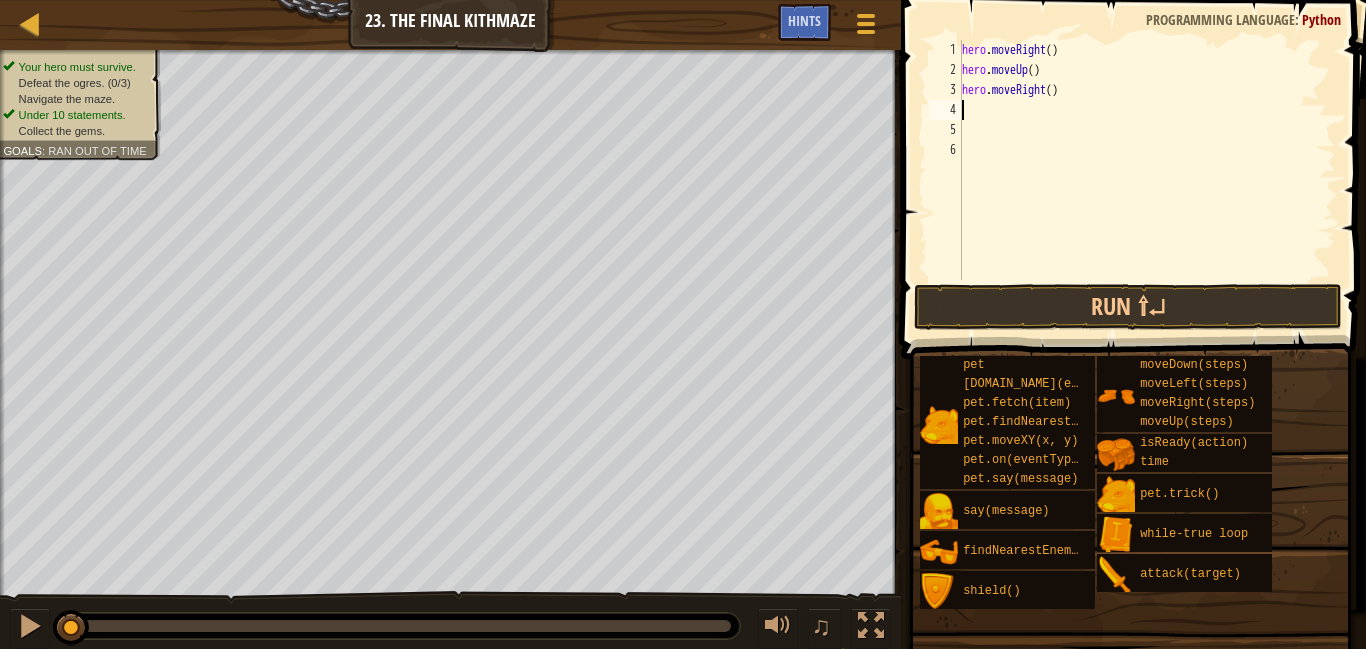 type on "h" 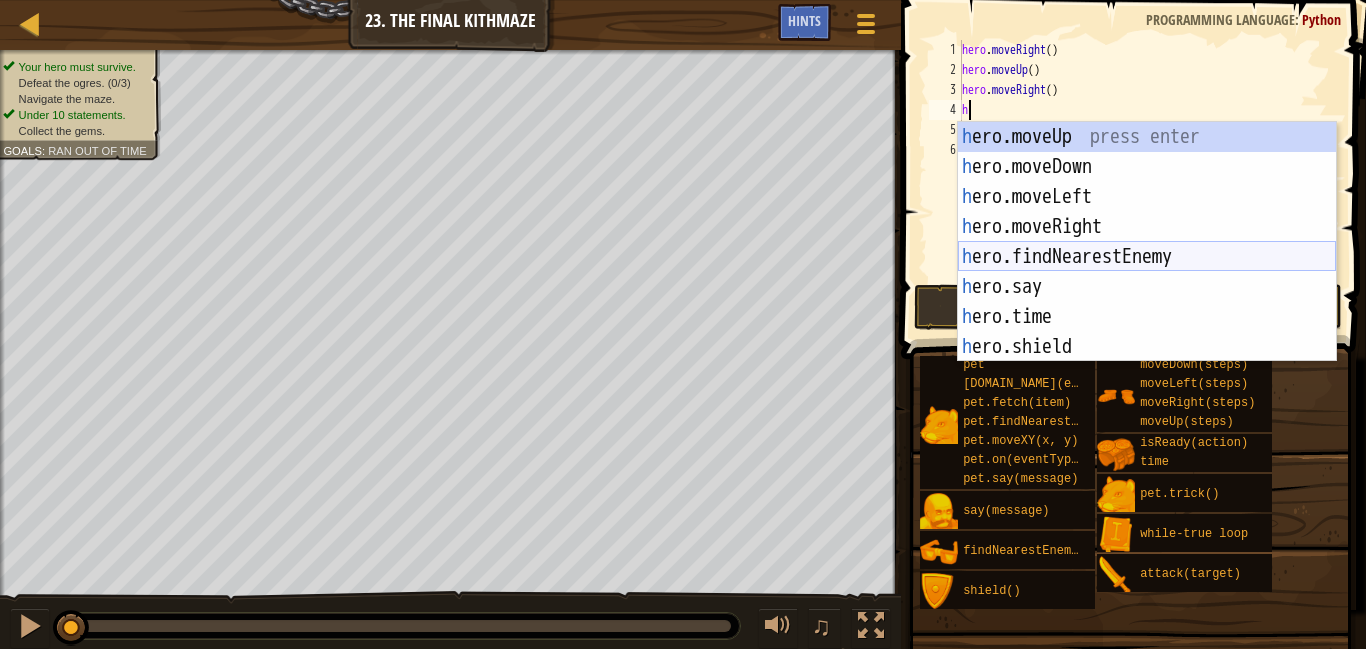 click on "h ero.moveUp press enter h ero.moveDown press enter h ero.moveLeft press enter h ero.moveRight press enter h ero.findNearestEnemy press enter h ero.say press enter h ero.time press enter h ero.shield press enter h ero.attack press enter" at bounding box center [1147, 272] 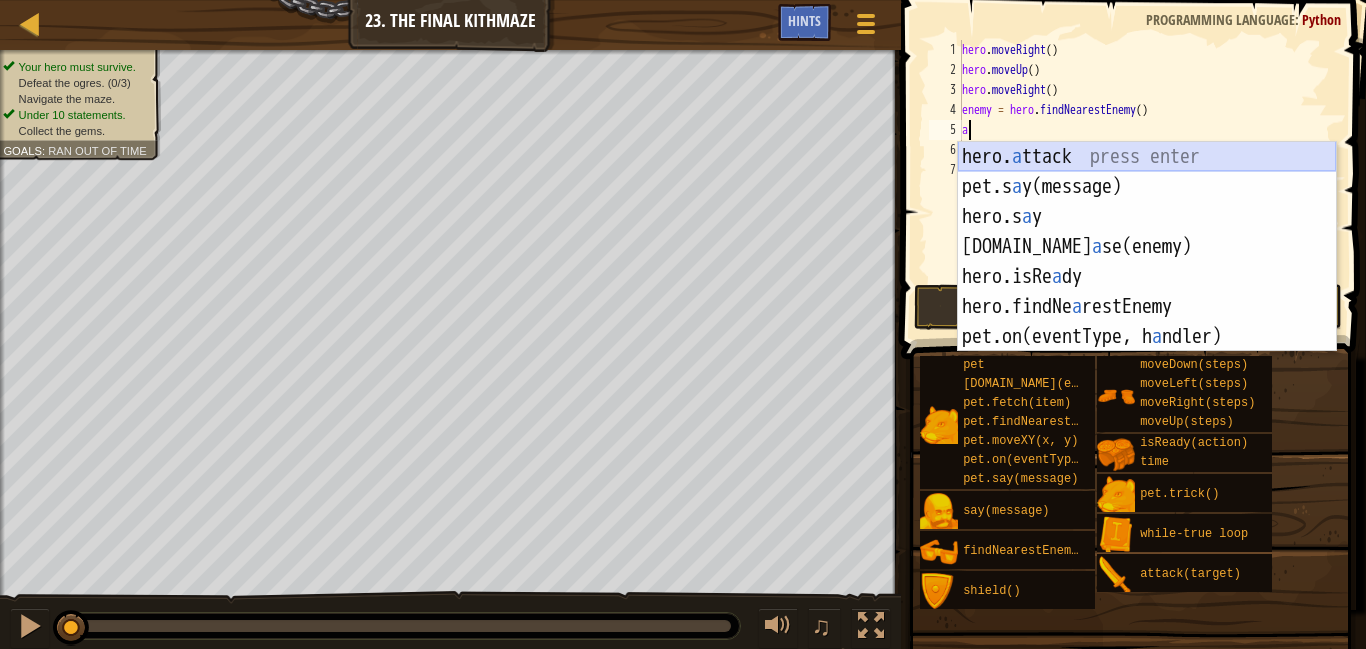 click on "hero. a ttack press enter pet.s a y(message) press enter hero.s a y press enter [DOMAIN_NAME] a se(enemy) press enter hero.isRe a dy press enter hero.findNe a restEnemy press enter pet.on(eventType, h a ndler) press enter" at bounding box center [1147, 277] 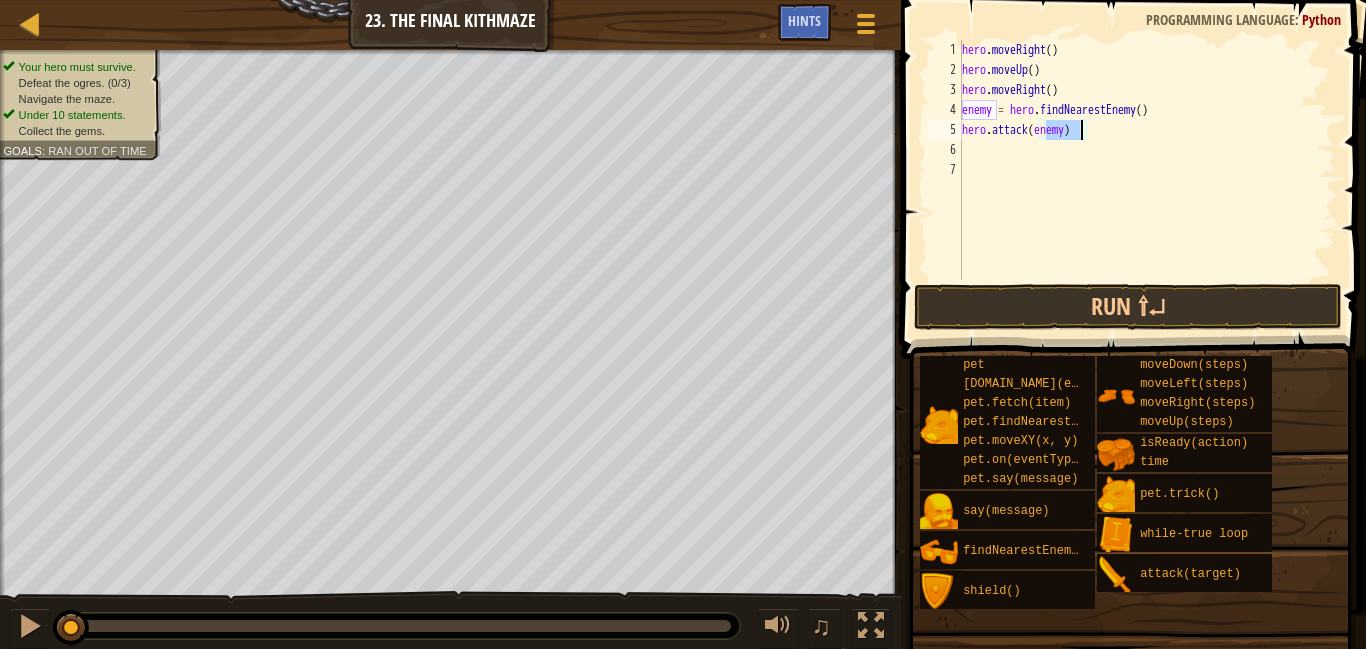 click on "hero . moveRight ( ) hero . moveUp ( ) hero . moveRight ( ) enemy   =   hero . findNearestEnemy ( ) hero . attack ( enemy )" at bounding box center (1147, 180) 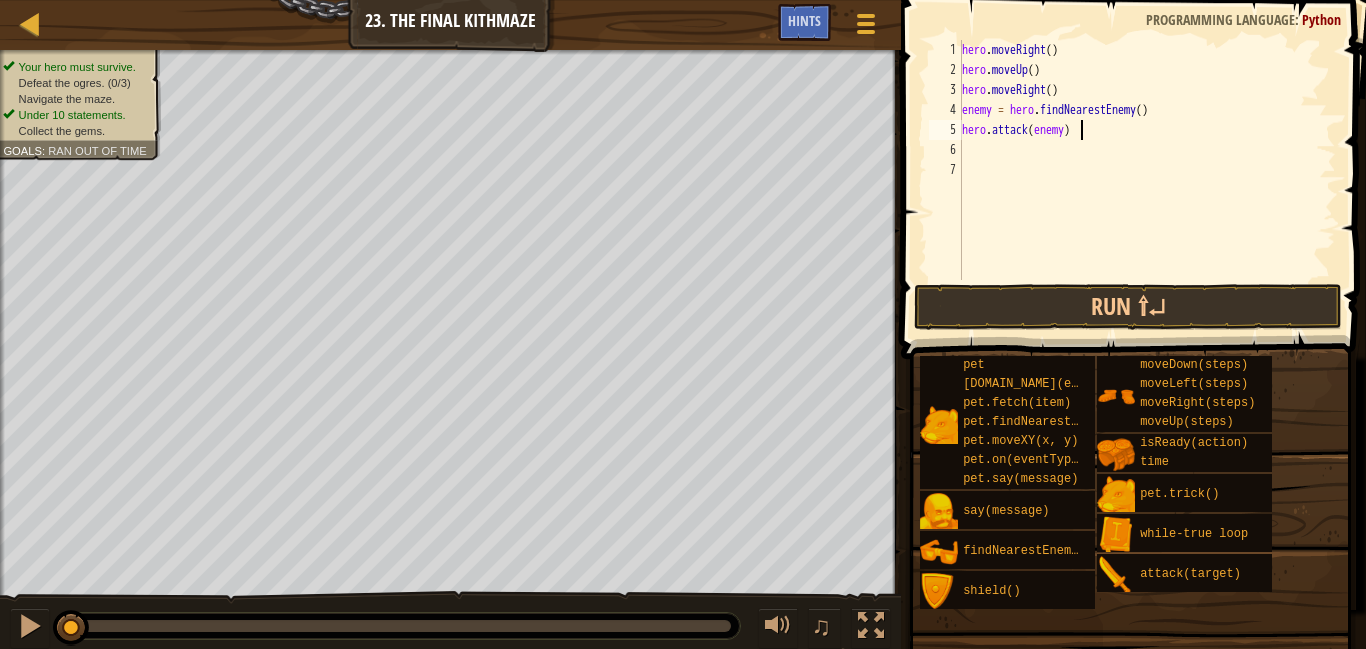 click on "hero . moveRight ( ) hero . moveUp ( ) hero . moveRight ( ) enemy   =   hero . findNearestEnemy ( ) hero . attack ( enemy )" at bounding box center (1147, 180) 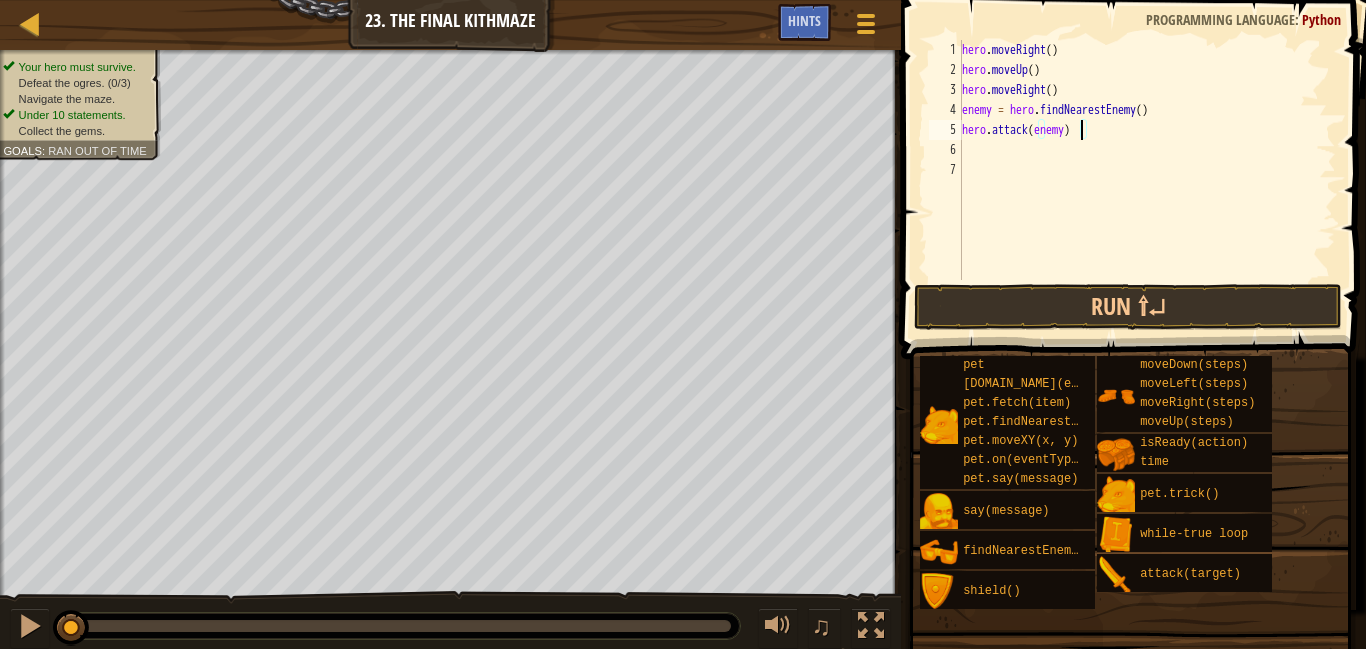 click on "hero . moveRight ( ) hero . moveUp ( ) hero . moveRight ( ) enemy   =   hero . findNearestEnemy ( ) hero . attack ( enemy )" at bounding box center [1147, 180] 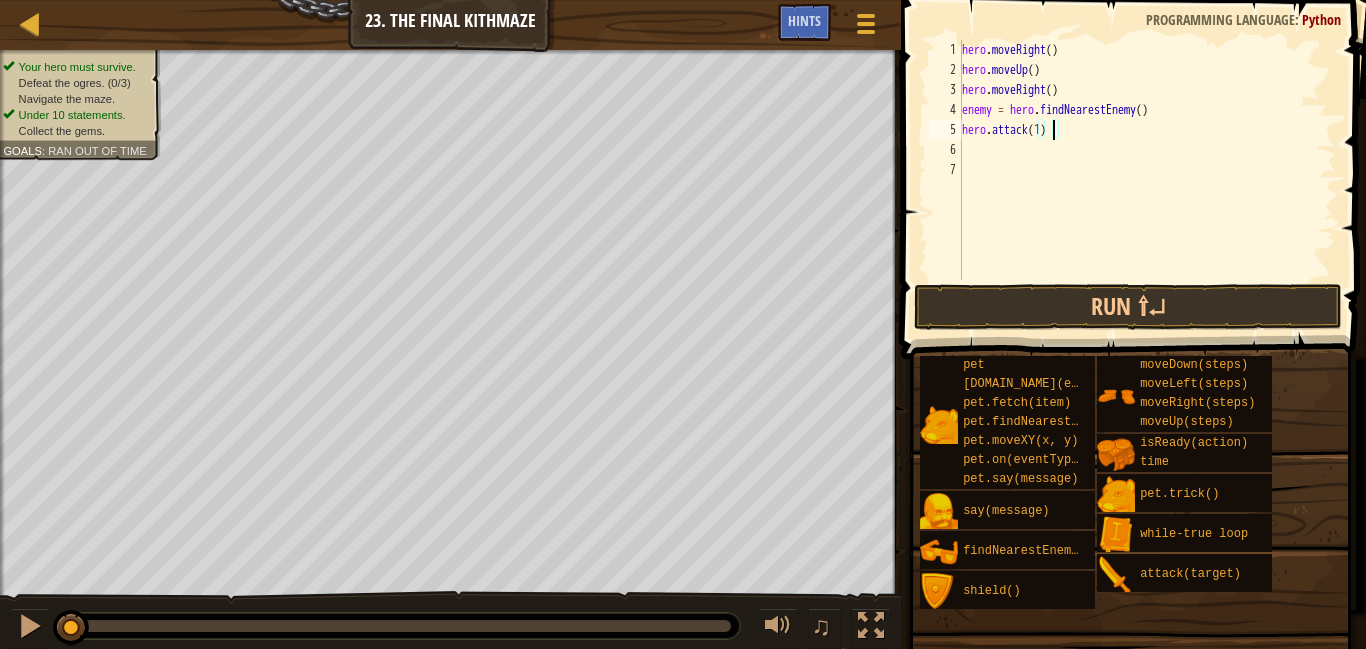 scroll, scrollTop: 9, scrollLeft: 12, axis: both 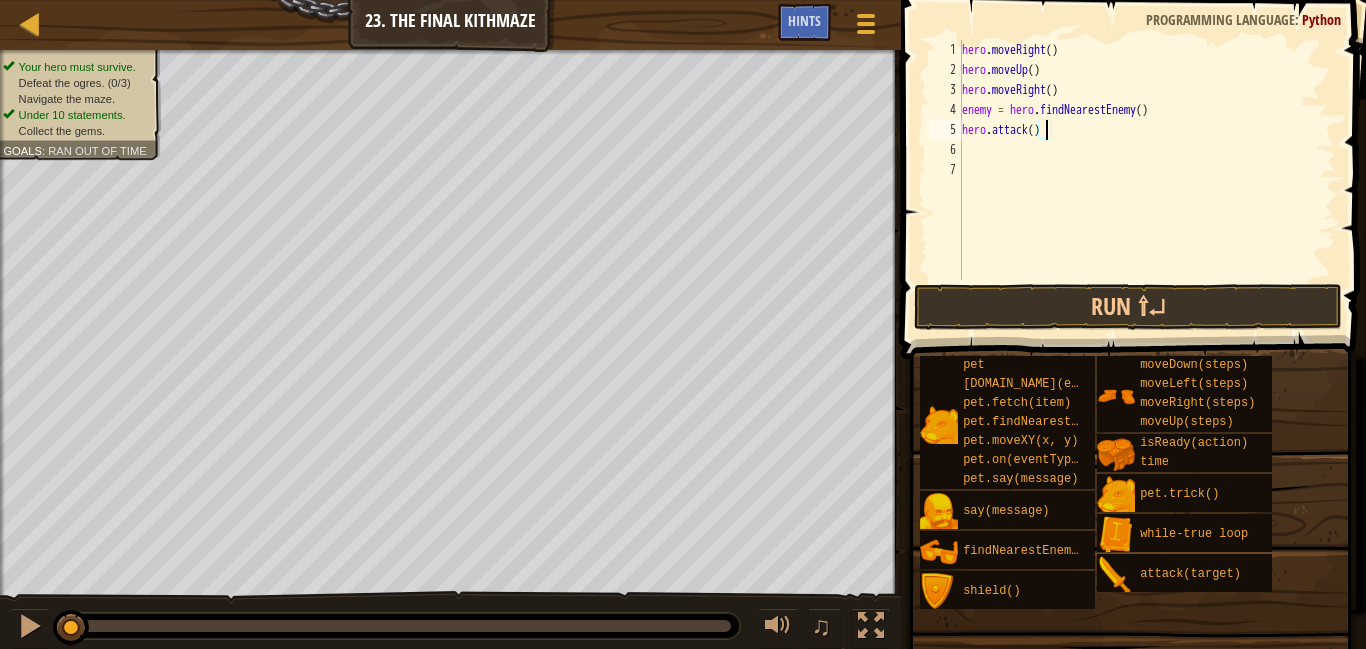click on "hero . moveRight ( ) hero . moveUp ( ) hero . moveRight ( ) enemy   =   hero . findNearestEnemy ( ) hero . attack ( )" at bounding box center (1147, 180) 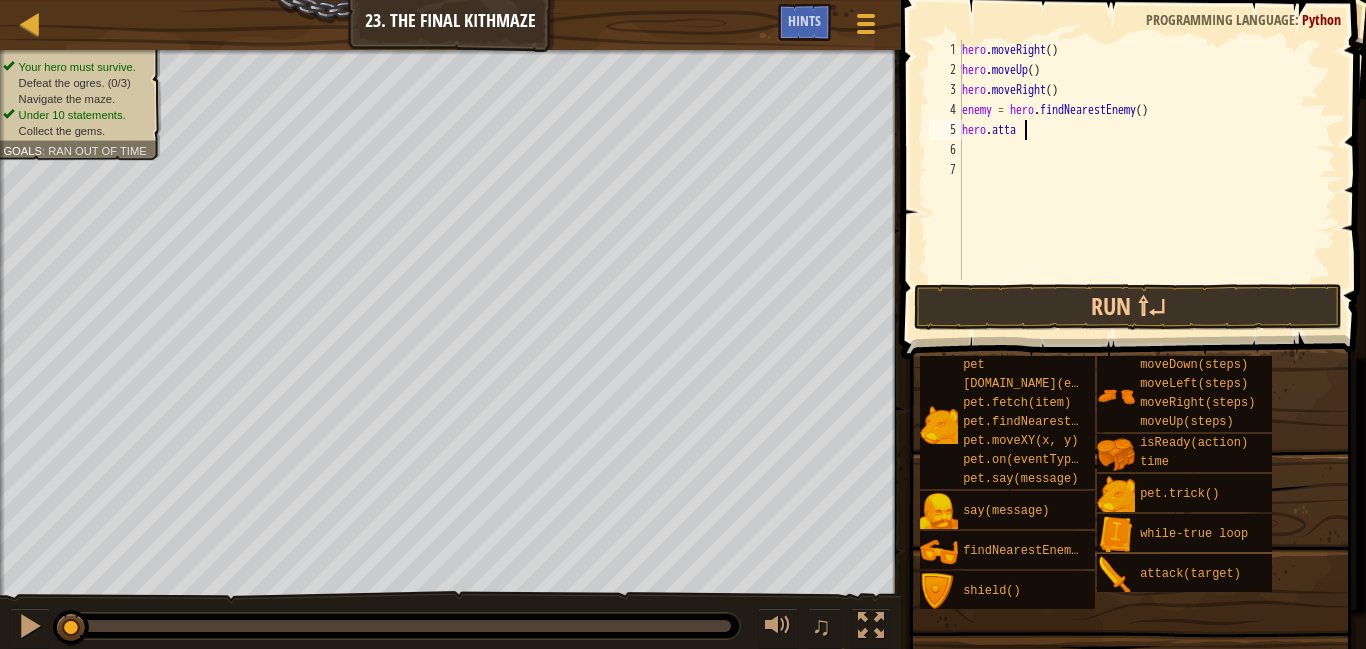 scroll, scrollTop: 9, scrollLeft: 5, axis: both 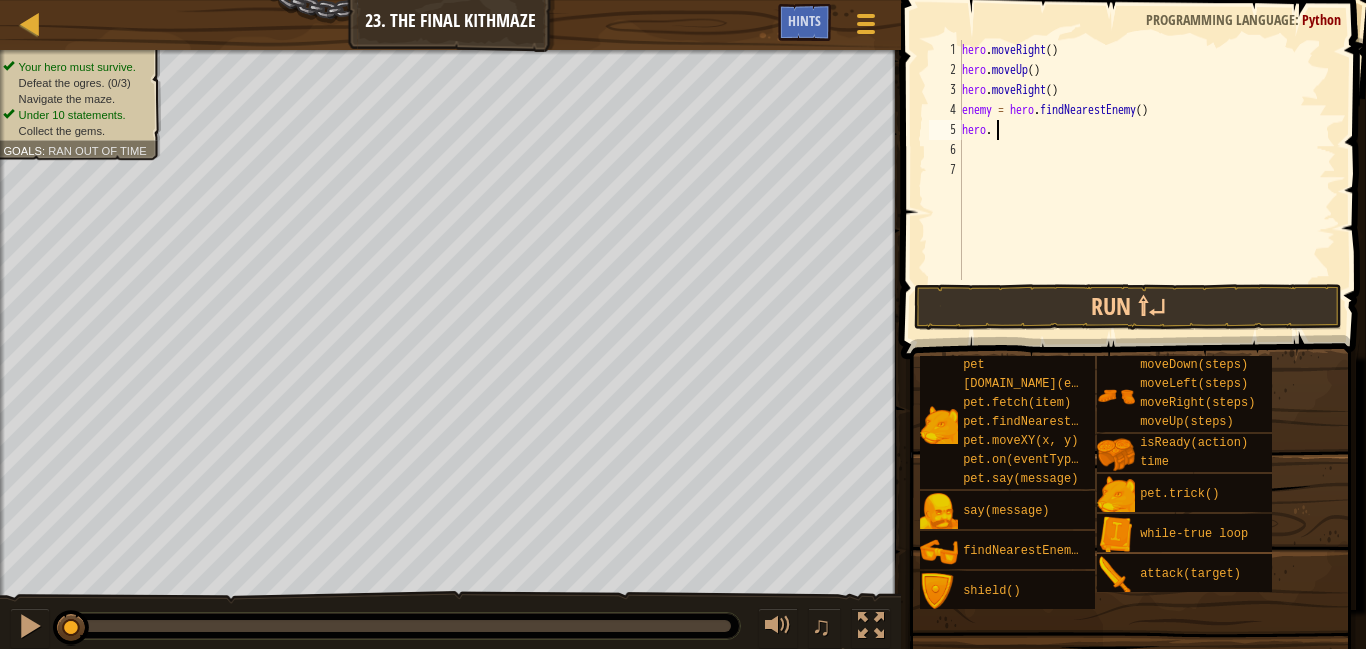 type on "h" 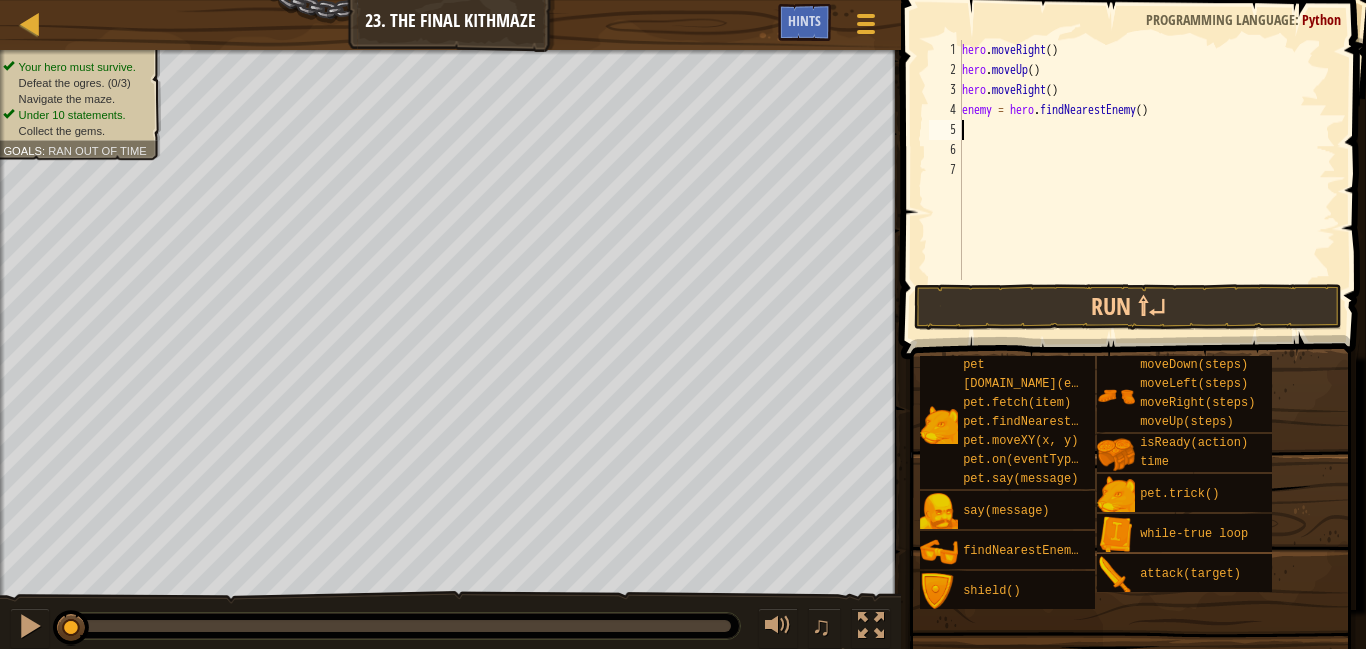 scroll, scrollTop: 9, scrollLeft: 0, axis: vertical 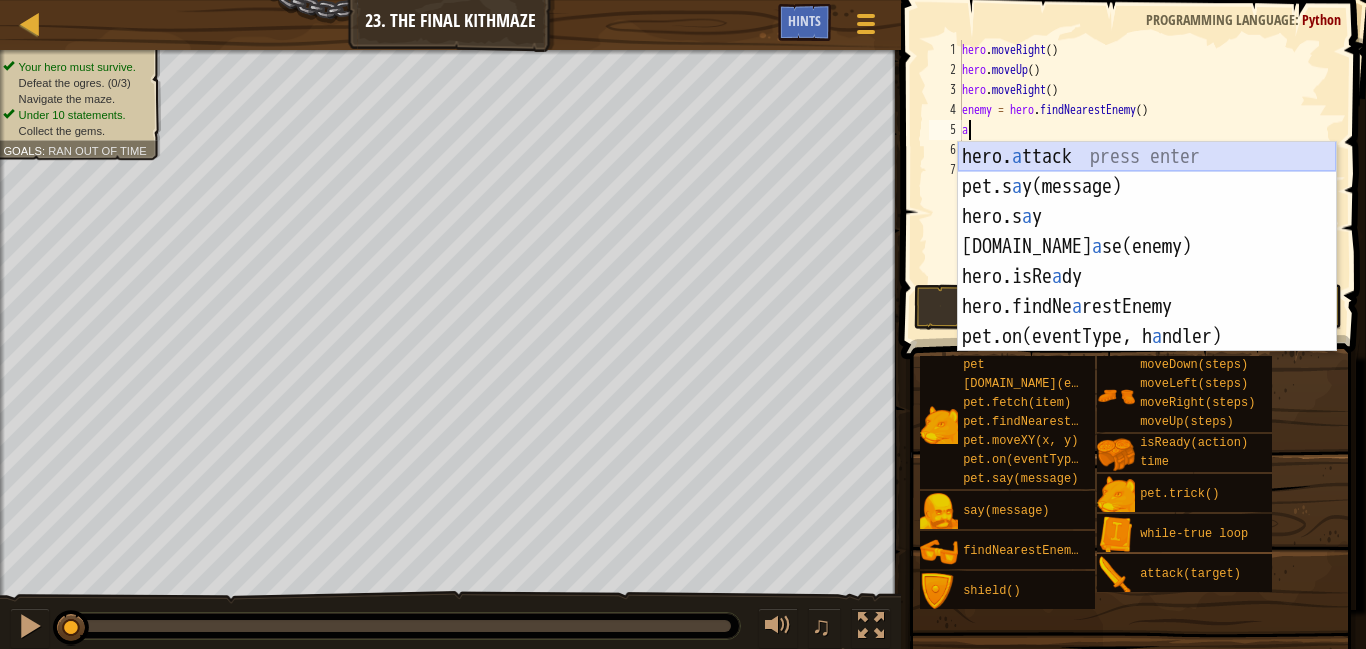 click on "hero. a ttack press enter pet.s a y(message) press enter hero.s a y press enter [DOMAIN_NAME] a se(enemy) press enter hero.isRe a dy press enter hero.findNe a restEnemy press enter pet.on(eventType, h a ndler) press enter" at bounding box center (1147, 277) 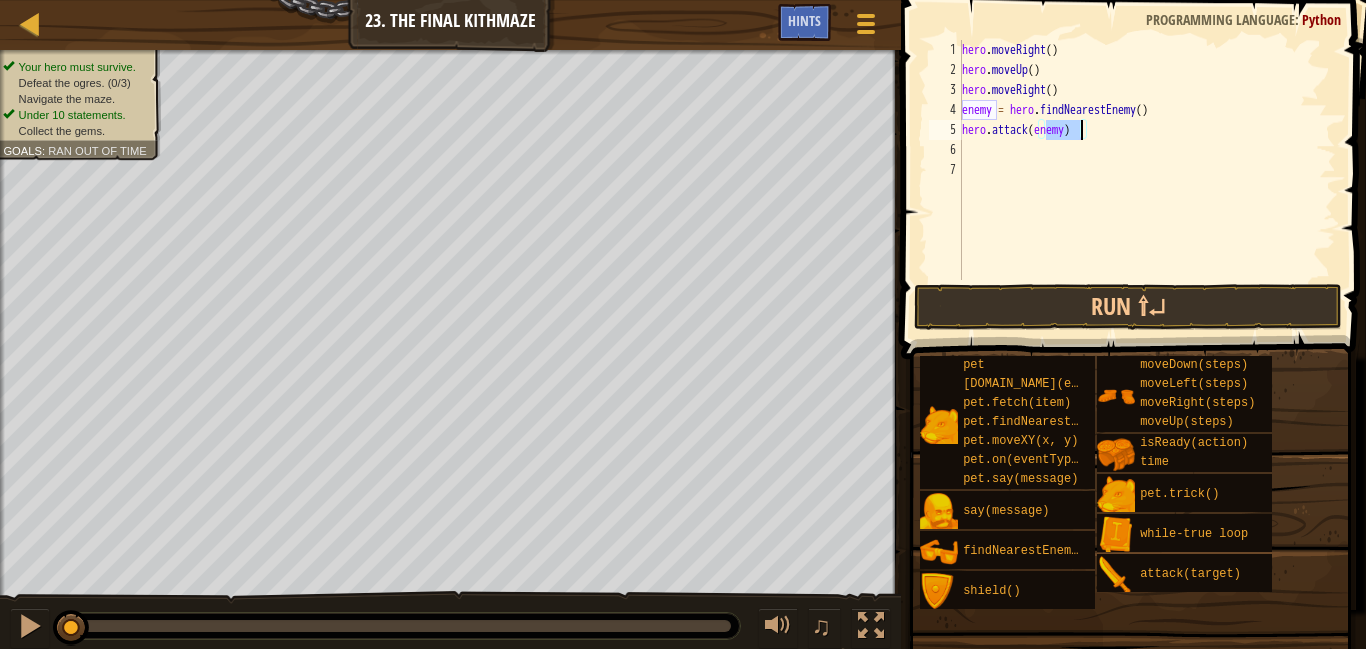 click on "hero . moveRight ( ) hero . moveUp ( ) hero . moveRight ( ) enemy   =   hero . findNearestEnemy ( ) hero . attack ( enemy )" at bounding box center (1147, 180) 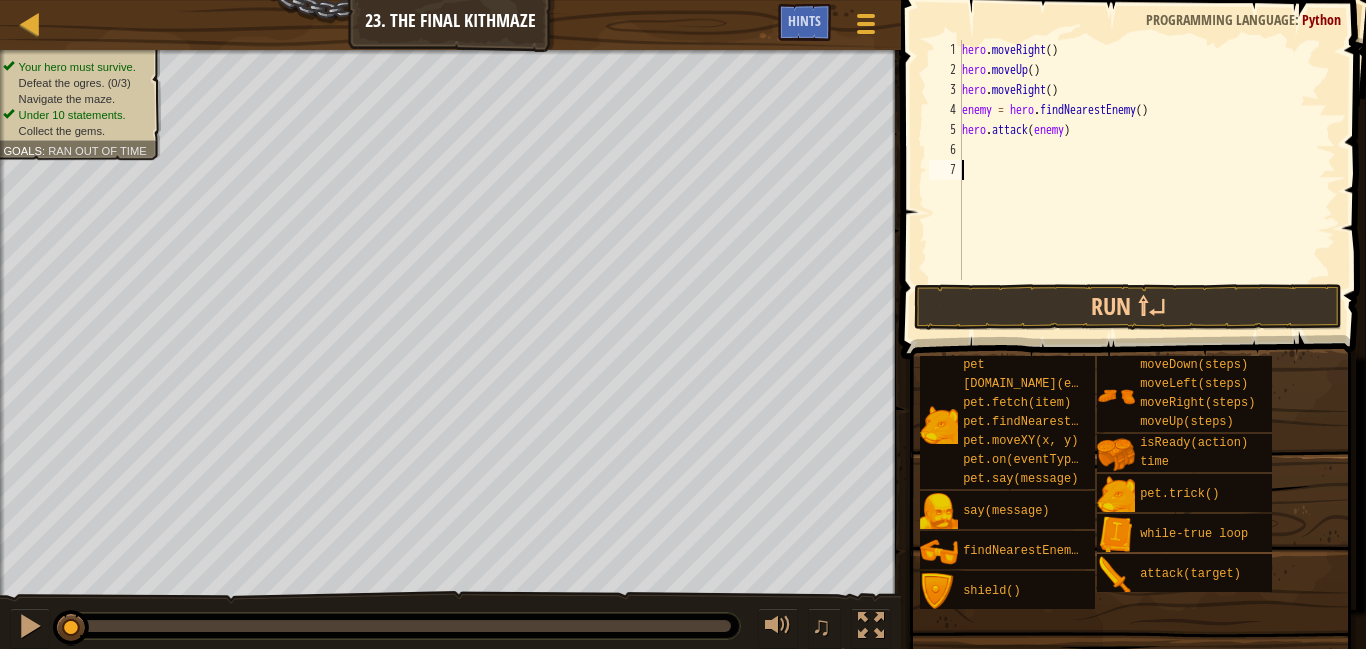 click on "hero . moveRight ( ) hero . moveUp ( ) hero . moveRight ( ) enemy   =   hero . findNearestEnemy ( ) hero . attack ( enemy )" at bounding box center (1147, 180) 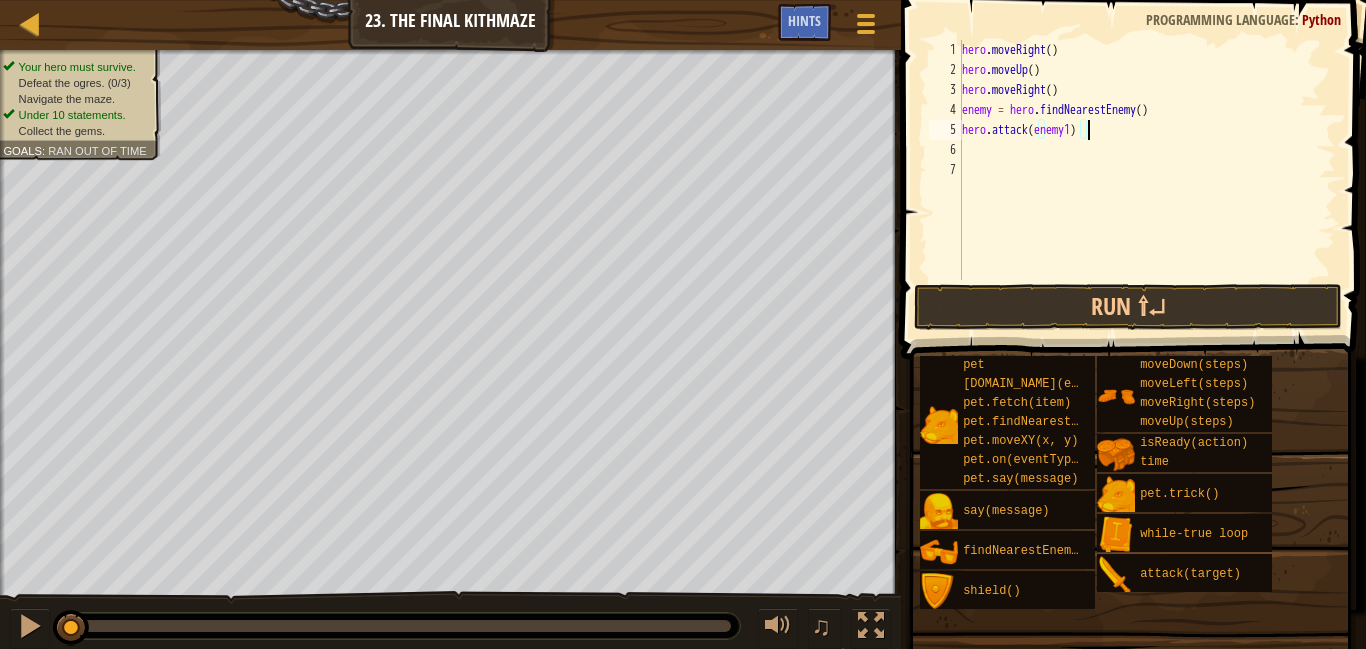 scroll, scrollTop: 9, scrollLeft: 18, axis: both 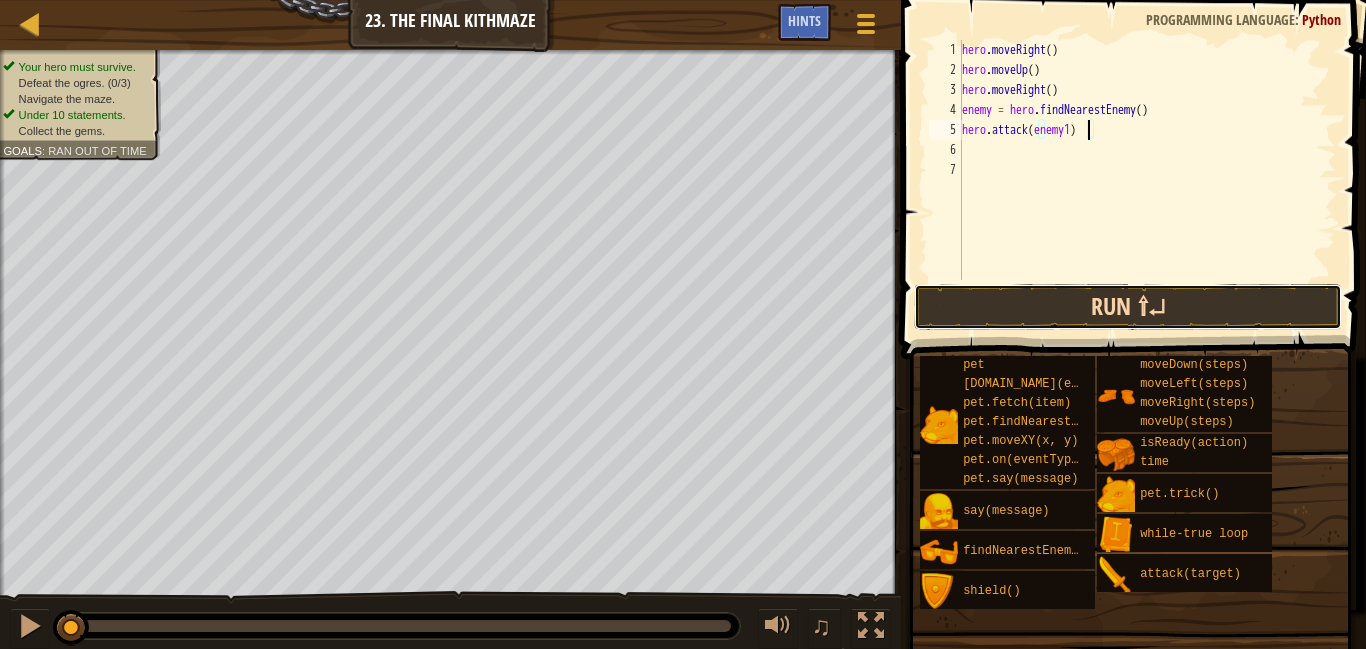 click on "Run ⇧↵" at bounding box center [1128, 307] 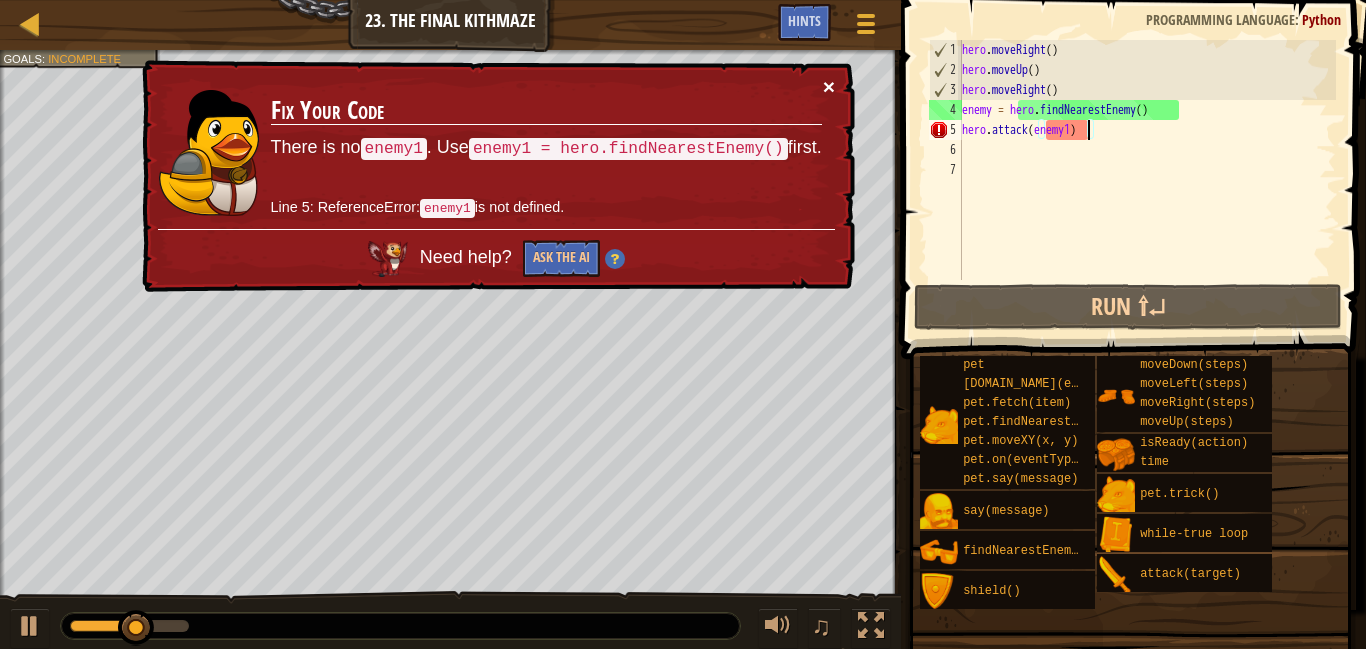 click on "×" at bounding box center (829, 86) 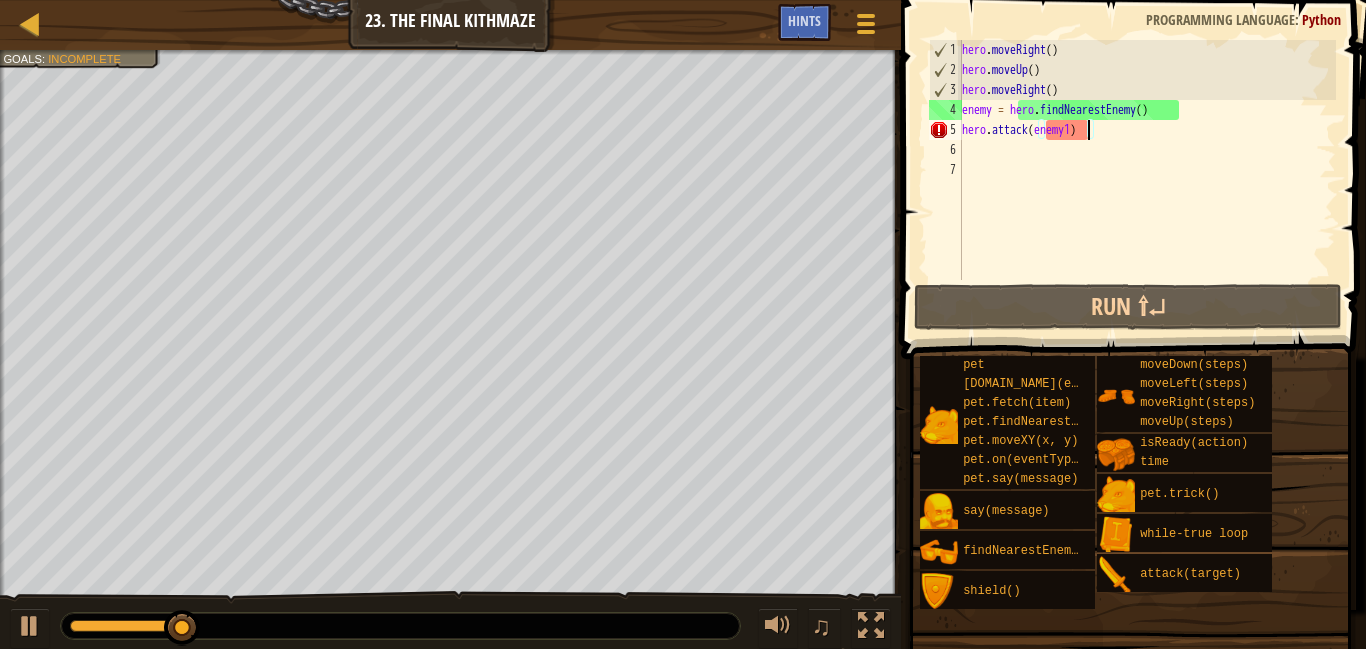 click on "hero . moveRight ( ) hero . moveUp ( ) hero . moveRight ( ) enemy   =   hero . findNearestEnemy ( ) hero . attack ( enemy1 )" at bounding box center [1147, 180] 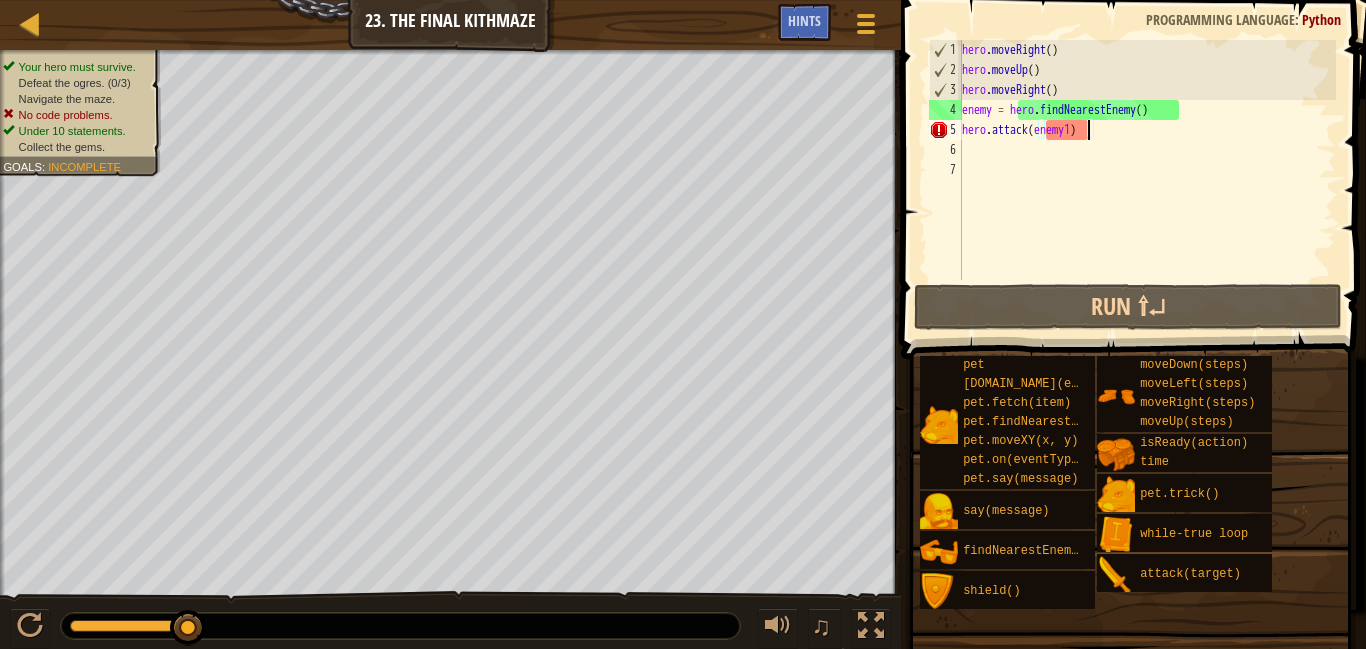 type on "hero.attack(enemy)" 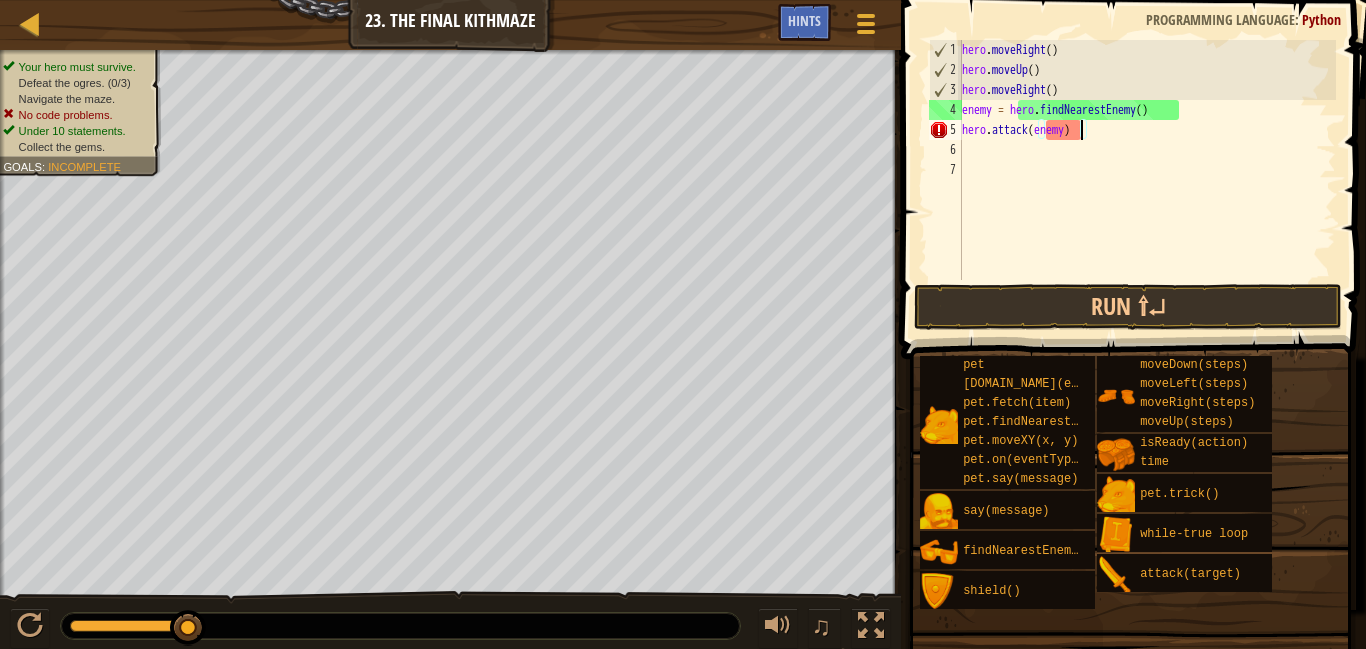 scroll, scrollTop: 9, scrollLeft: 17, axis: both 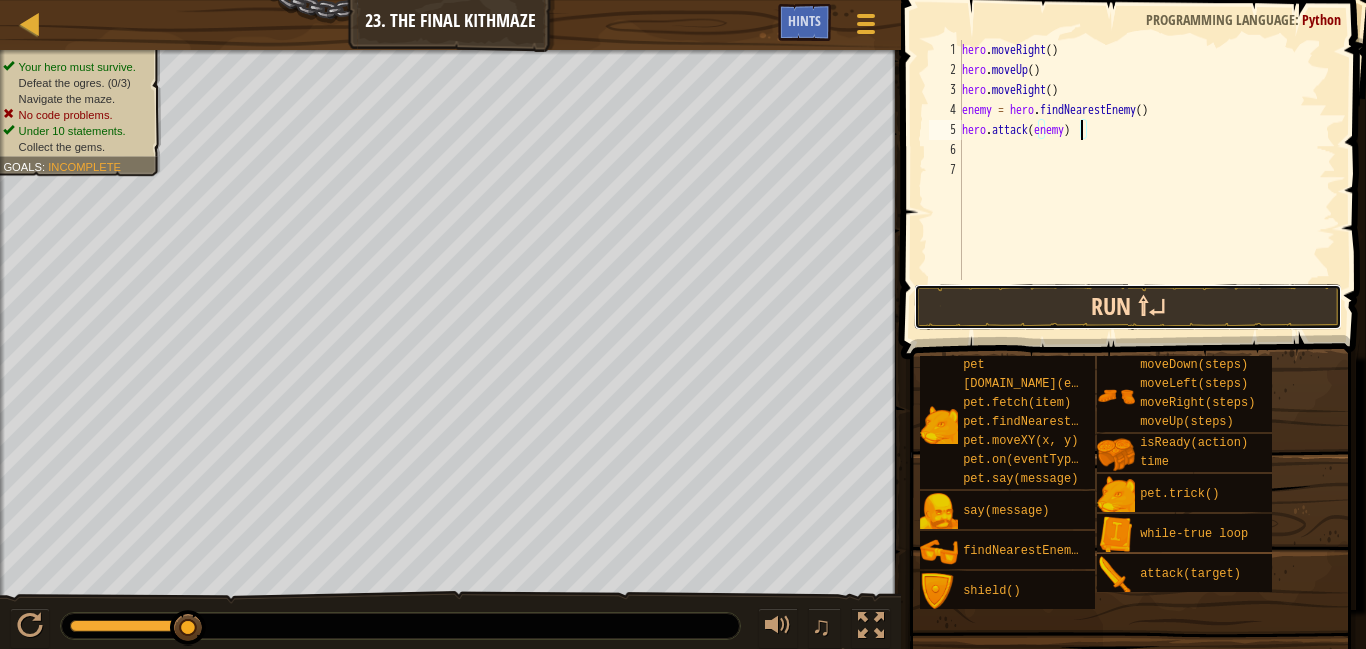 click on "Run ⇧↵" at bounding box center [1128, 307] 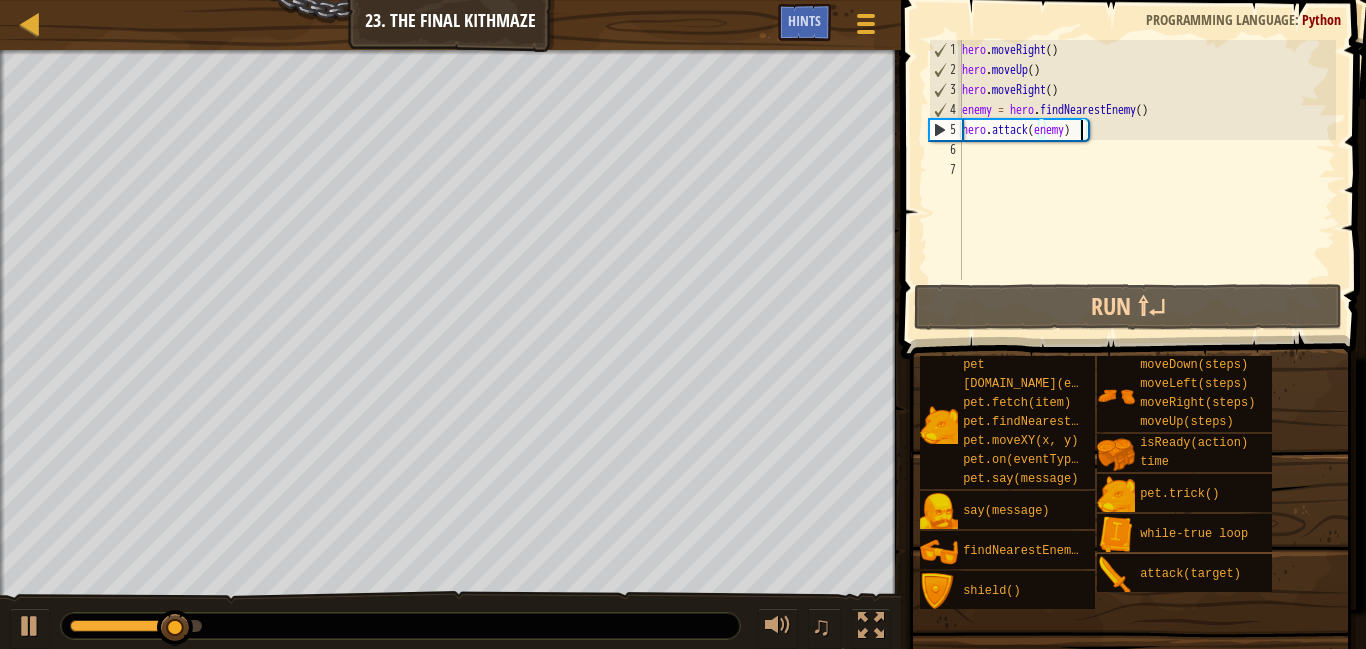 click on "hero . moveRight ( ) hero . moveUp ( ) hero . moveRight ( ) enemy   =   hero . findNearestEnemy ( ) hero . attack ( enemy )" at bounding box center [1147, 180] 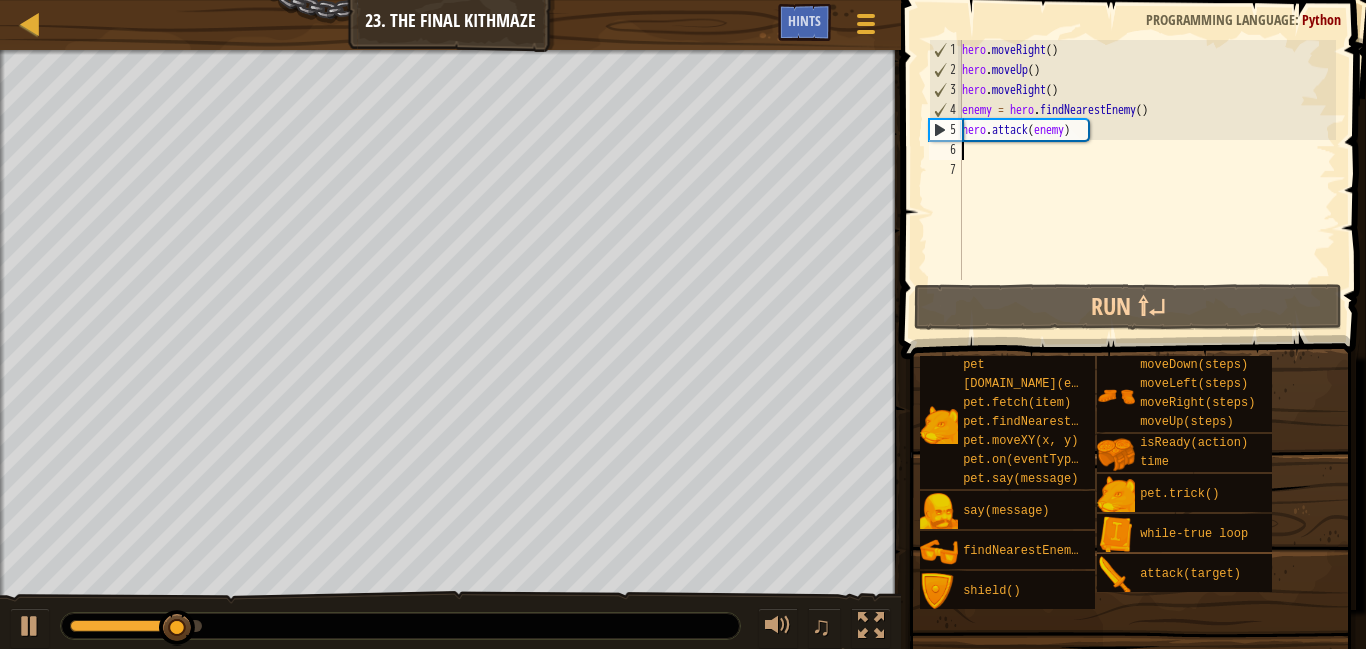scroll, scrollTop: 9, scrollLeft: 0, axis: vertical 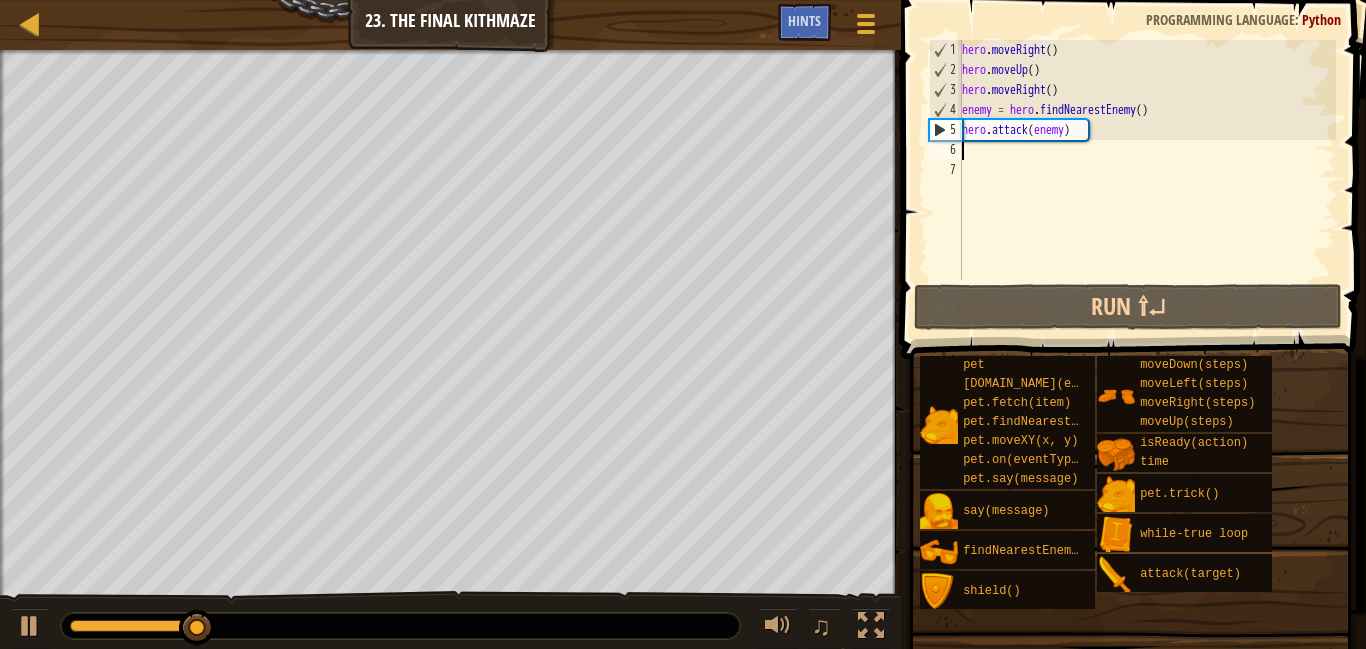 type on "m" 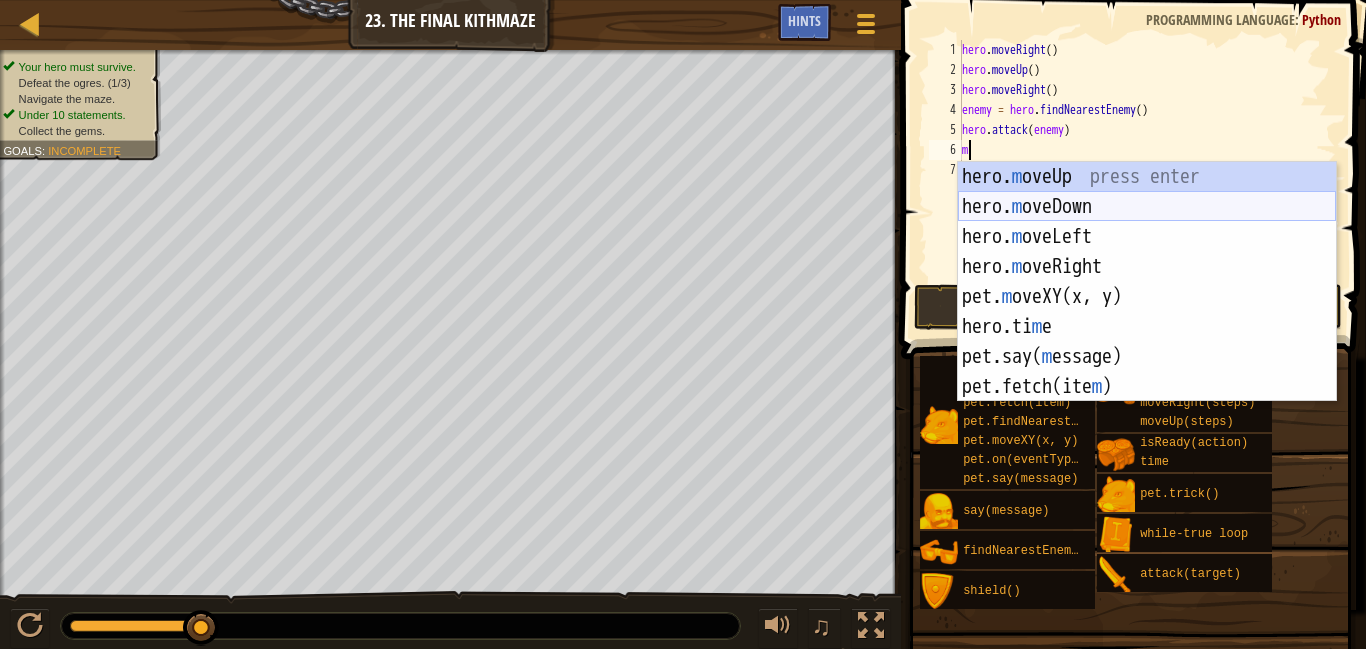 click on "hero. m oveUp press enter hero. m oveDown press enter hero. m oveLeft press enter hero. m oveRight press enter pet. m oveXY(x, y) press enter hero.ti m e press enter pet.say( m essage) press enter pet.fetch(ite m ) press enter [DOMAIN_NAME][PERSON_NAME](ene m y) press enter" at bounding box center [1147, 312] 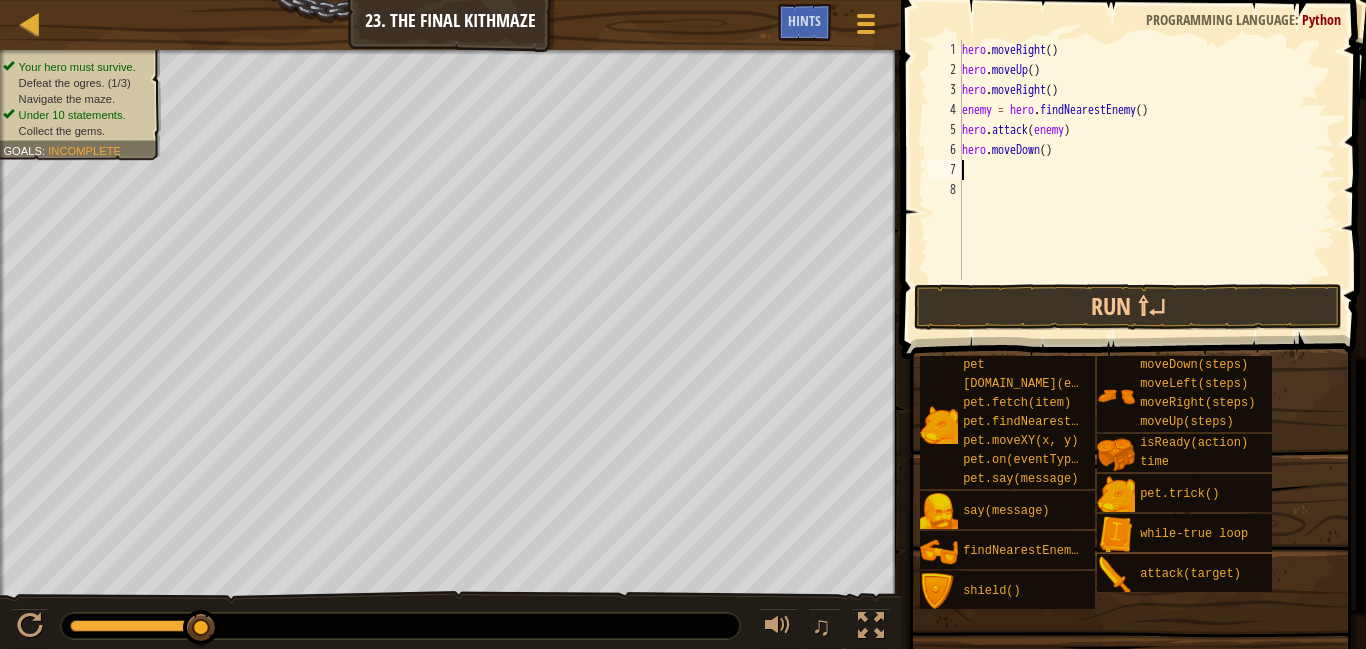 click on "hero . moveRight ( ) hero . moveUp ( ) hero . moveRight ( ) enemy   =   hero . findNearestEnemy ( ) hero . attack ( enemy ) hero . moveDown ( )" at bounding box center [1147, 180] 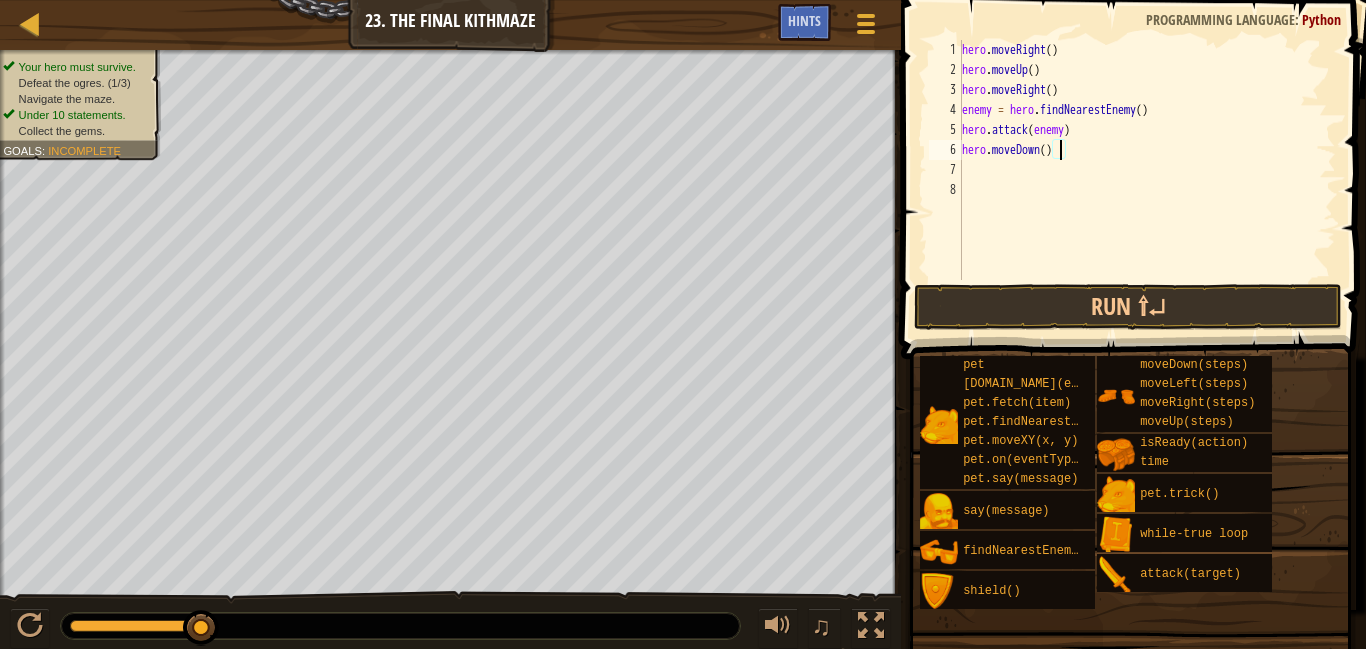 type on "hero.moveDown(2)" 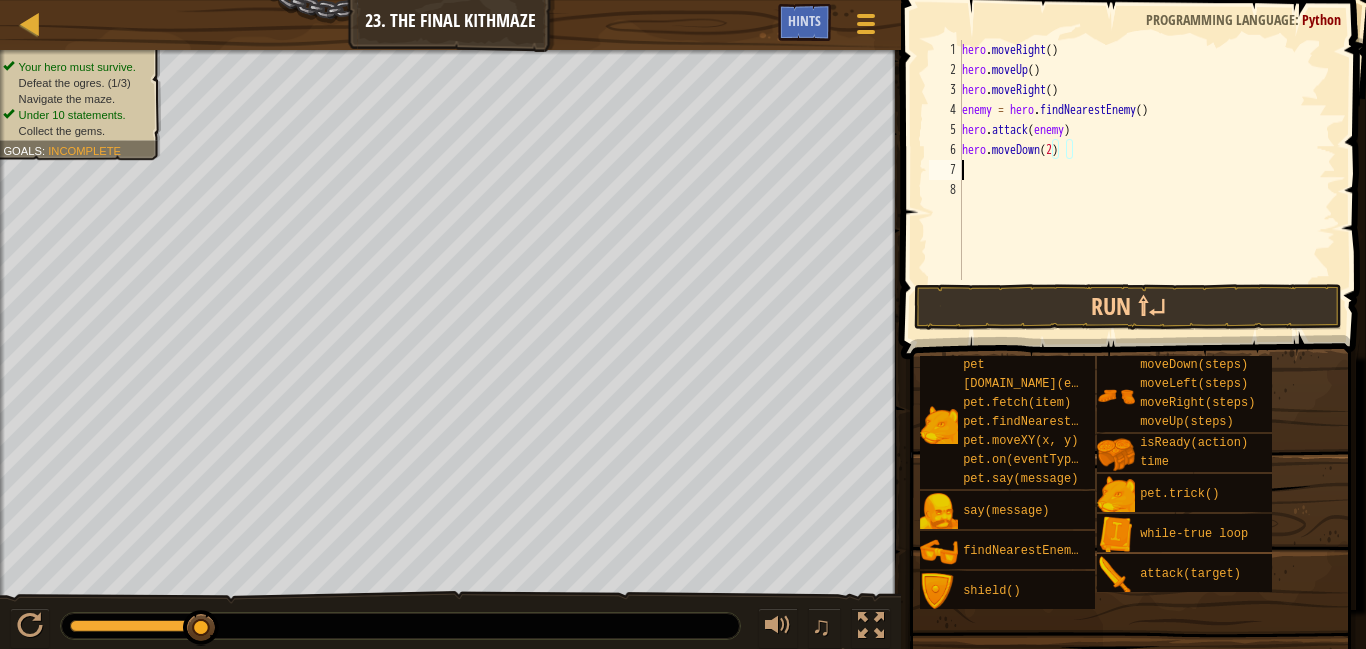 click on "hero . moveRight ( ) hero . moveUp ( ) hero . moveRight ( ) enemy   =   hero . findNearestEnemy ( ) hero . attack ( enemy ) hero . moveDown ( 2 )" at bounding box center (1147, 180) 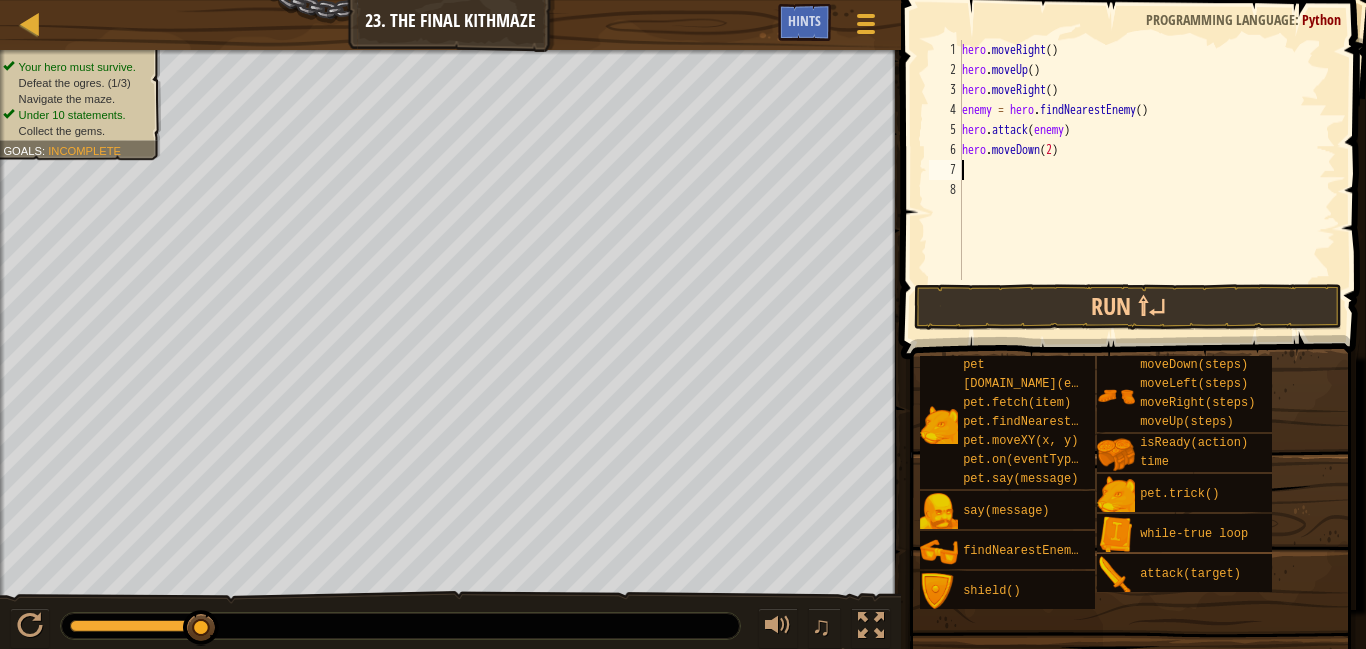 type on "m" 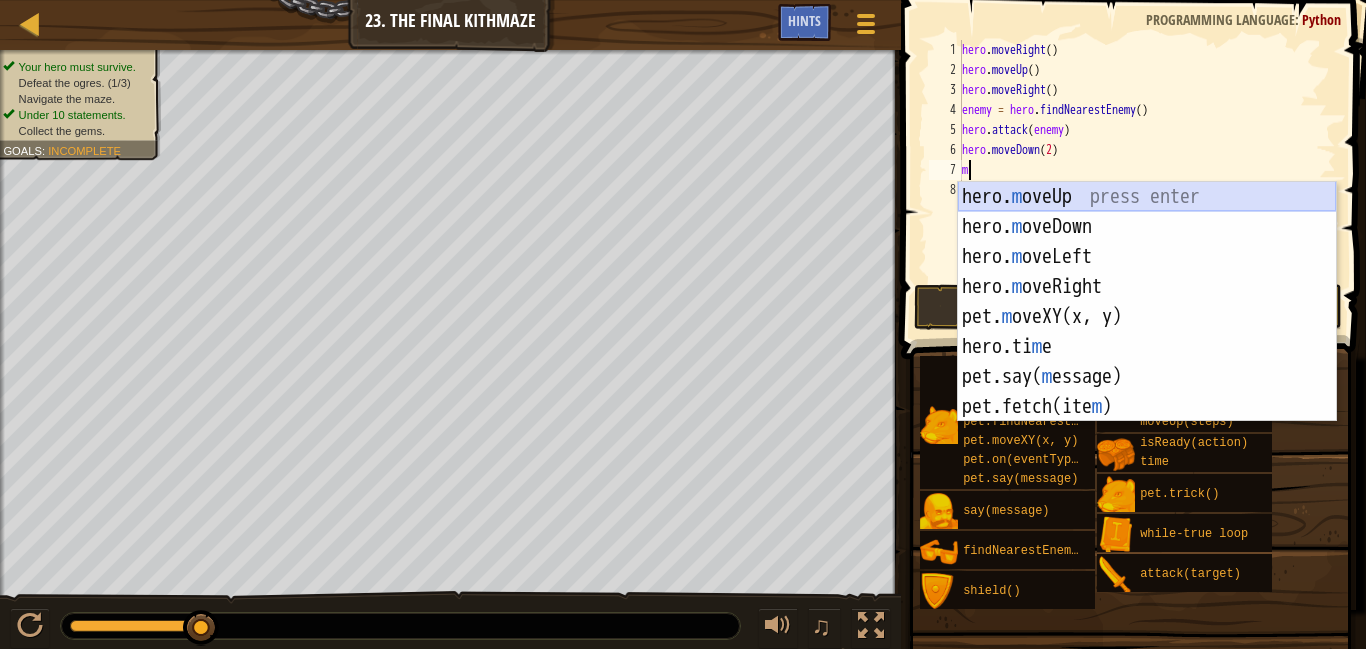 click on "hero. m oveUp press enter hero. m oveDown press enter hero. m oveLeft press enter hero. m oveRight press enter pet. m oveXY(x, y) press enter hero.ti m e press enter pet.say( m essage) press enter pet.fetch(ite m ) press enter [DOMAIN_NAME][PERSON_NAME](ene m y) press enter" at bounding box center (1147, 332) 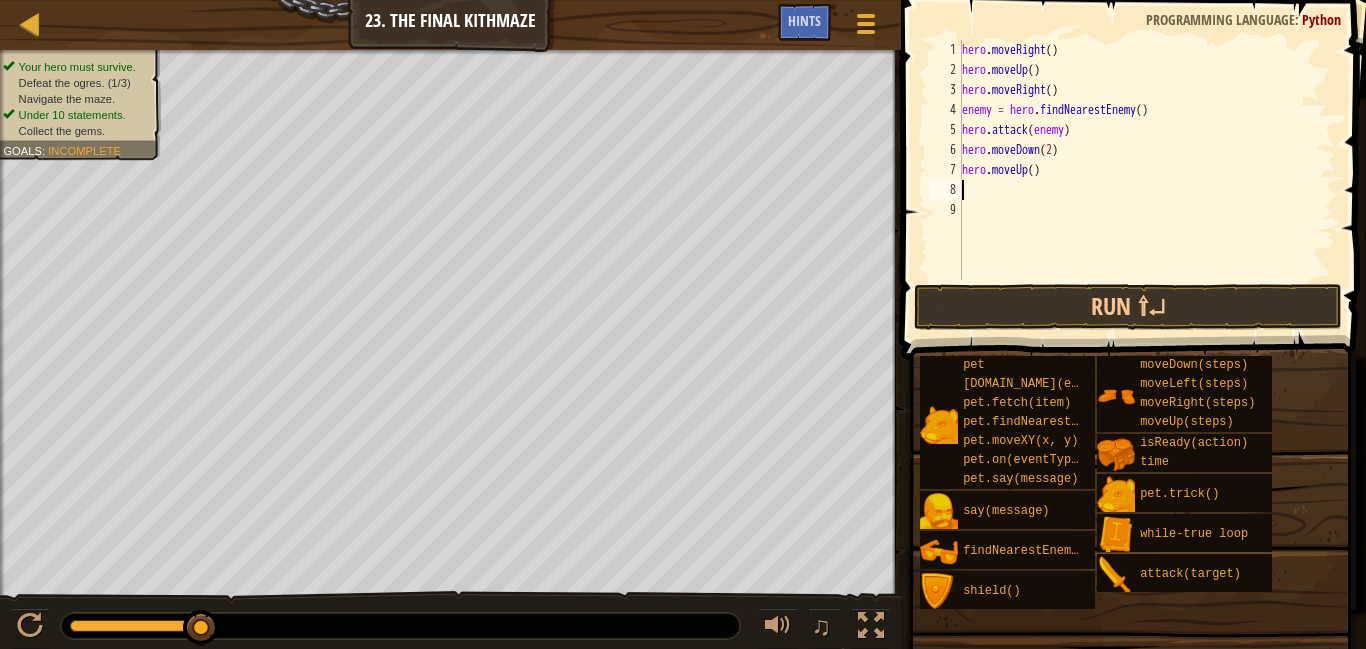 type on "m" 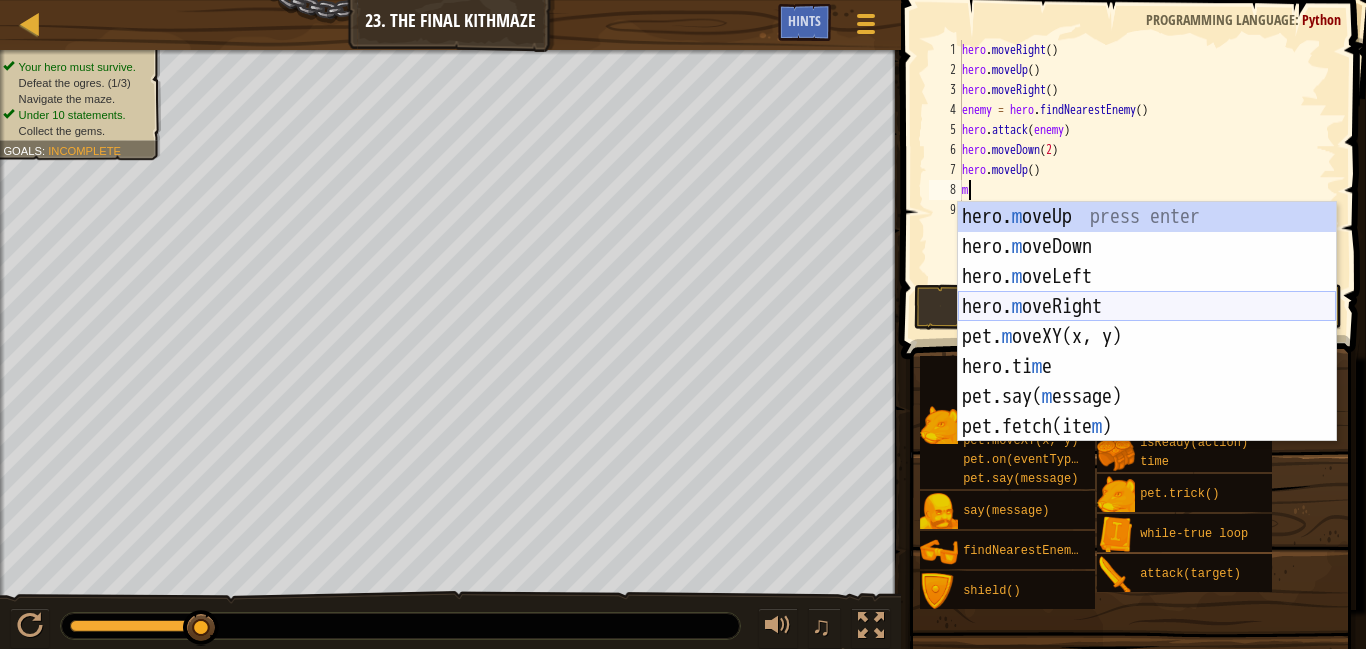 click on "hero. m oveUp press enter hero. m oveDown press enter hero. m oveLeft press enter hero. m oveRight press enter pet. m oveXY(x, y) press enter hero.ti m e press enter pet.say( m essage) press enter pet.fetch(ite m ) press enter [DOMAIN_NAME][PERSON_NAME](ene m y) press enter" at bounding box center (1147, 352) 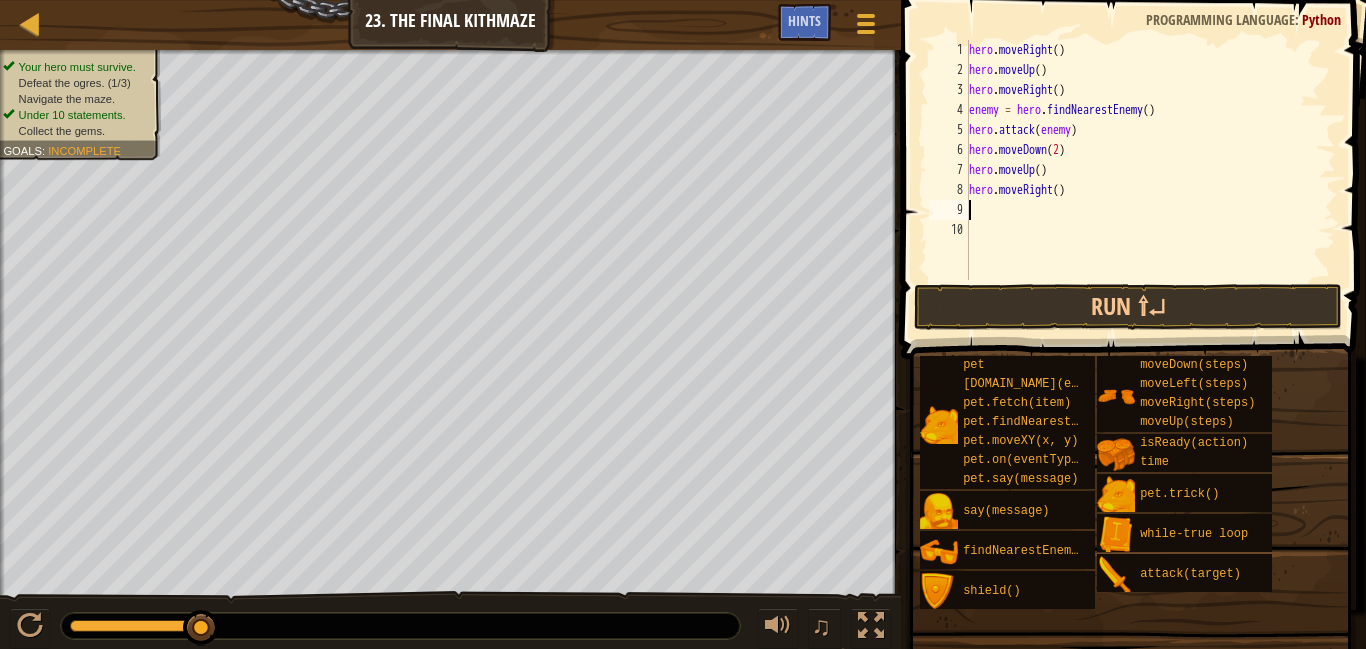 type on "m" 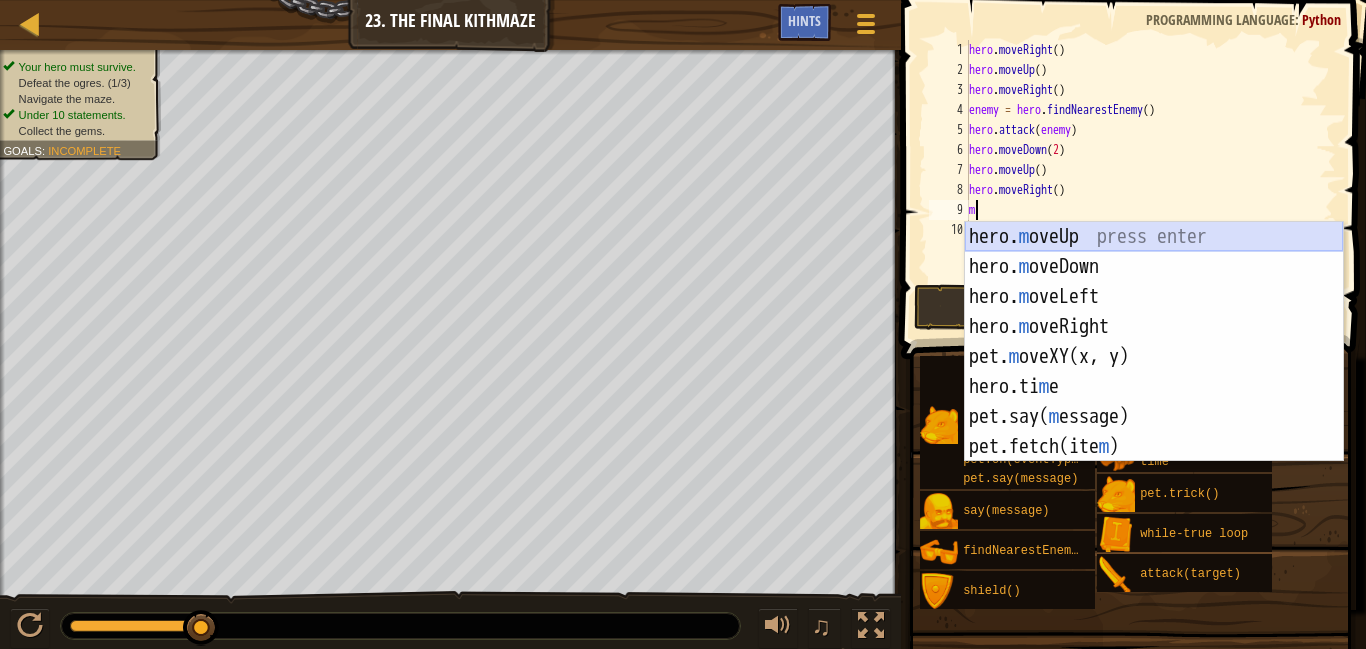 click on "hero. m oveUp press enter hero. m oveDown press enter hero. m oveLeft press enter hero. m oveRight press enter pet. m oveXY(x, y) press enter hero.ti m e press enter pet.say( m essage) press enter pet.fetch(ite m ) press enter [DOMAIN_NAME][PERSON_NAME](ene m y) press enter" at bounding box center [1154, 372] 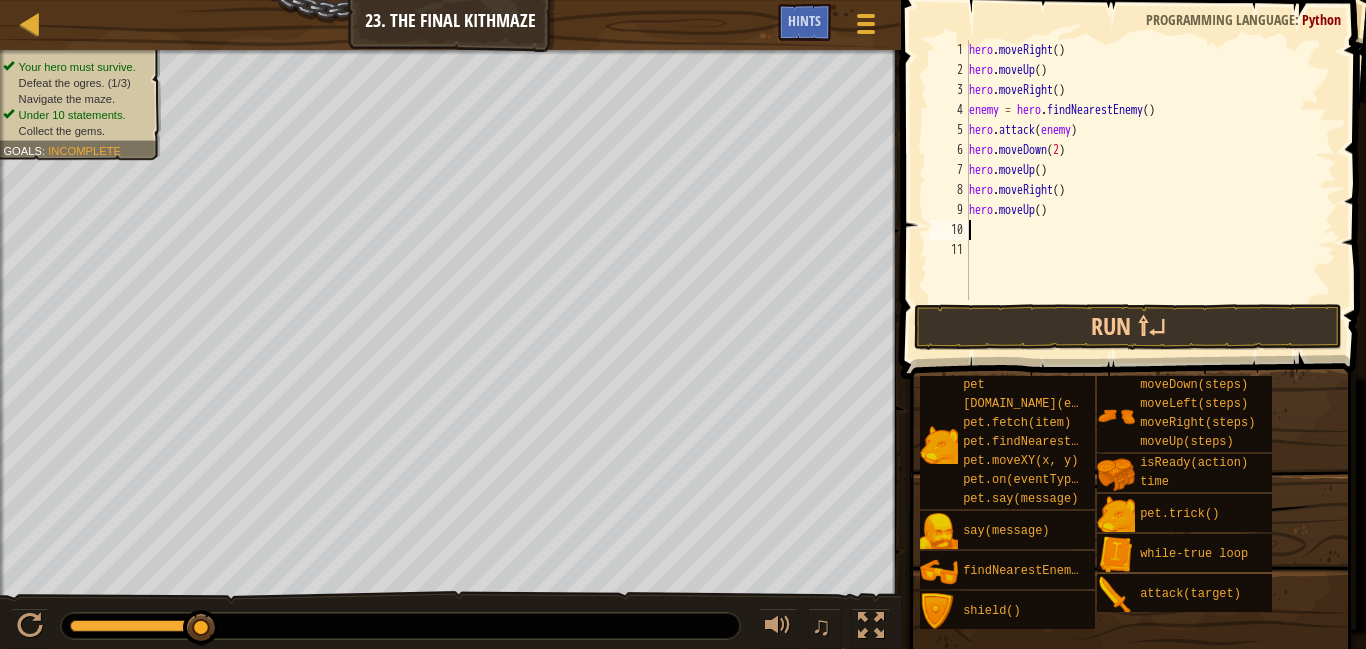 type on "m" 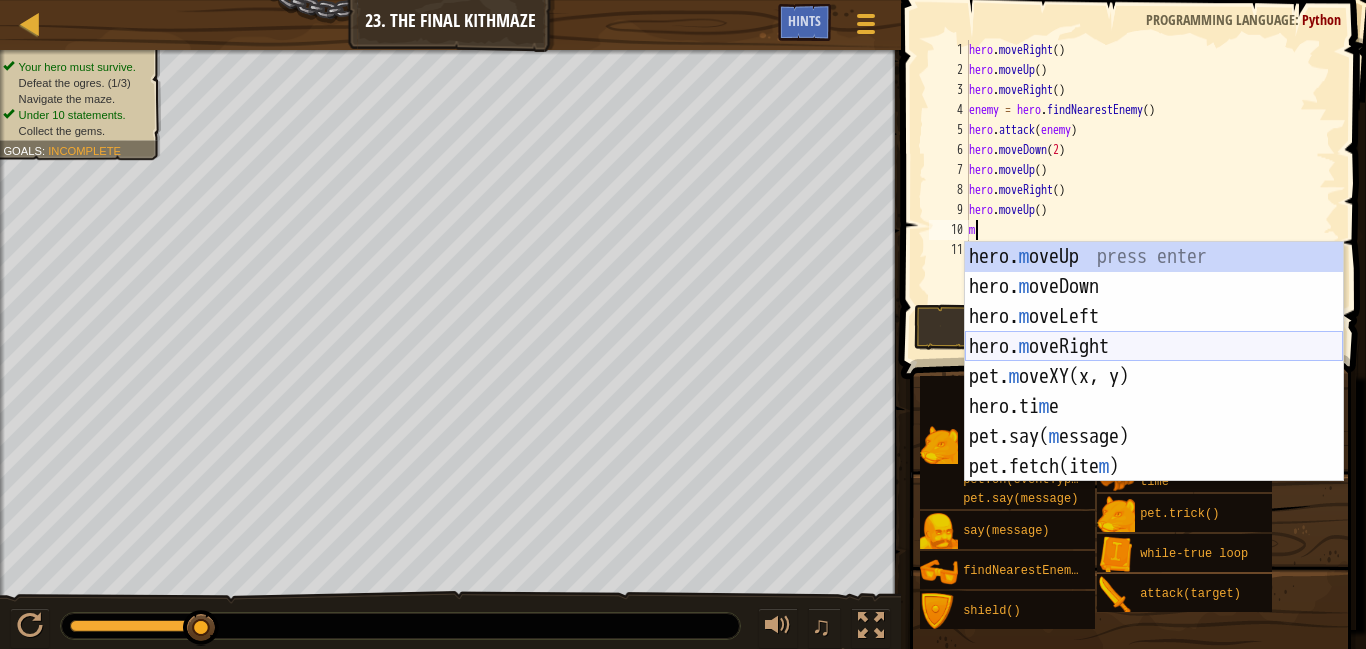 click on "hero. m oveUp press enter hero. m oveDown press enter hero. m oveLeft press enter hero. m oveRight press enter pet. m oveXY(x, y) press enter hero.ti m e press enter pet.say( m essage) press enter pet.fetch(ite m ) press enter [DOMAIN_NAME][PERSON_NAME](ene m y) press enter" at bounding box center [1154, 392] 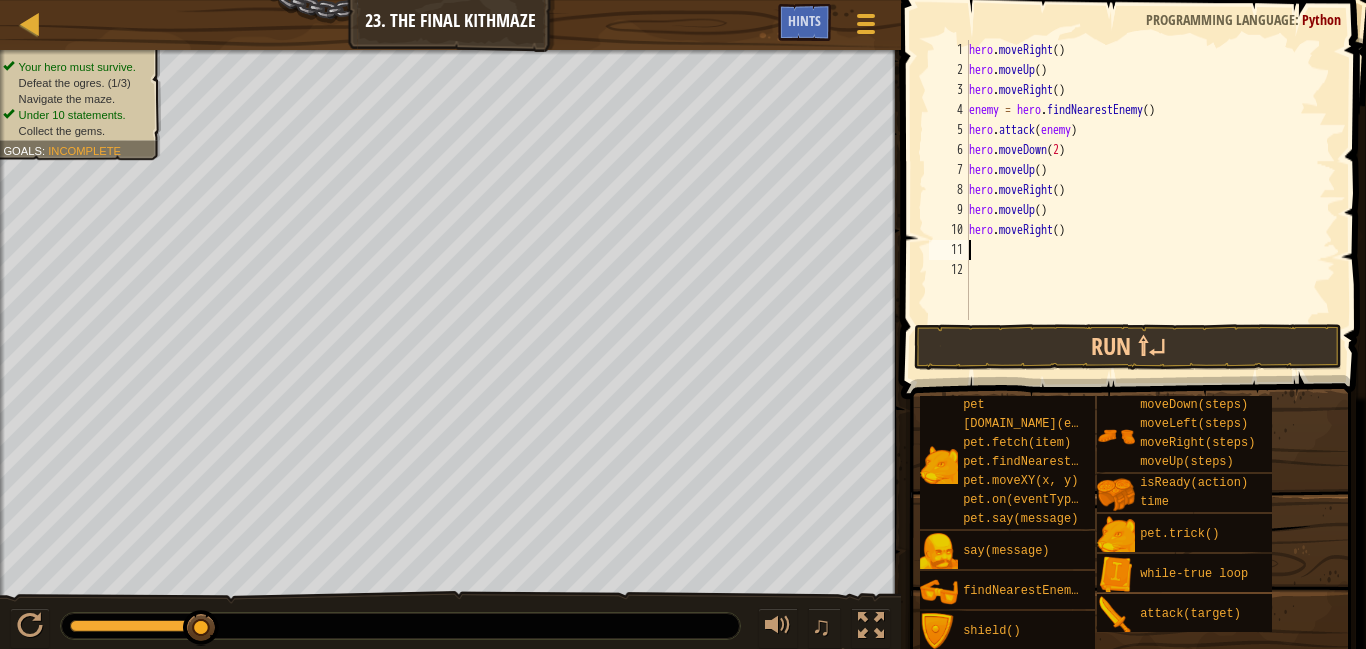 type on "h" 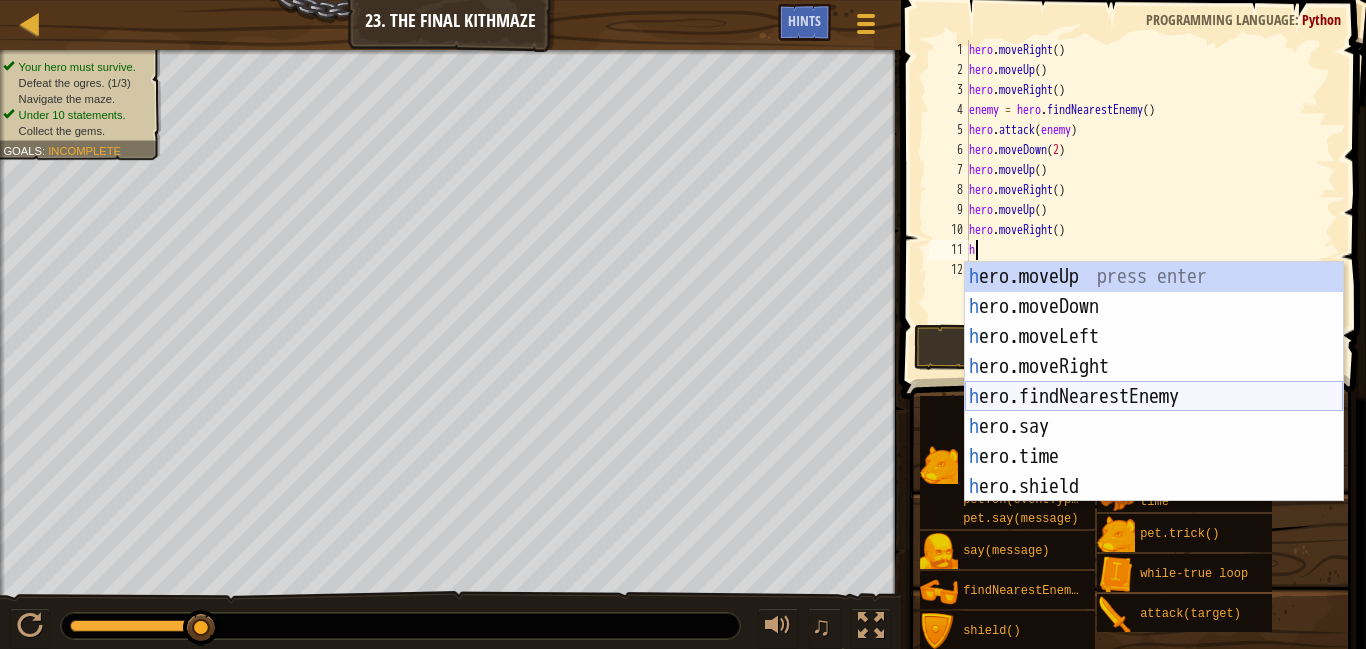 click on "h ero.moveUp press enter h ero.moveDown press enter h ero.moveLeft press enter h ero.moveRight press enter h ero.findNearestEnemy press enter h ero.say press enter h ero.time press enter h ero.shield press enter h ero.attack press enter" at bounding box center [1154, 412] 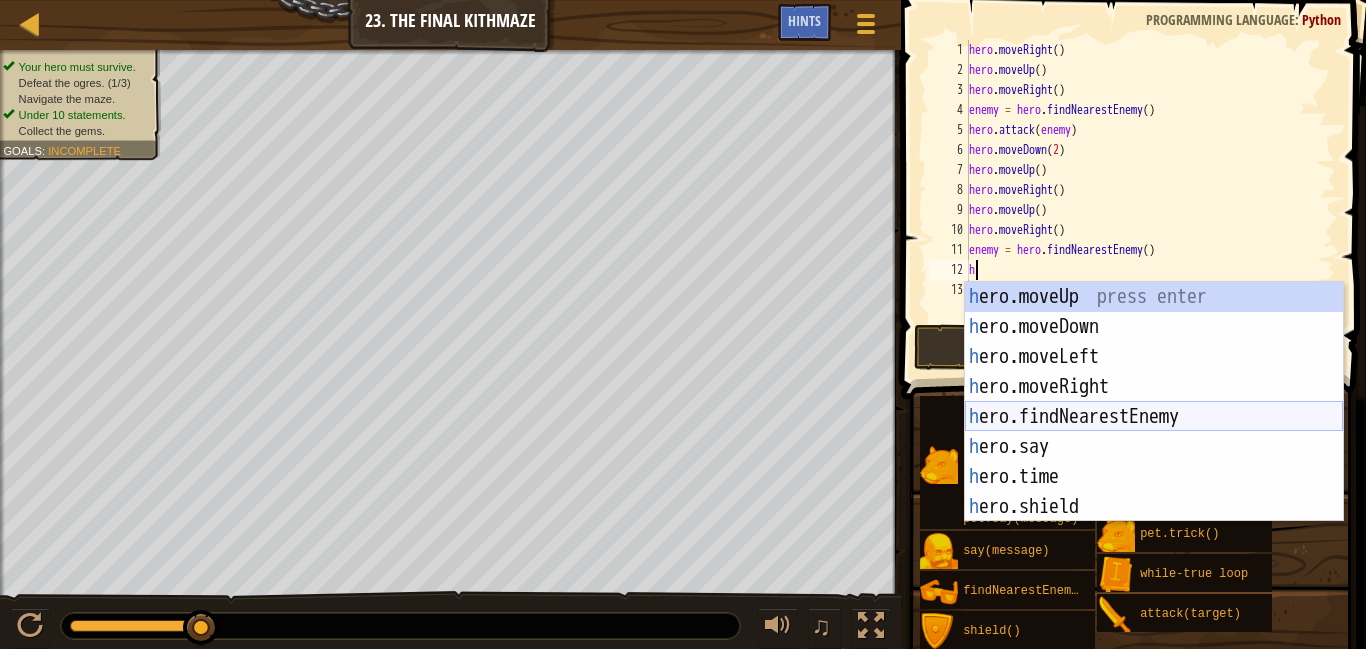 scroll, scrollTop: 1, scrollLeft: 0, axis: vertical 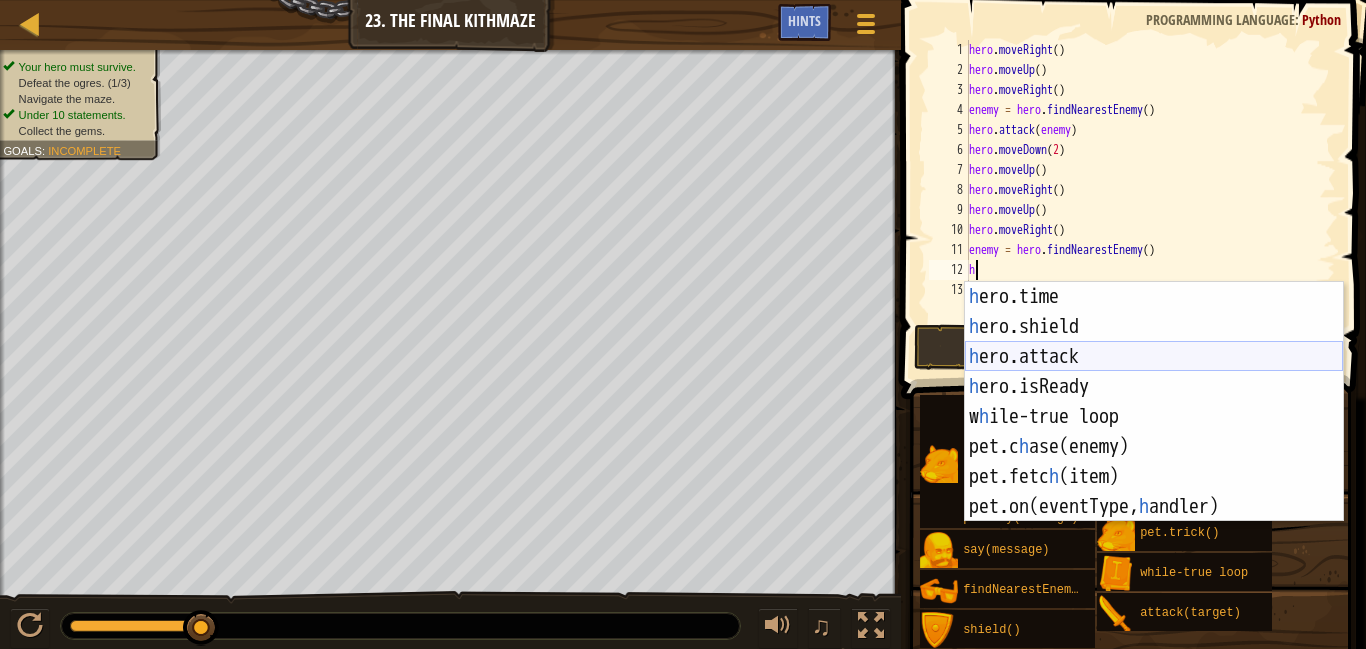click on "h ero.time press enter h ero.shield press enter h ero.attack press enter h ero.isReady press enter w h ile-true loop press enter pet.c h ase(enemy) press enter pet.fetc h (item) press enter pet.on(eventType,  h [PERSON_NAME]) press enter" at bounding box center [1154, 432] 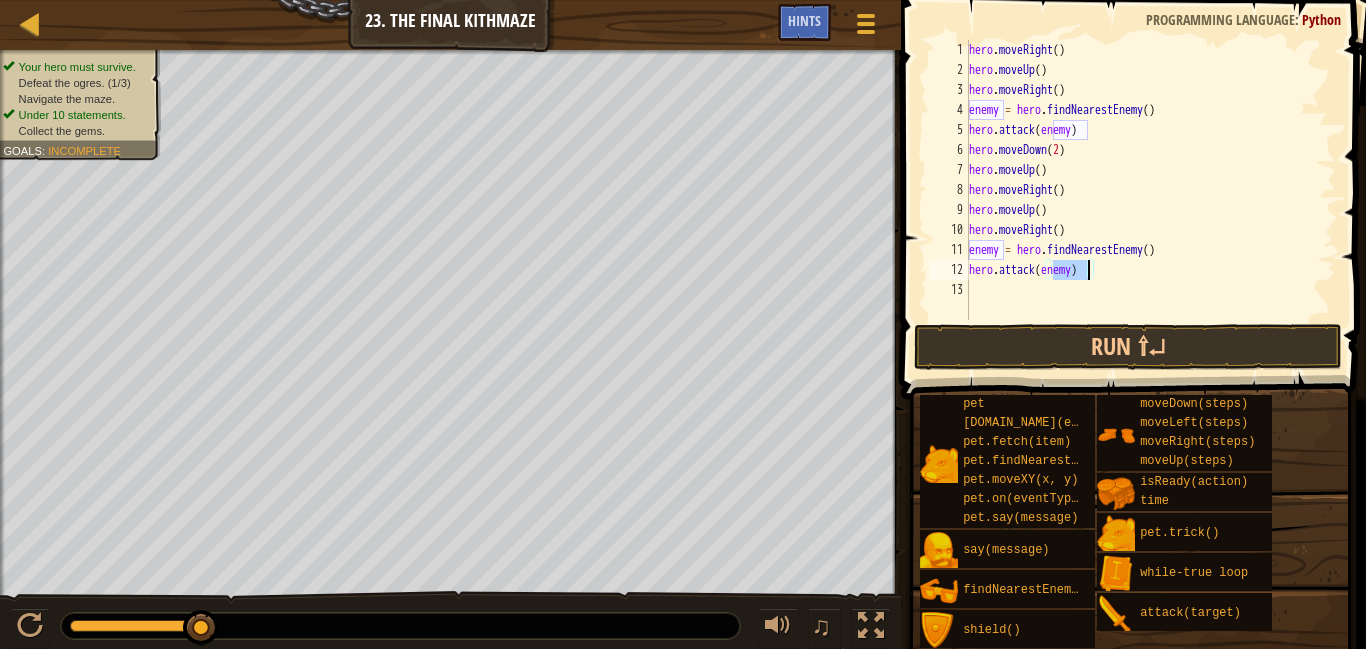 click on "hero . moveRight ( ) hero . moveUp ( ) hero . moveRight ( ) enemy   =   hero . findNearestEnemy ( ) hero . attack ( enemy ) hero . moveDown ( 2 ) hero . moveUp ( ) hero . moveRight ( ) hero . moveUp ( ) hero . moveRight ( ) enemy   =   hero . findNearestEnemy ( ) hero . attack ( enemy )" at bounding box center [1150, 200] 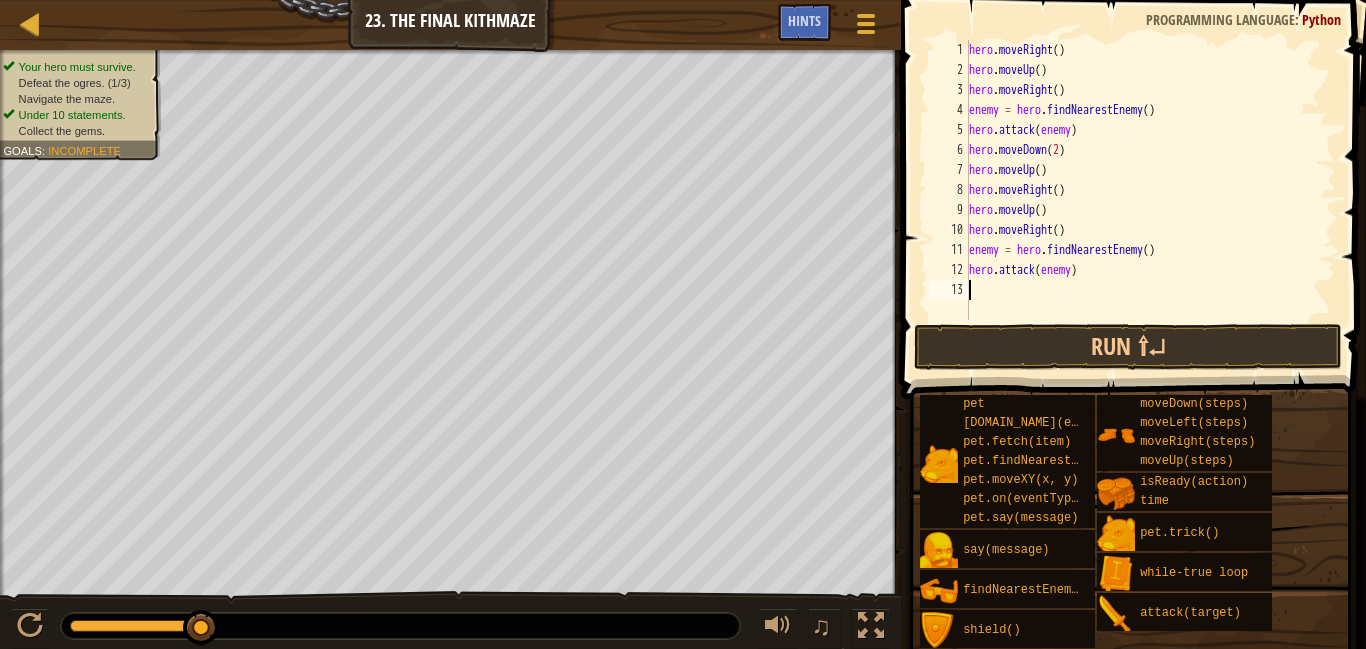 type 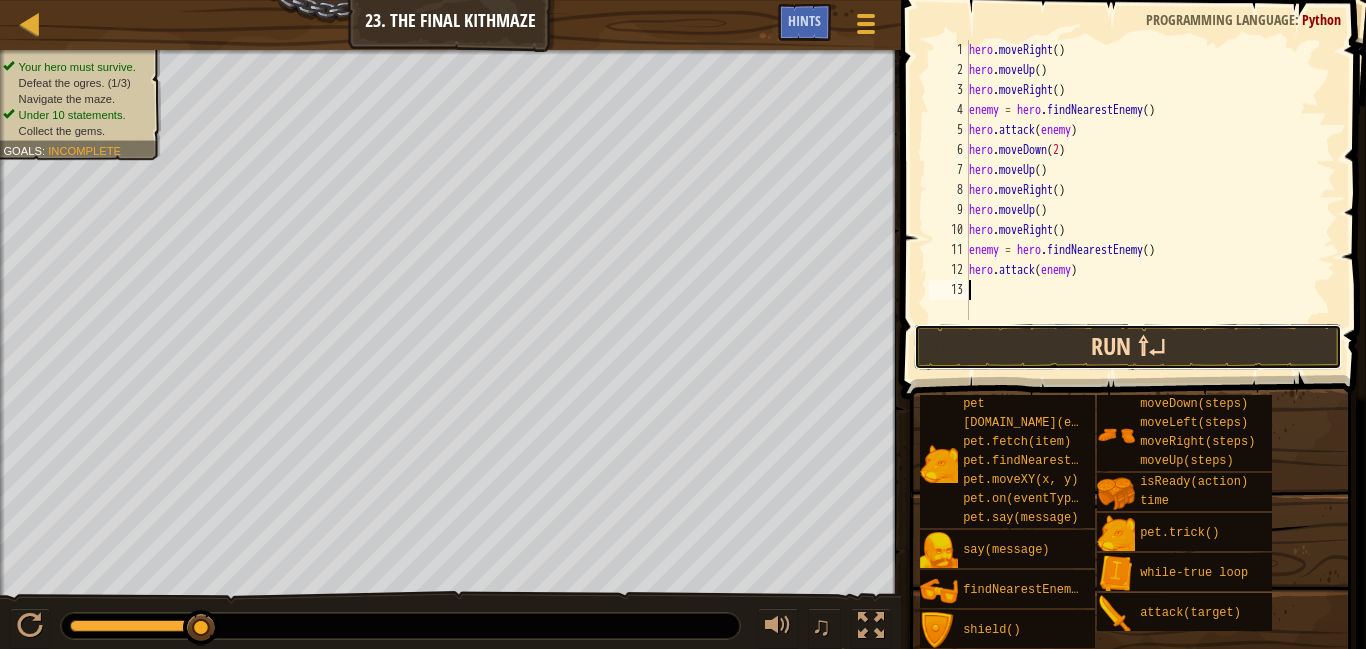 click on "Run ⇧↵" at bounding box center (1128, 347) 